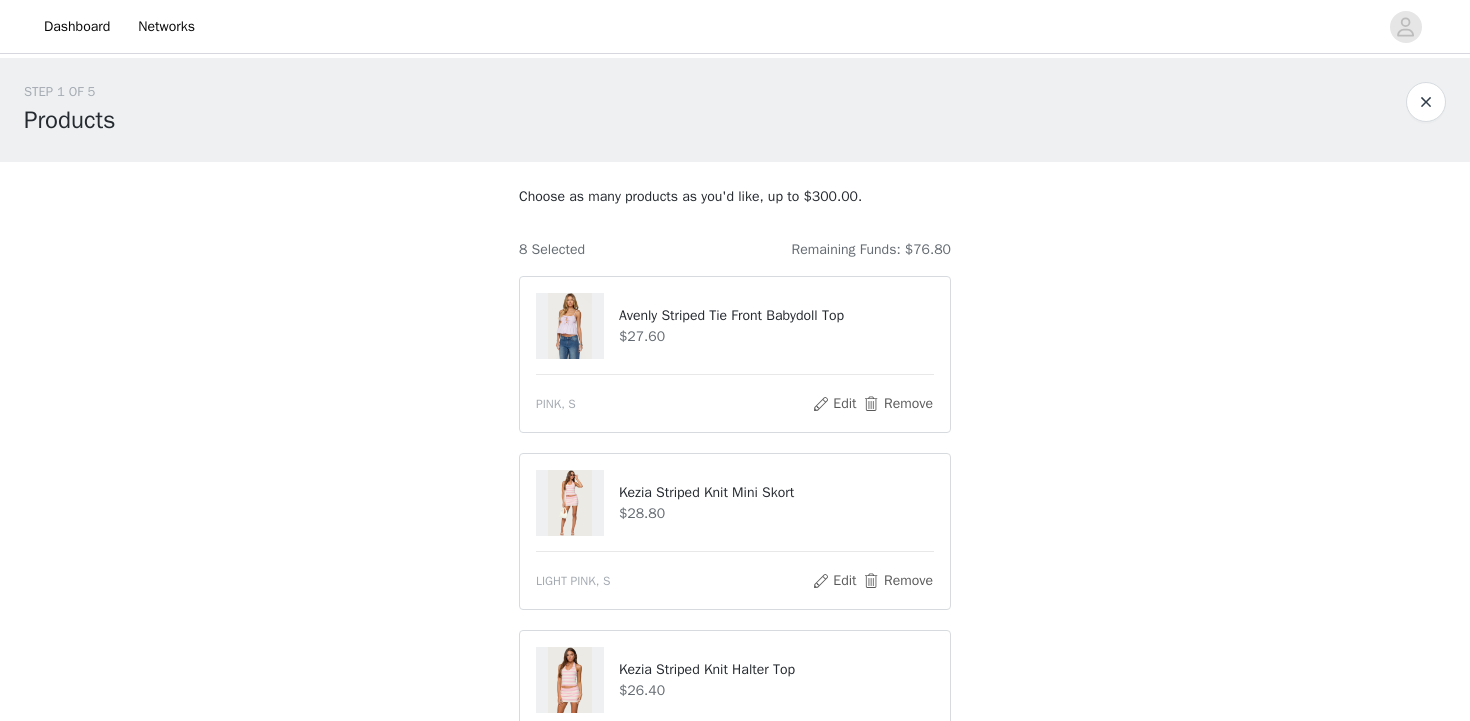 scroll, scrollTop: 266, scrollLeft: 0, axis: vertical 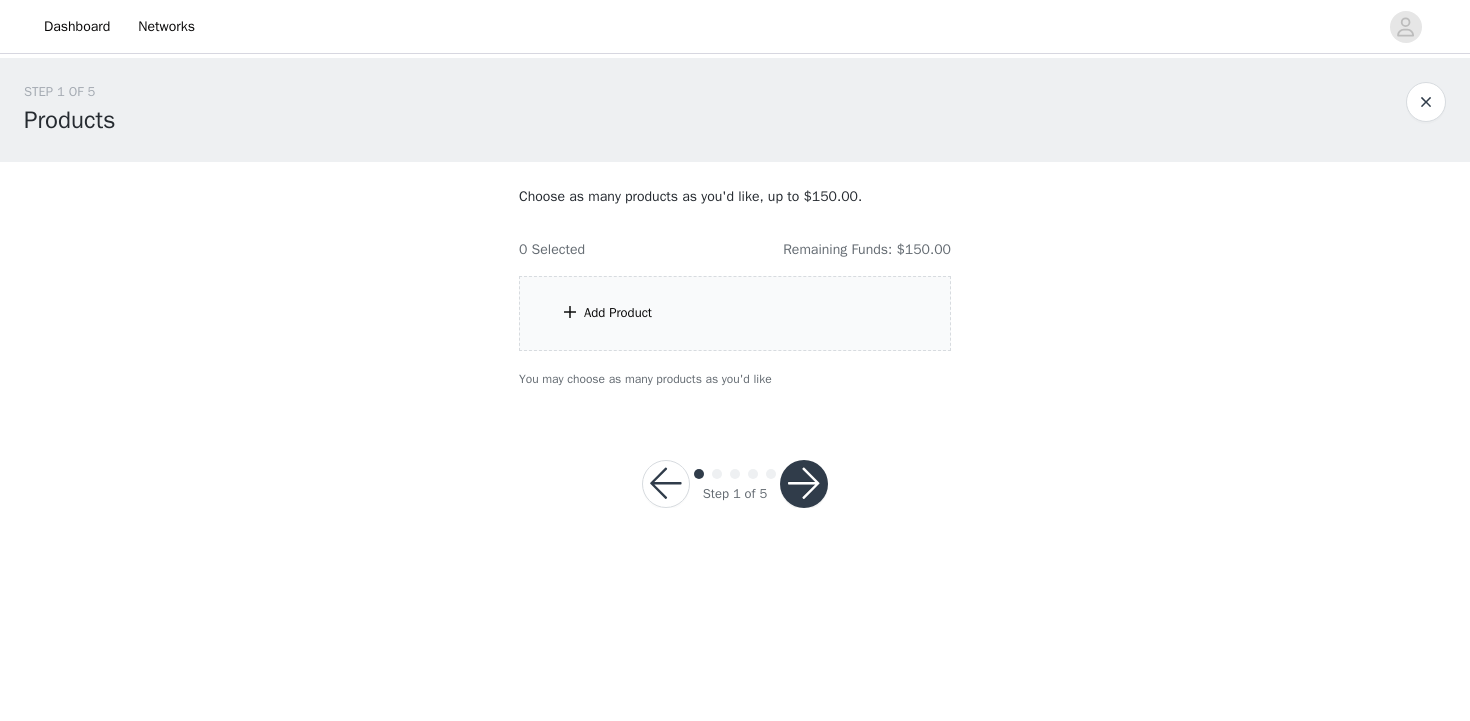 click on "Add Product" at bounding box center [735, 313] 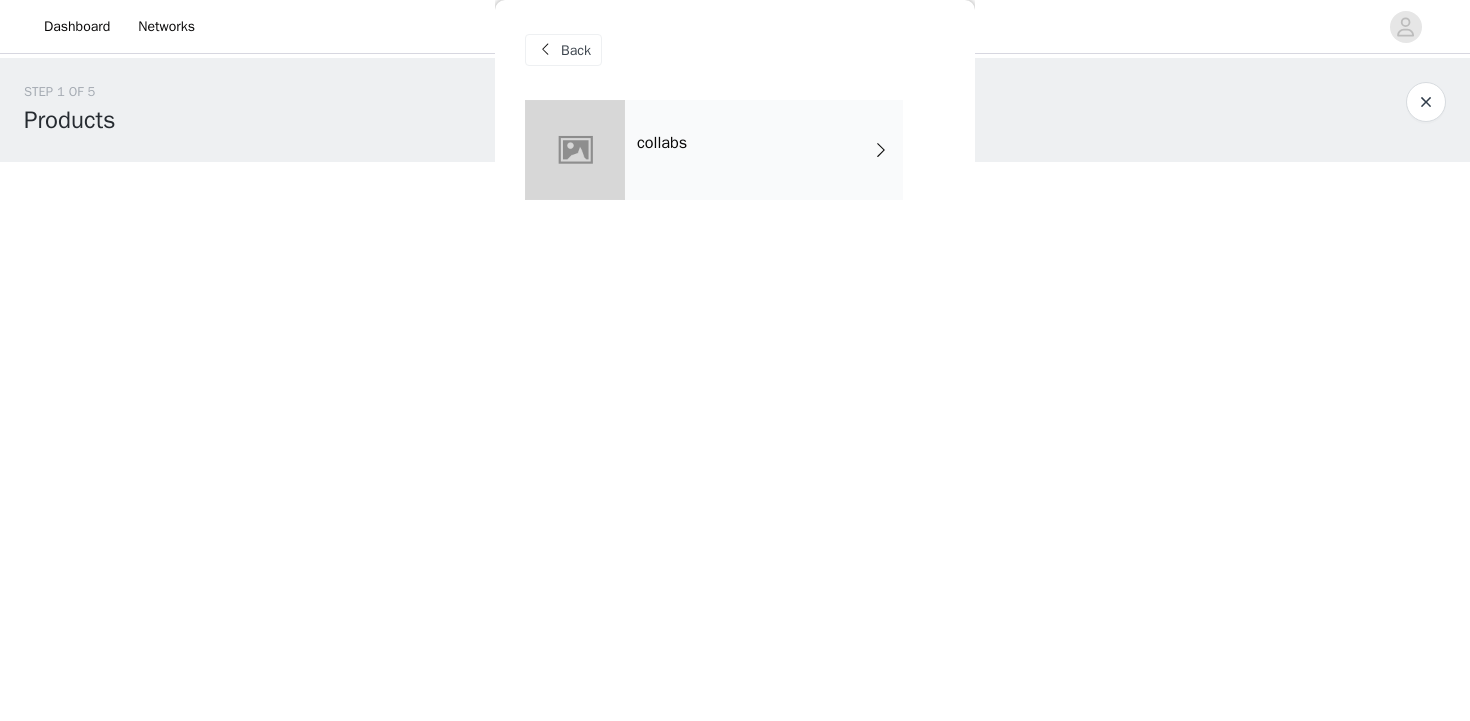 click on "collabs" at bounding box center [764, 150] 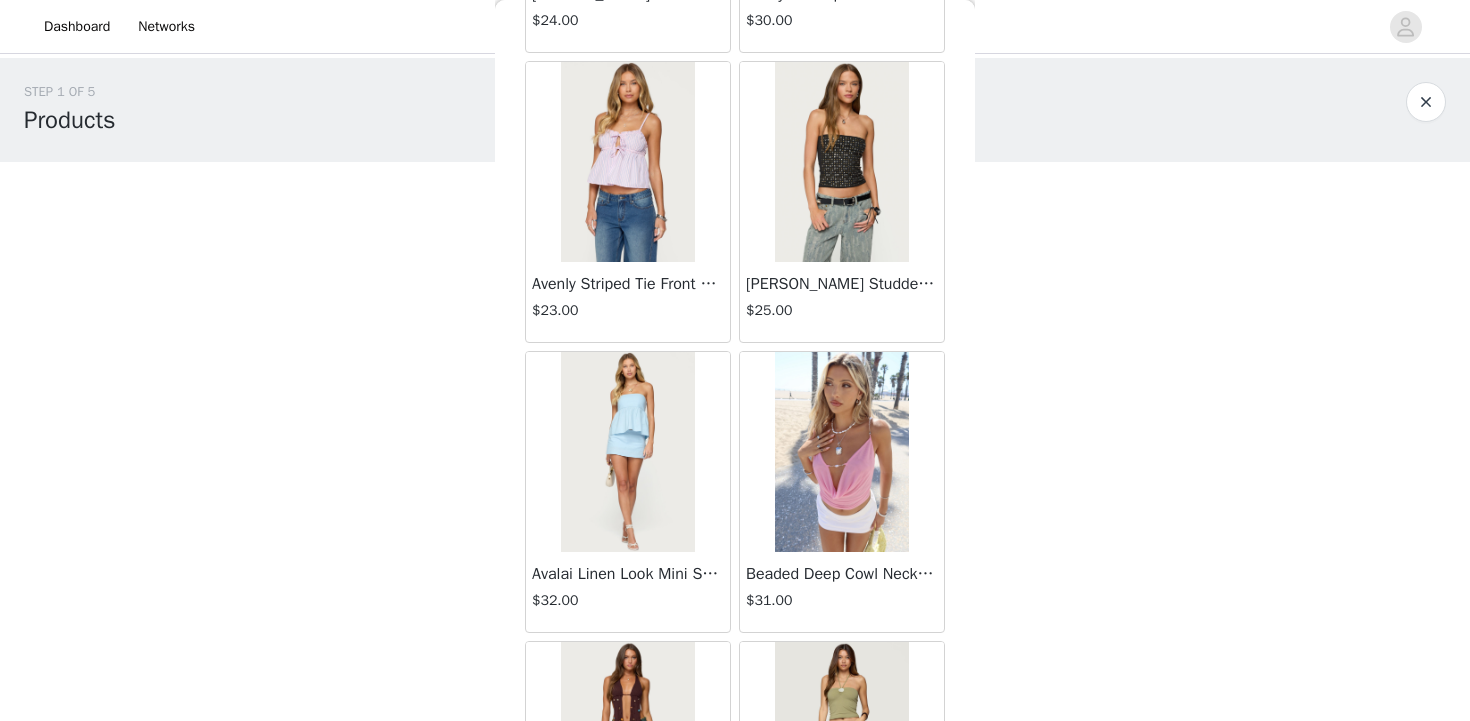 scroll, scrollTop: 1491, scrollLeft: 0, axis: vertical 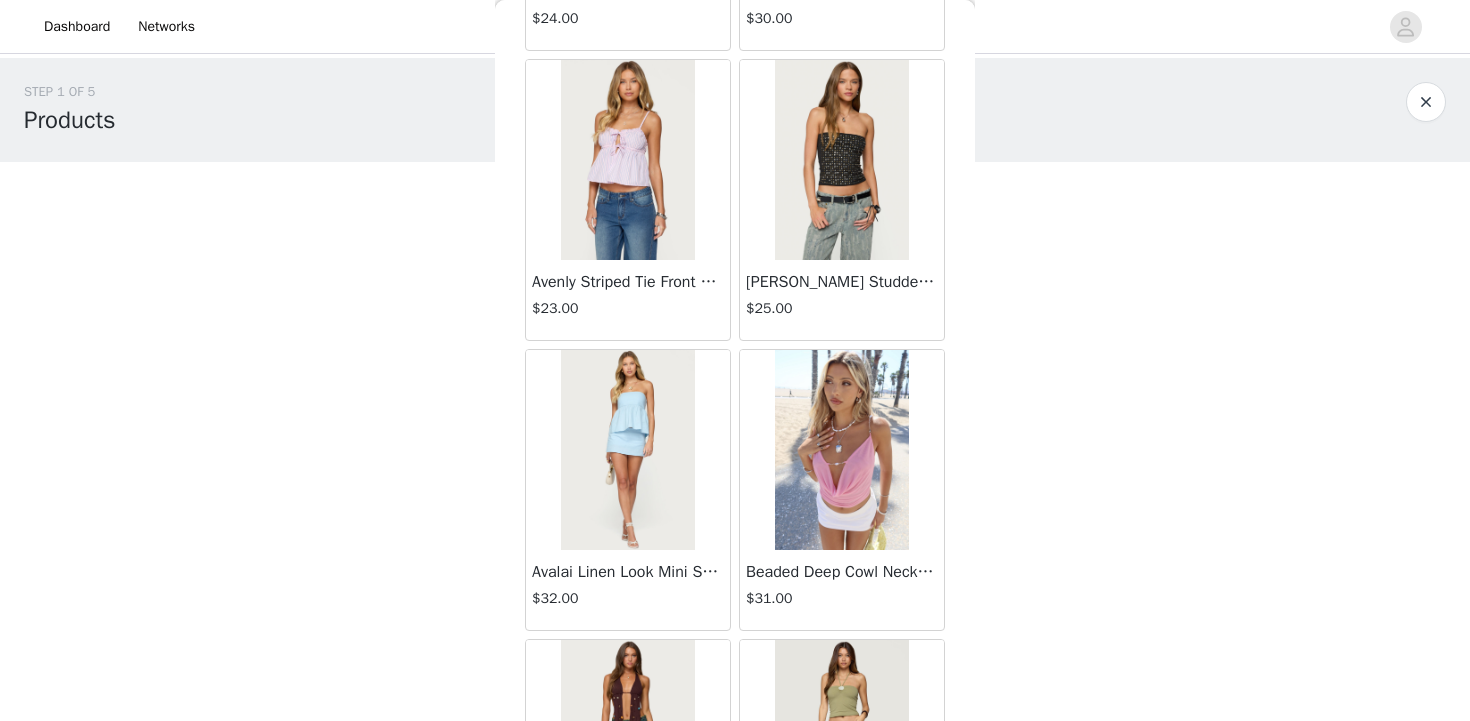 click at bounding box center (841, 450) 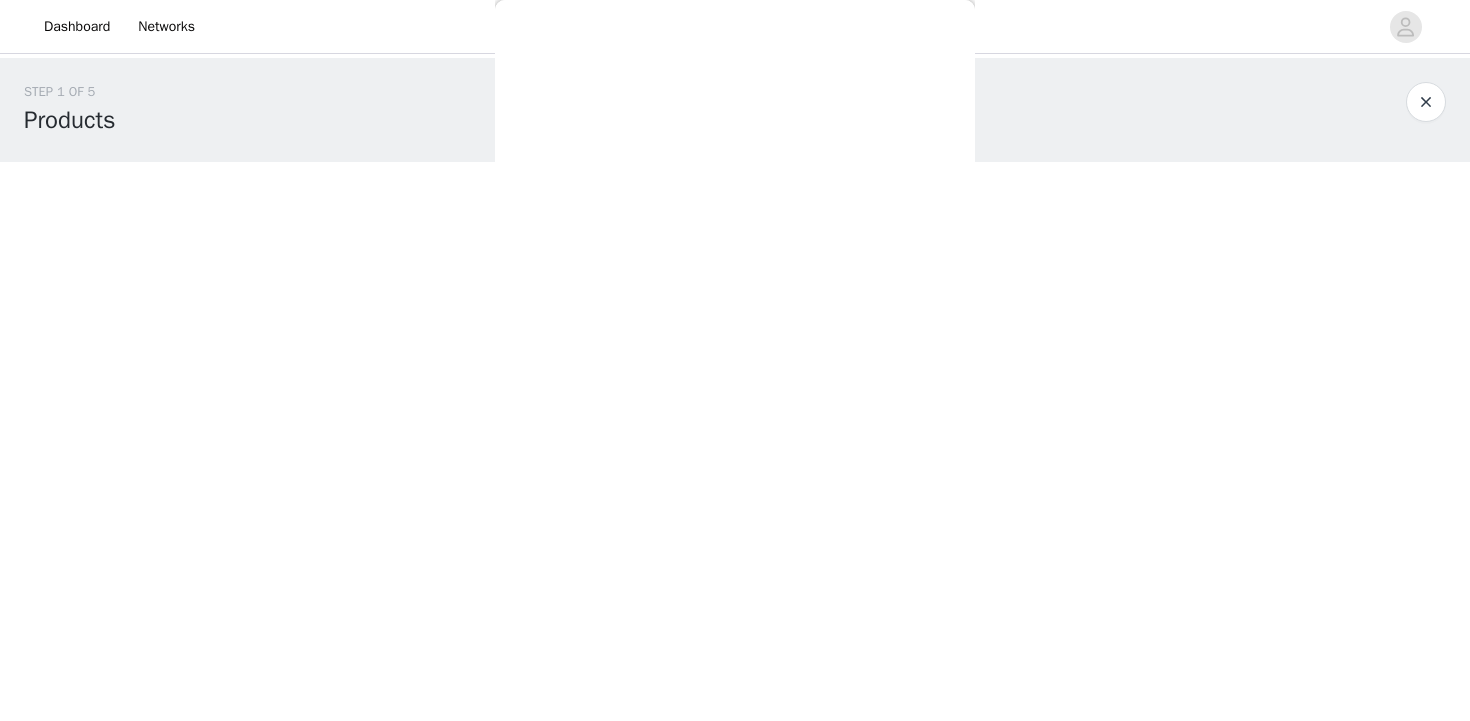 scroll, scrollTop: 0, scrollLeft: 0, axis: both 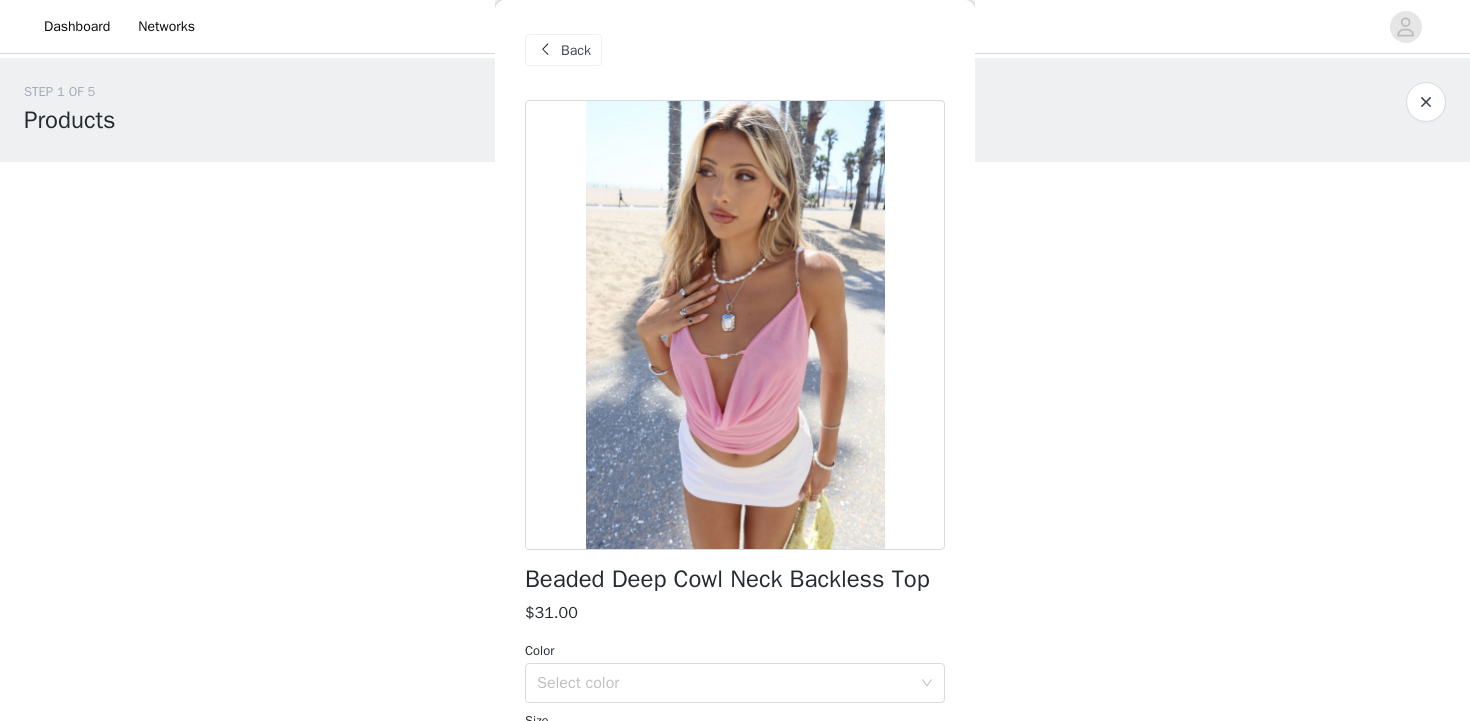 click on "Beaded Deep Cowl Neck Backless Top" at bounding box center (727, 579) 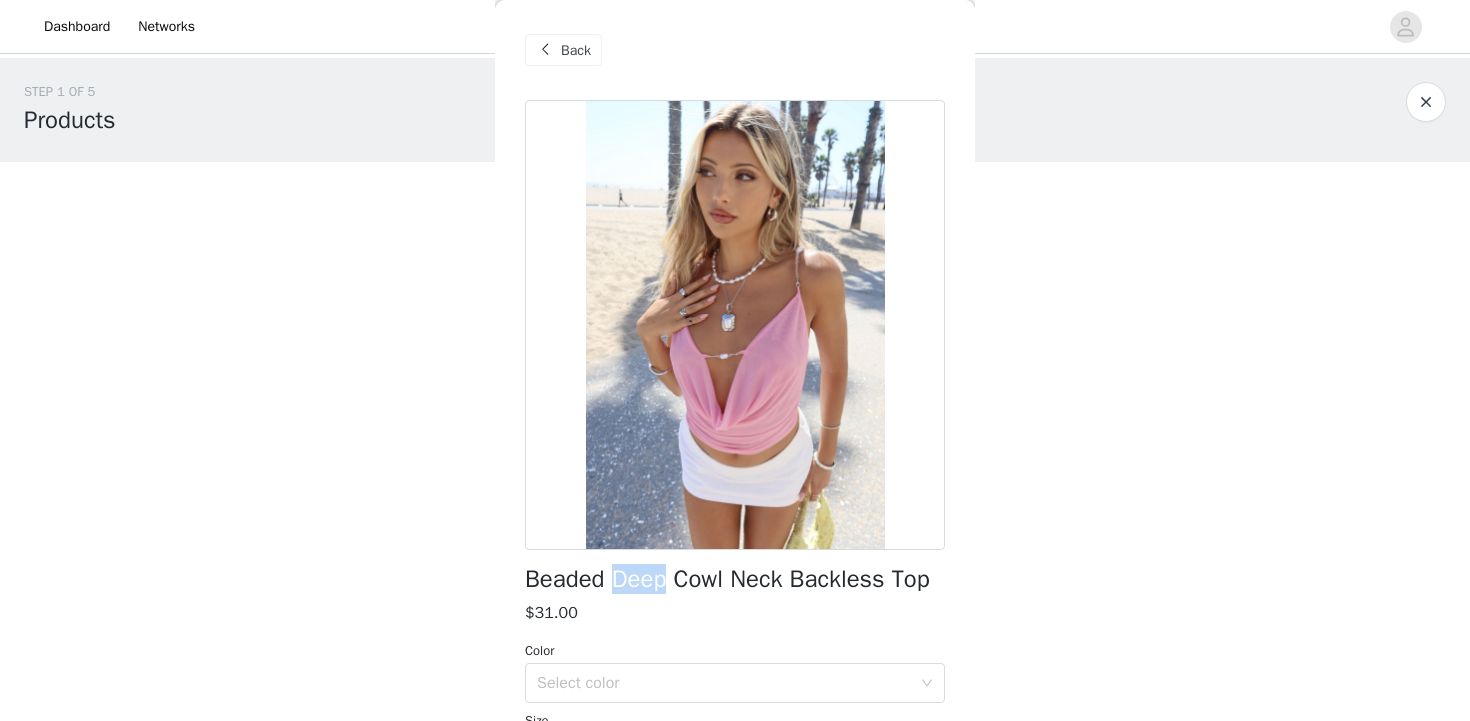 click on "Beaded Deep Cowl Neck Backless Top" at bounding box center [727, 579] 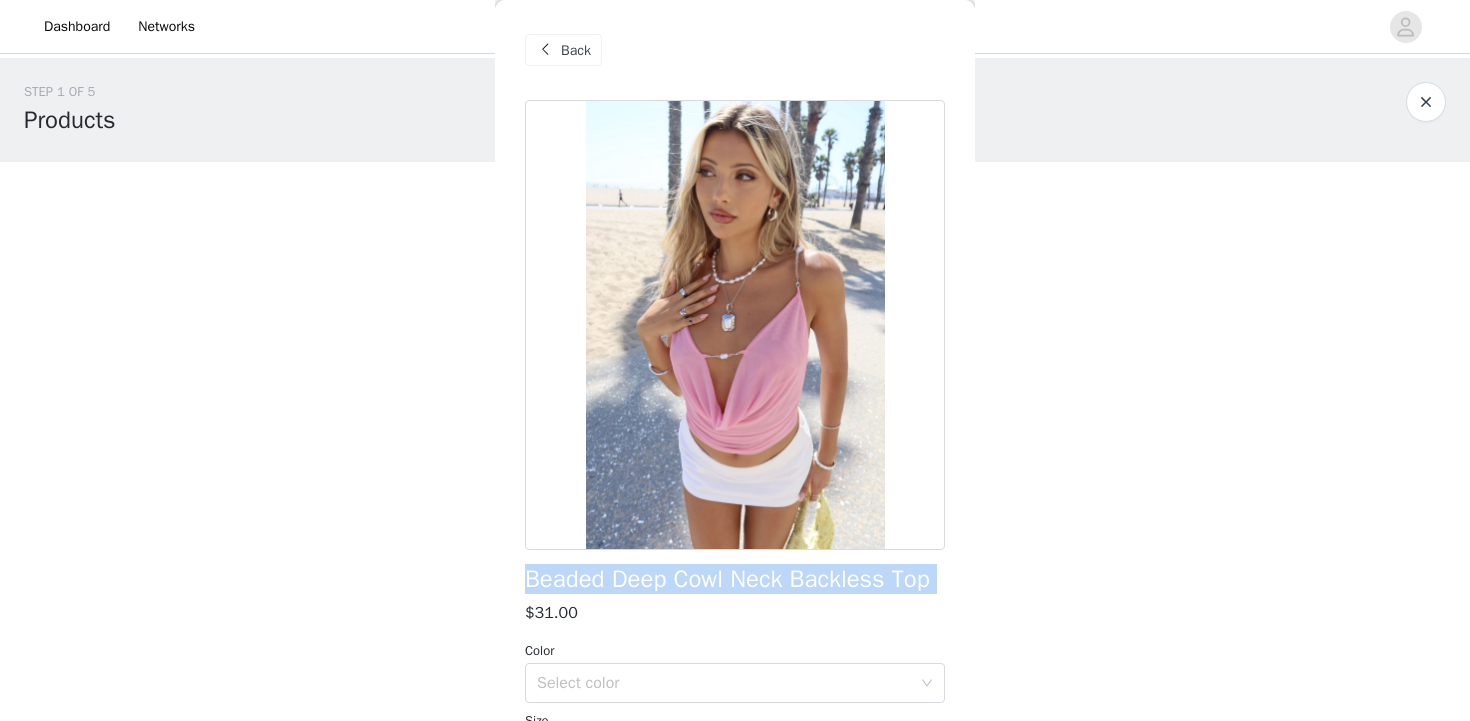 click on "Beaded Deep Cowl Neck Backless Top" at bounding box center [727, 579] 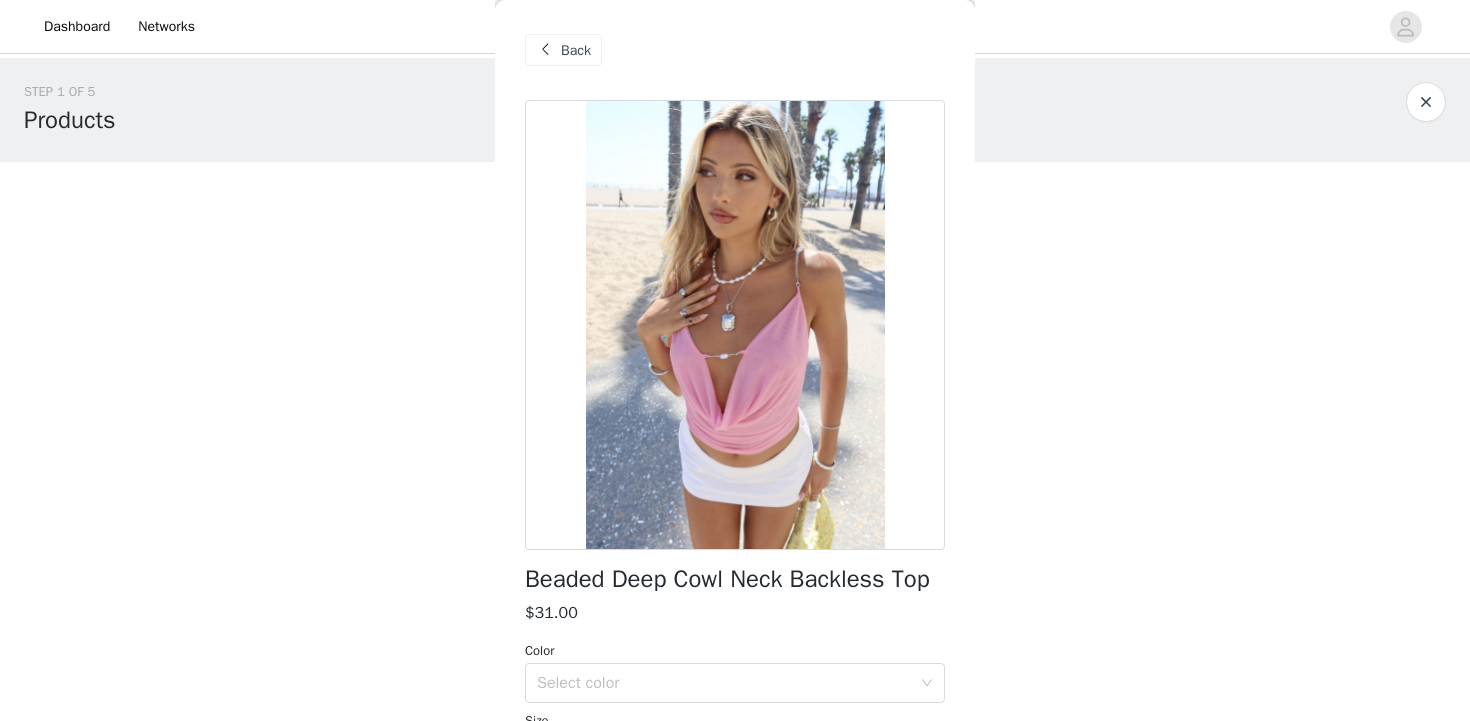 click on "Back" at bounding box center [576, 50] 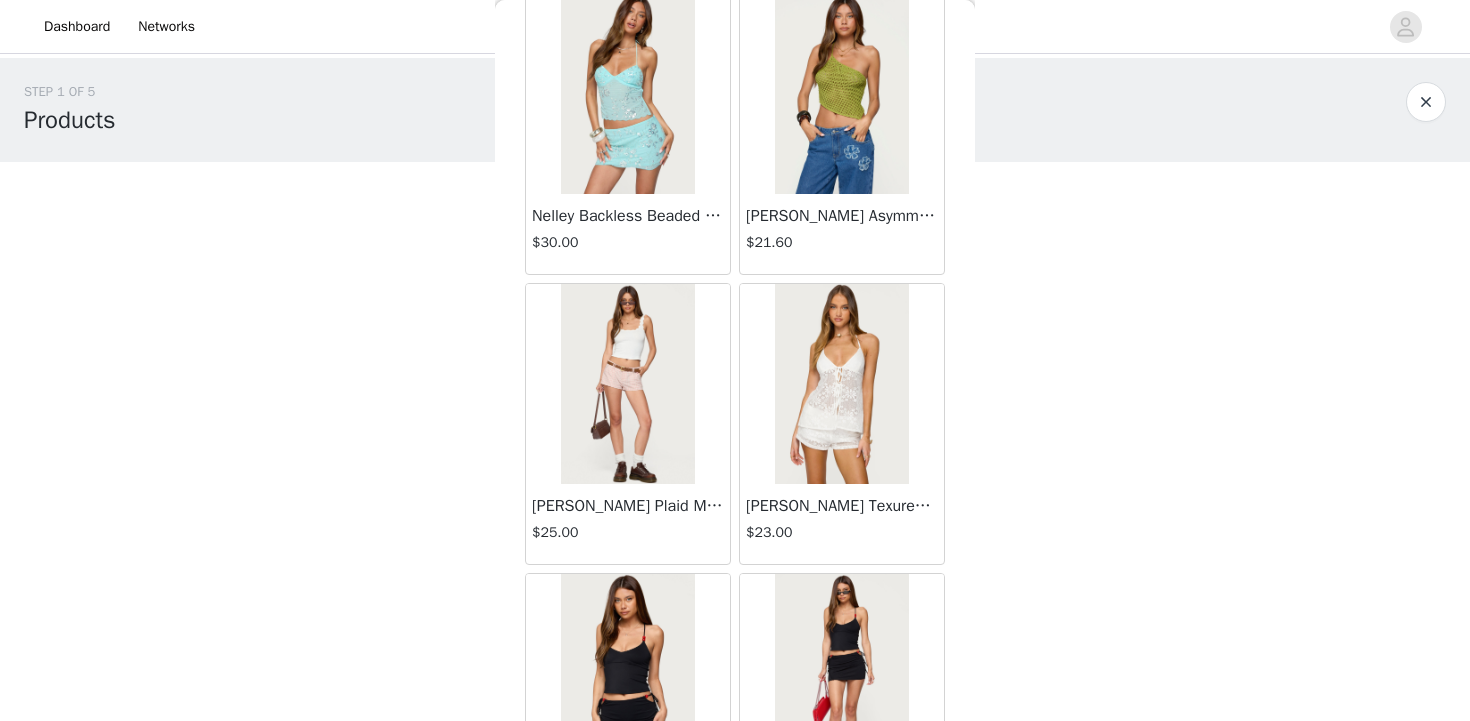 scroll, scrollTop: 435, scrollLeft: 0, axis: vertical 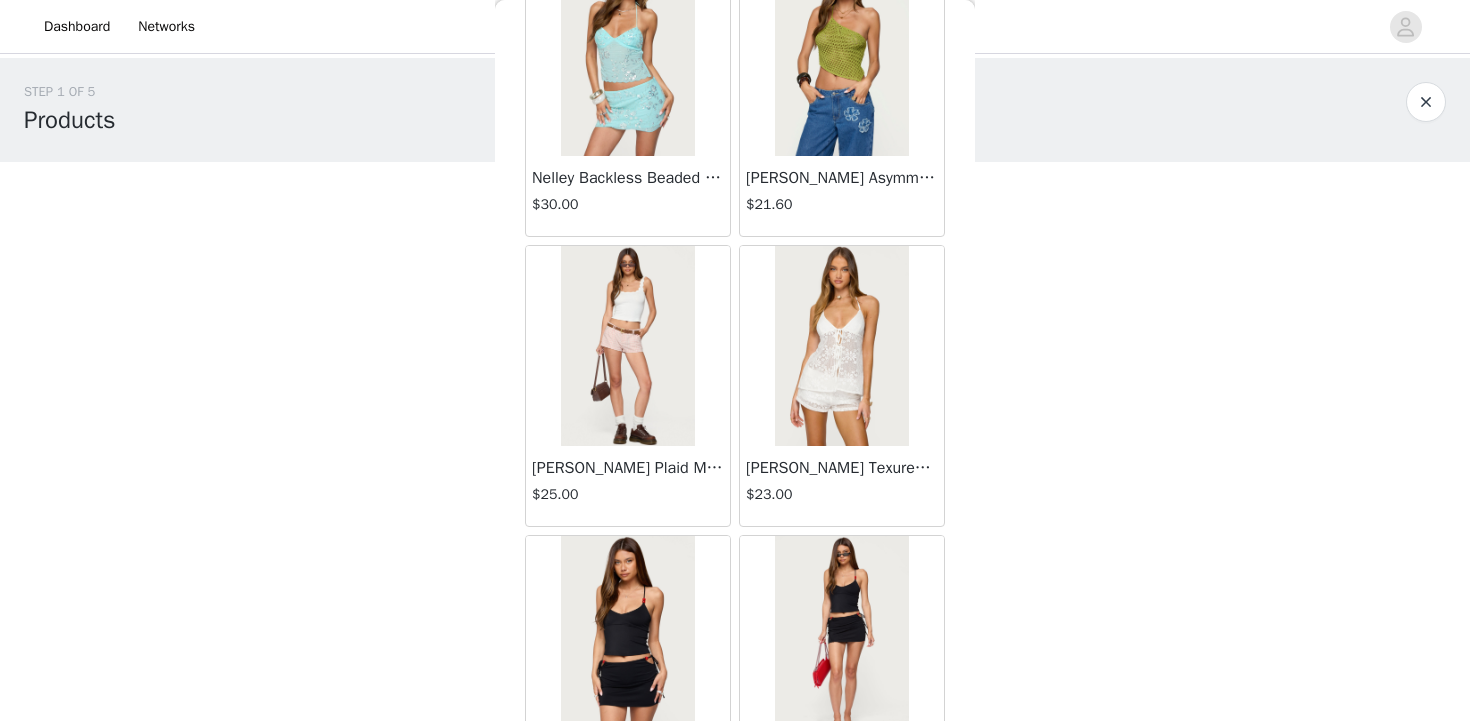 click at bounding box center (841, 346) 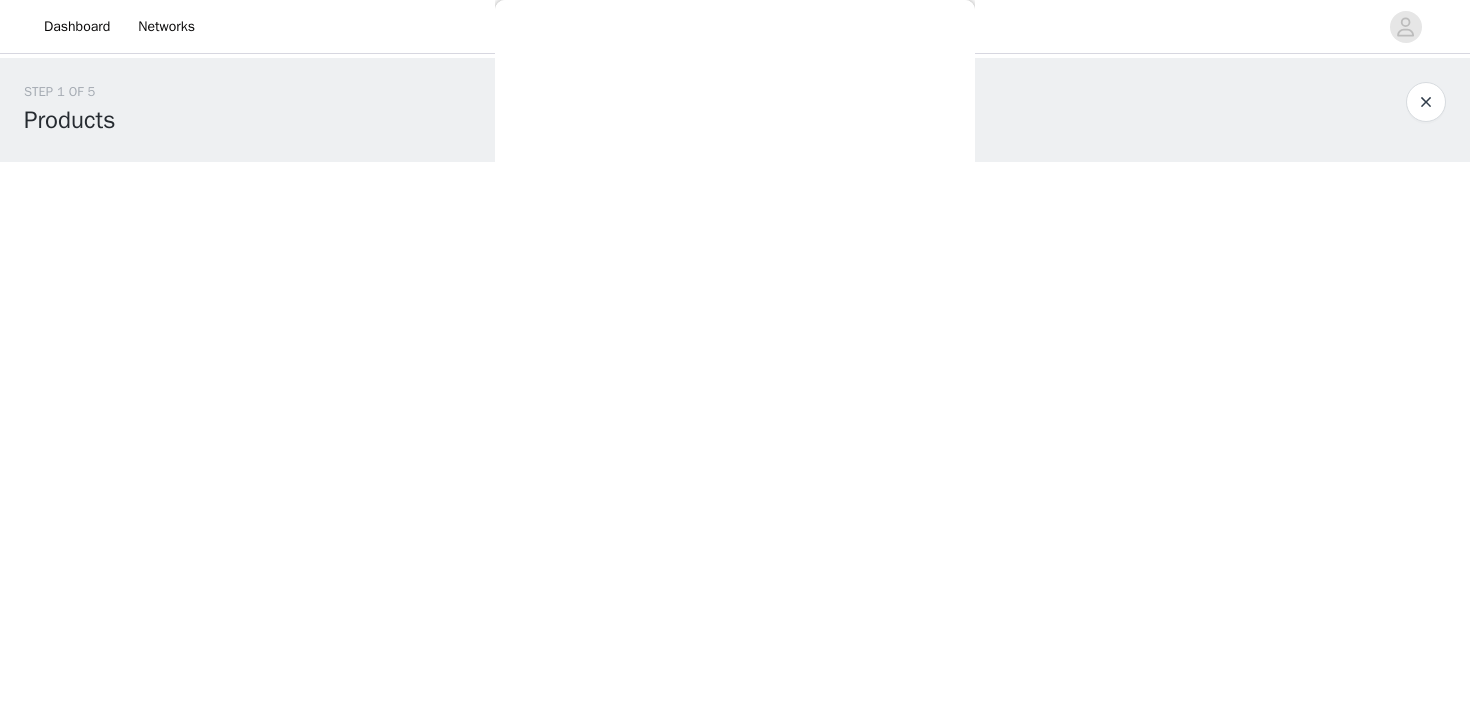 scroll, scrollTop: 0, scrollLeft: 0, axis: both 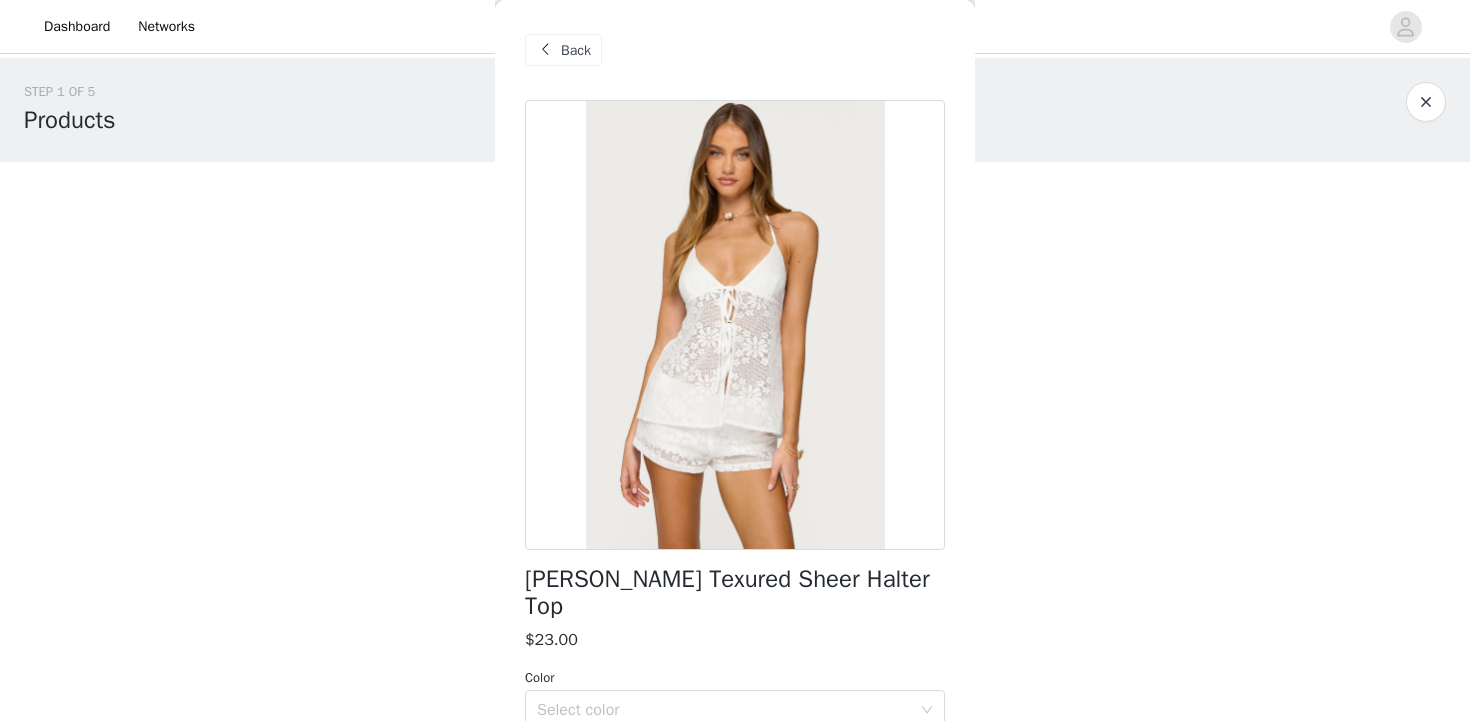 click on "Back" at bounding box center [563, 50] 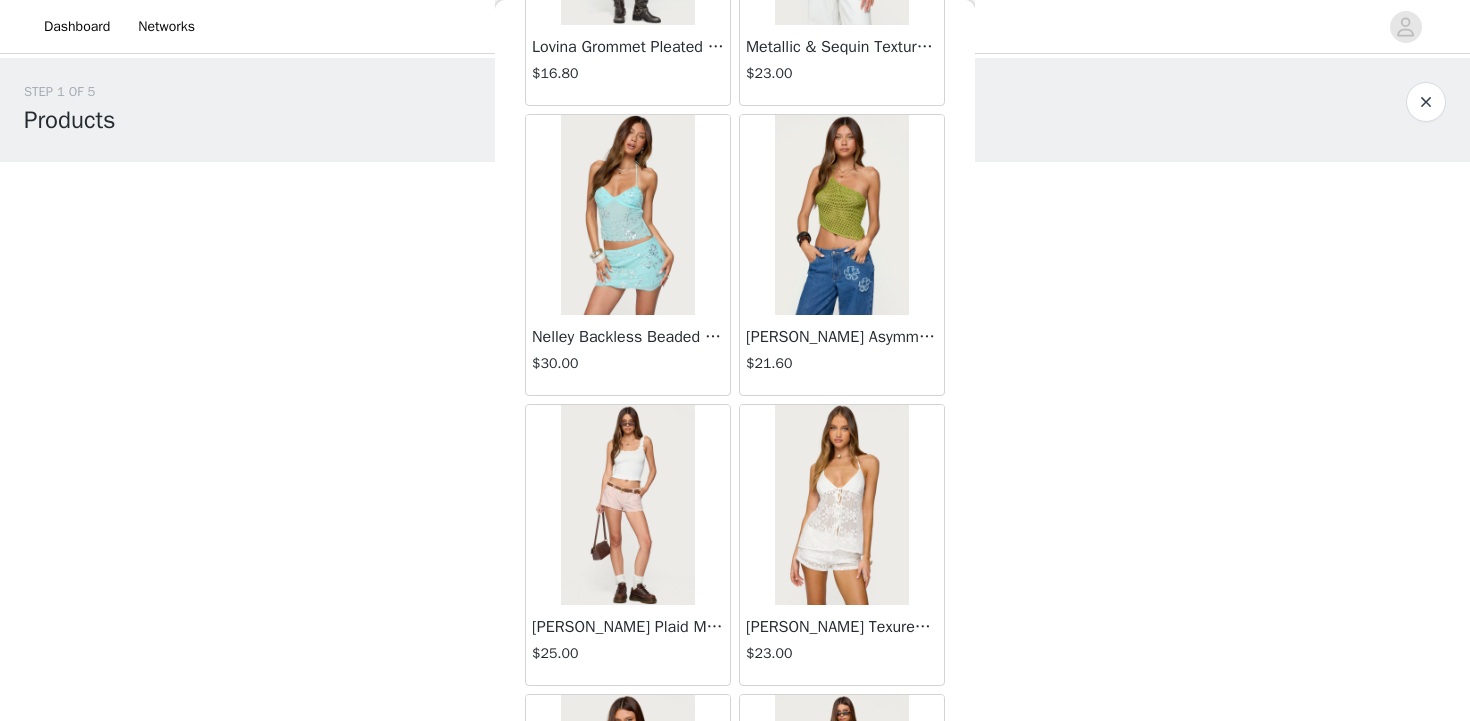 scroll, scrollTop: 72, scrollLeft: 0, axis: vertical 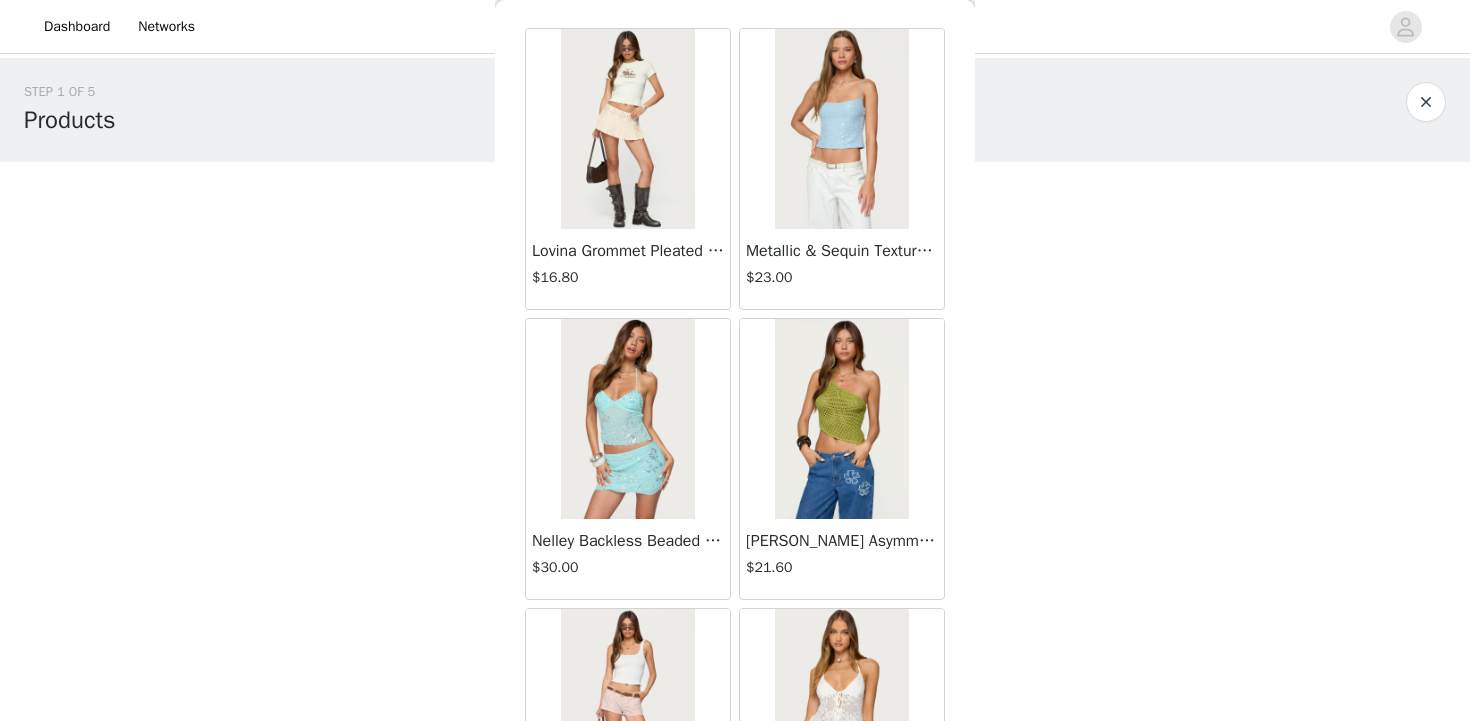 click at bounding box center (627, 419) 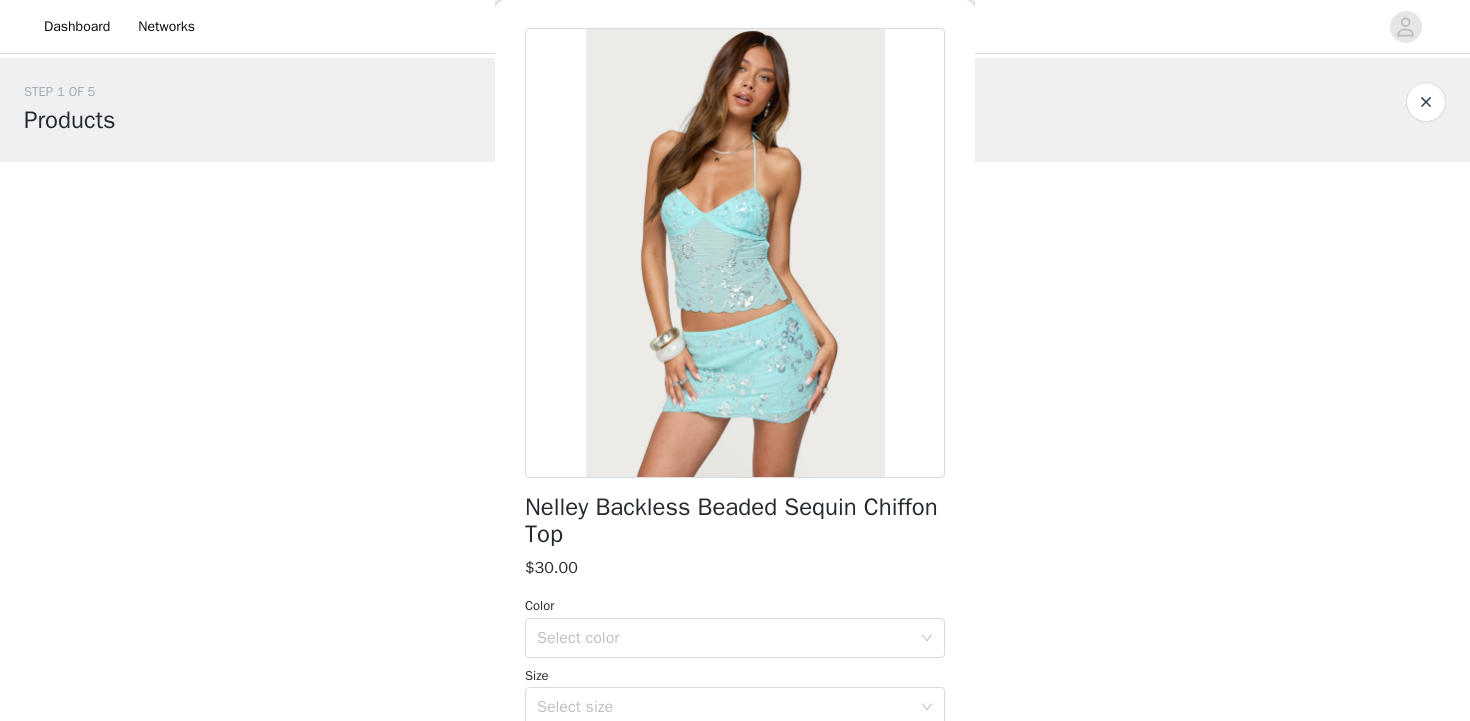 scroll, scrollTop: 0, scrollLeft: 0, axis: both 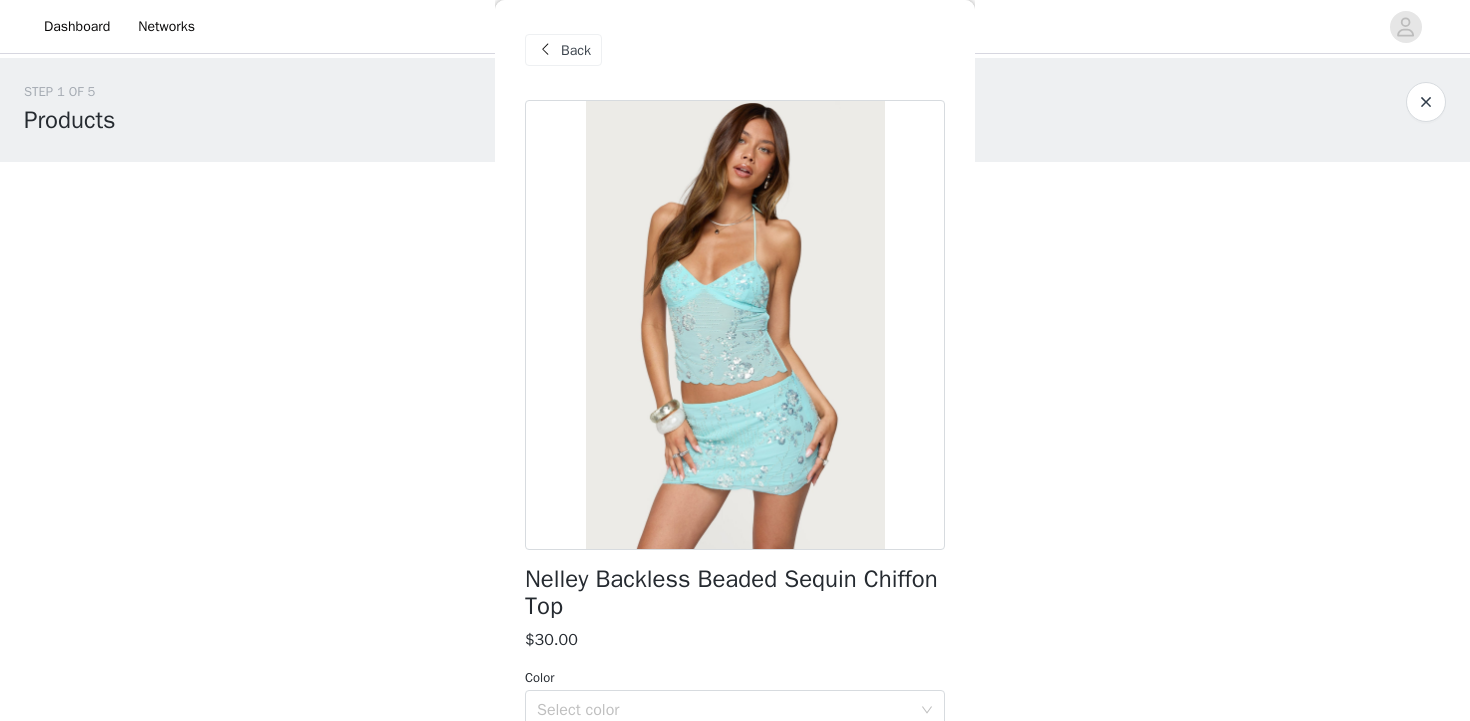 click on "Back" at bounding box center [576, 50] 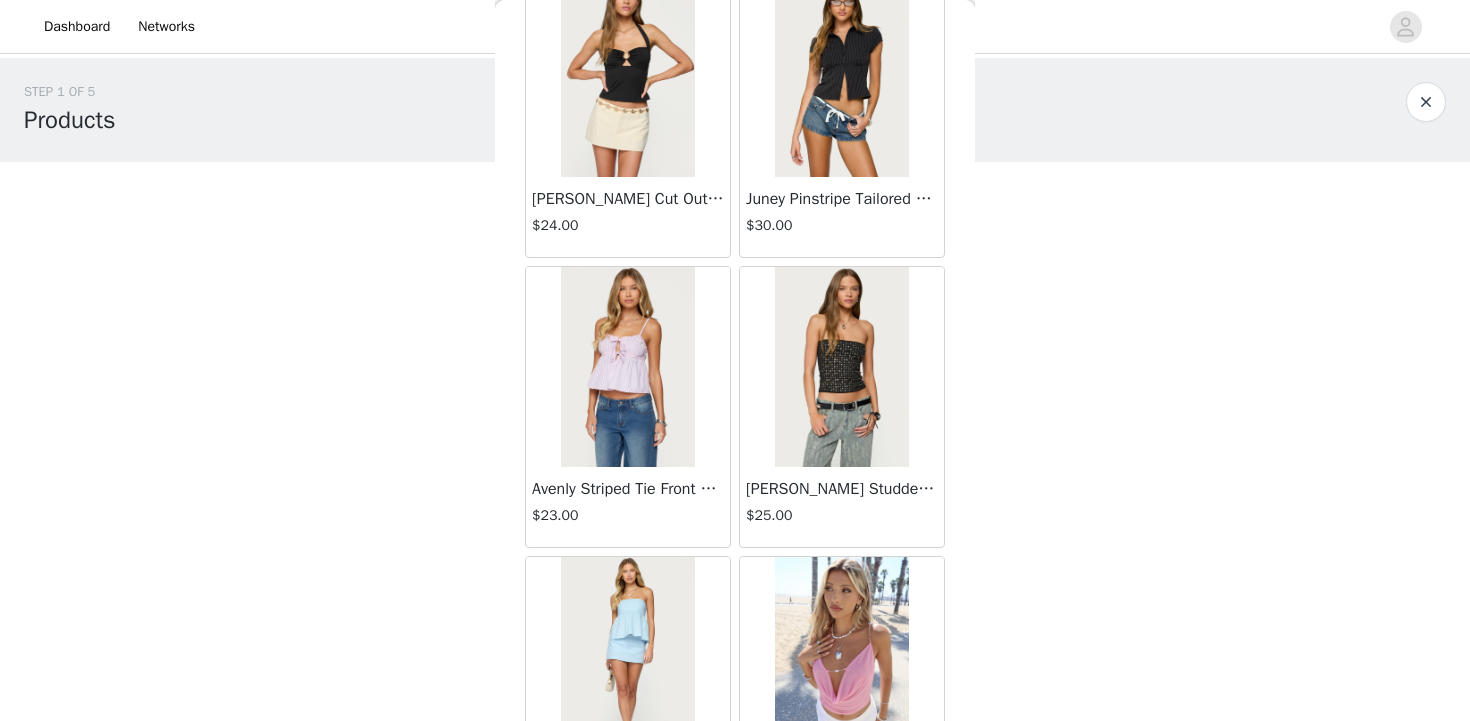 scroll, scrollTop: 1398, scrollLeft: 0, axis: vertical 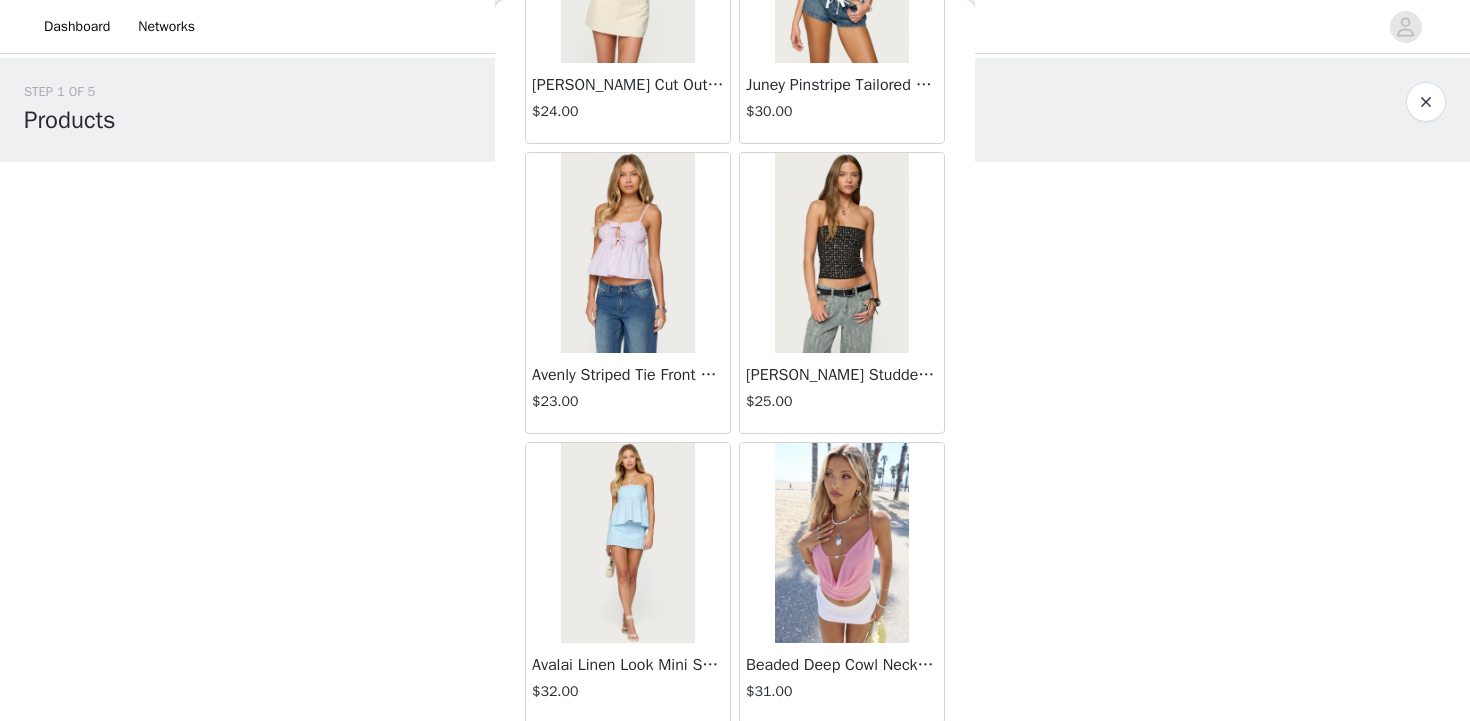 click at bounding box center [627, 253] 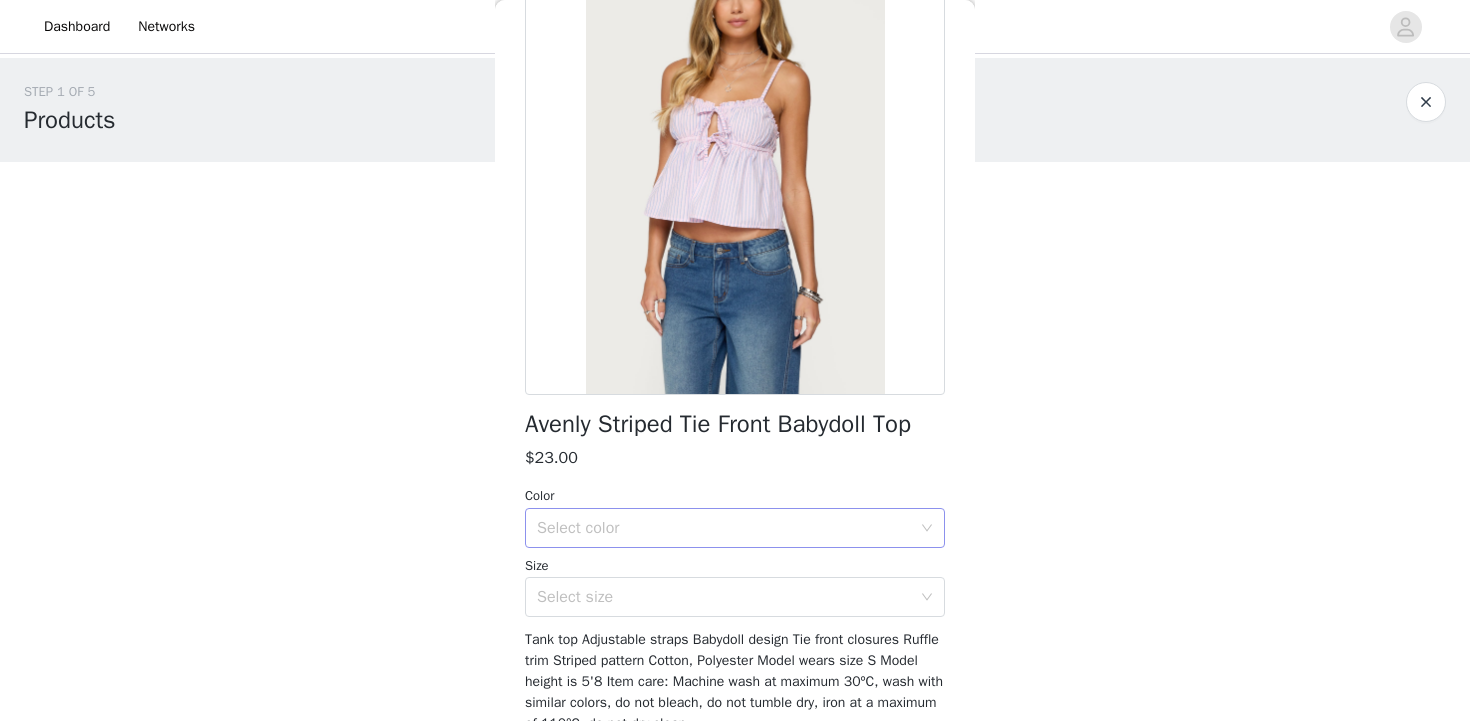 click on "Select color" at bounding box center (724, 528) 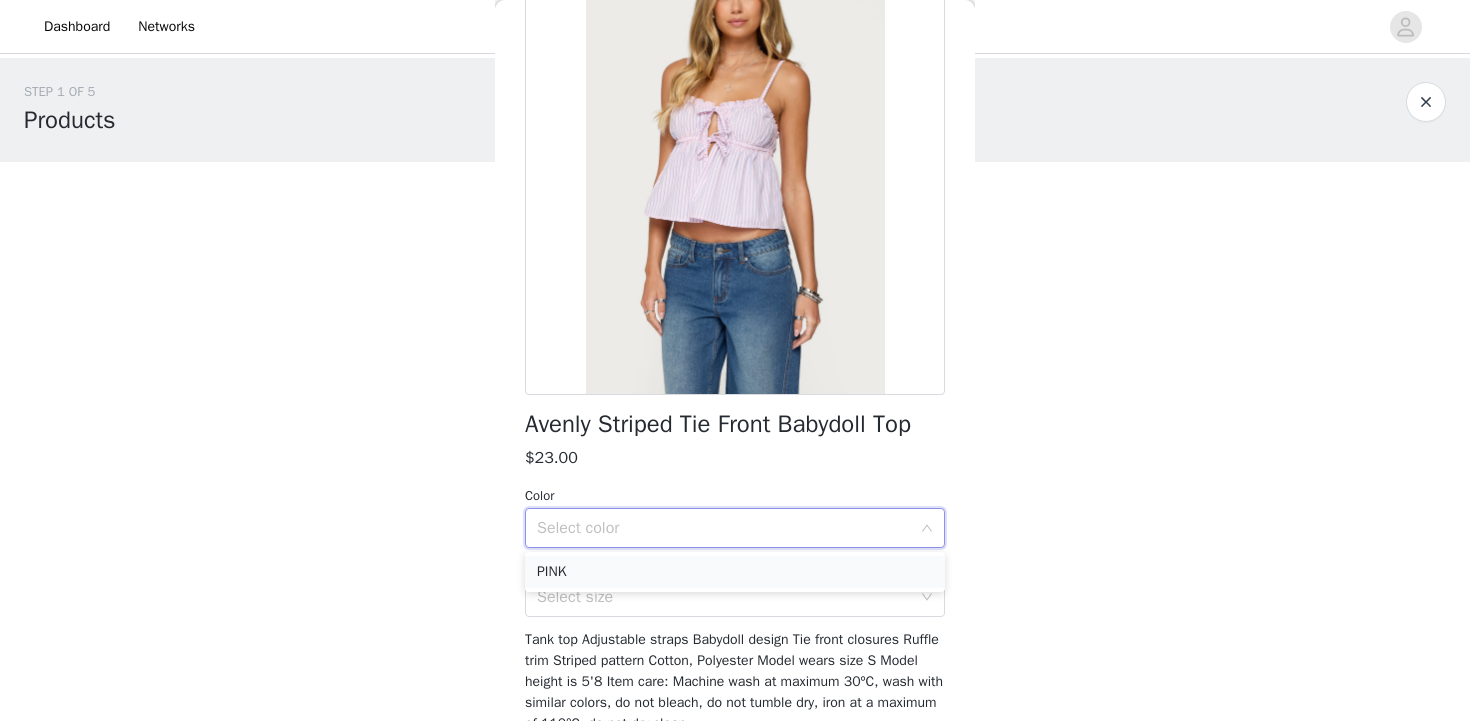click on "PINK" at bounding box center [735, 572] 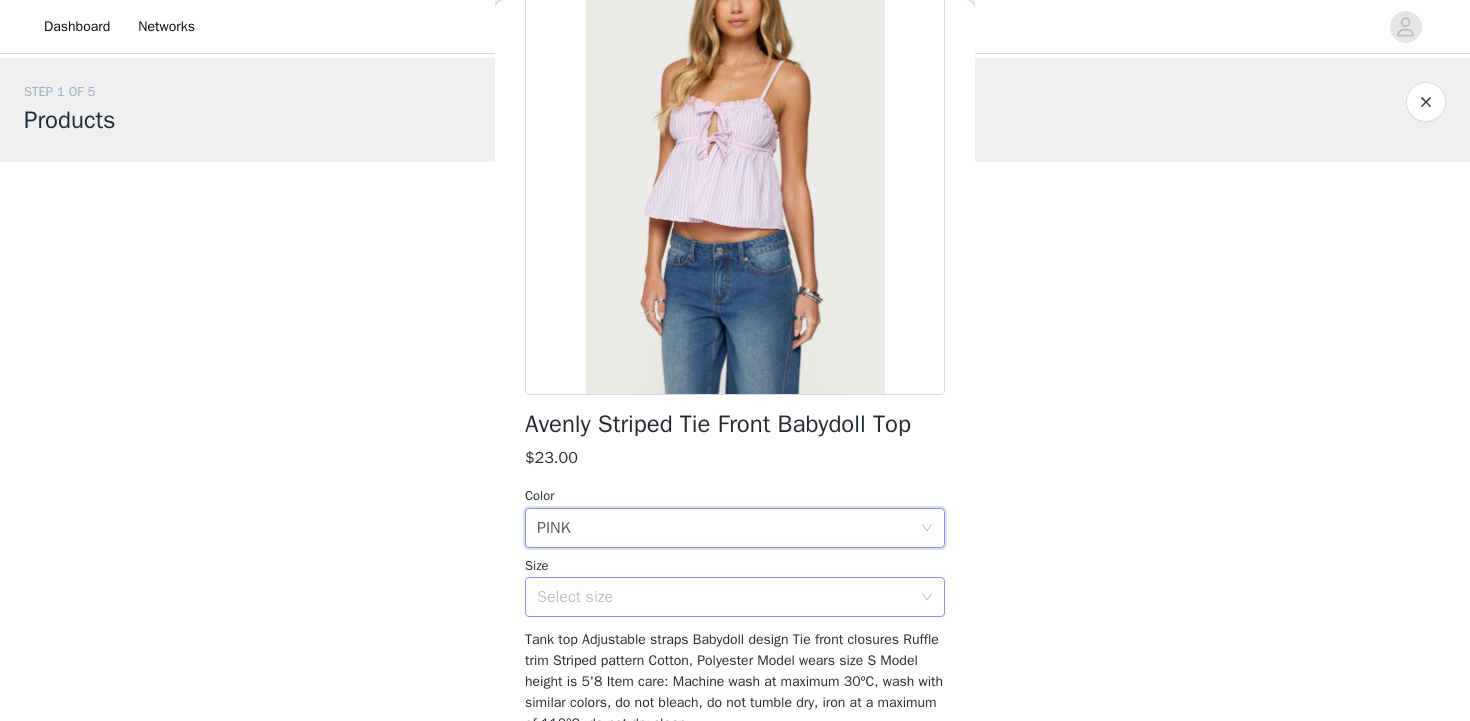 click on "Select size" at bounding box center (724, 597) 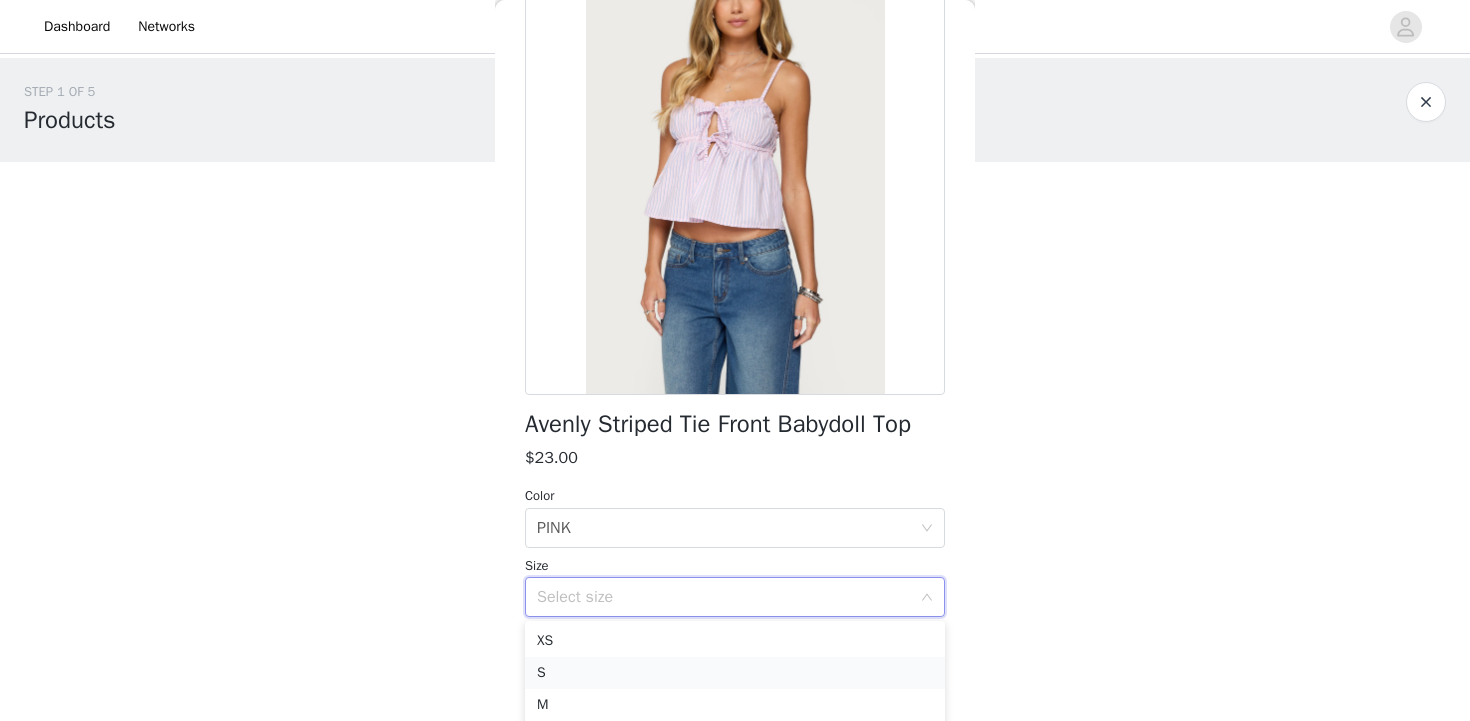 click on "S" at bounding box center [735, 673] 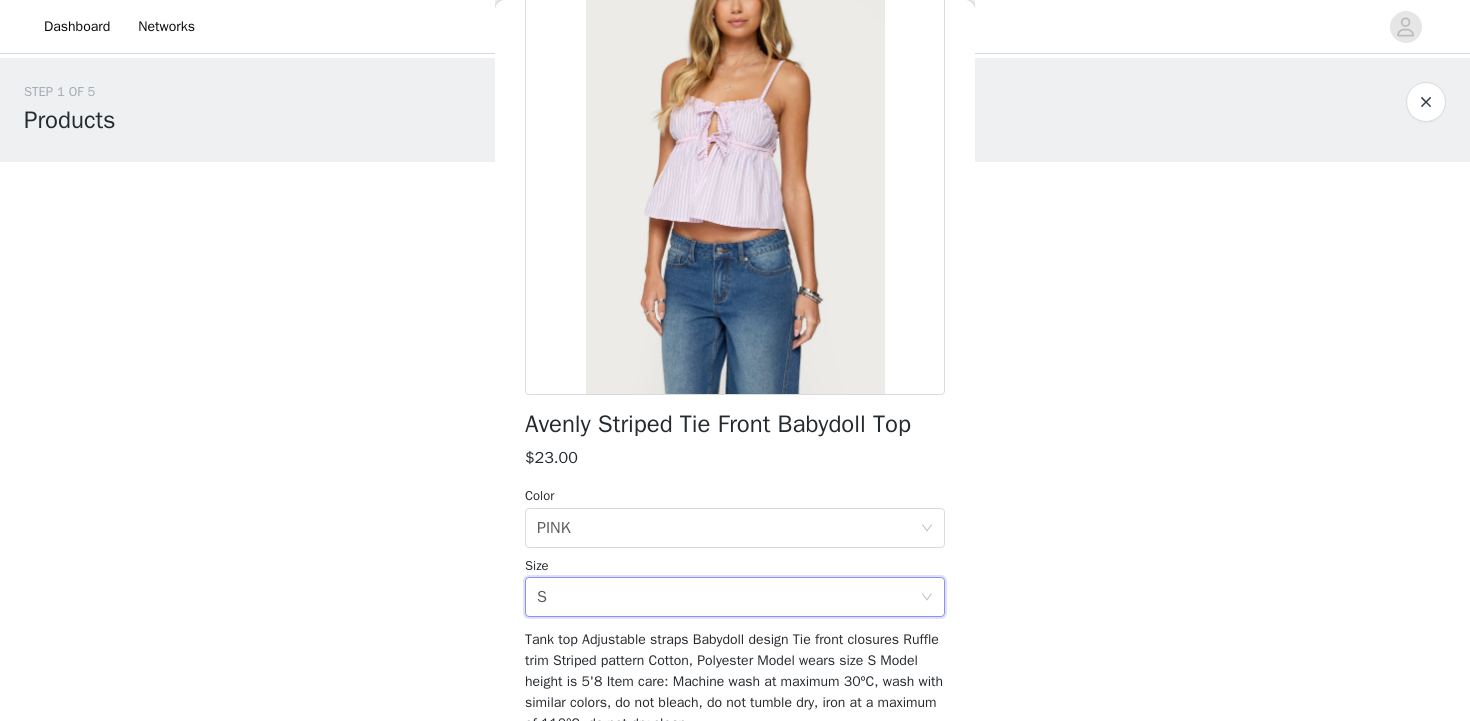 scroll, scrollTop: 252, scrollLeft: 0, axis: vertical 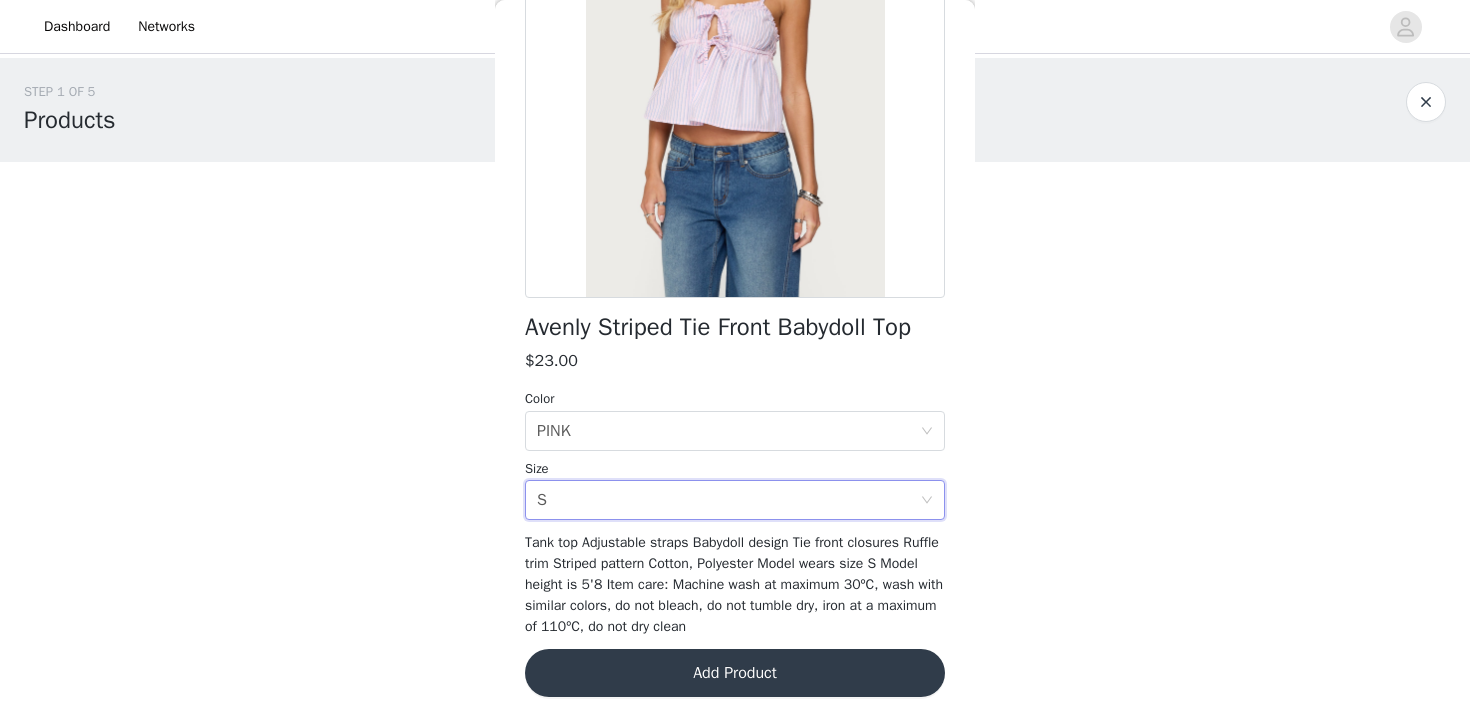 click on "Add Product" at bounding box center [735, 673] 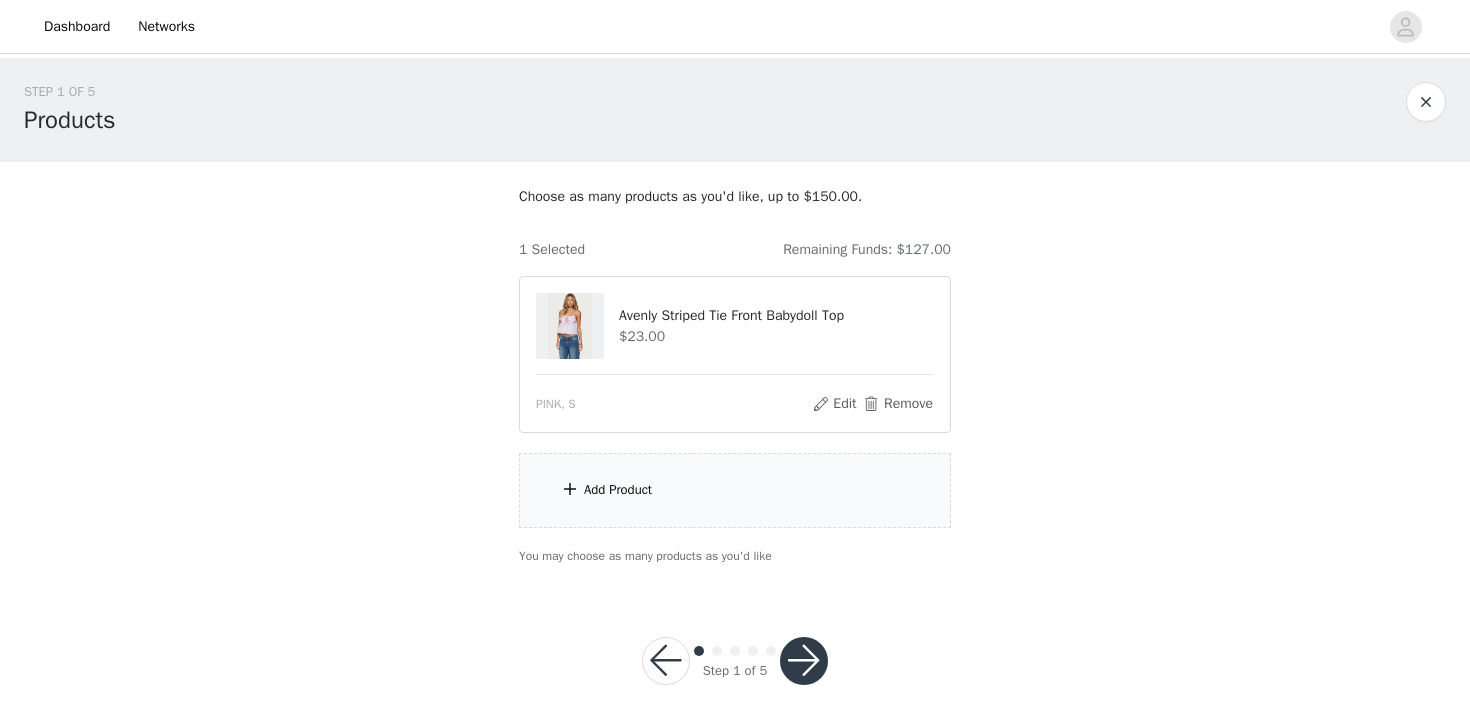 click on "Add Product" at bounding box center [735, 490] 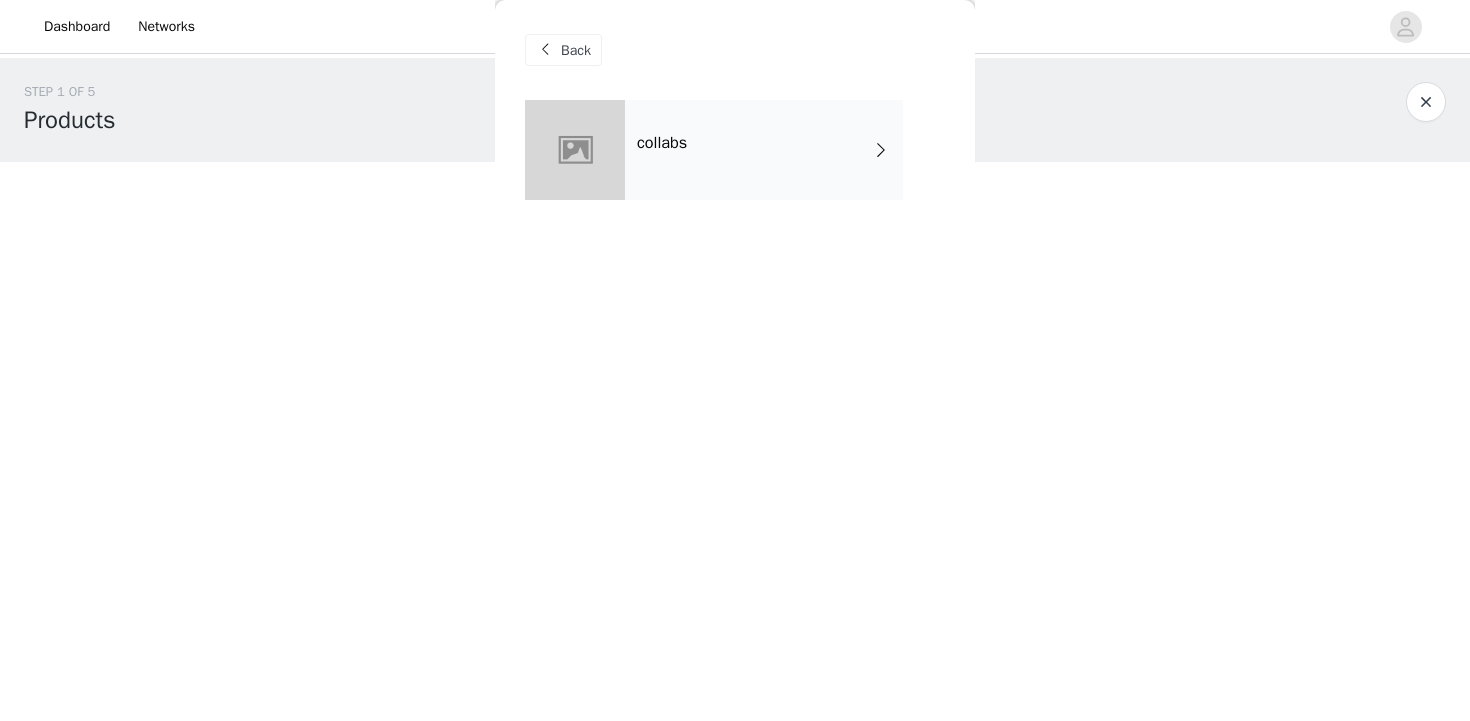 click on "collabs" at bounding box center (764, 150) 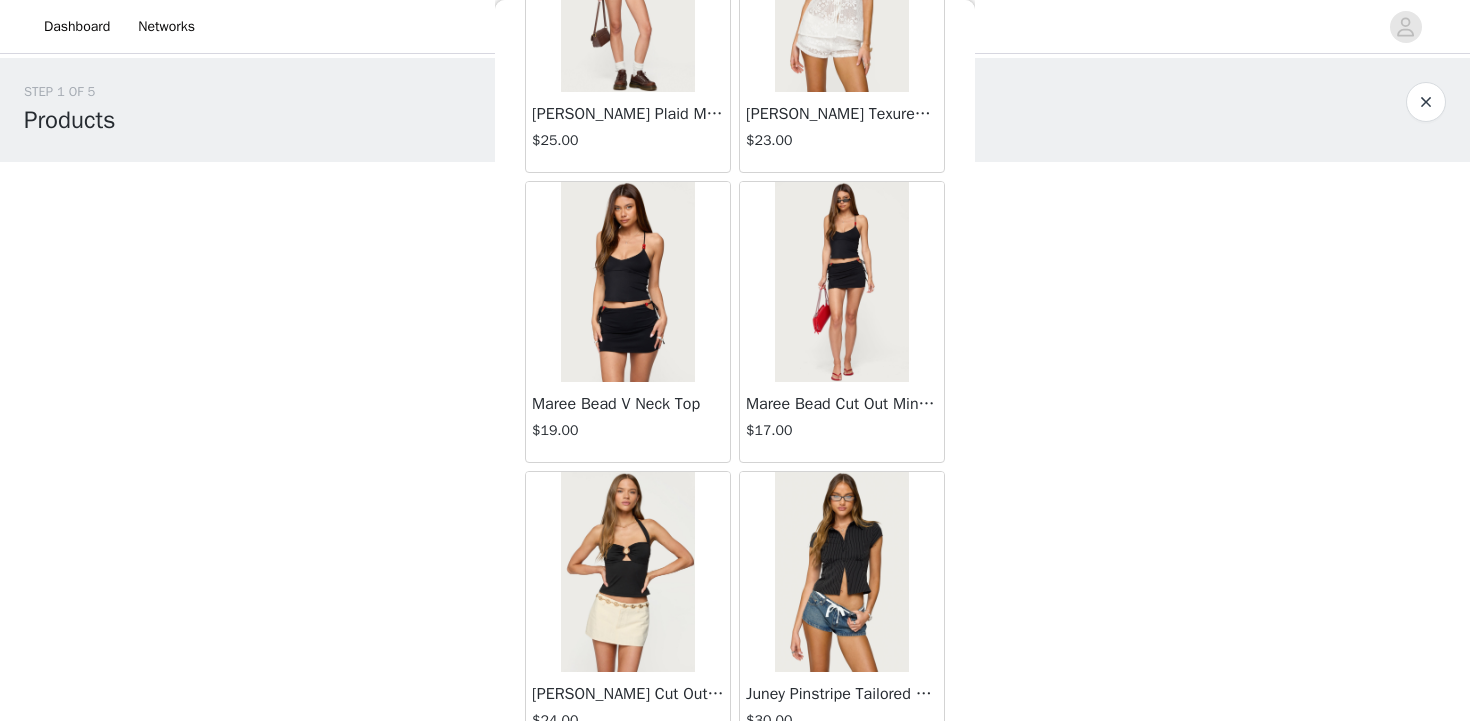 scroll, scrollTop: 790, scrollLeft: 0, axis: vertical 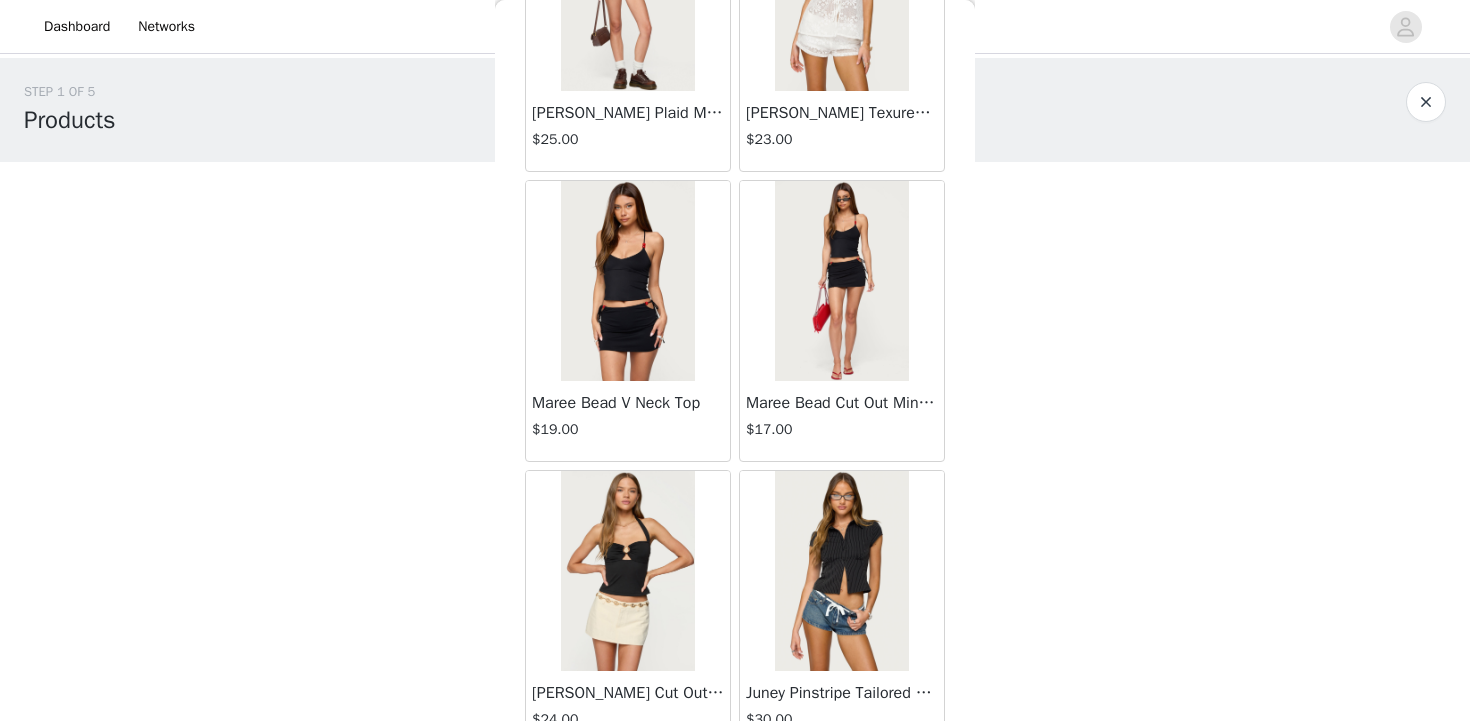 click at bounding box center [841, 281] 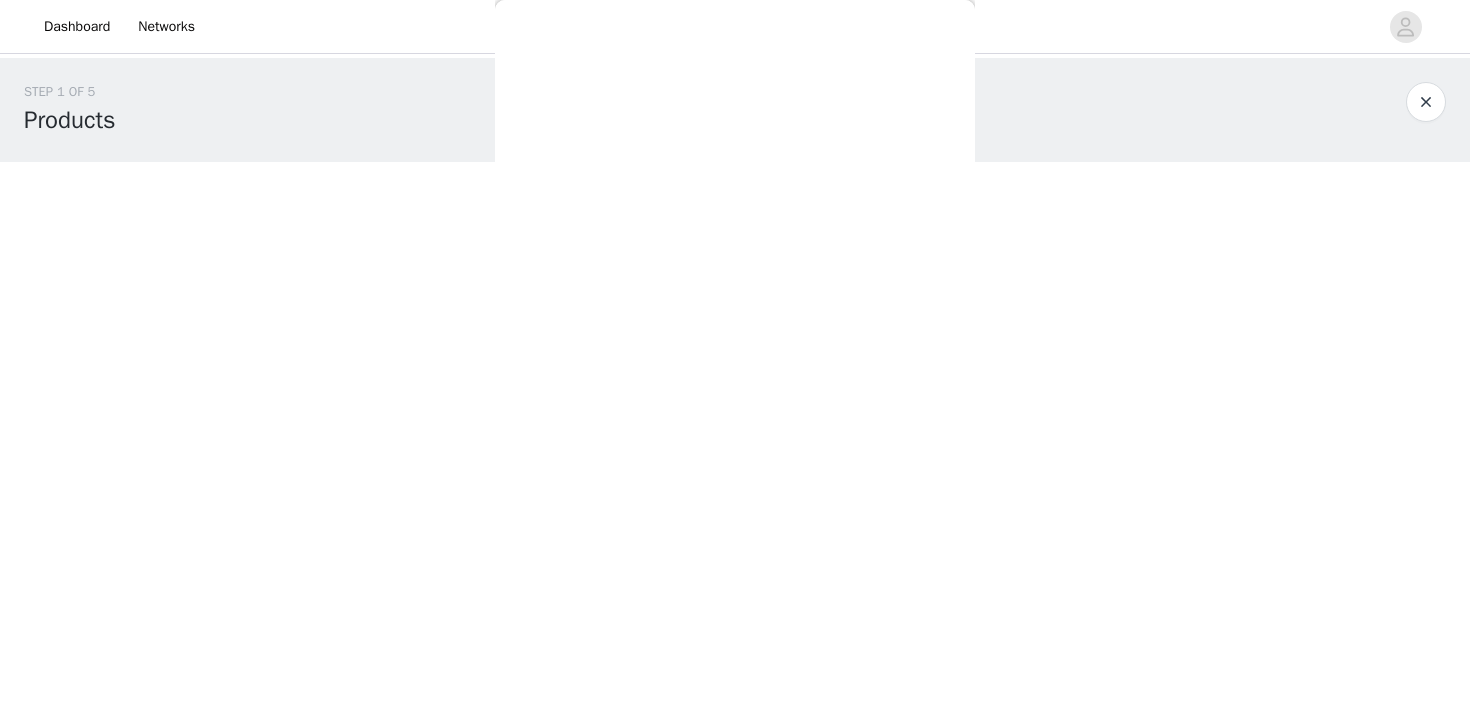 scroll, scrollTop: 0, scrollLeft: 0, axis: both 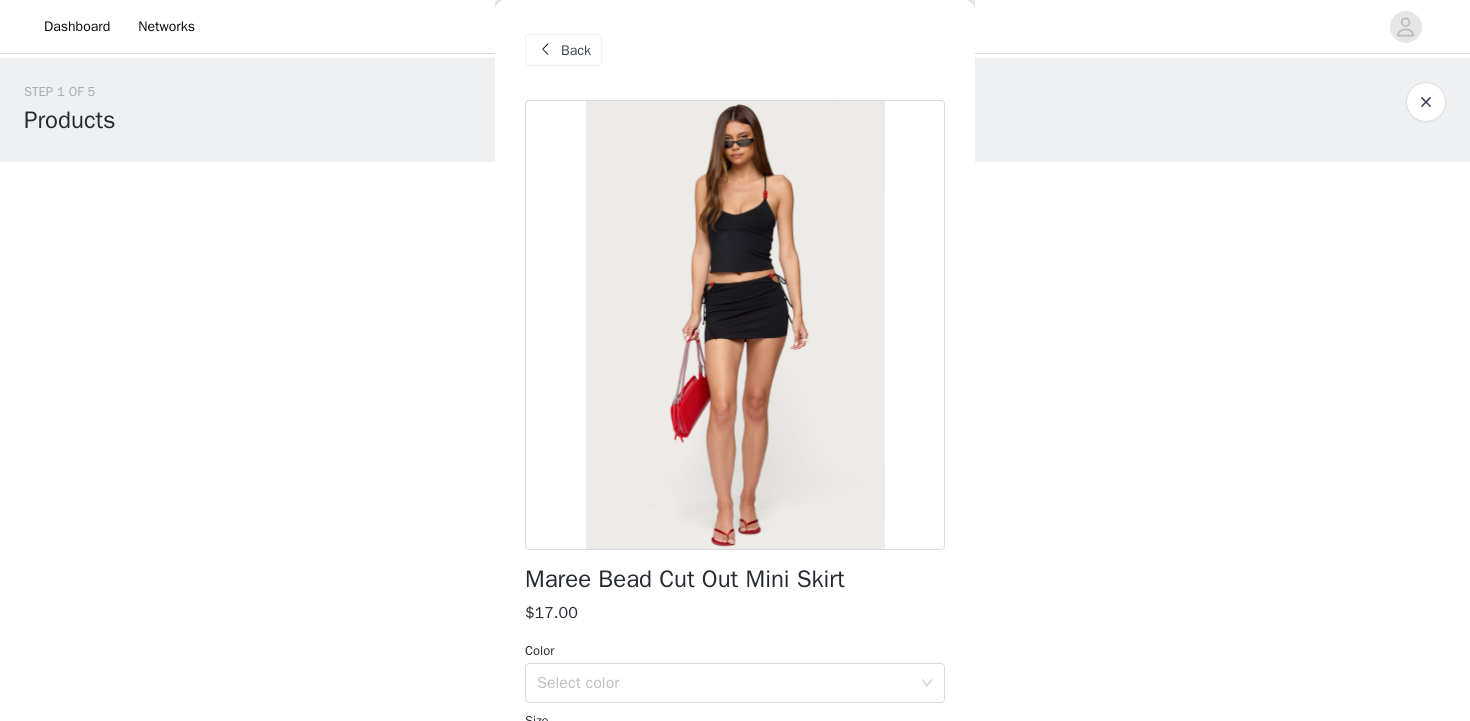 click on "Back" at bounding box center (576, 50) 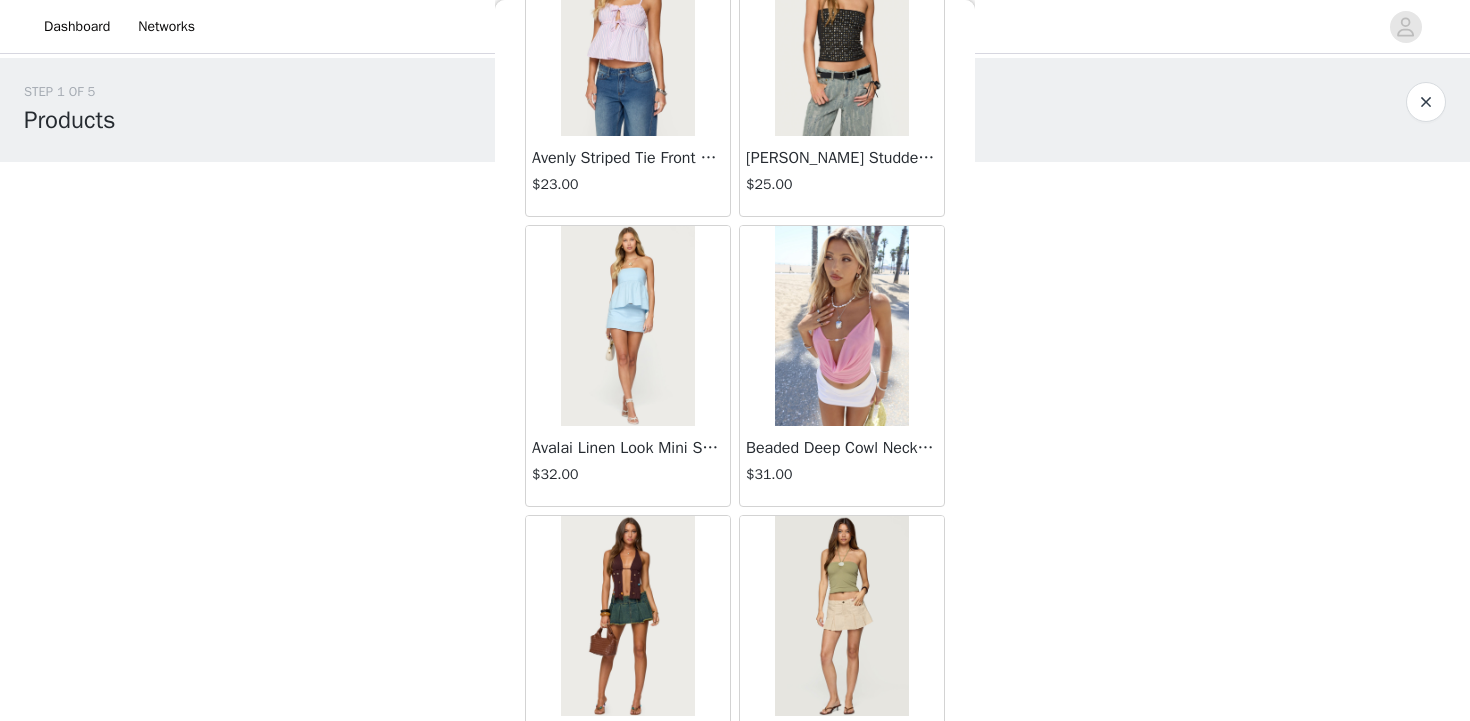 scroll, scrollTop: 1613, scrollLeft: 0, axis: vertical 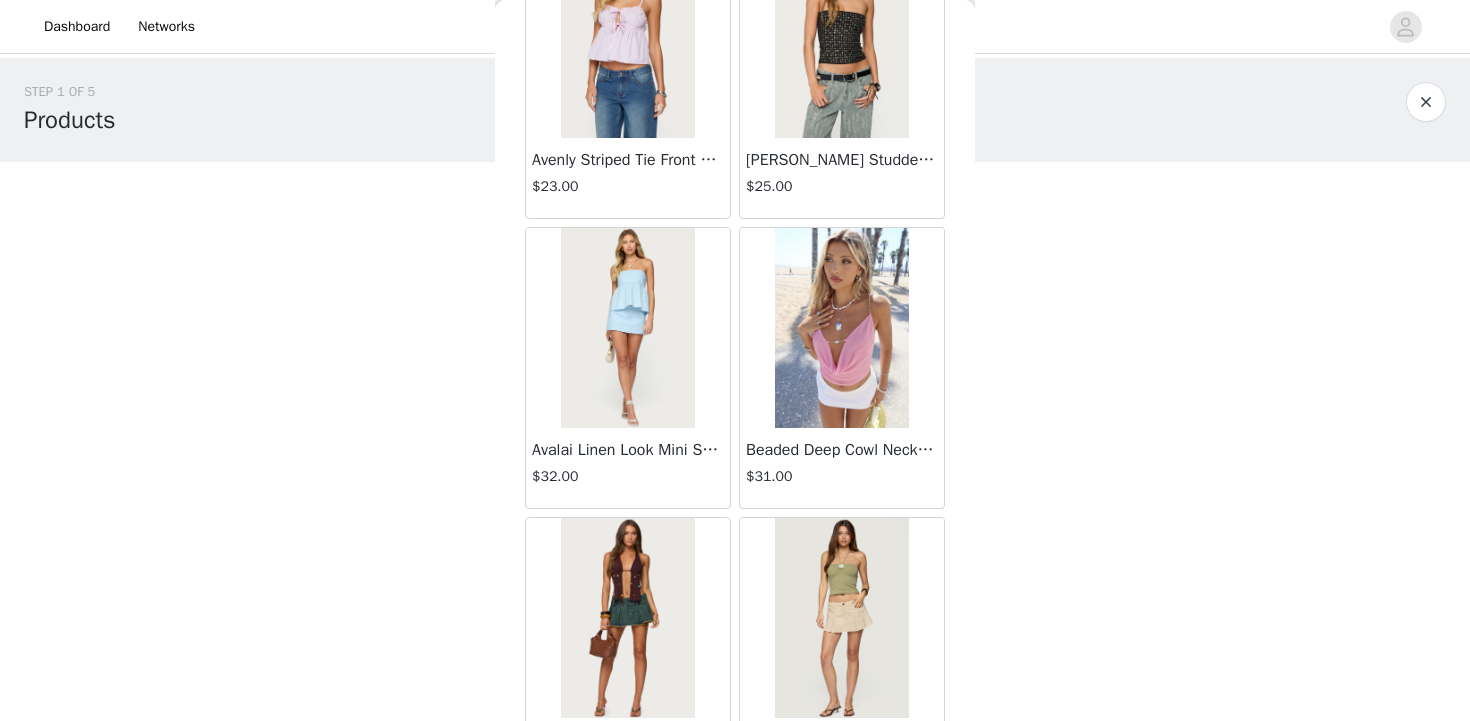 click at bounding box center (627, 328) 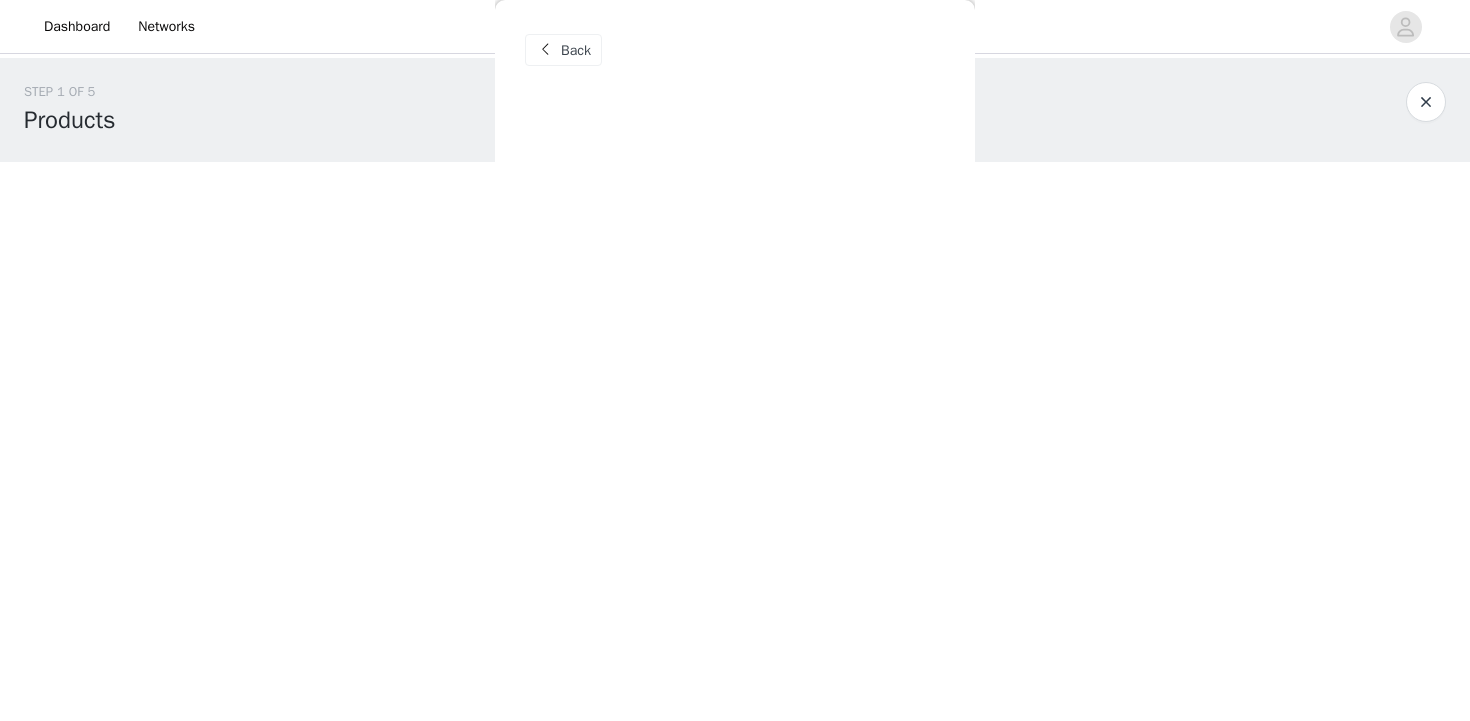 scroll, scrollTop: 0, scrollLeft: 0, axis: both 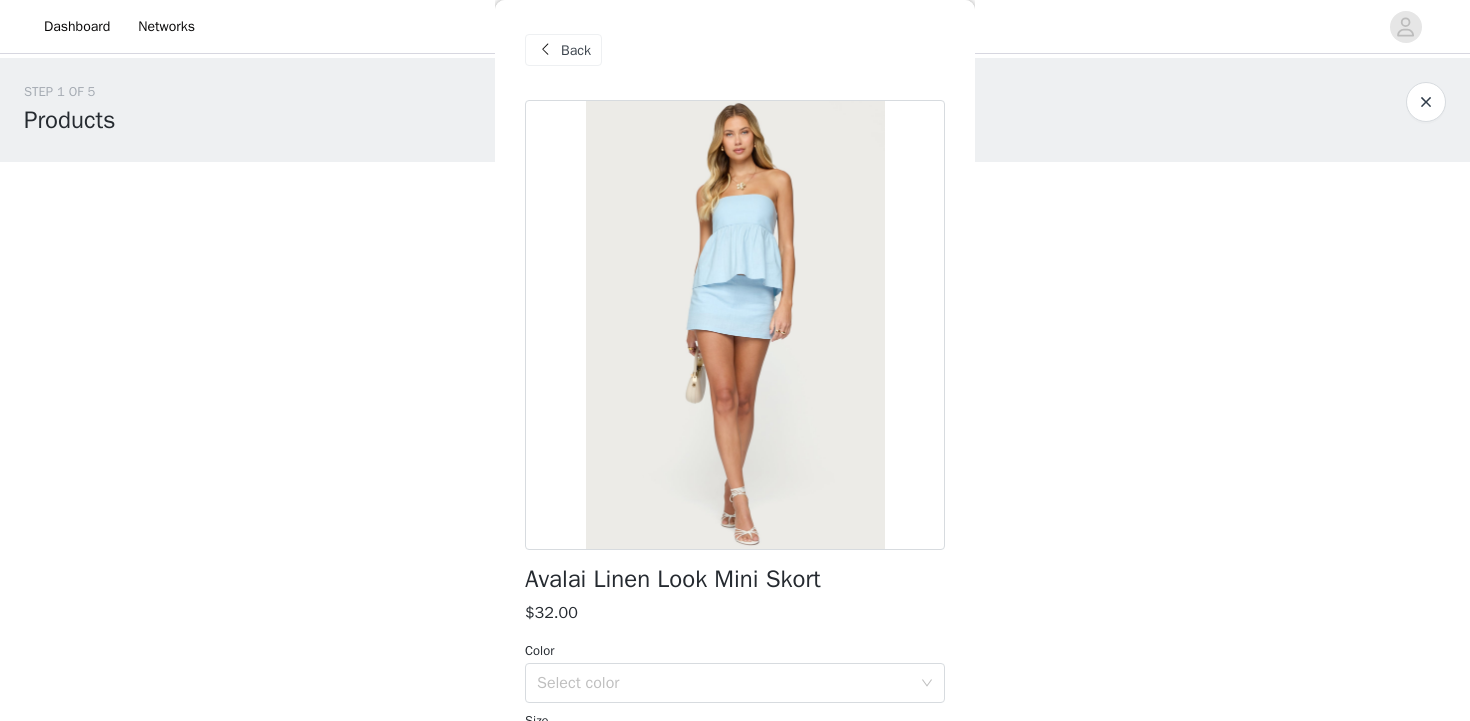 click on "Back" at bounding box center (576, 50) 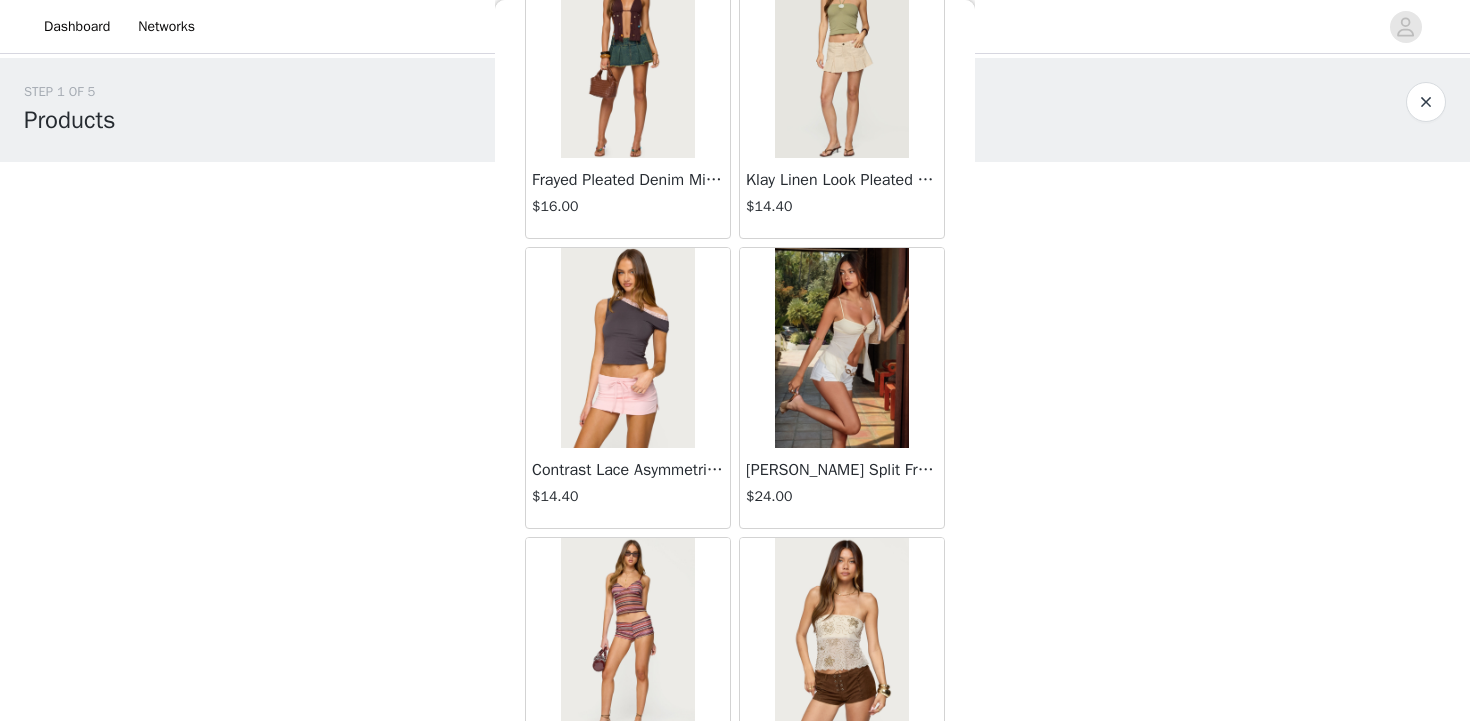 scroll, scrollTop: 2339, scrollLeft: 0, axis: vertical 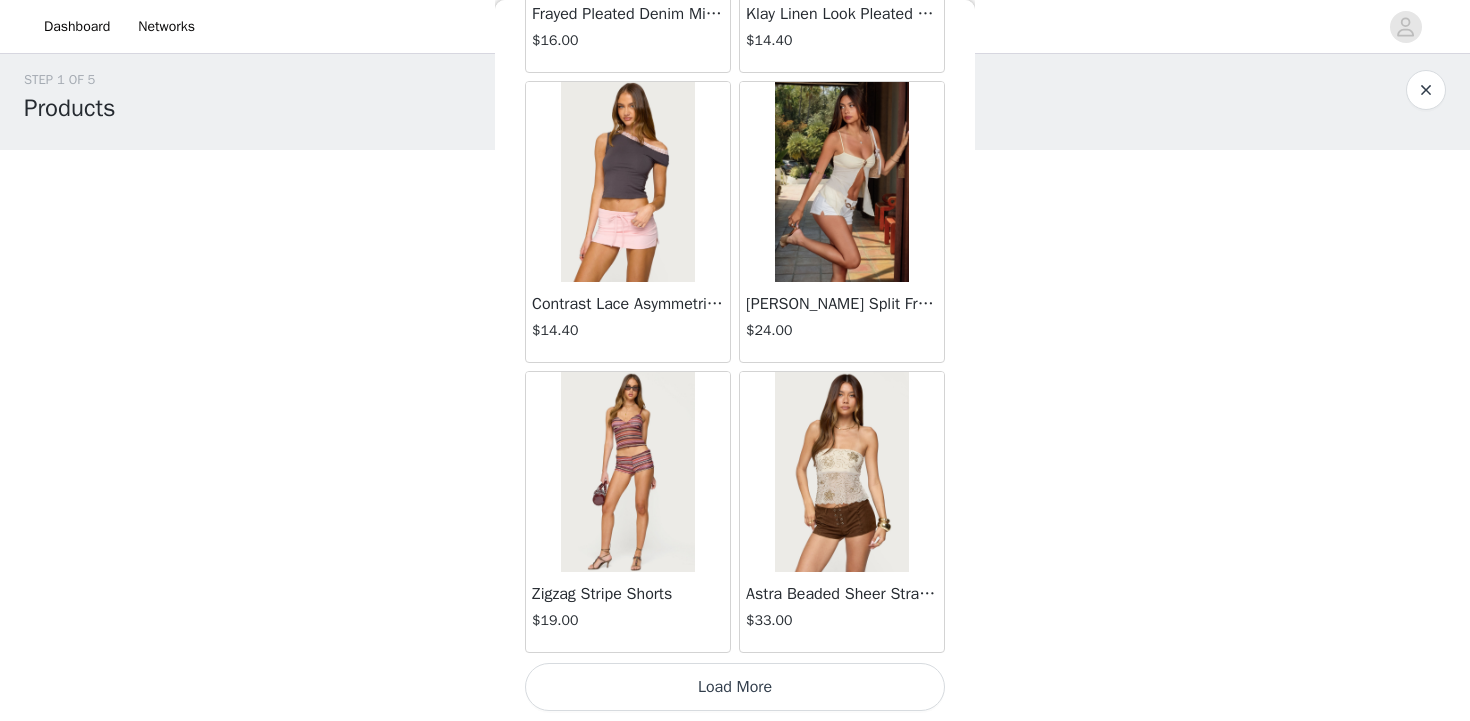 click on "Load More" at bounding box center (735, 687) 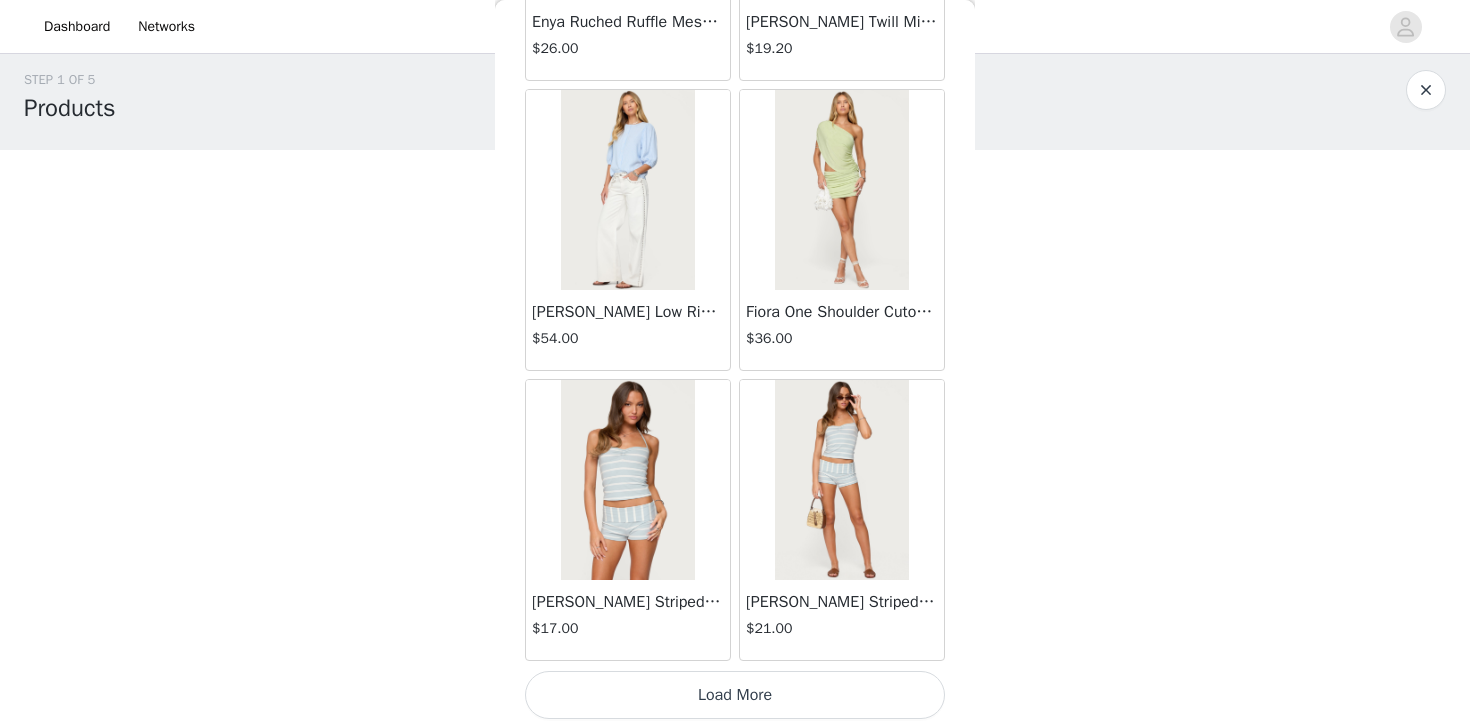 scroll, scrollTop: 5239, scrollLeft: 0, axis: vertical 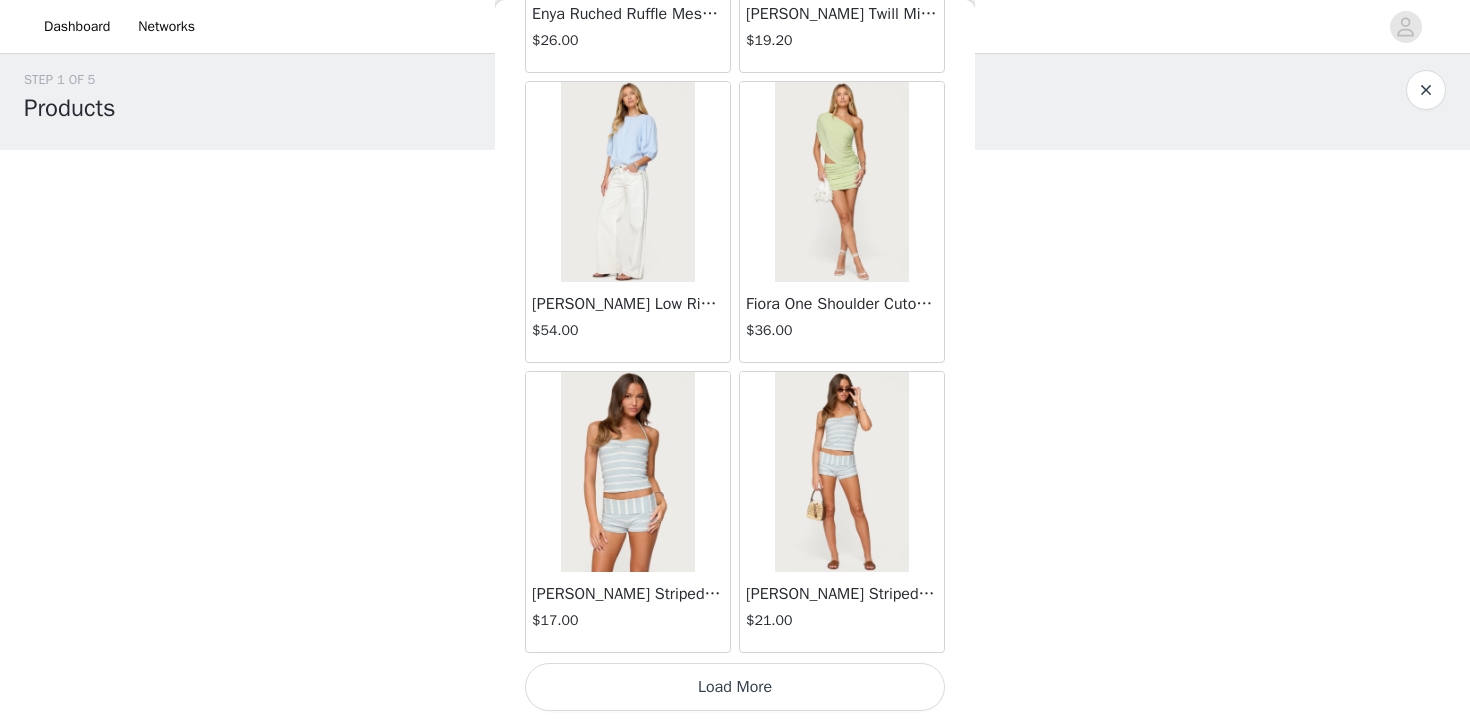 click on "Load More" at bounding box center (735, 687) 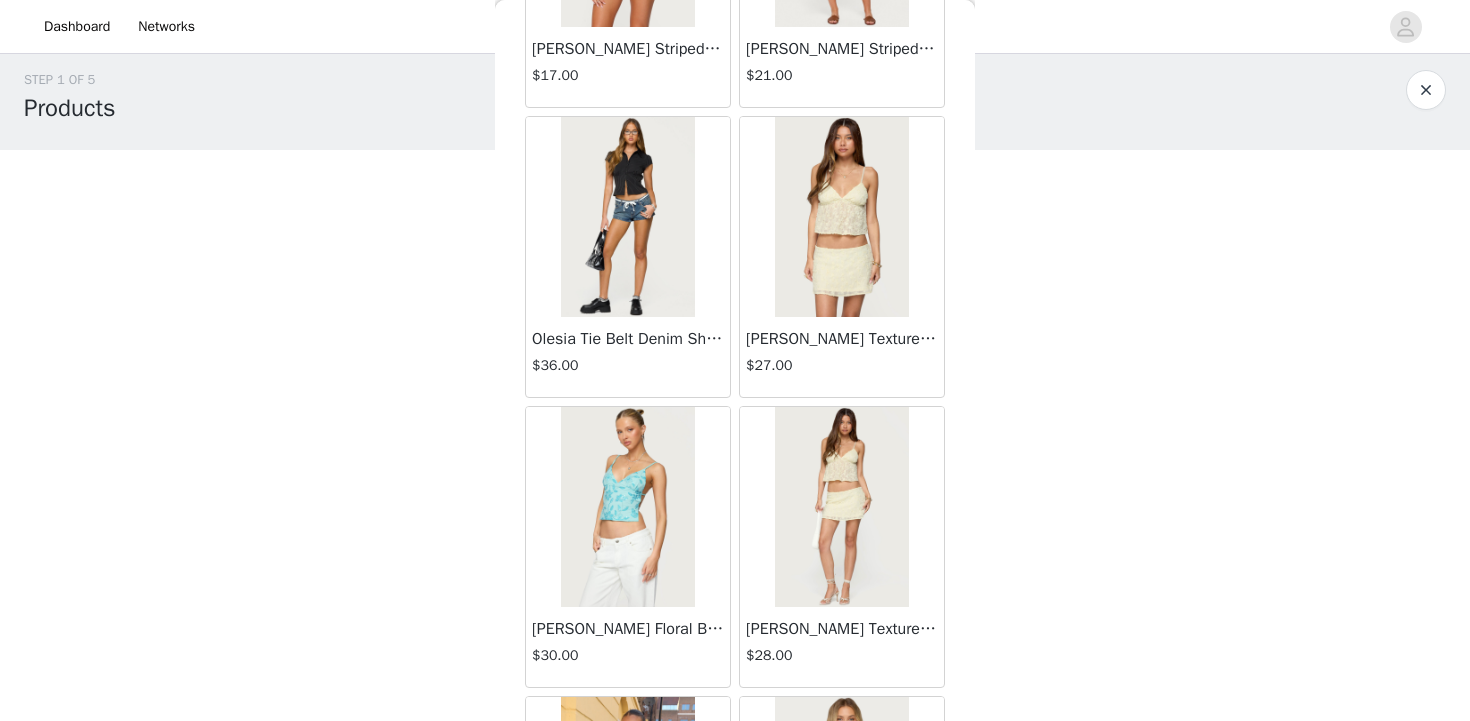 scroll, scrollTop: 5792, scrollLeft: 0, axis: vertical 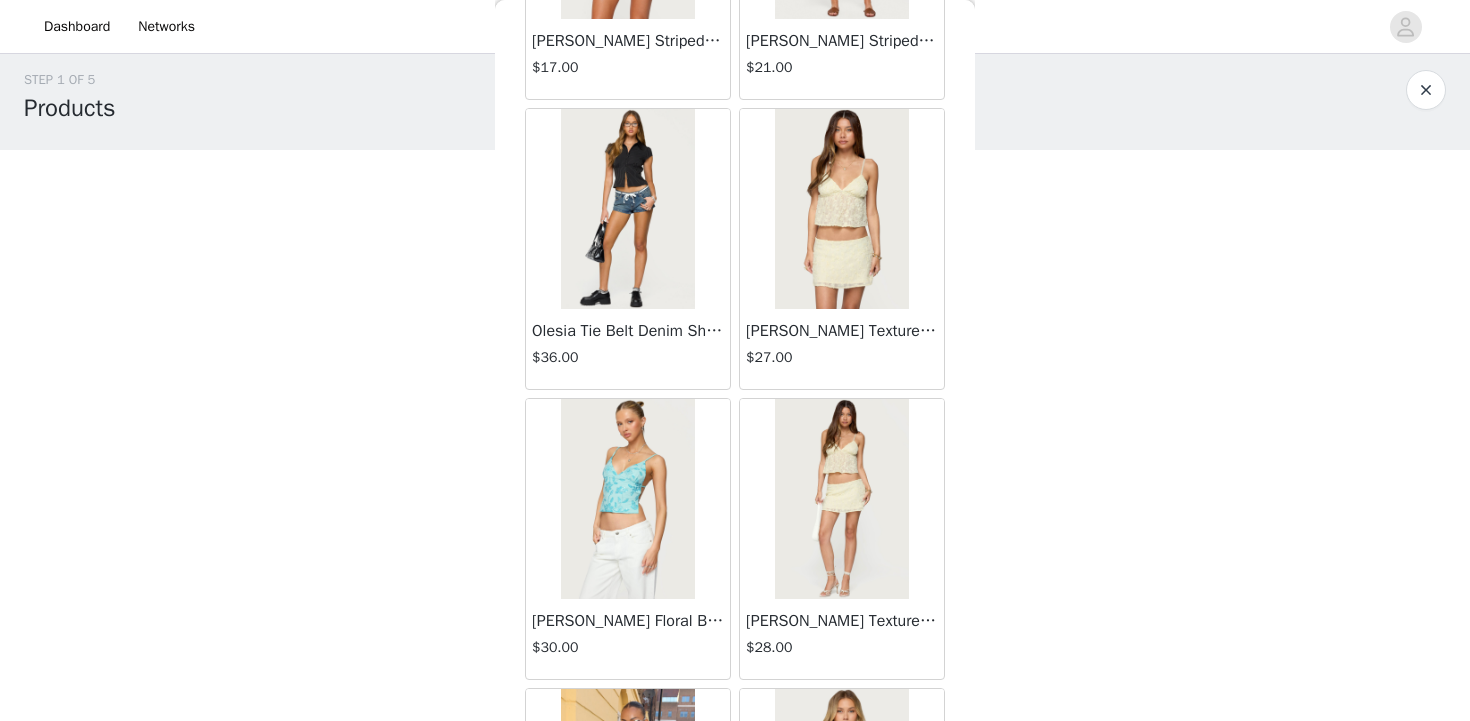 click at bounding box center [841, 499] 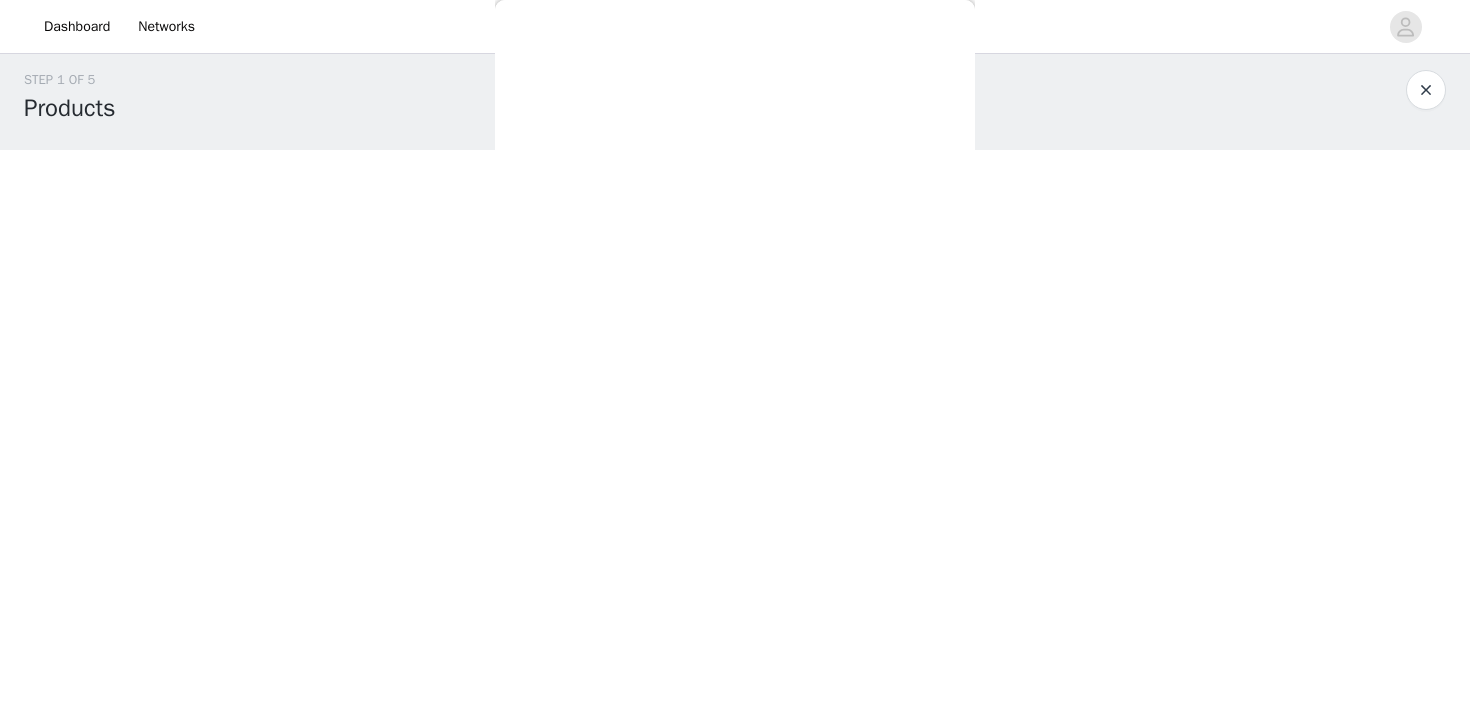 scroll, scrollTop: 0, scrollLeft: 0, axis: both 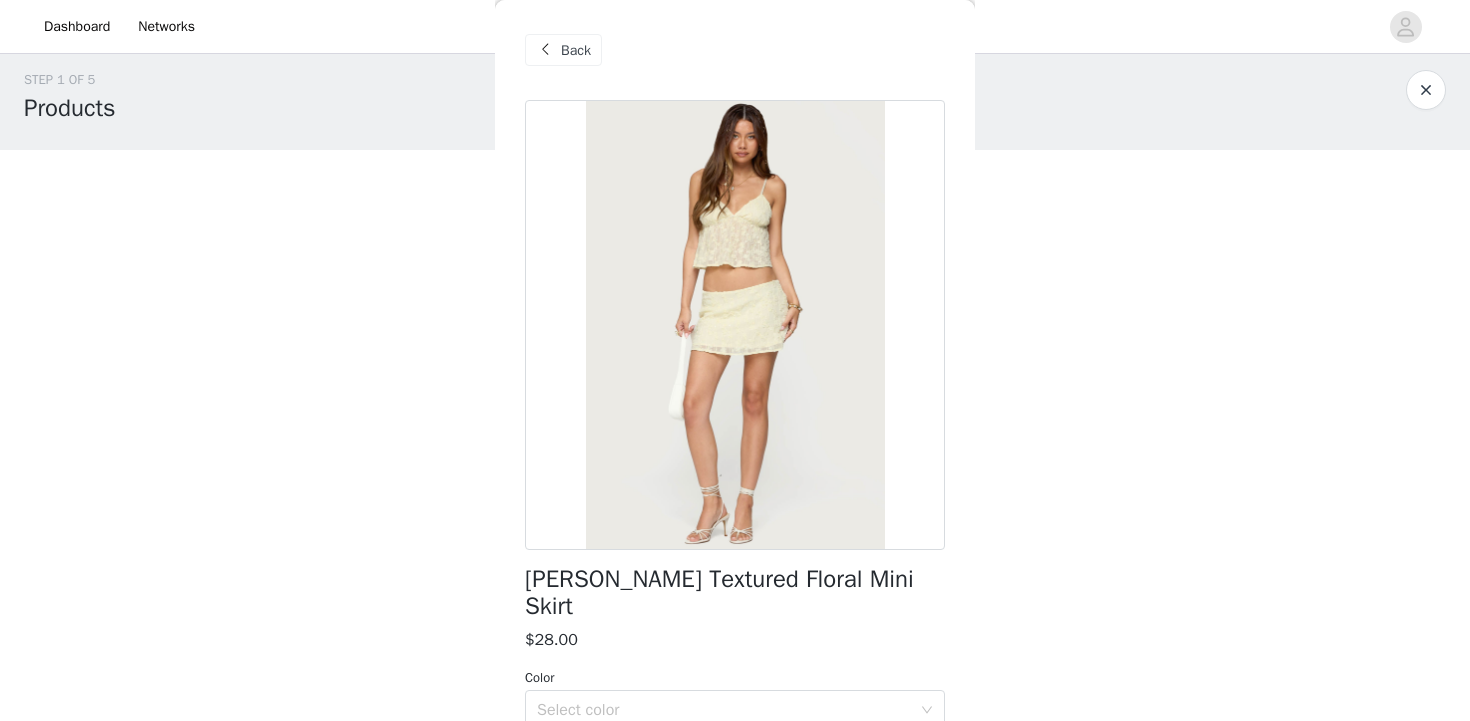 click on "Back" at bounding box center (563, 50) 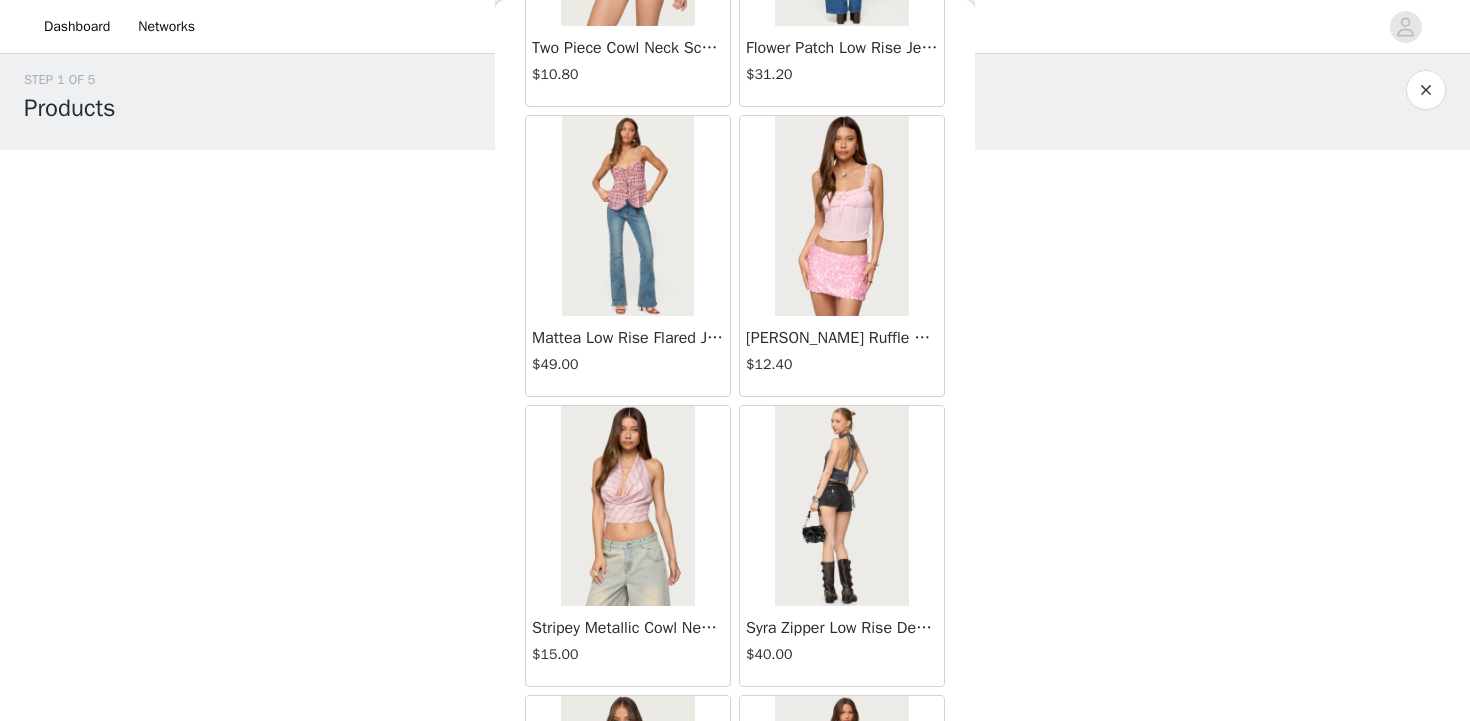 scroll, scrollTop: 8139, scrollLeft: 0, axis: vertical 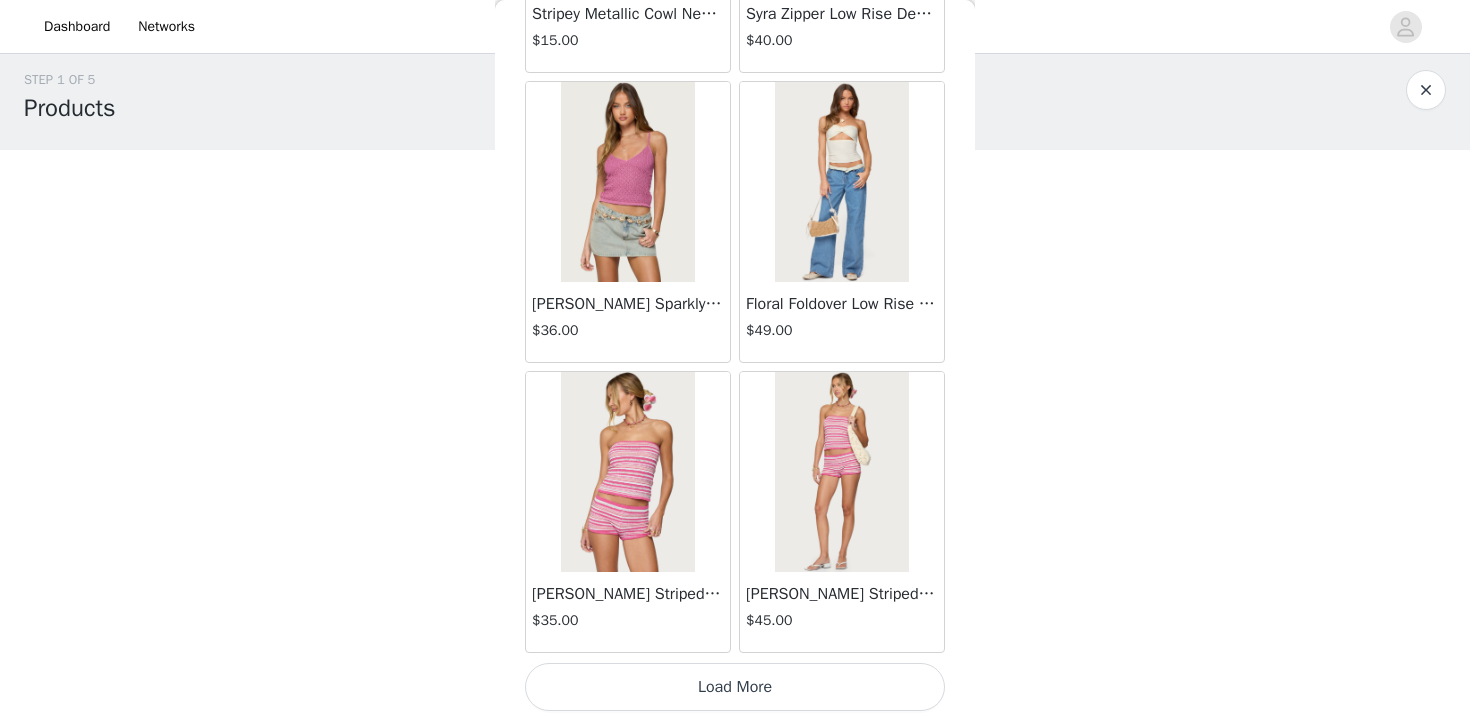 click on "Load More" at bounding box center [735, 687] 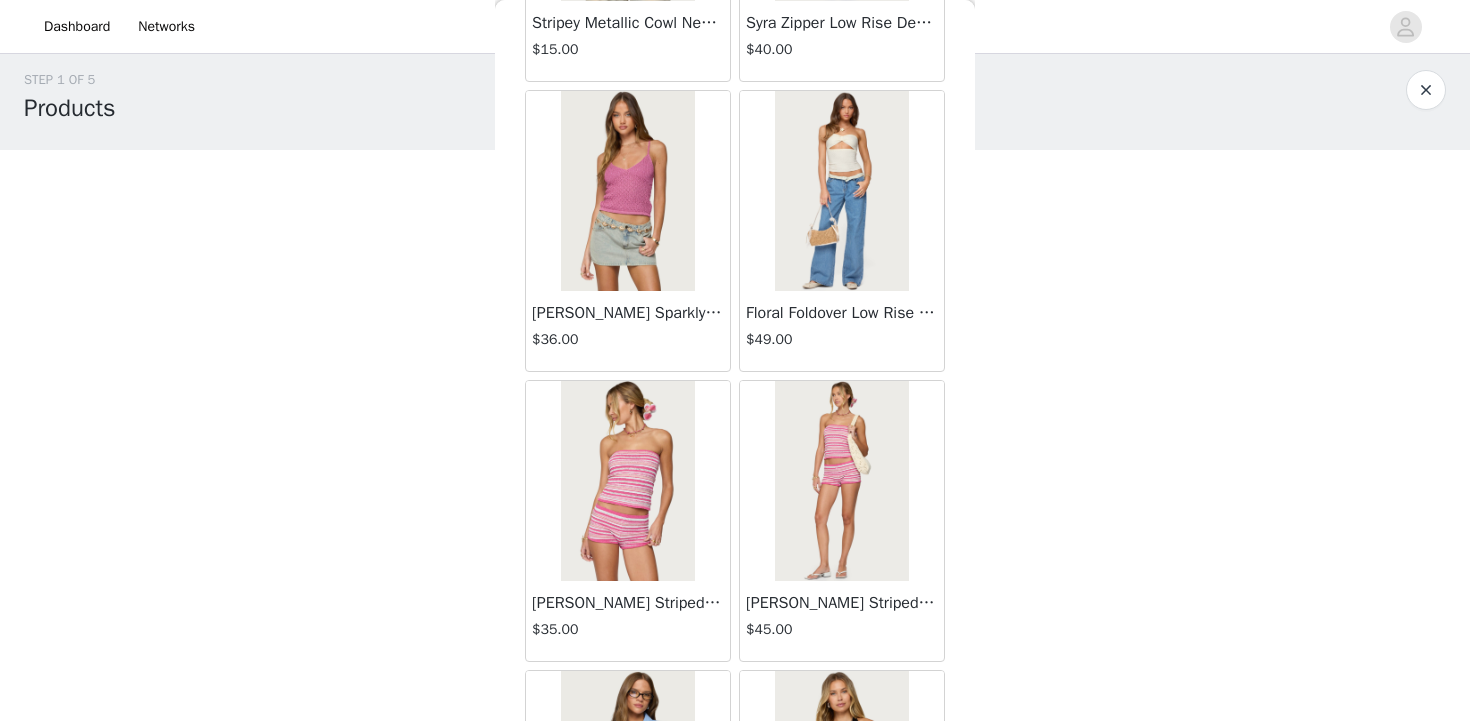 scroll, scrollTop: 8139, scrollLeft: 0, axis: vertical 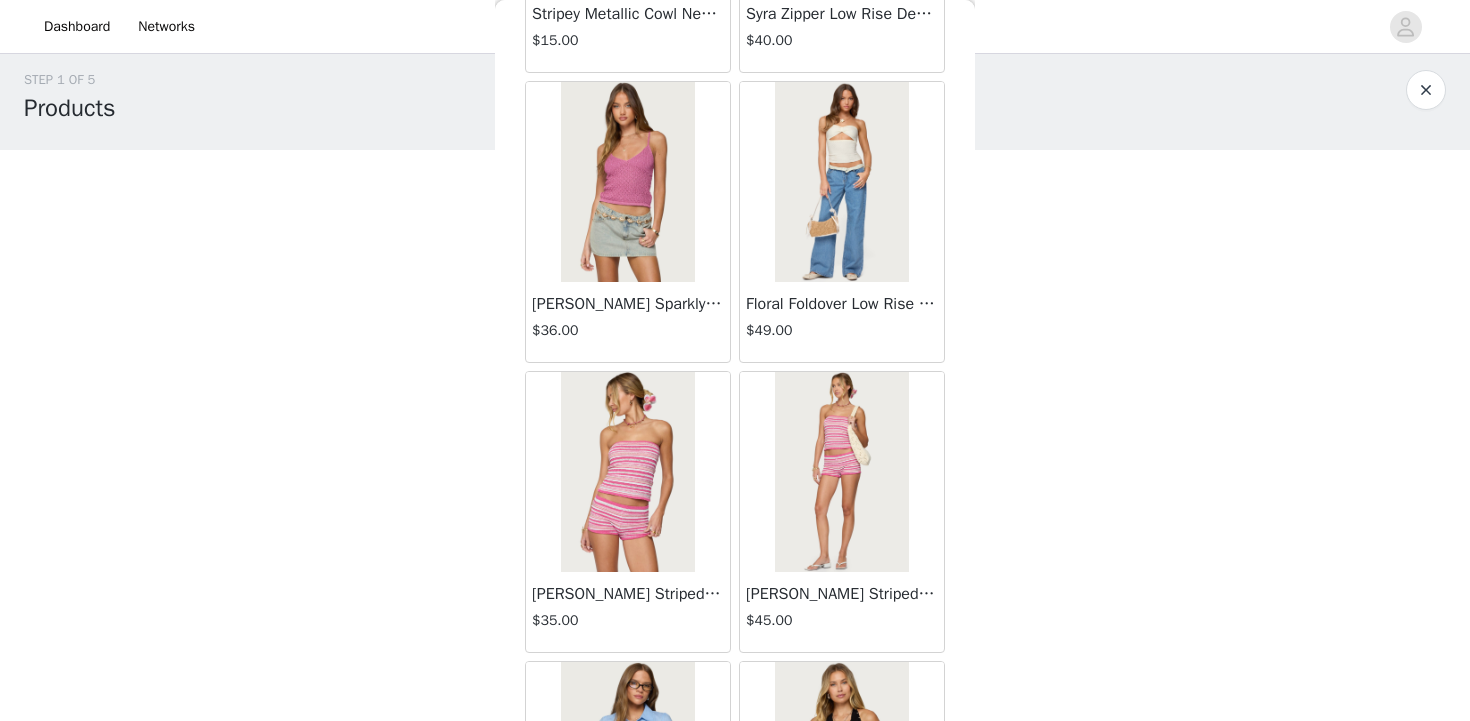 click at bounding box center (627, 182) 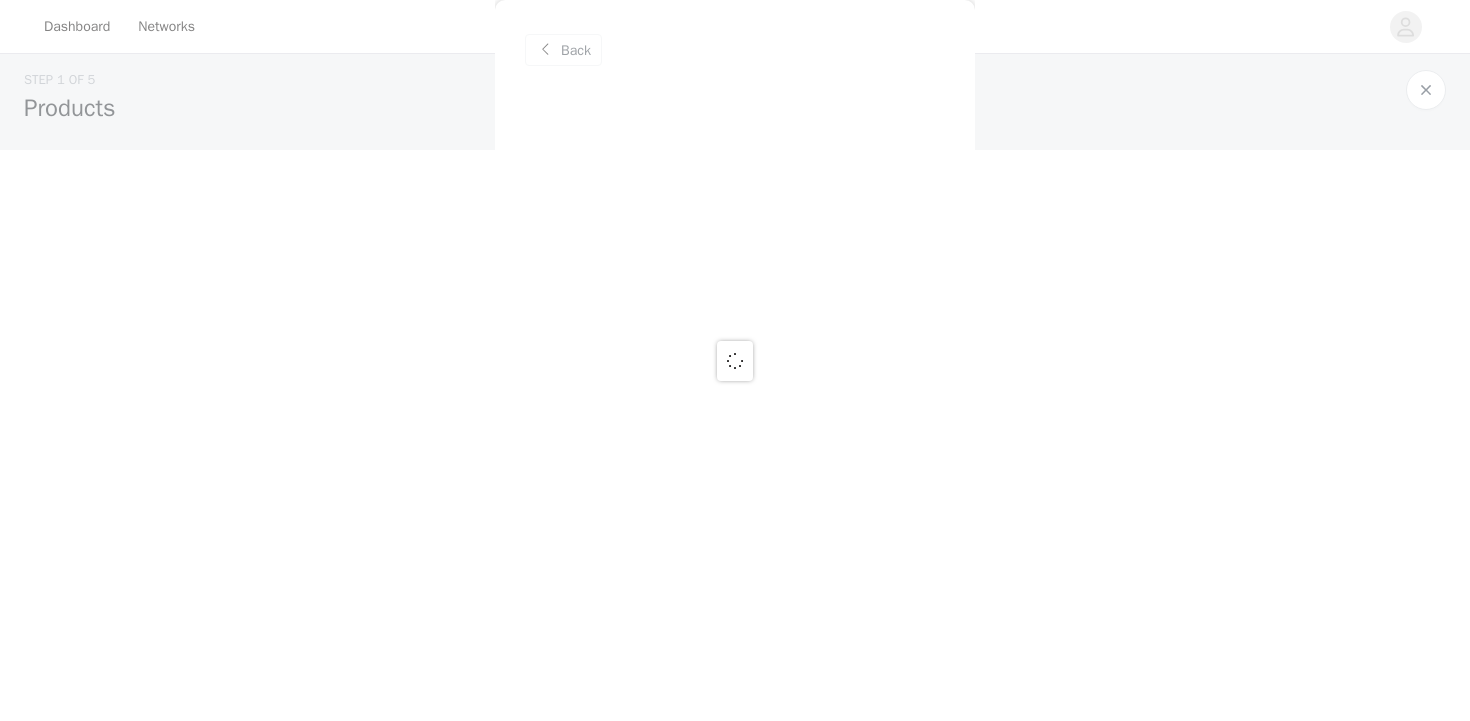 scroll, scrollTop: 0, scrollLeft: 0, axis: both 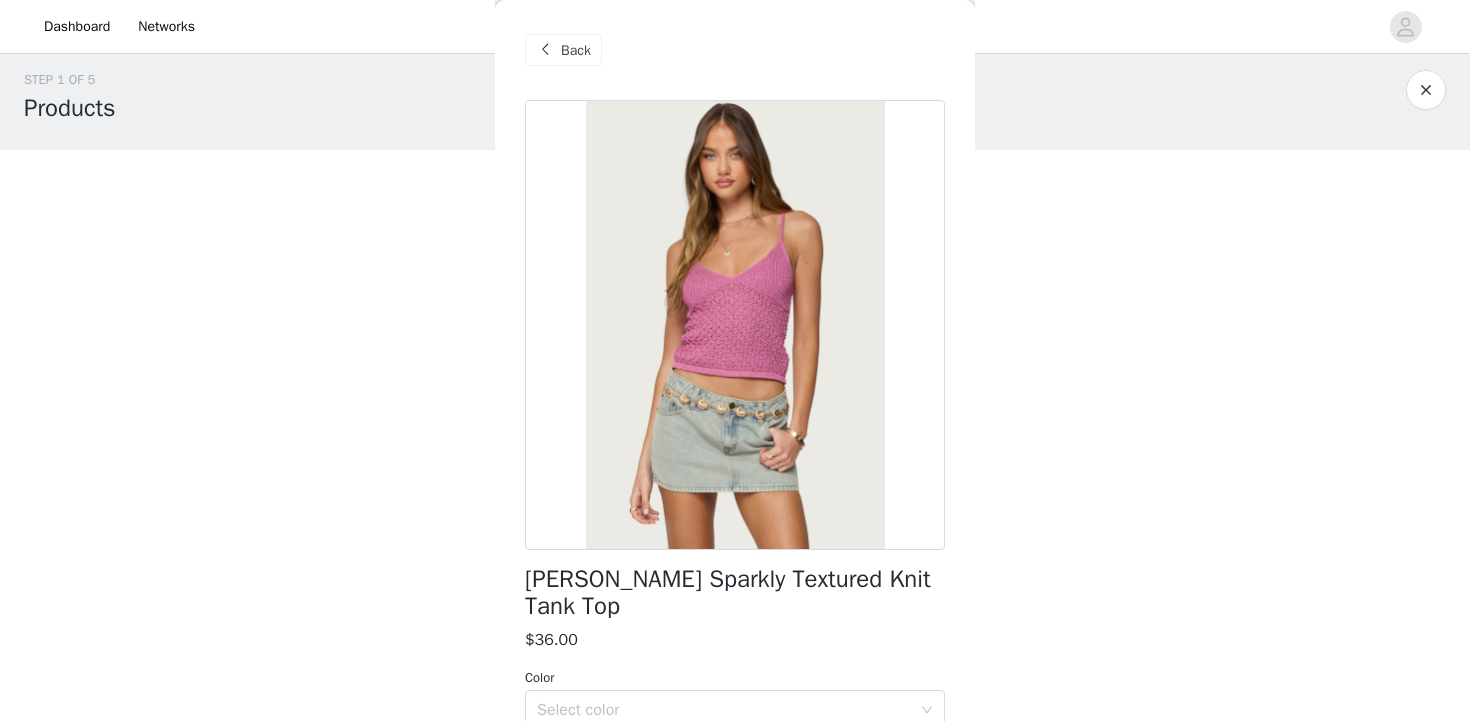 click on "[PERSON_NAME] Sparkly Textured Knit Tank Top" at bounding box center (735, 593) 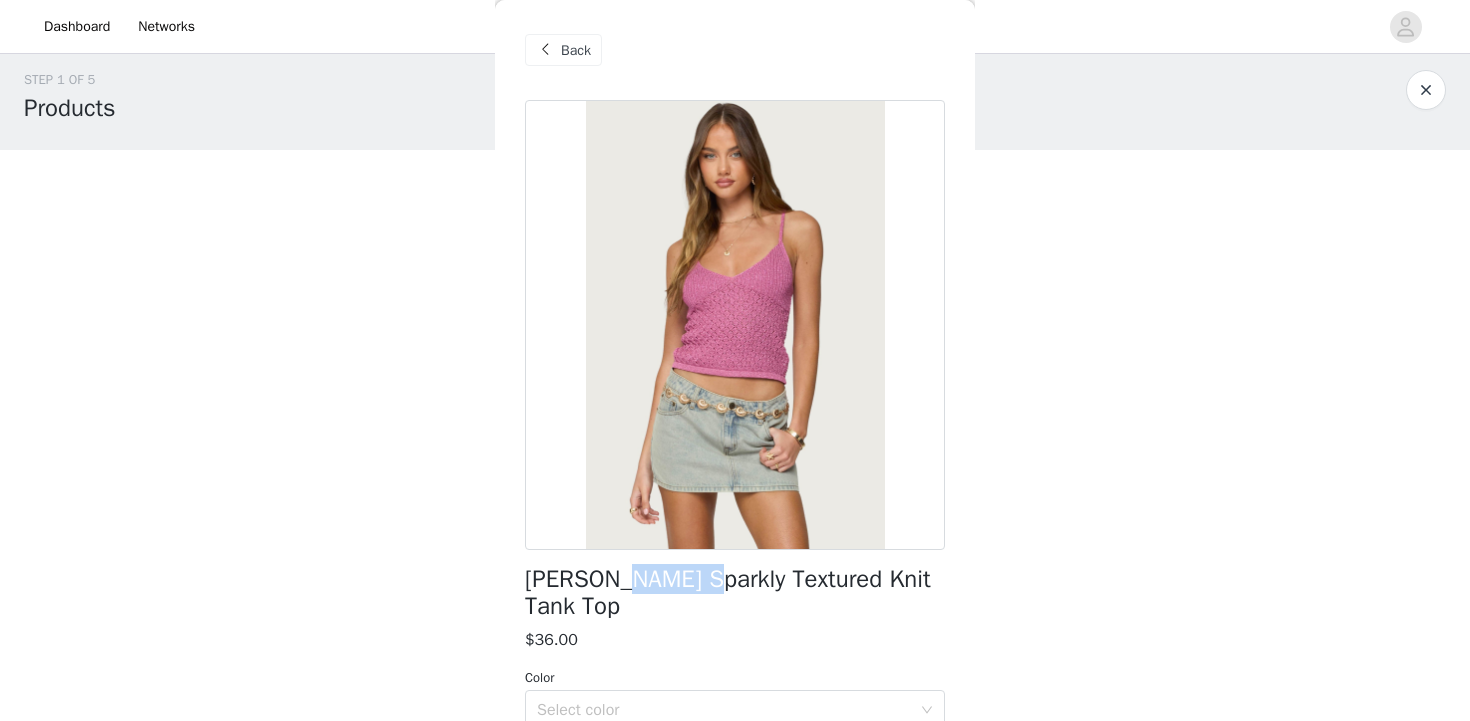 click on "[PERSON_NAME] Sparkly Textured Knit Tank Top" at bounding box center (735, 593) 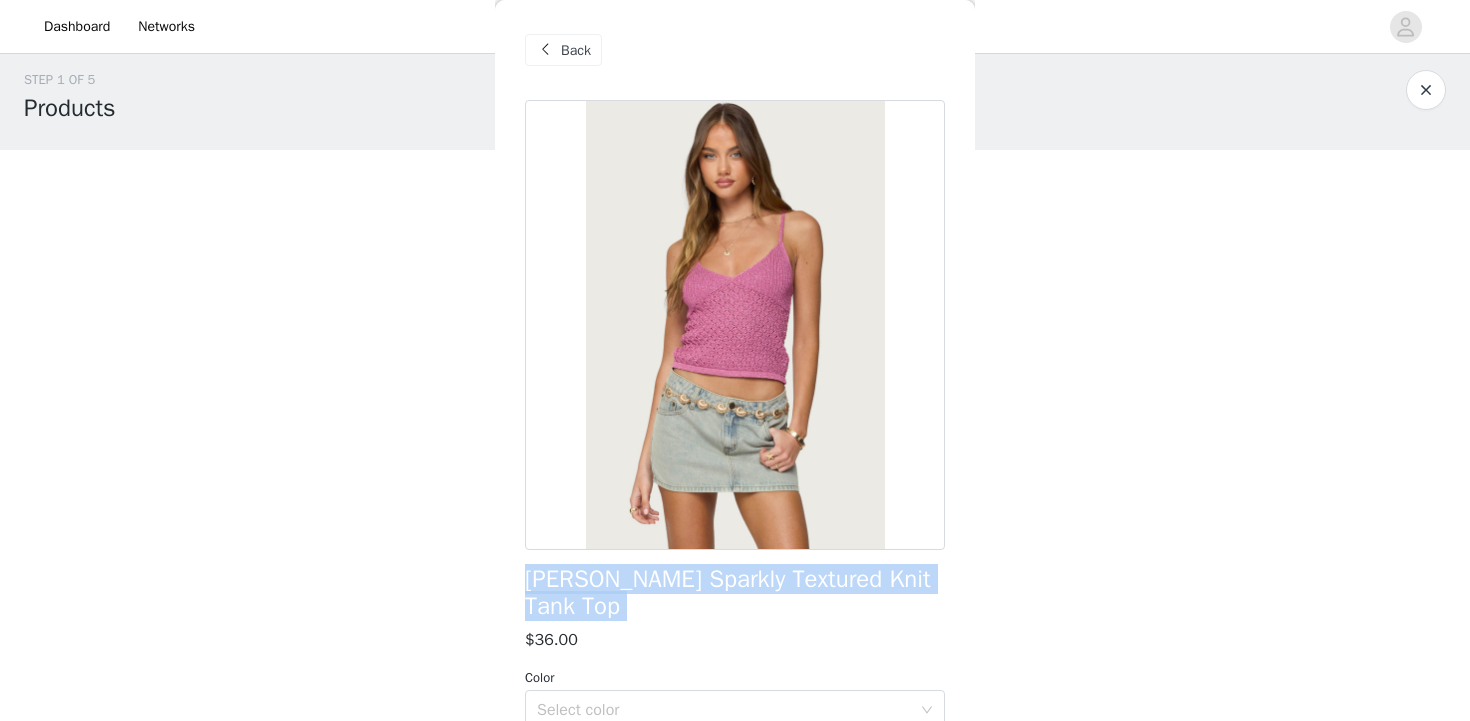 click on "[PERSON_NAME] Sparkly Textured Knit Tank Top" at bounding box center (735, 593) 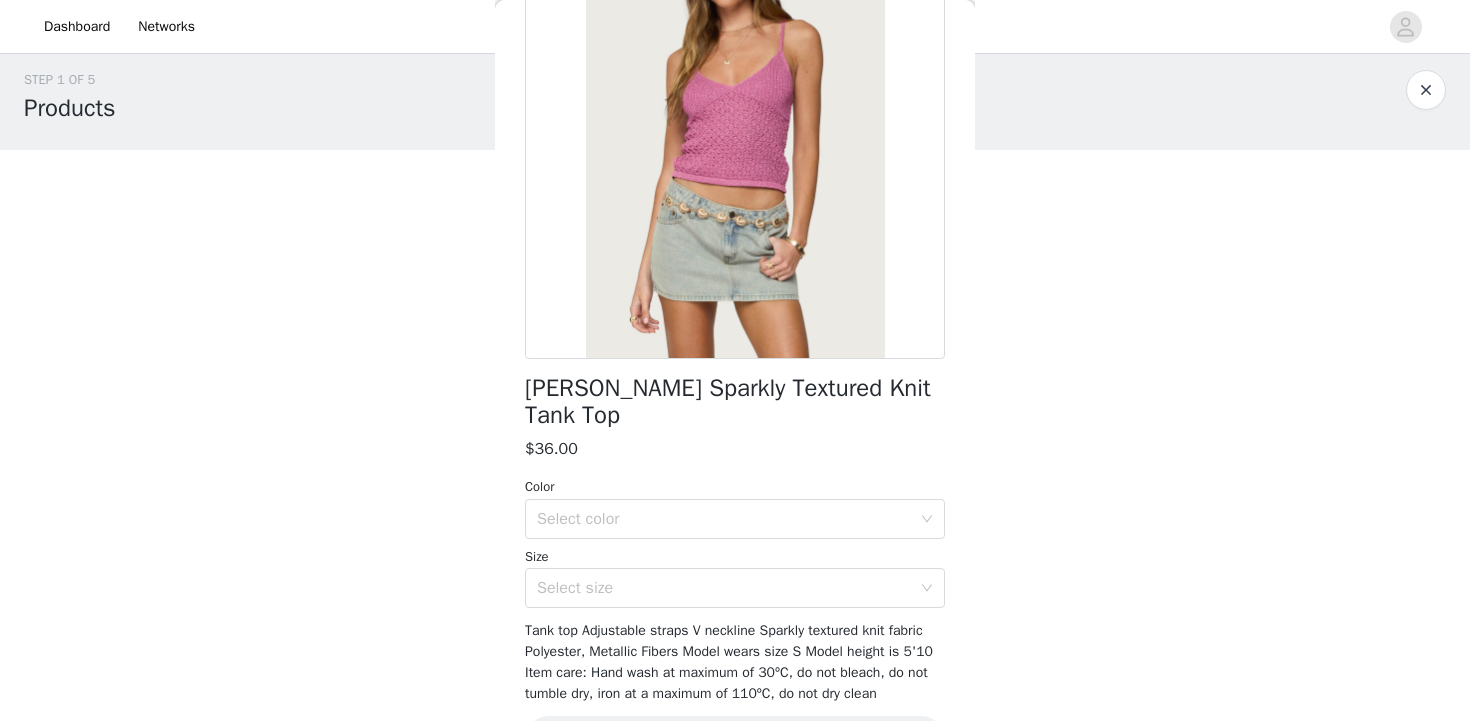 scroll, scrollTop: 194, scrollLeft: 0, axis: vertical 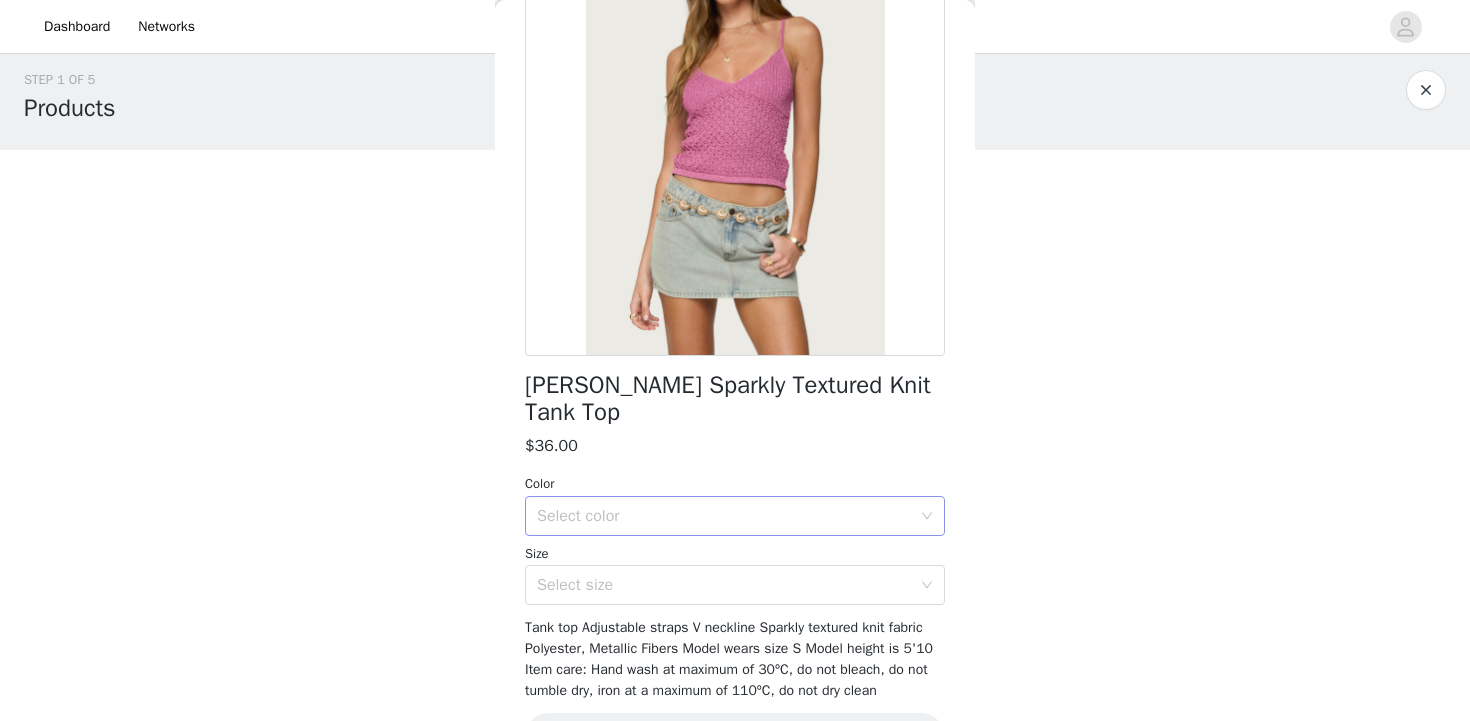 click on "Select color" at bounding box center (724, 516) 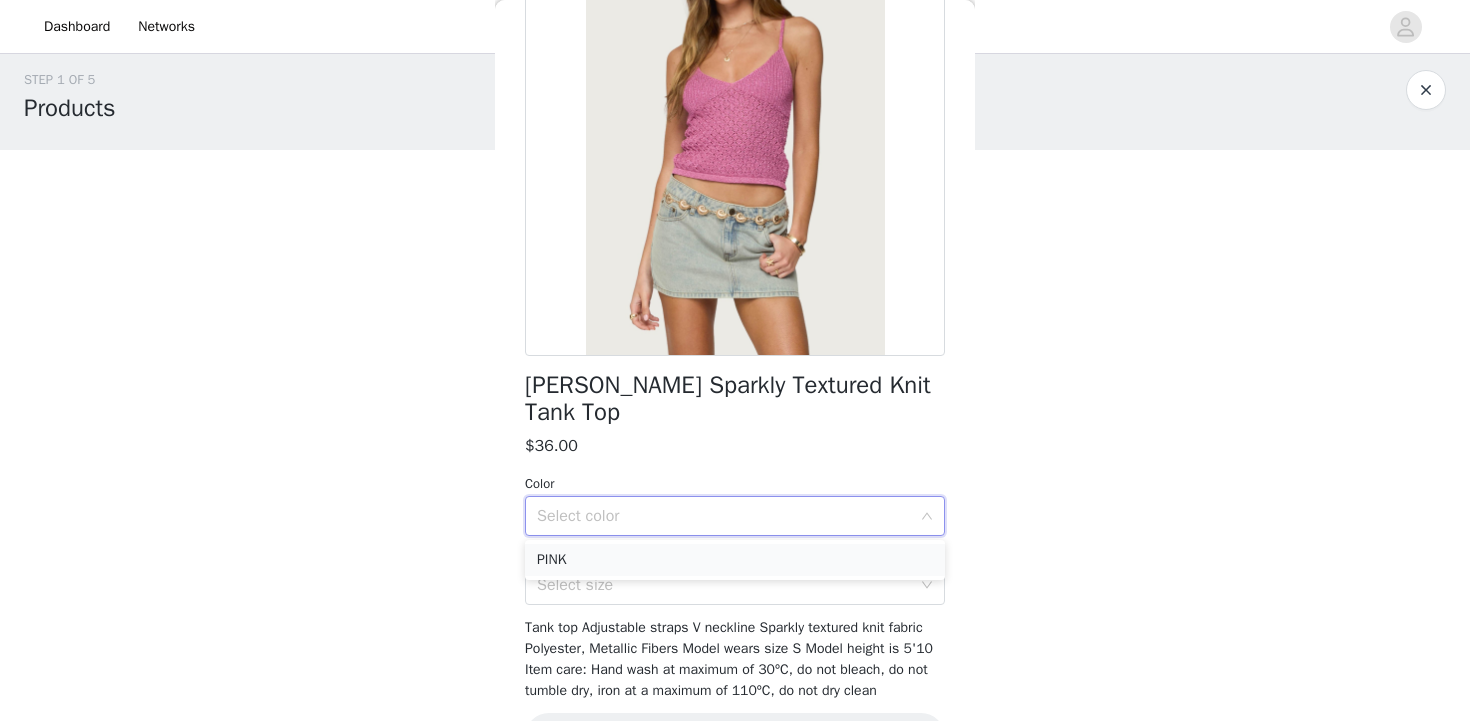 click on "PINK" at bounding box center (735, 560) 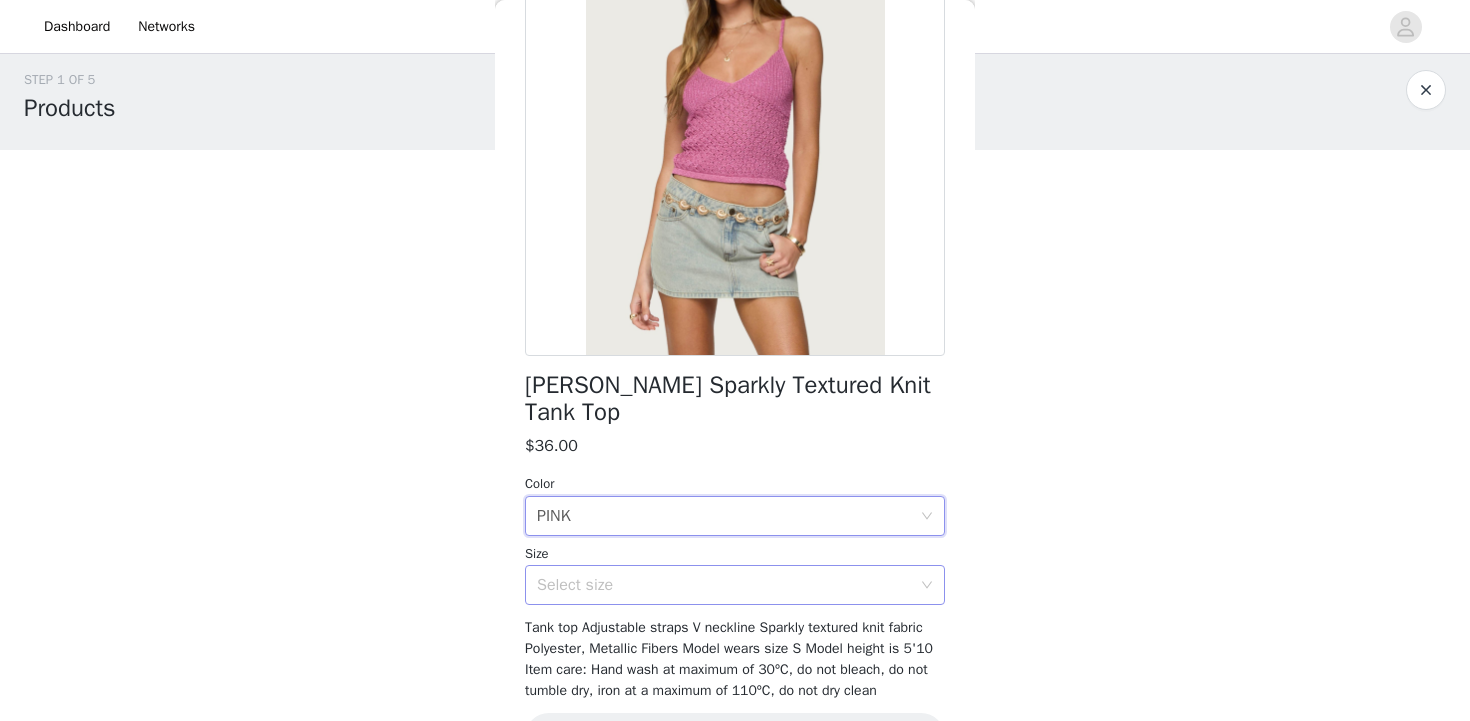 click on "Select size" at bounding box center (728, 585) 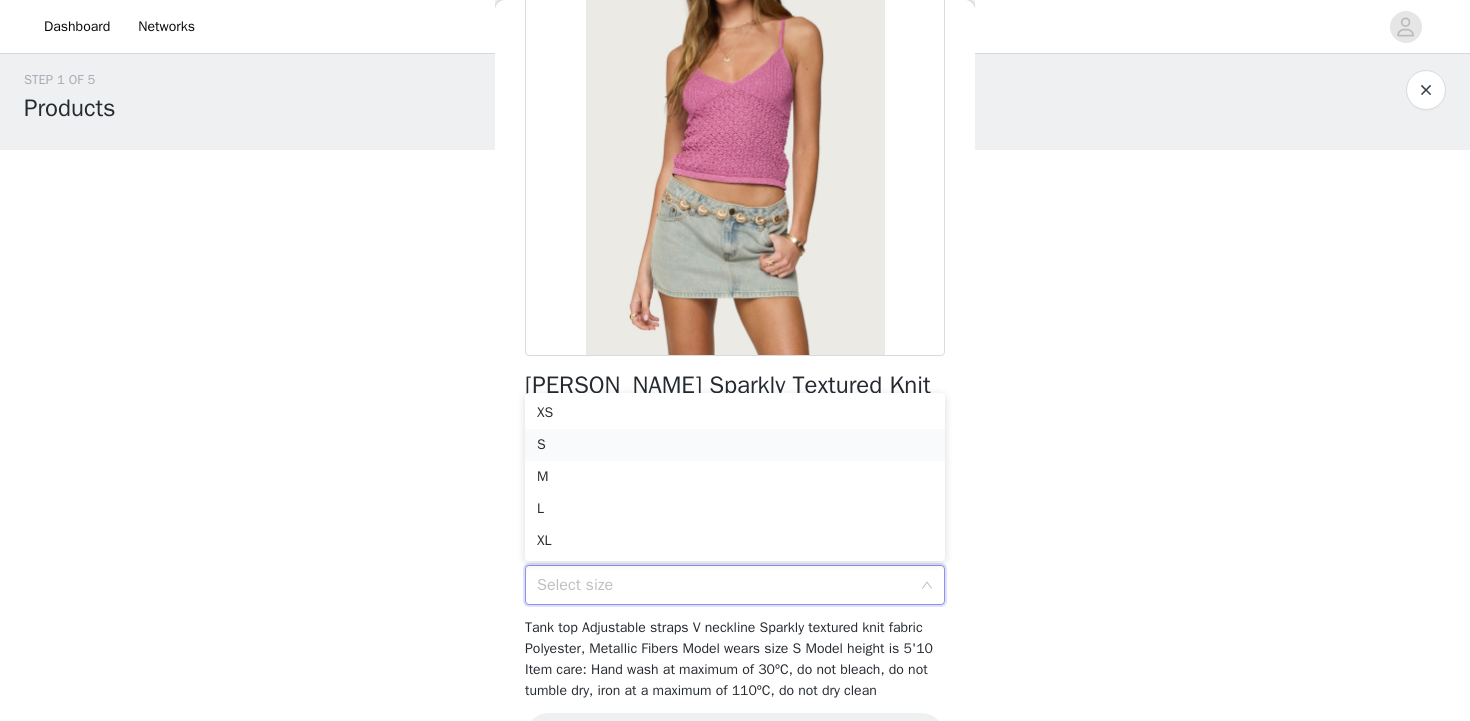 click on "S" at bounding box center [735, 445] 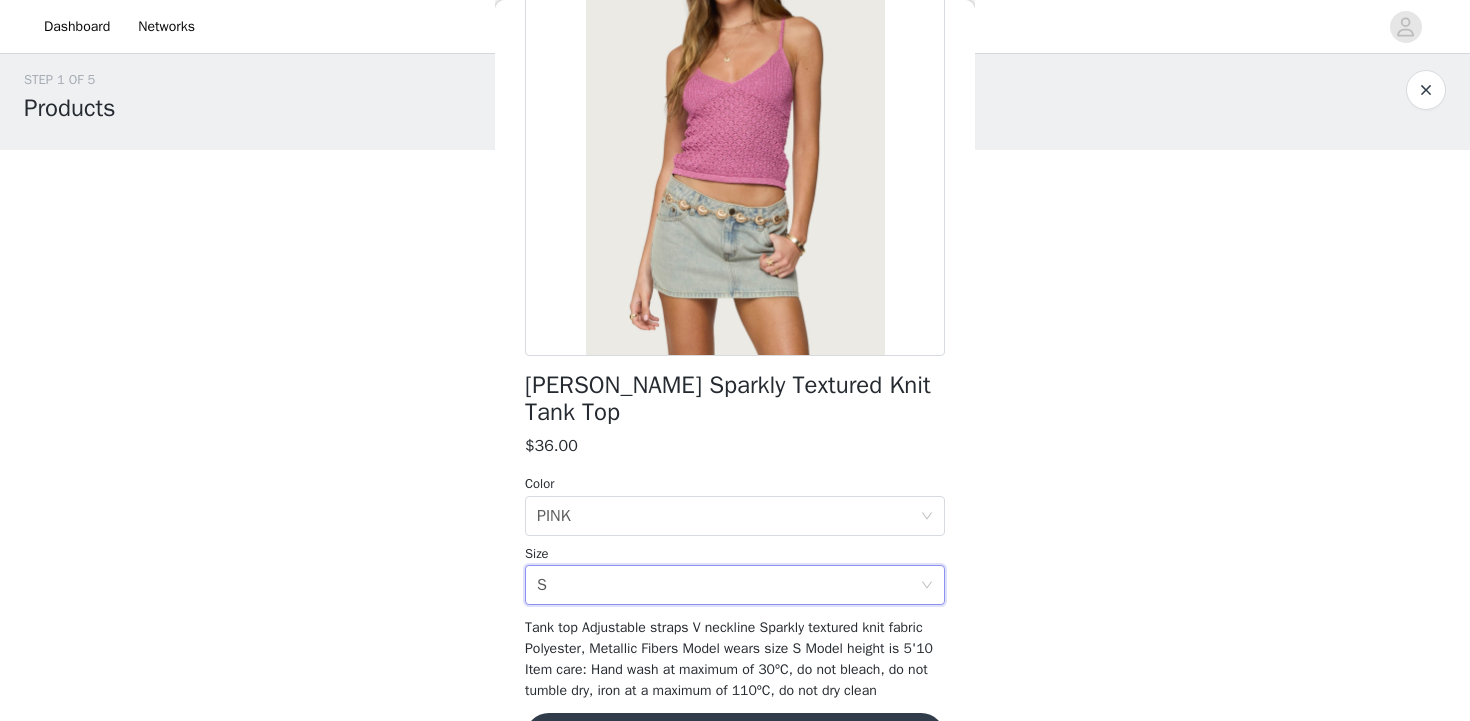 scroll, scrollTop: 258, scrollLeft: 0, axis: vertical 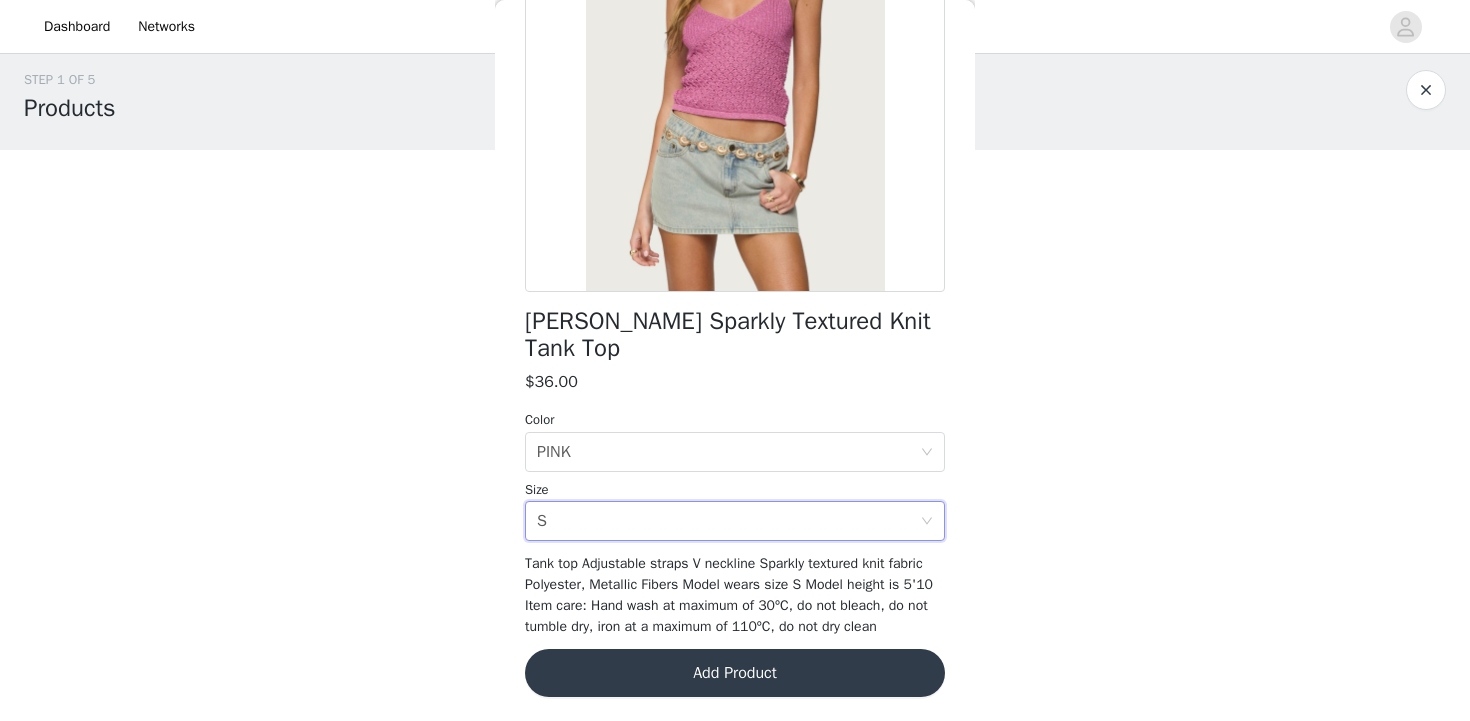 click on "Add Product" at bounding box center (735, 673) 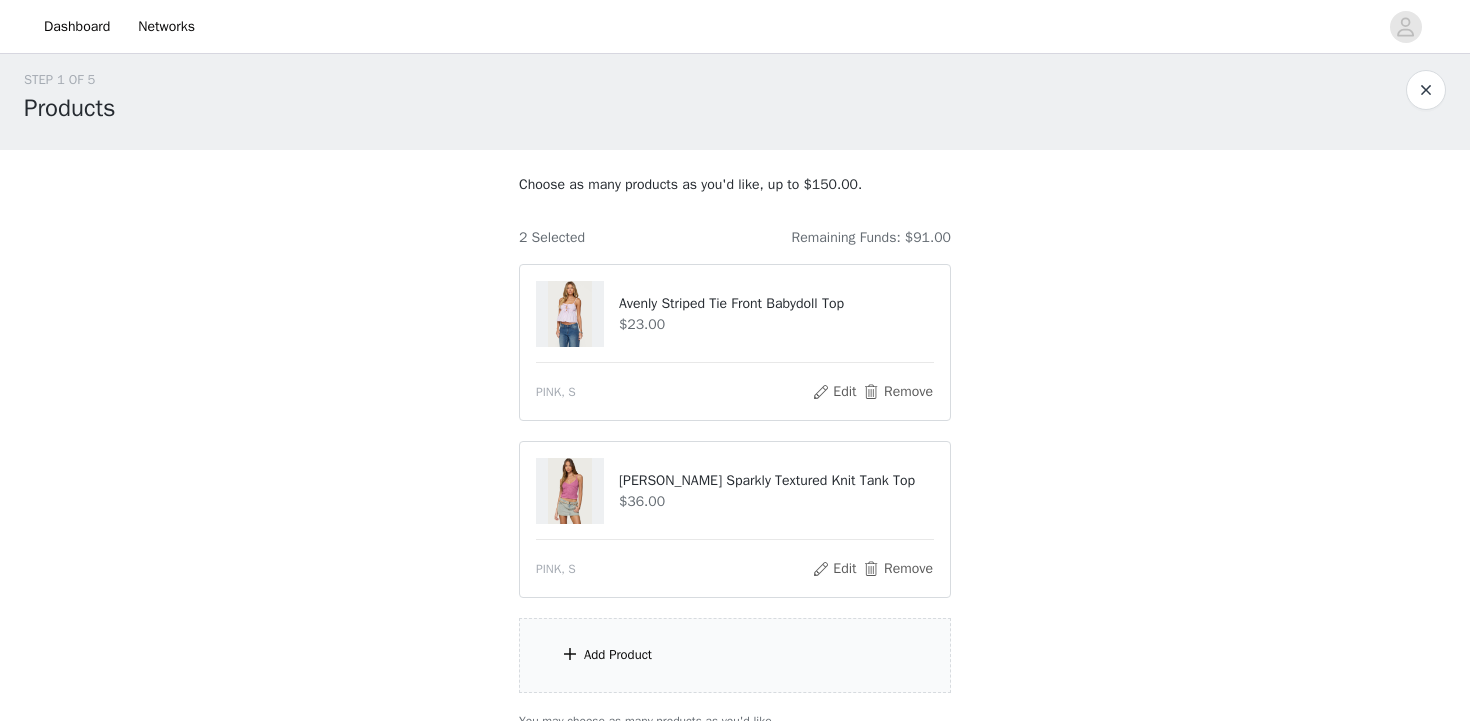 click on "Add Product" at bounding box center (735, 655) 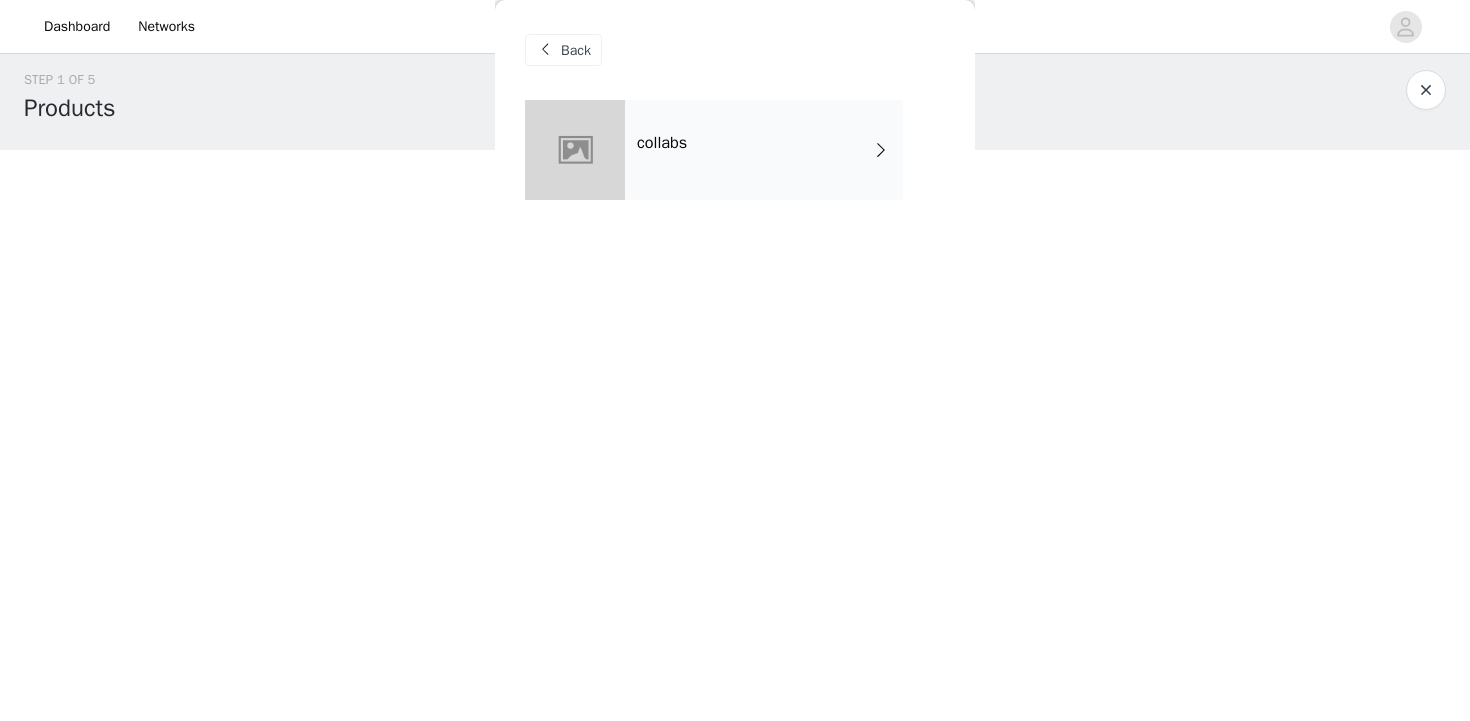 click on "collabs" at bounding box center (764, 150) 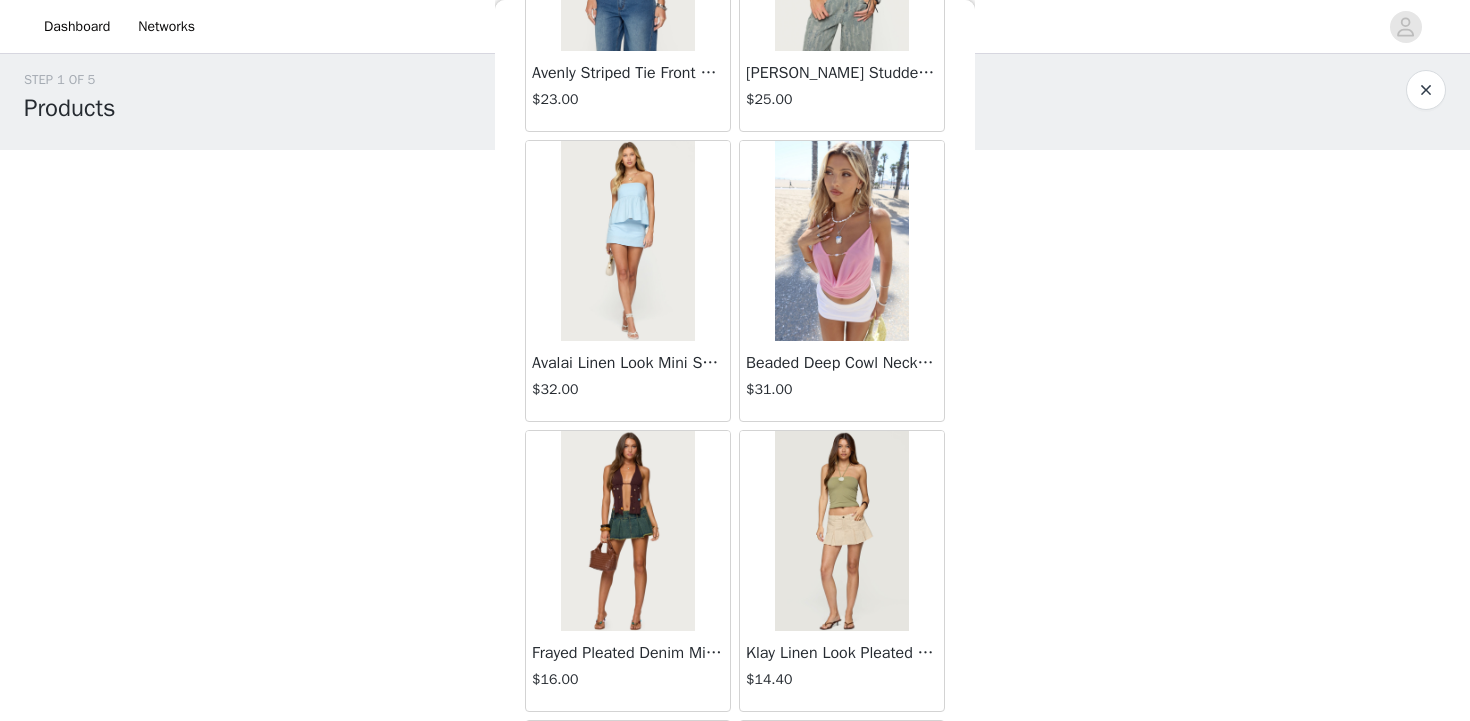 scroll, scrollTop: 2339, scrollLeft: 0, axis: vertical 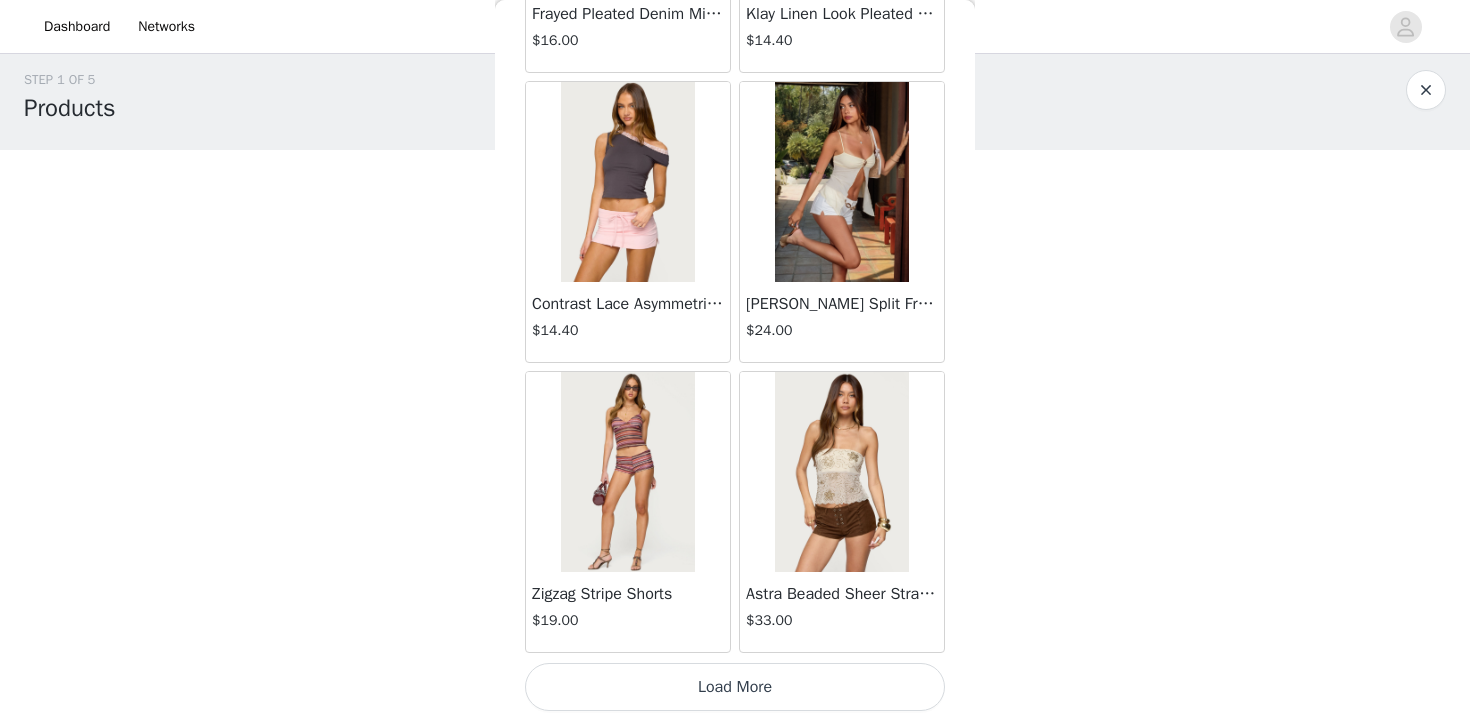 click on "Load More" at bounding box center [735, 687] 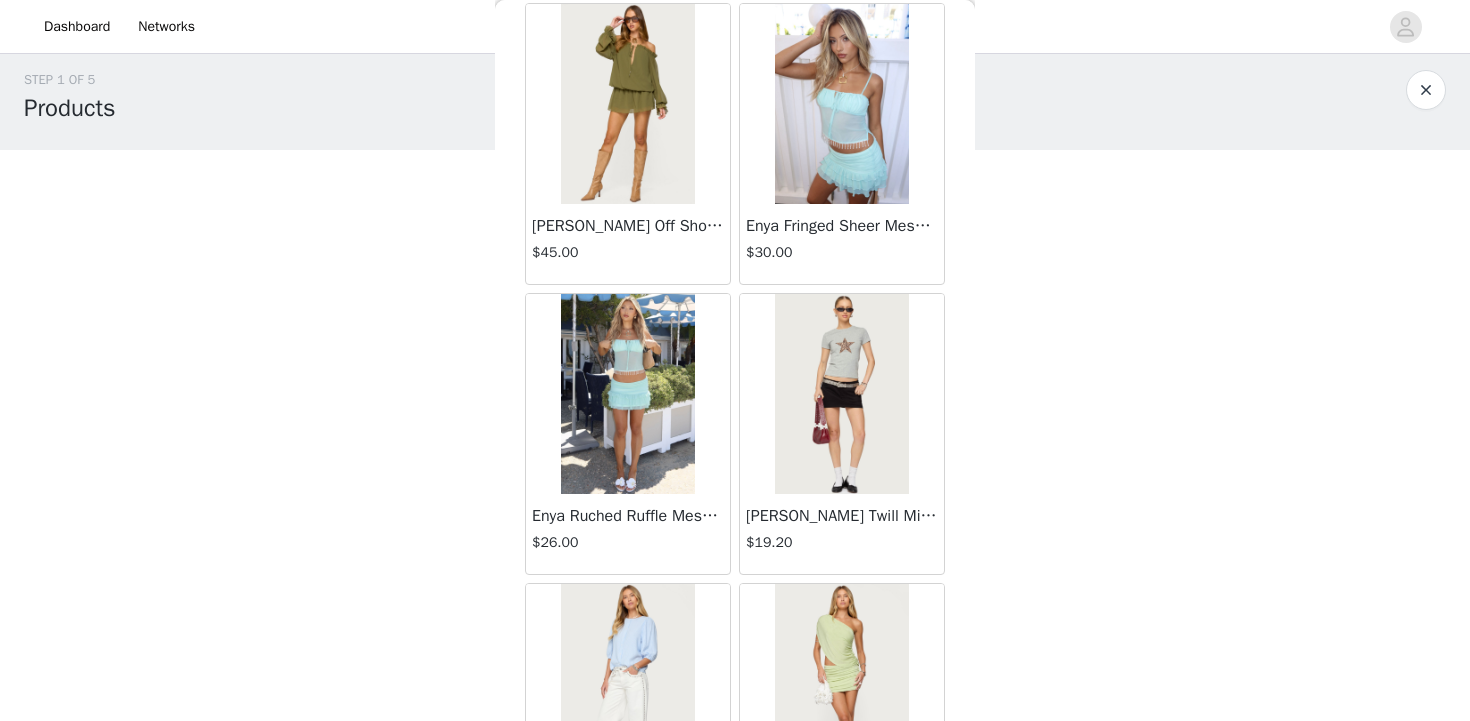 scroll, scrollTop: 4726, scrollLeft: 0, axis: vertical 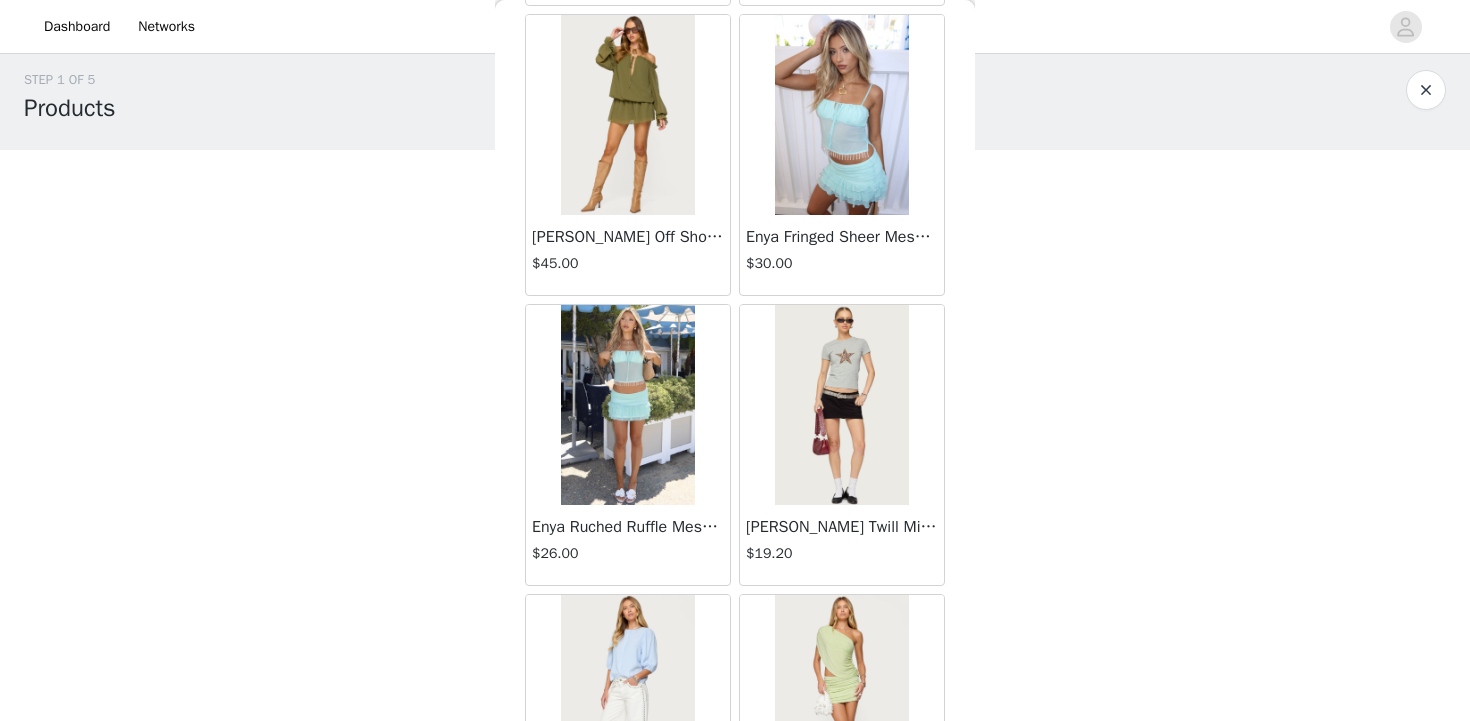 click at bounding box center (627, 405) 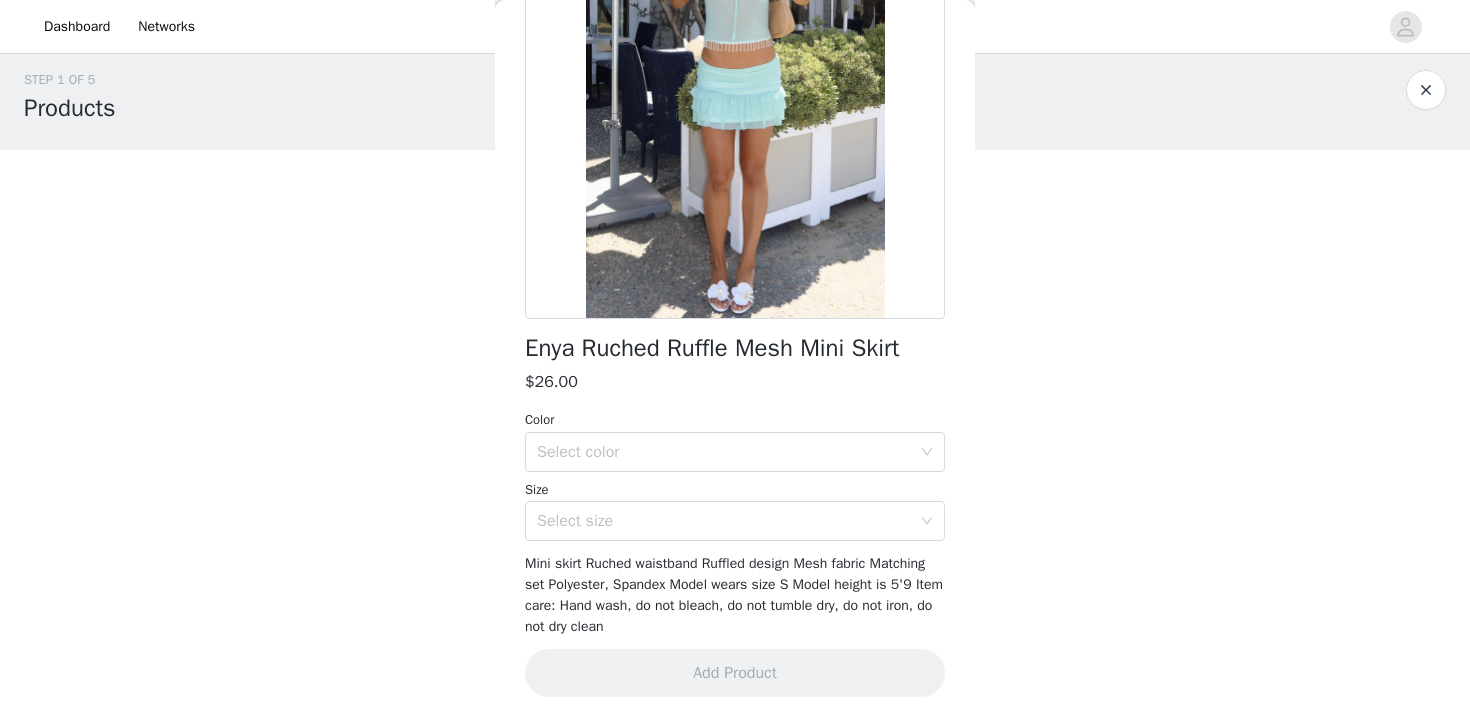 scroll, scrollTop: 0, scrollLeft: 0, axis: both 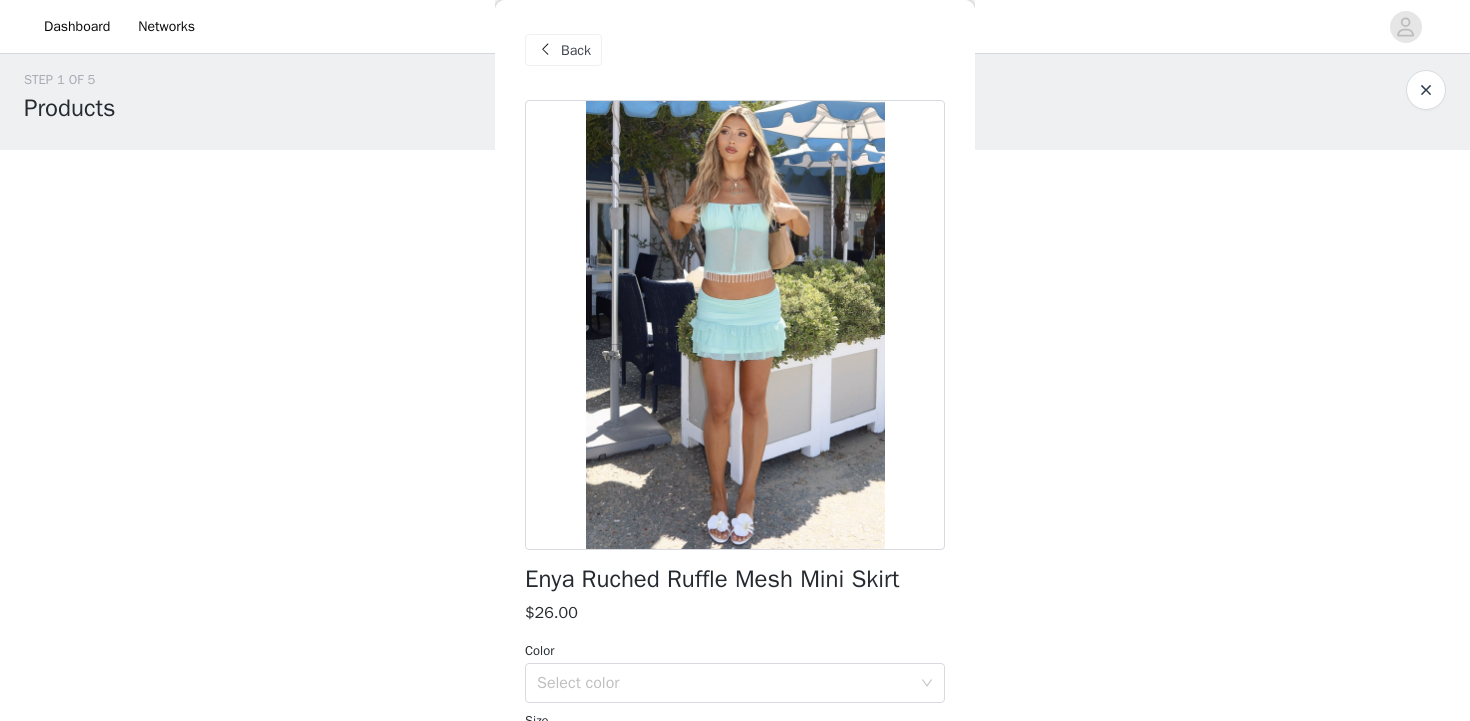 click on "Back" at bounding box center (576, 50) 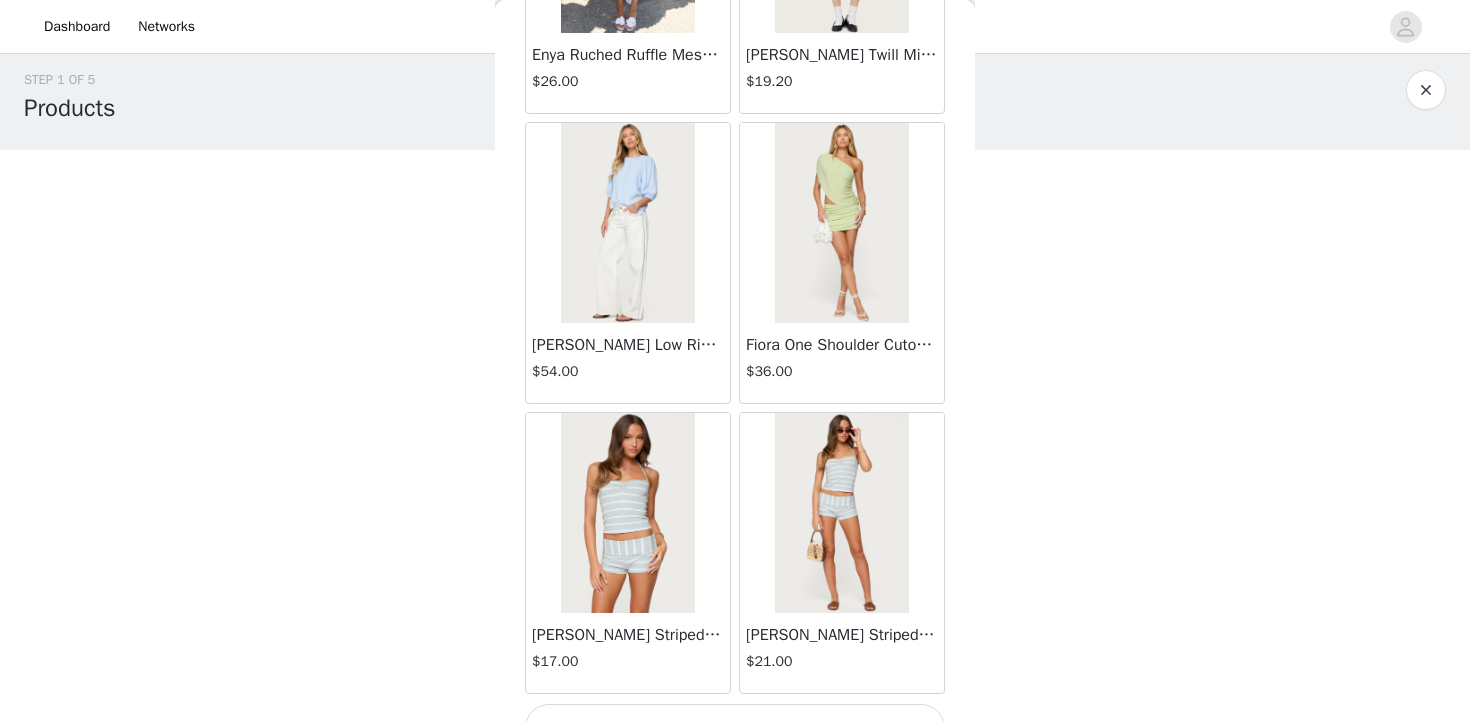 scroll, scrollTop: 5239, scrollLeft: 0, axis: vertical 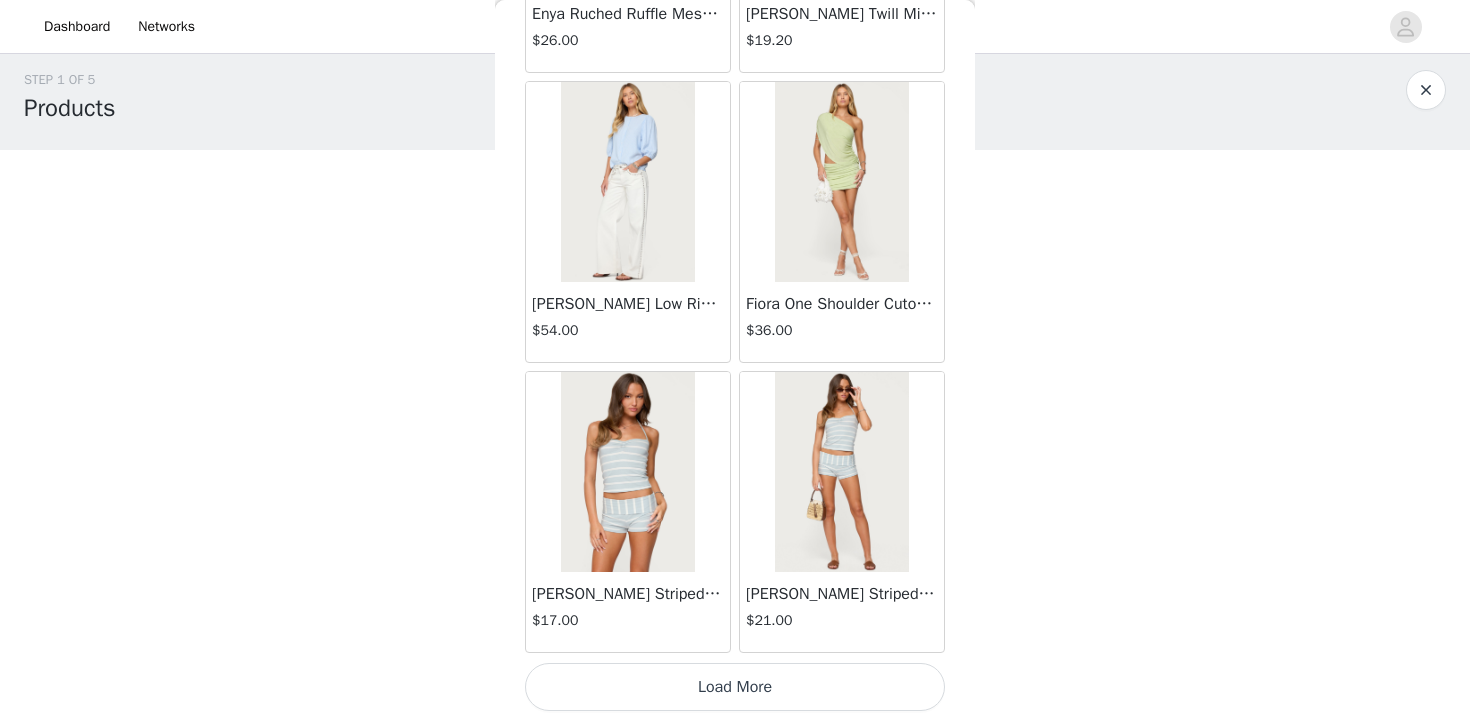click on "Load More" at bounding box center [735, 687] 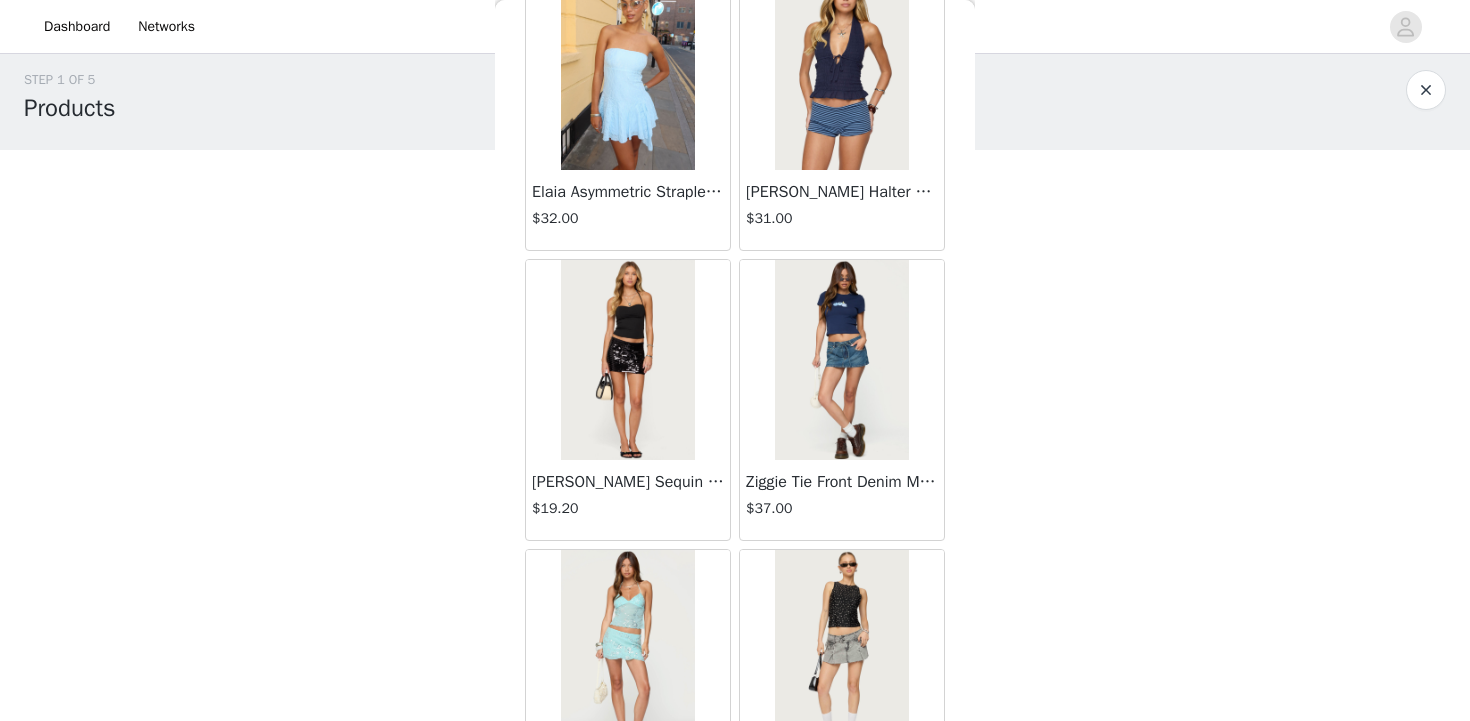 scroll, scrollTop: 6525, scrollLeft: 0, axis: vertical 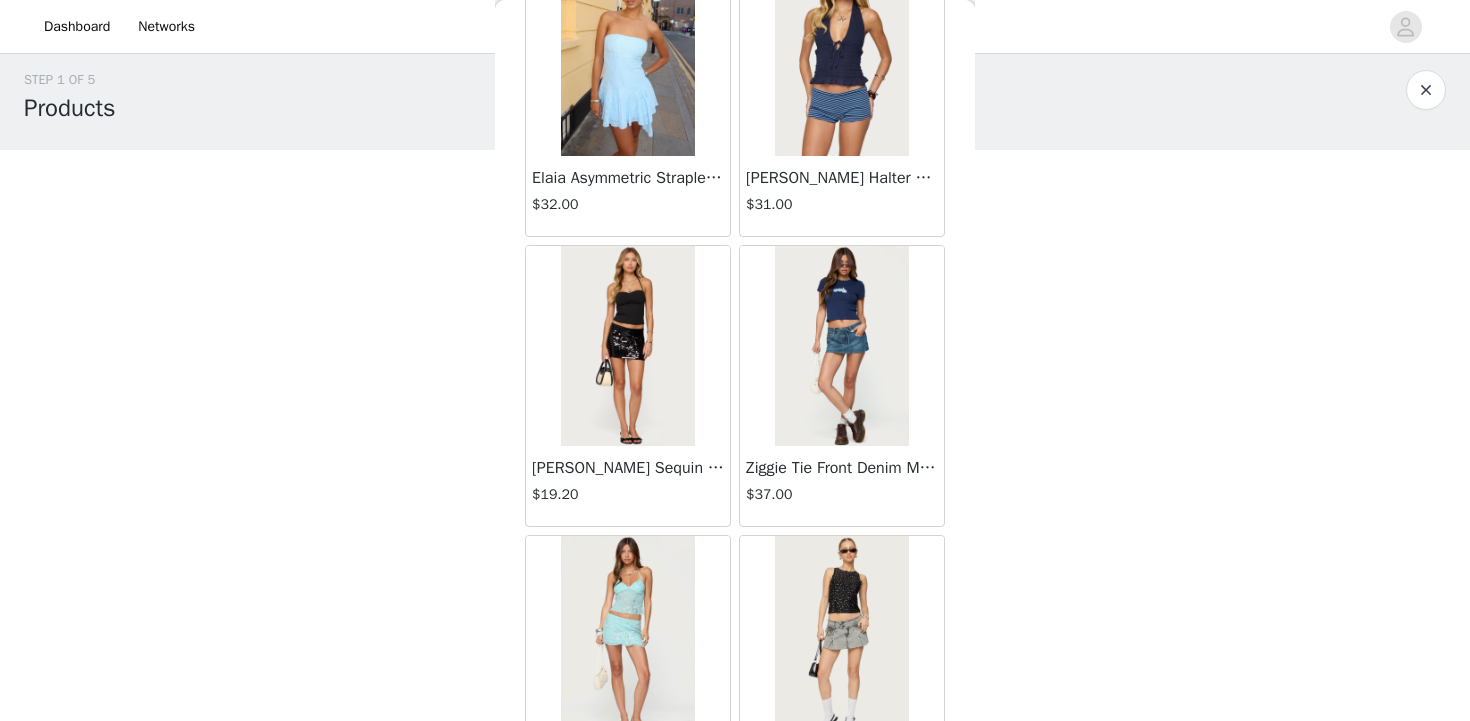 click at bounding box center [841, 56] 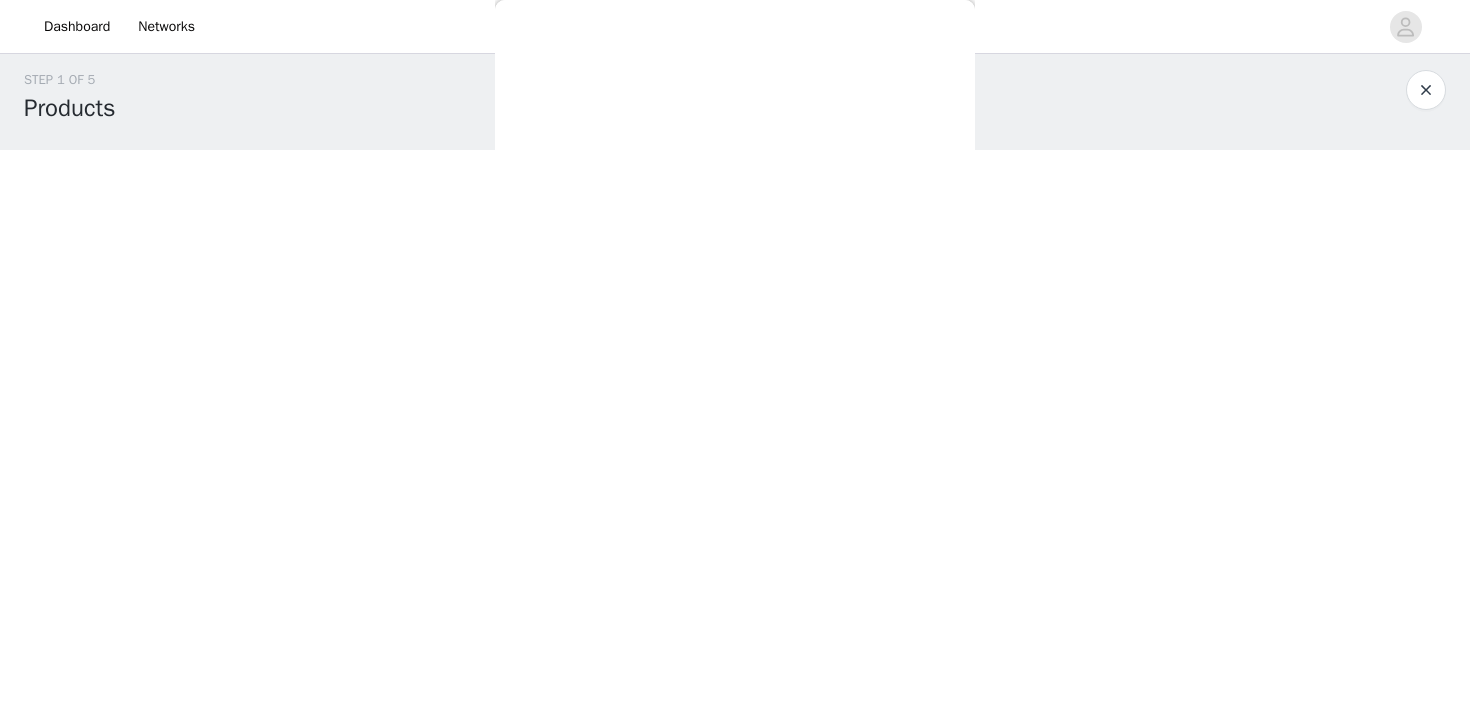 scroll, scrollTop: 252, scrollLeft: 0, axis: vertical 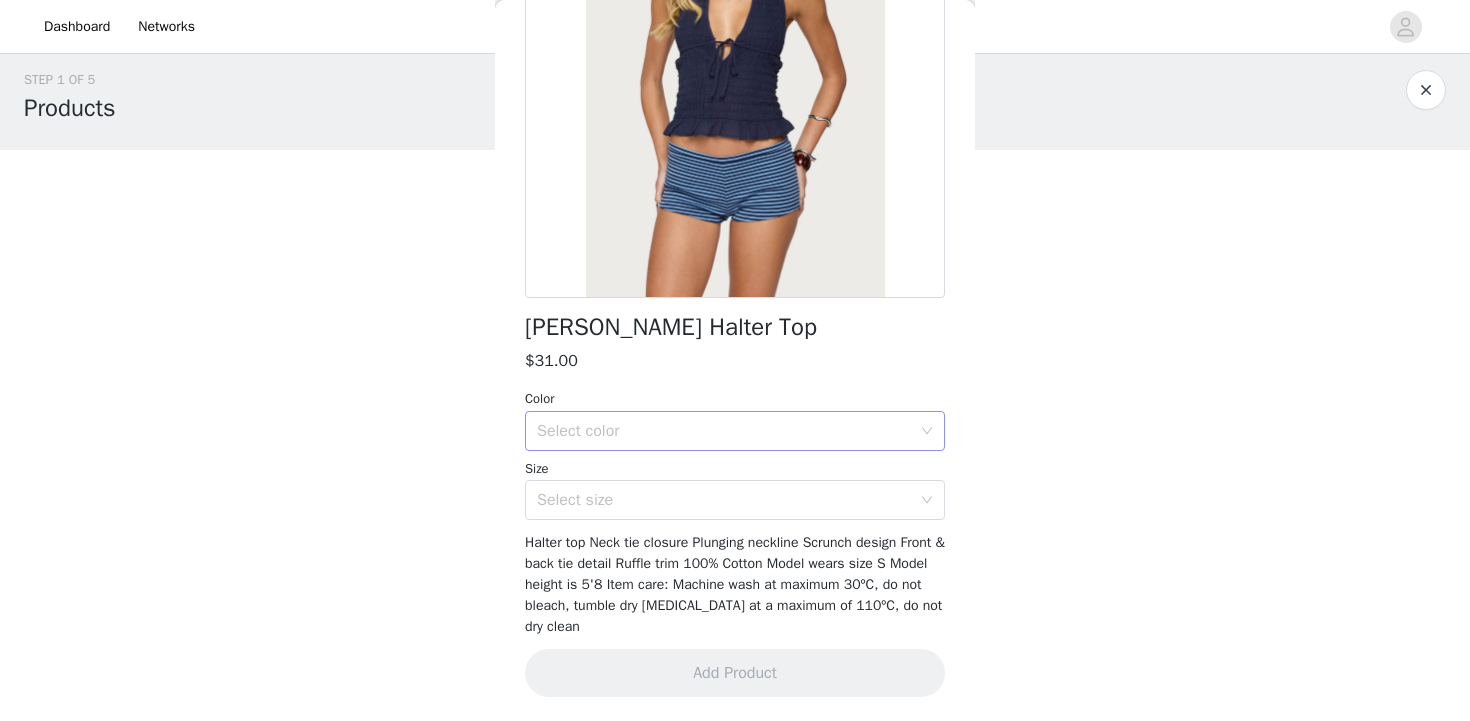 click on "Select color" at bounding box center [724, 431] 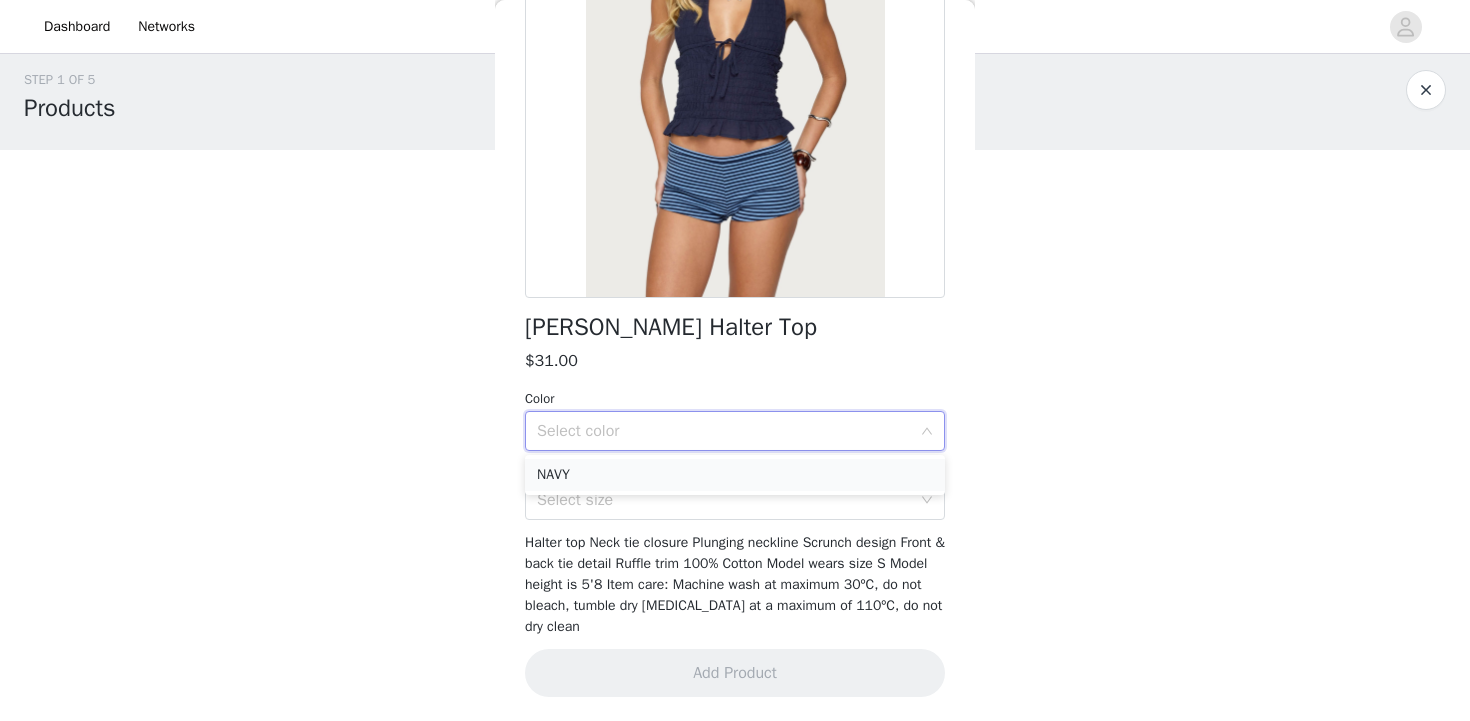 click on "NAVY" at bounding box center (735, 475) 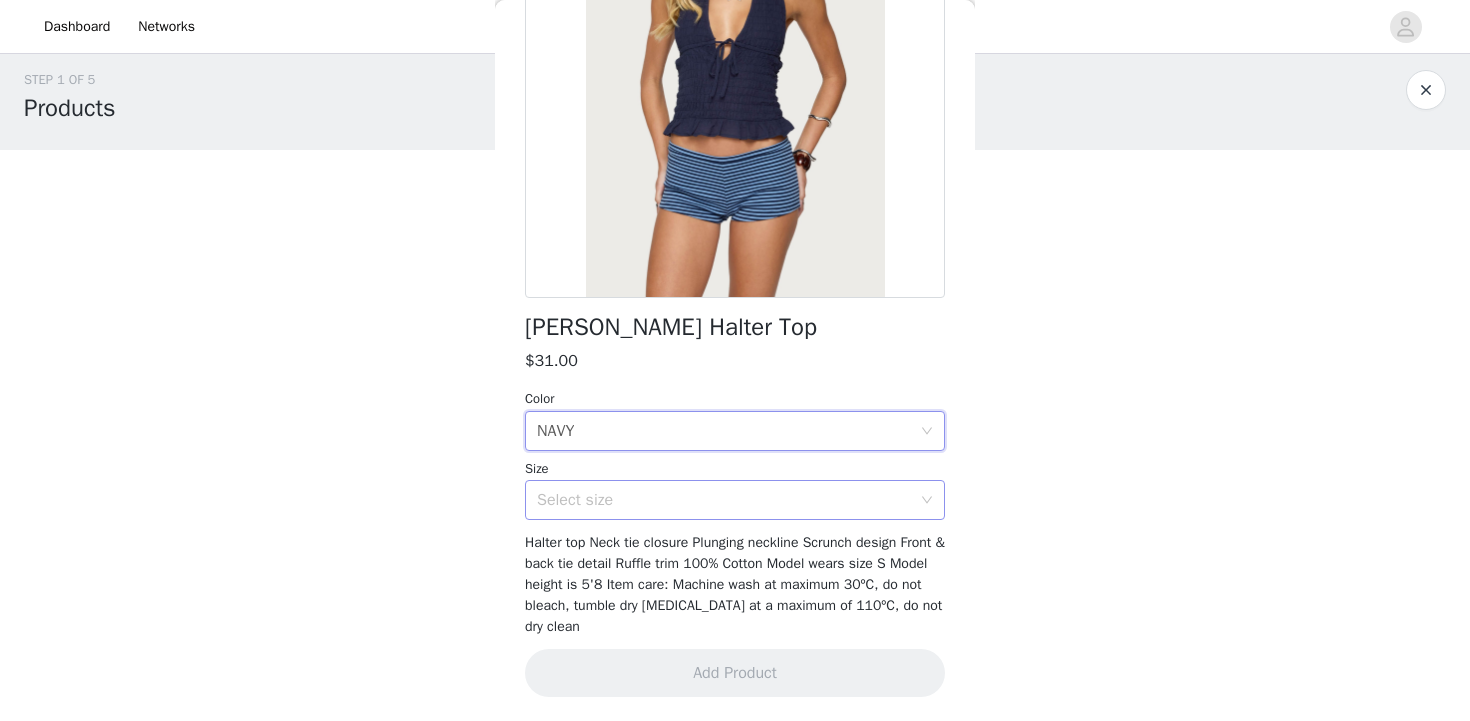 click on "Select size" at bounding box center (724, 500) 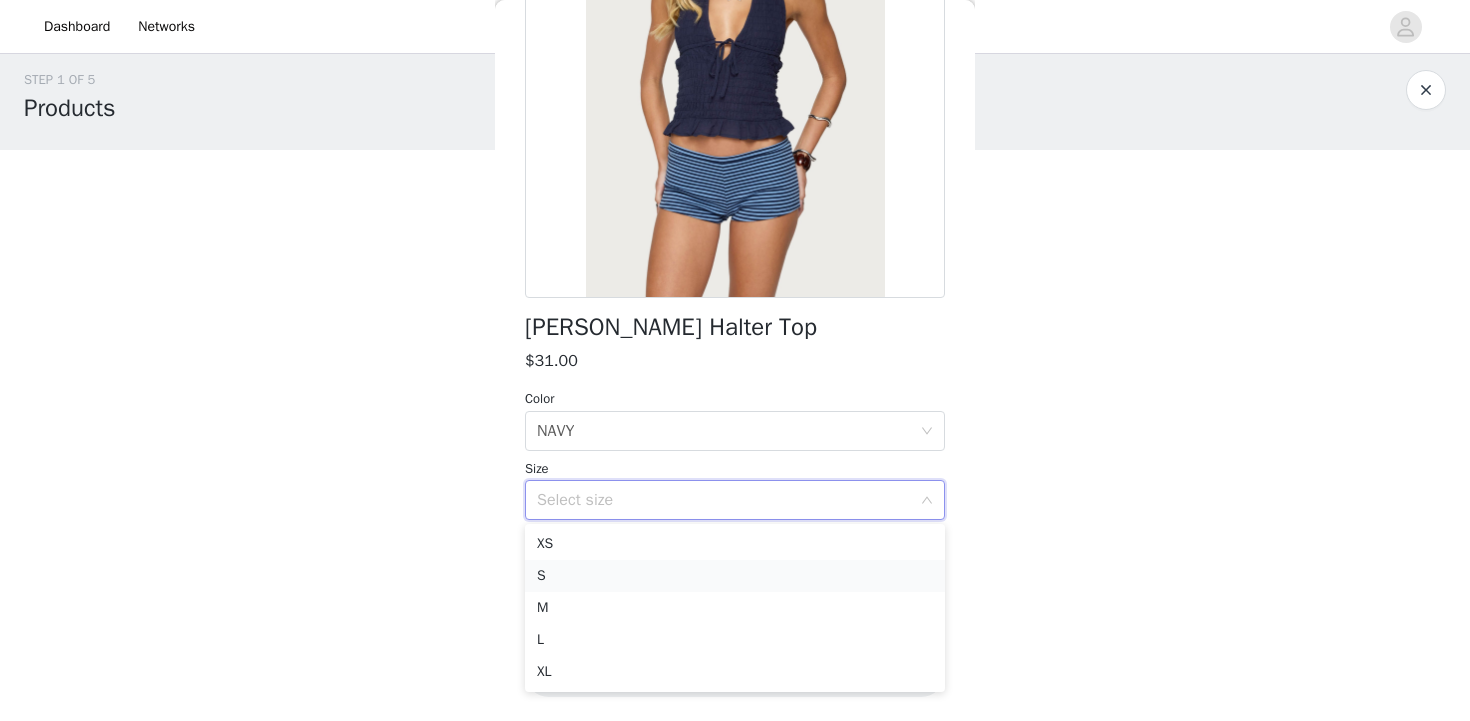 click on "S" at bounding box center [735, 576] 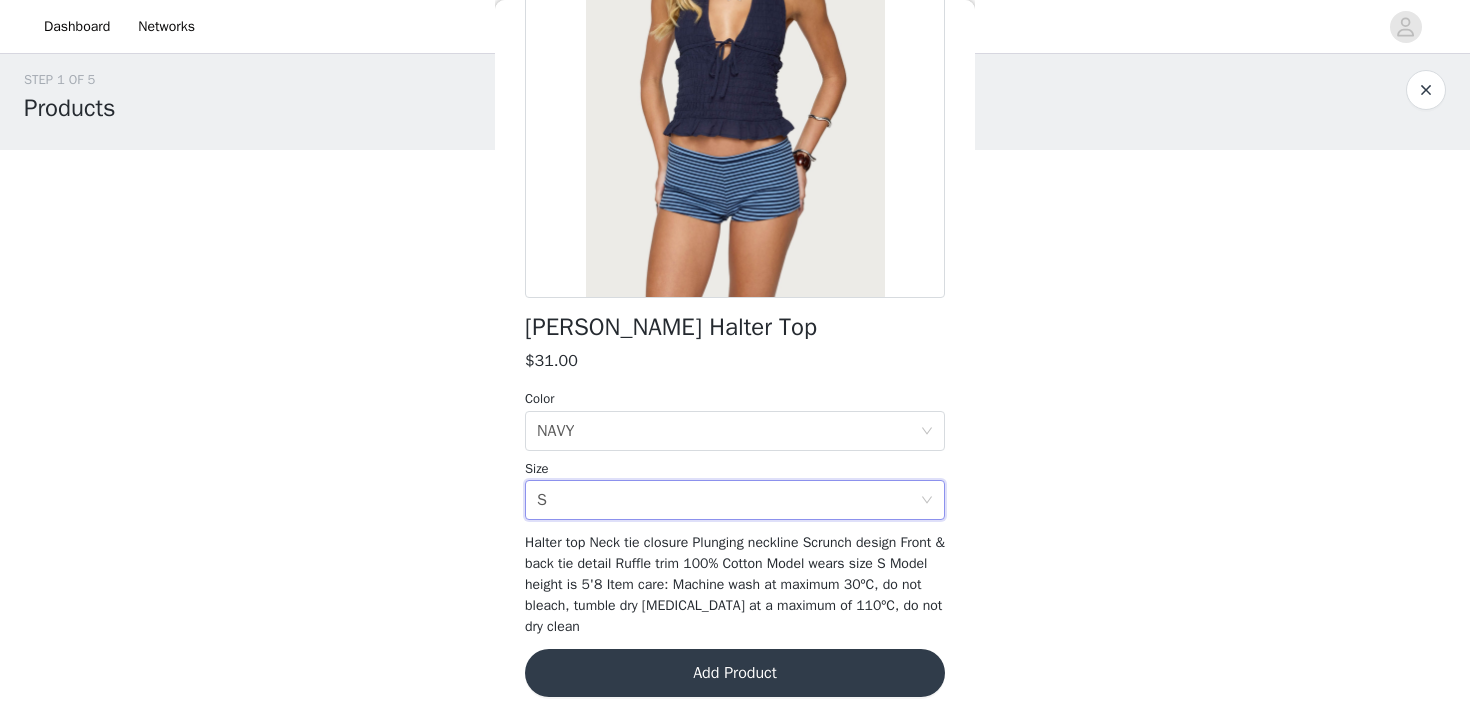 click on "Add Product" at bounding box center [735, 673] 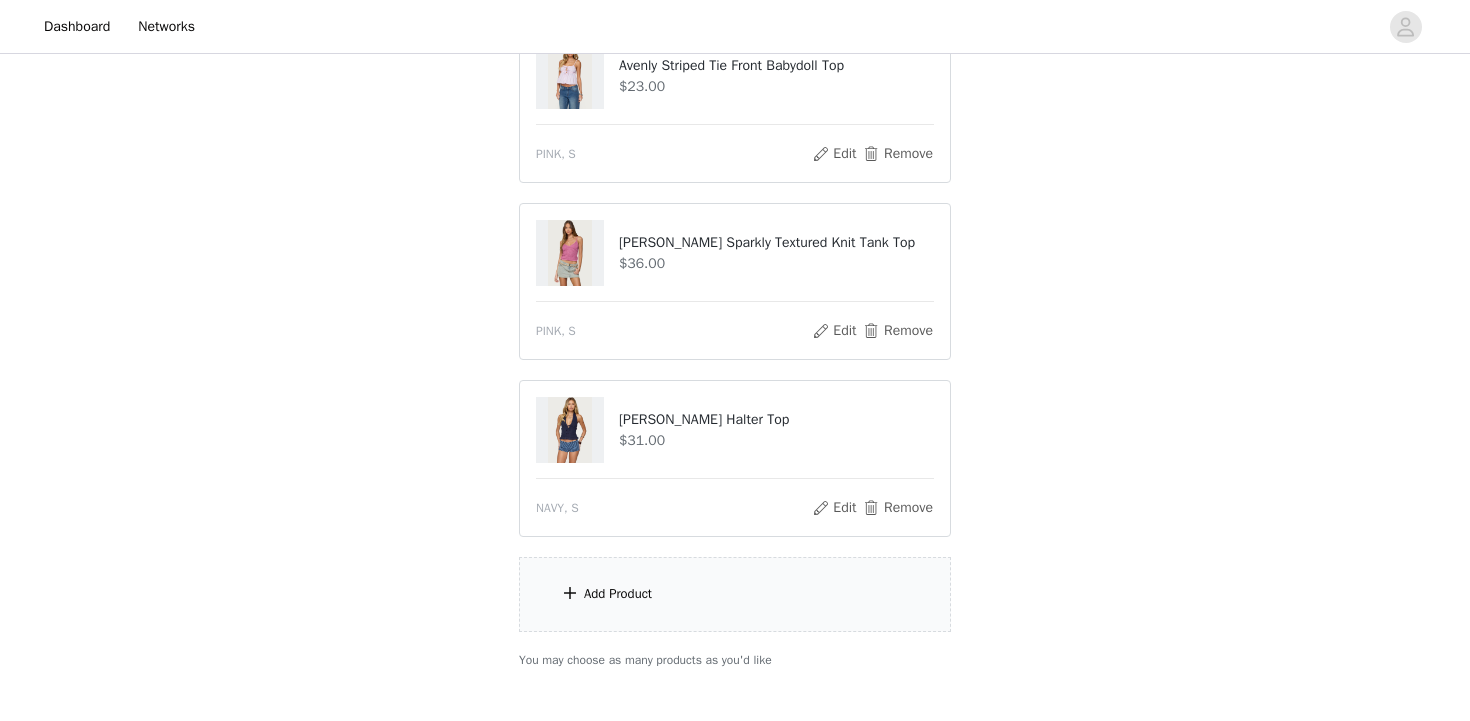 scroll, scrollTop: 283, scrollLeft: 0, axis: vertical 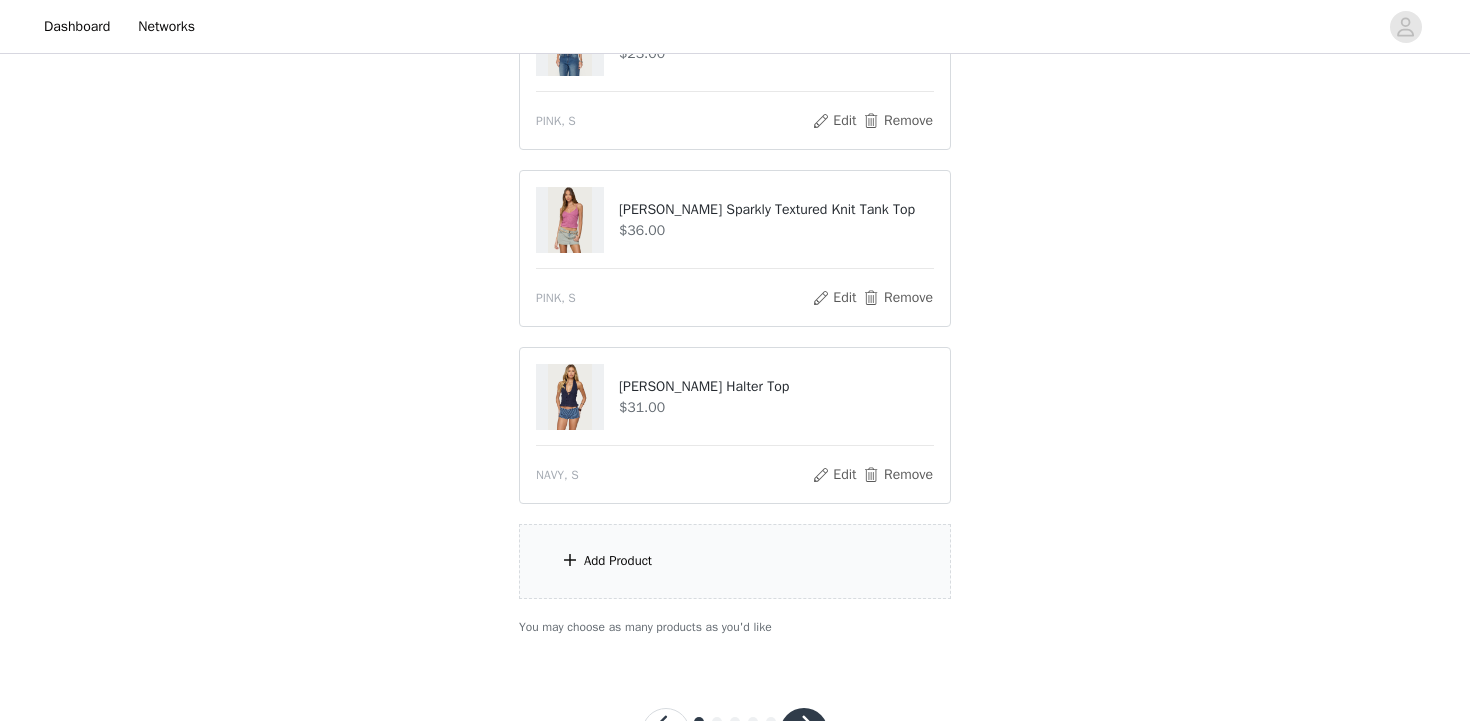 click on "Add Product" at bounding box center [735, 561] 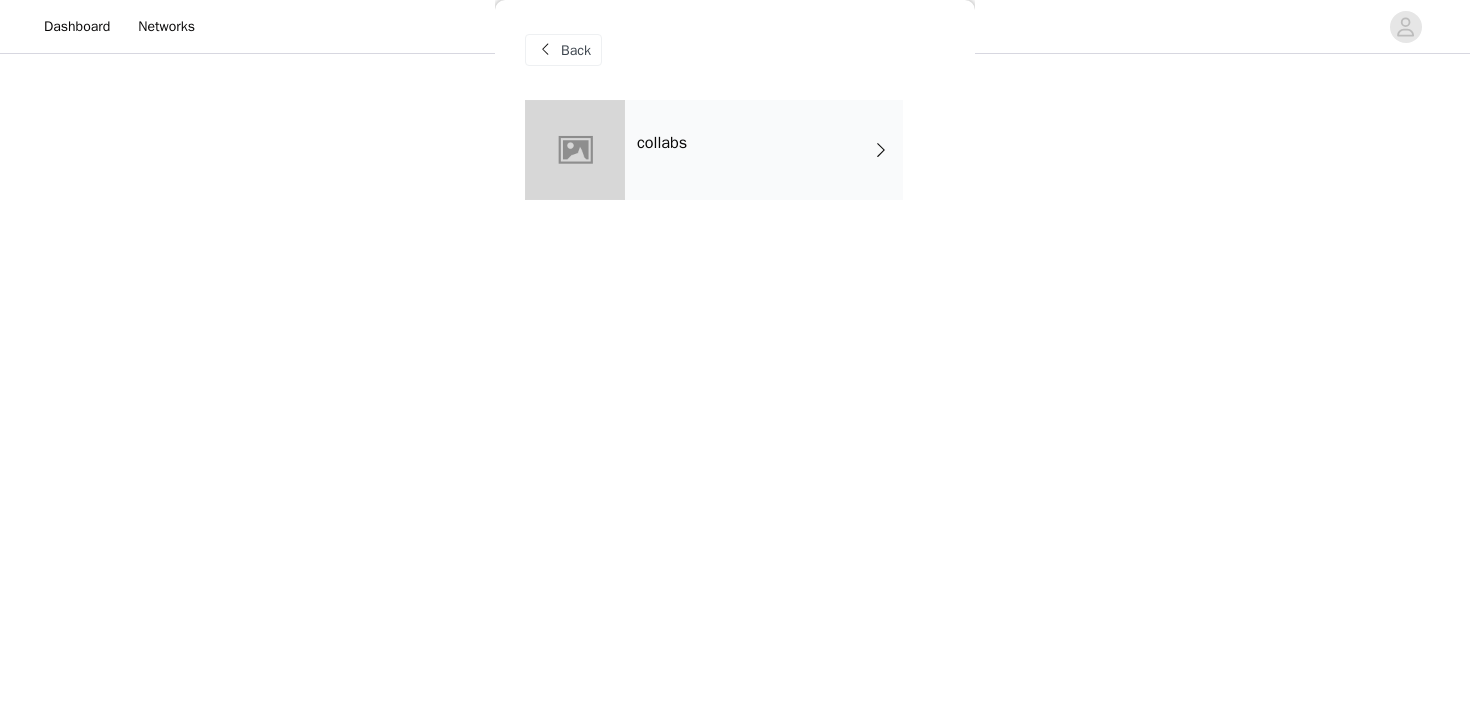 click on "collabs" at bounding box center (764, 150) 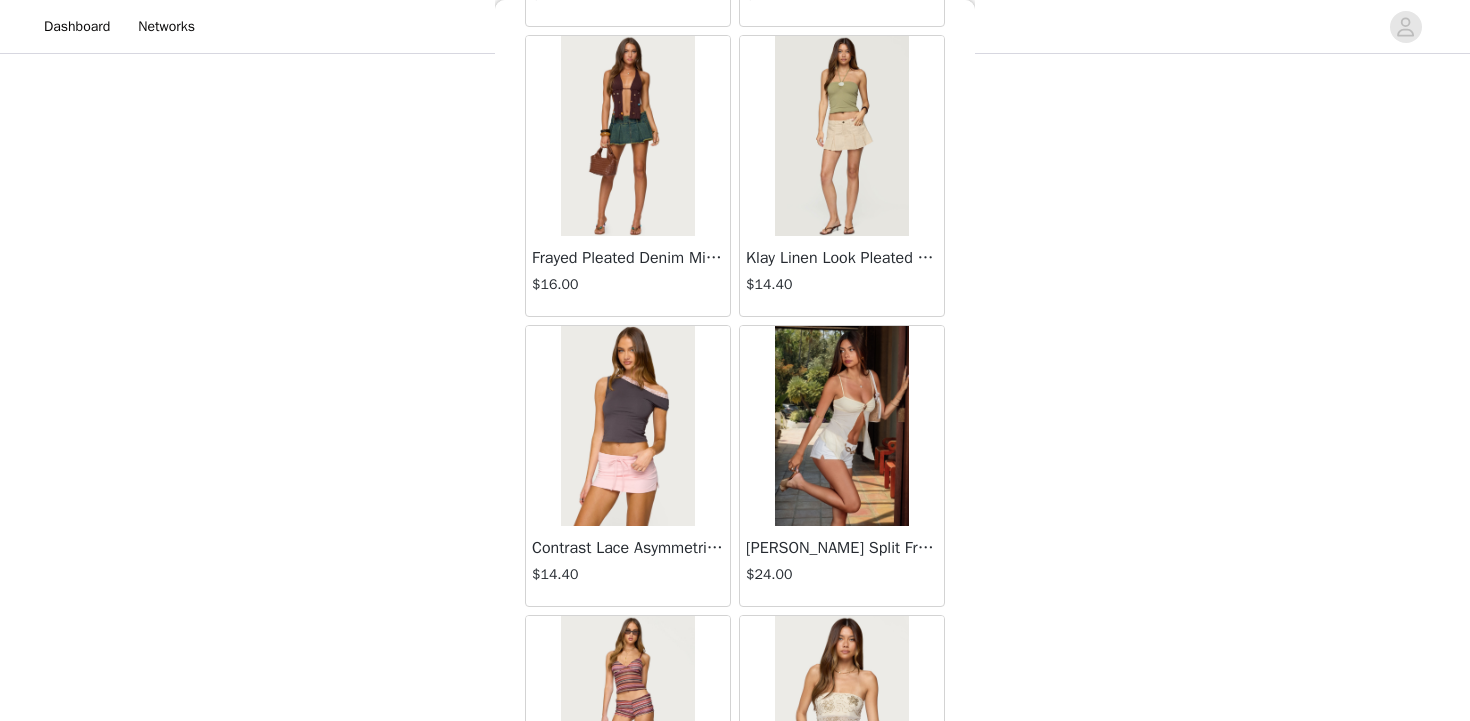 scroll, scrollTop: 2339, scrollLeft: 0, axis: vertical 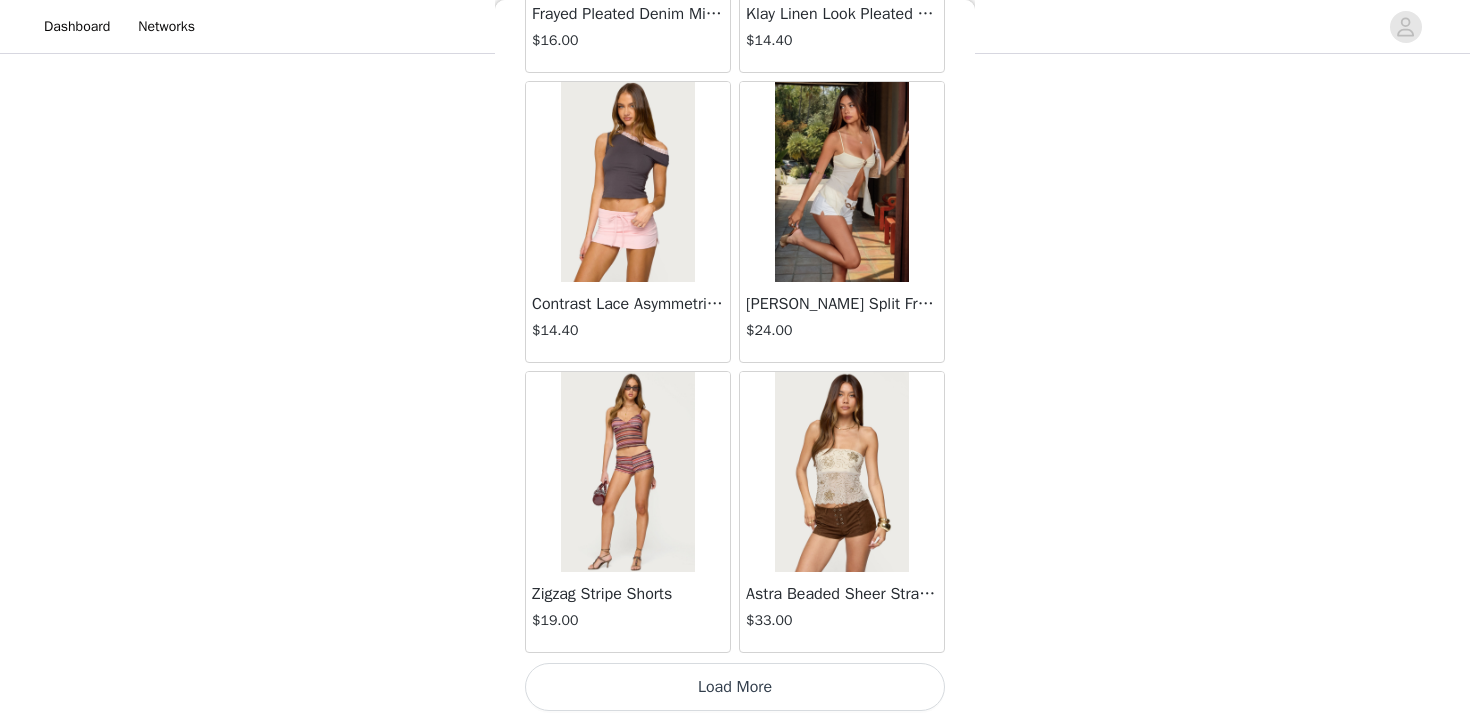 click on "Load More" at bounding box center (735, 687) 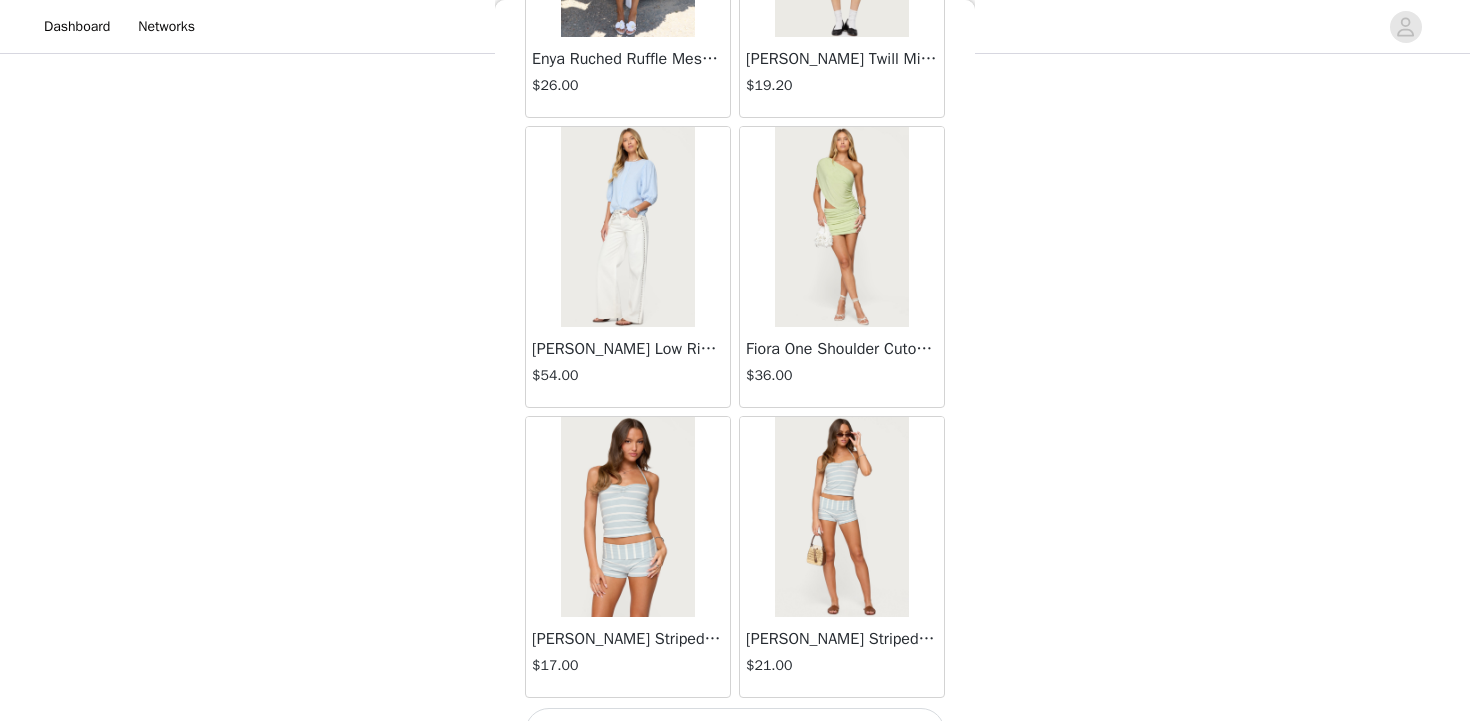 scroll, scrollTop: 5239, scrollLeft: 0, axis: vertical 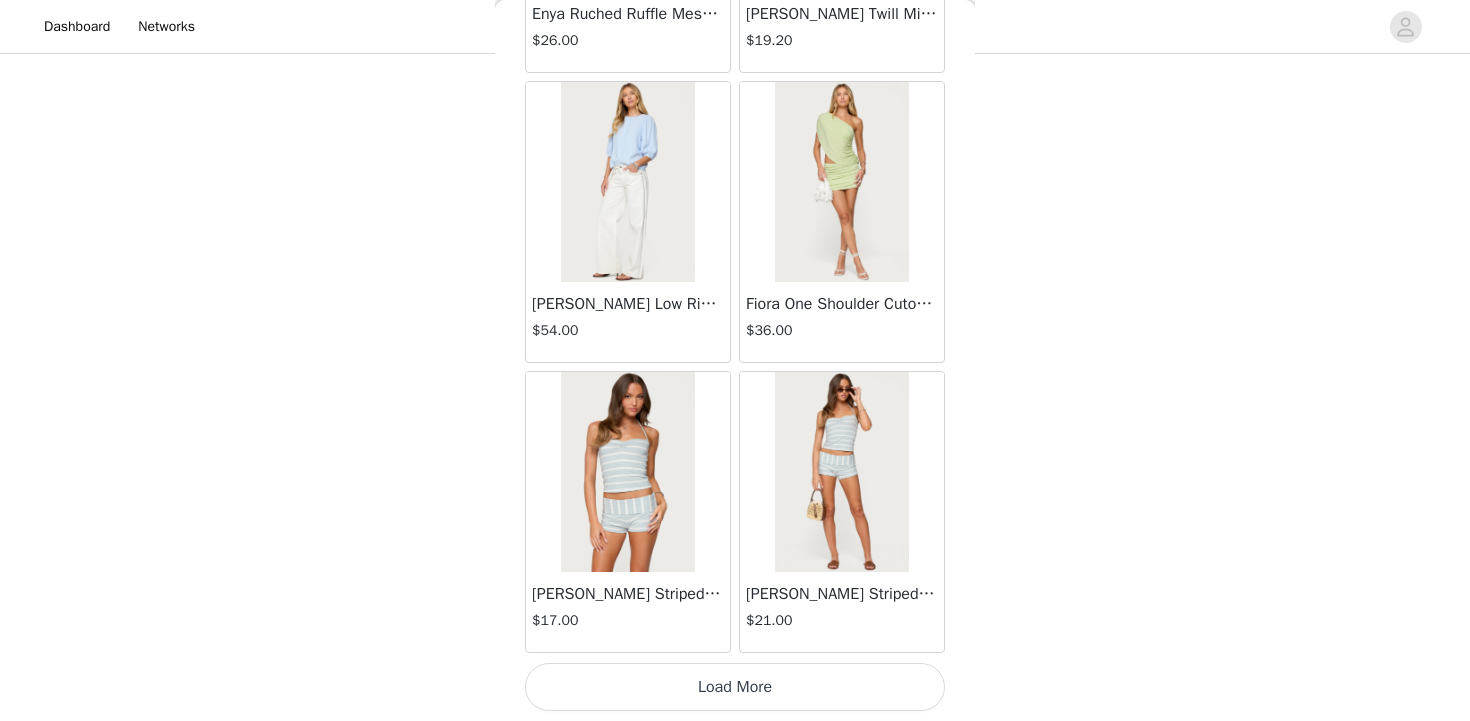 click on "Load More" at bounding box center (735, 687) 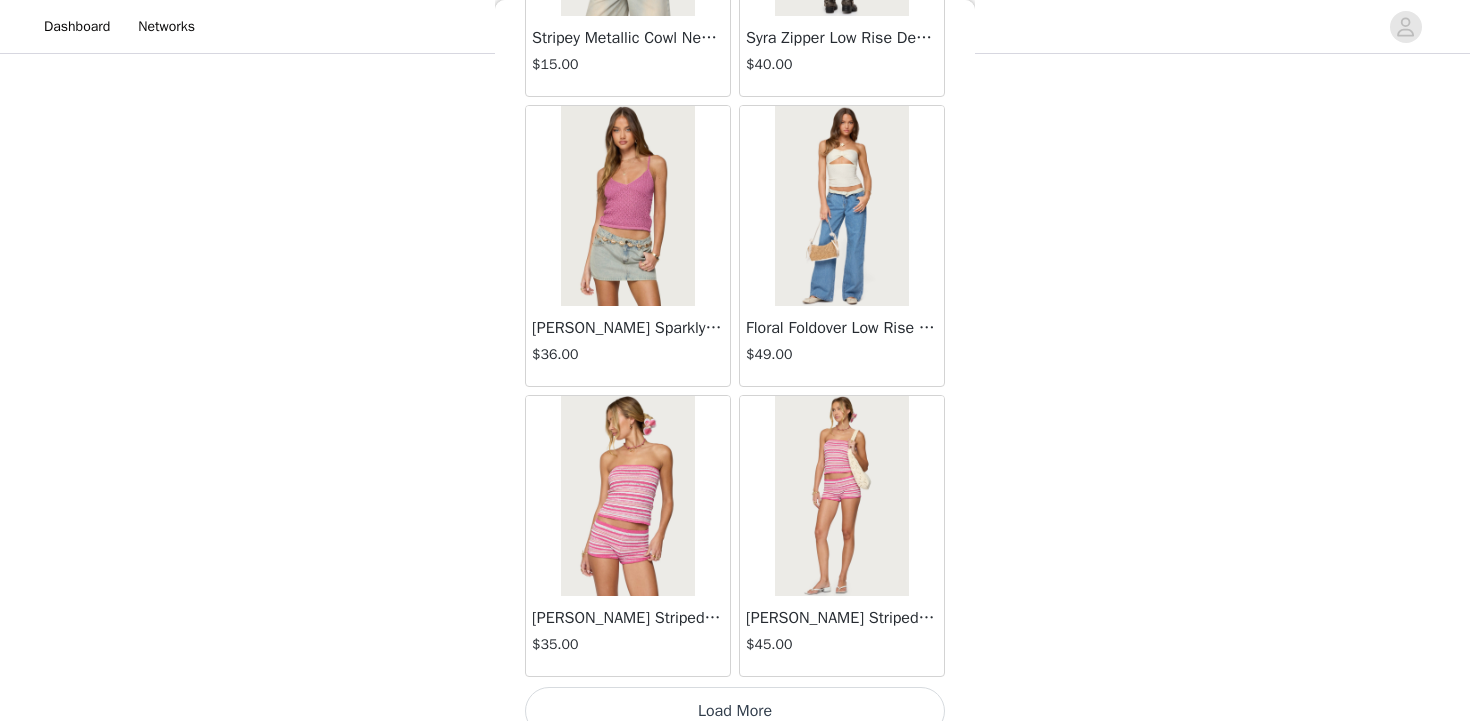 scroll, scrollTop: 8139, scrollLeft: 0, axis: vertical 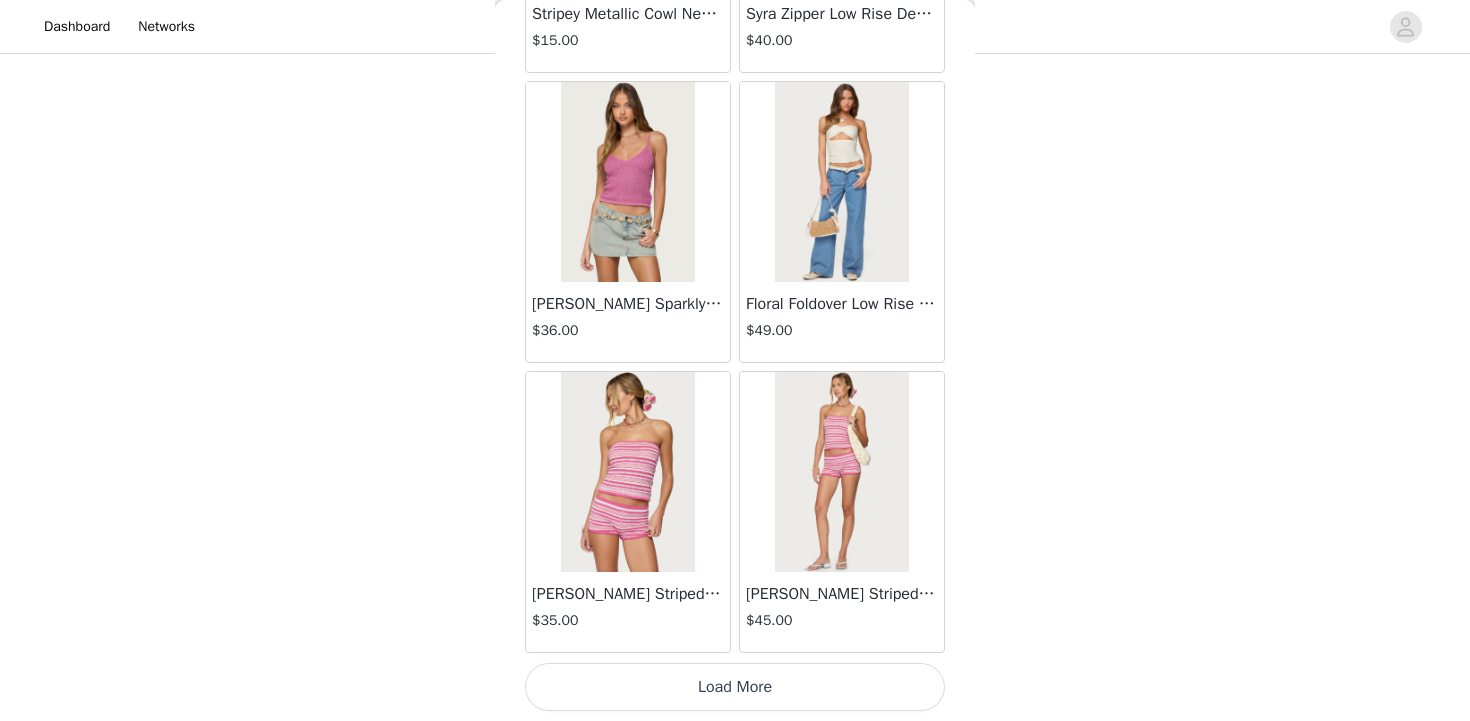 click on "Load More" at bounding box center (735, 687) 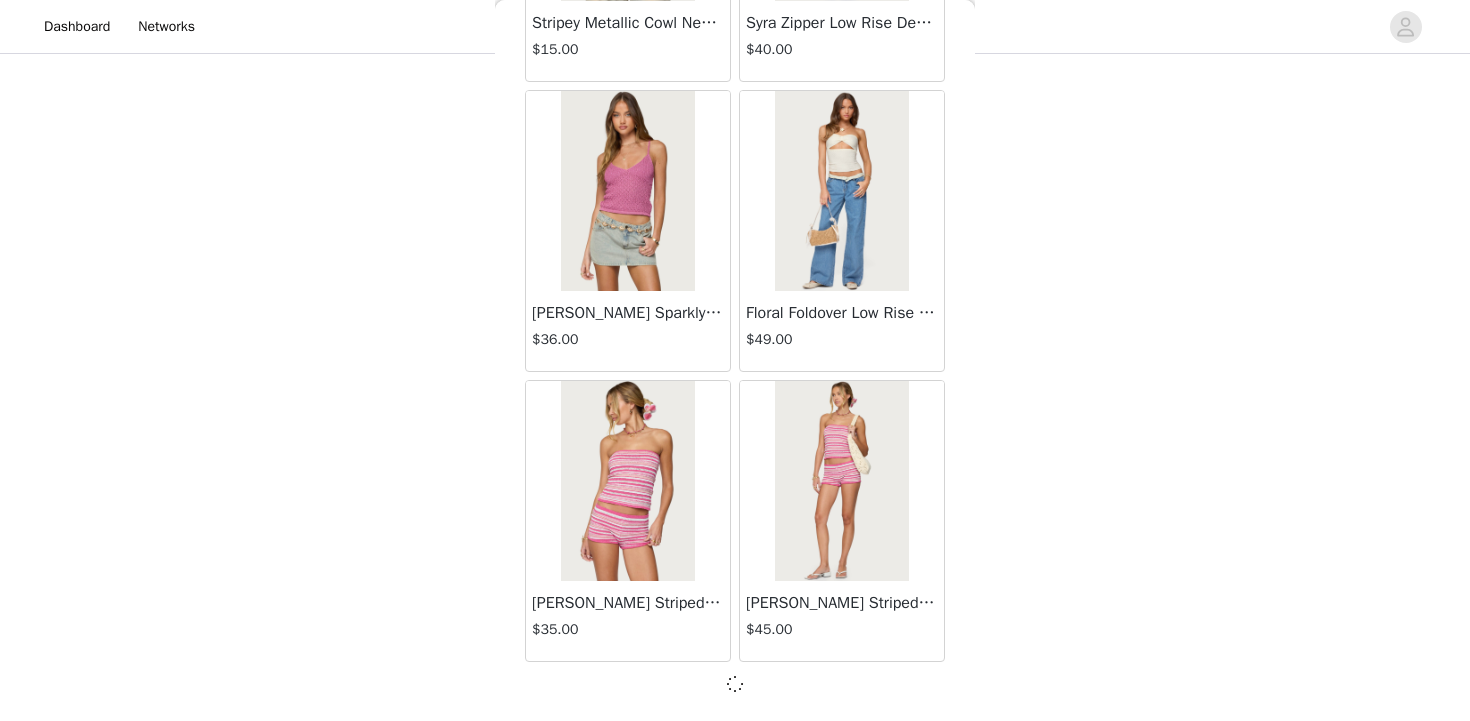scroll, scrollTop: 366, scrollLeft: 0, axis: vertical 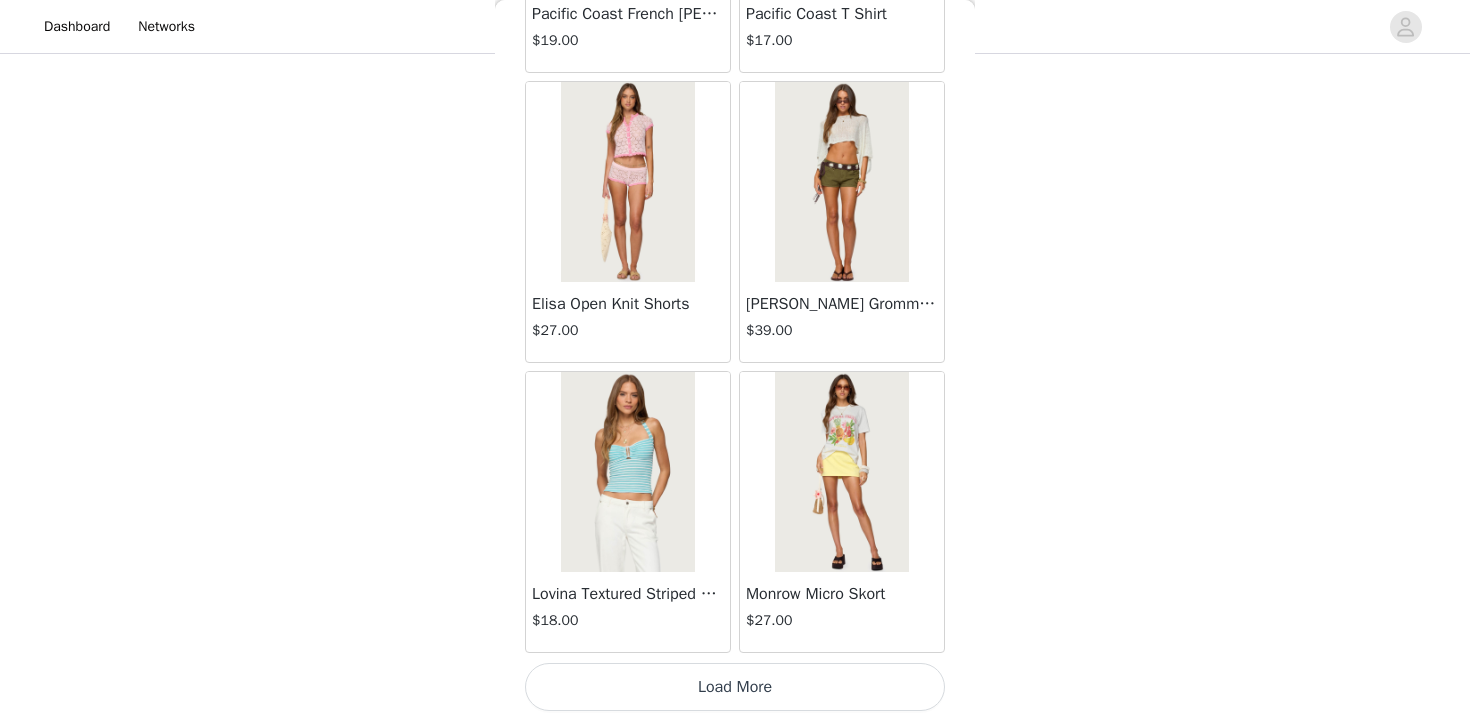 click on "Load More" at bounding box center (735, 687) 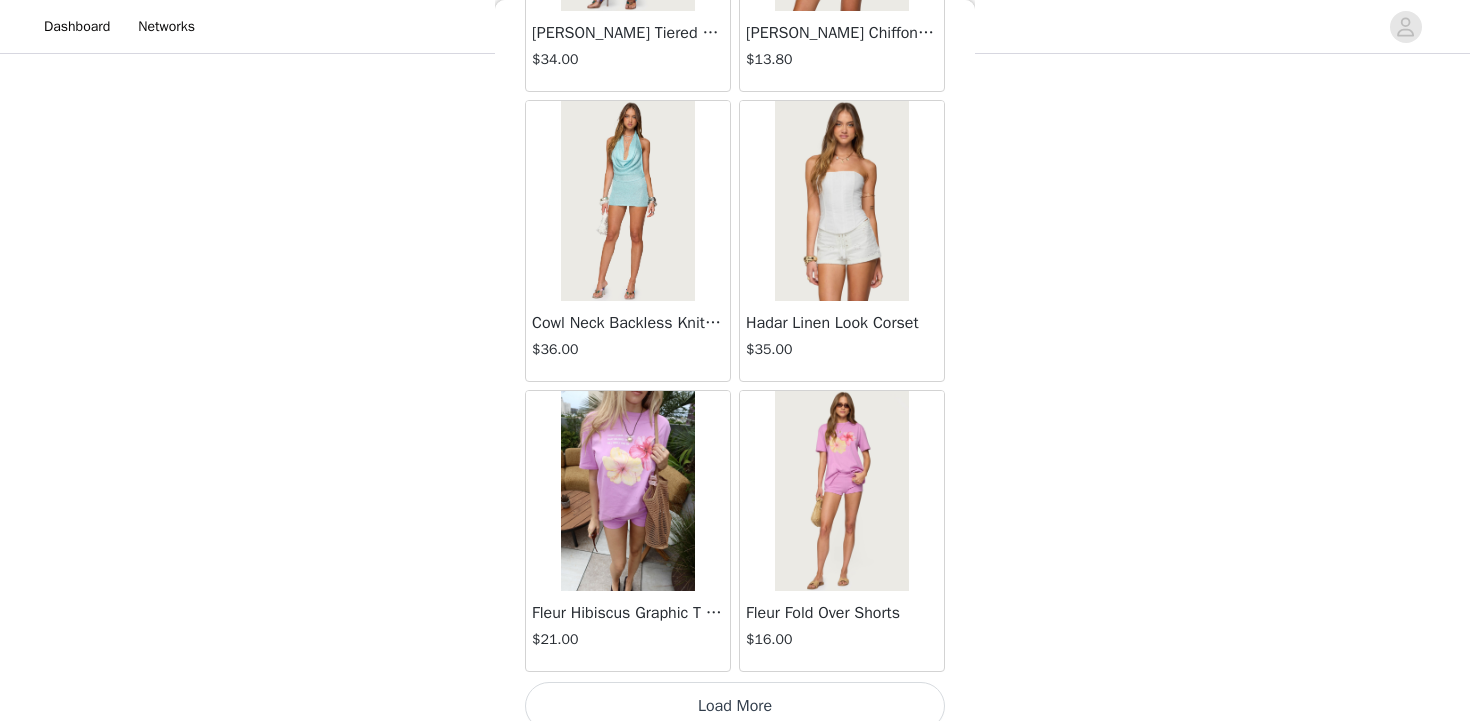 scroll, scrollTop: 13939, scrollLeft: 0, axis: vertical 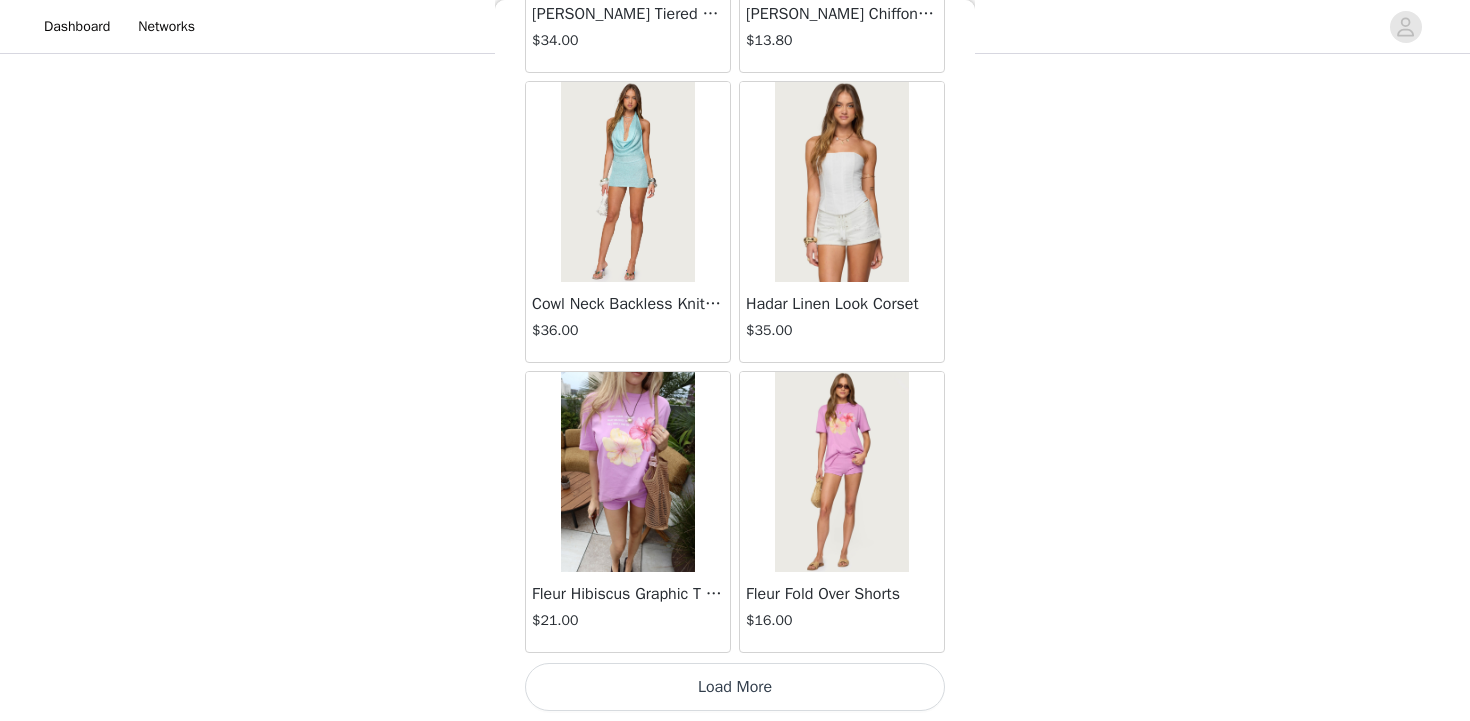 click on "Load More" at bounding box center [735, 687] 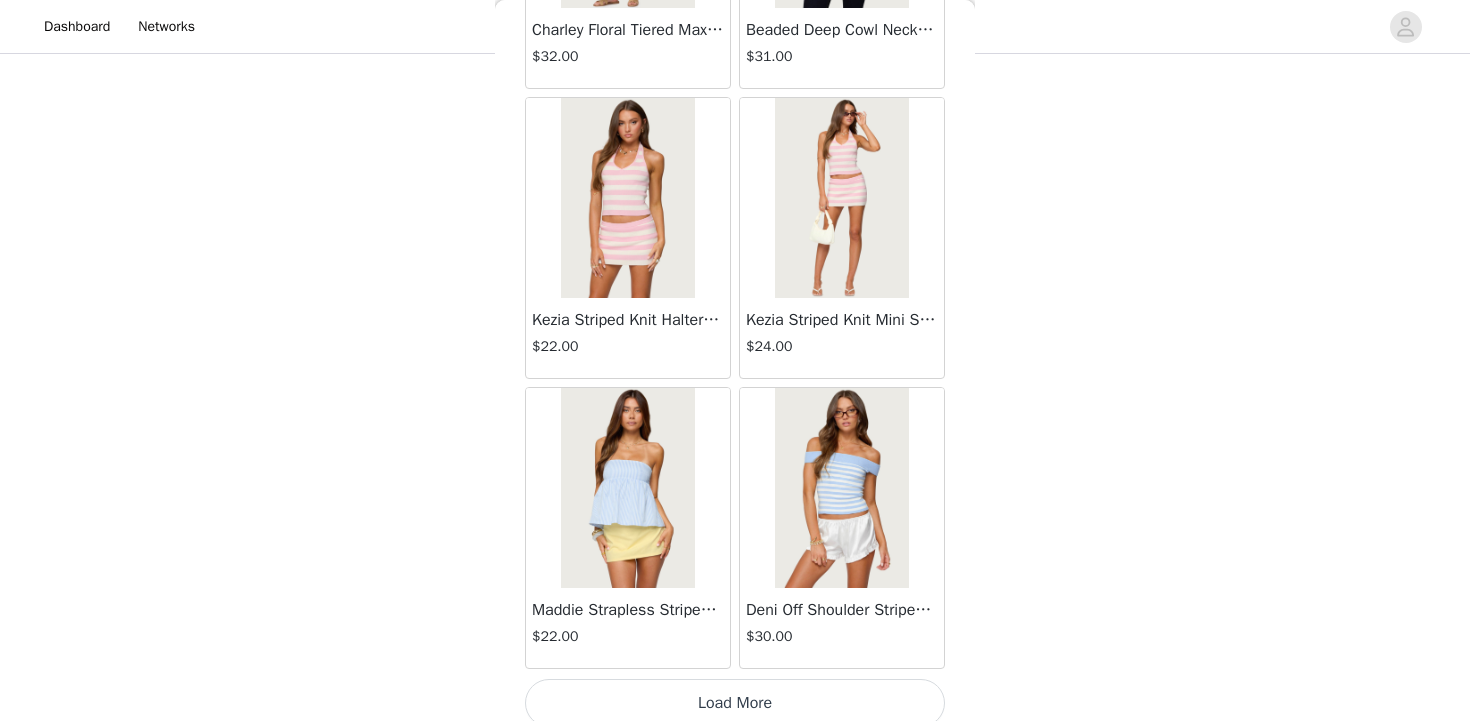scroll, scrollTop: 16839, scrollLeft: 0, axis: vertical 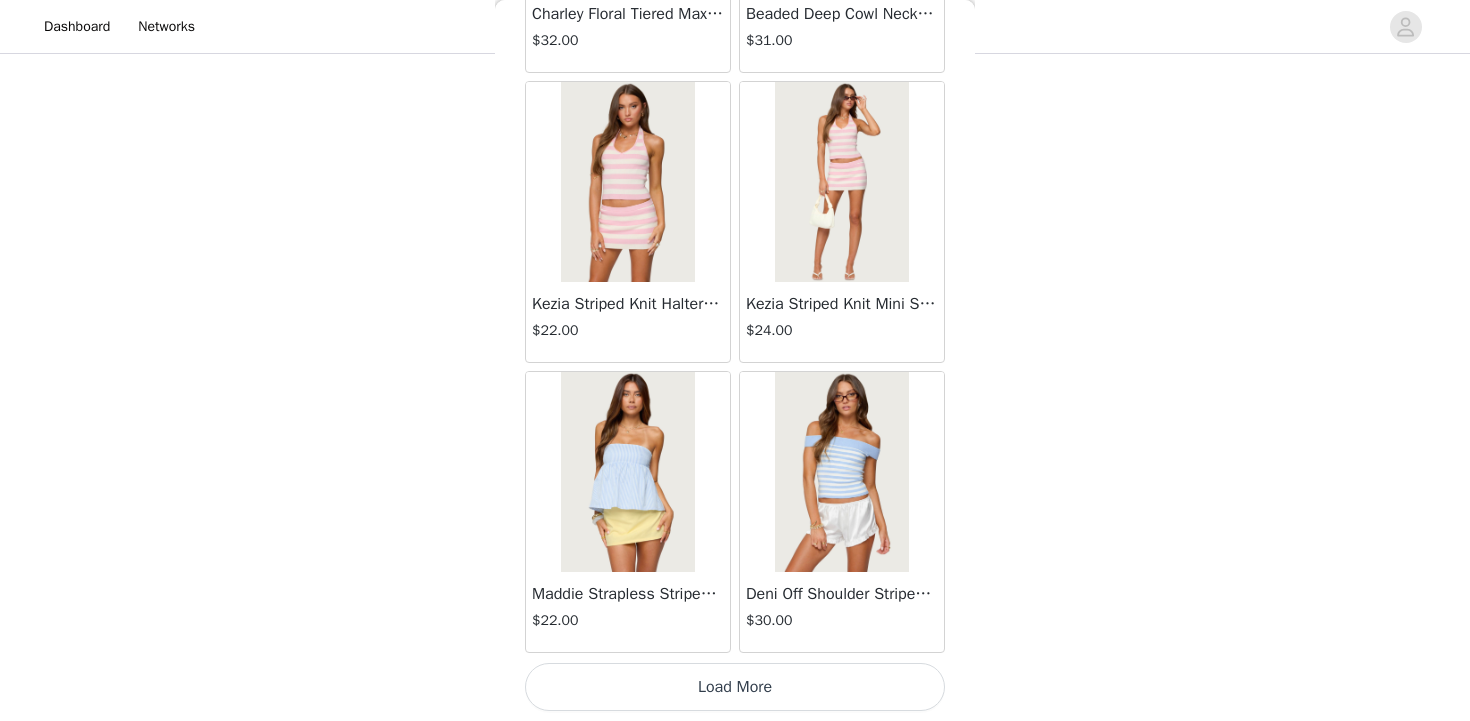 click on "Load More" at bounding box center [735, 687] 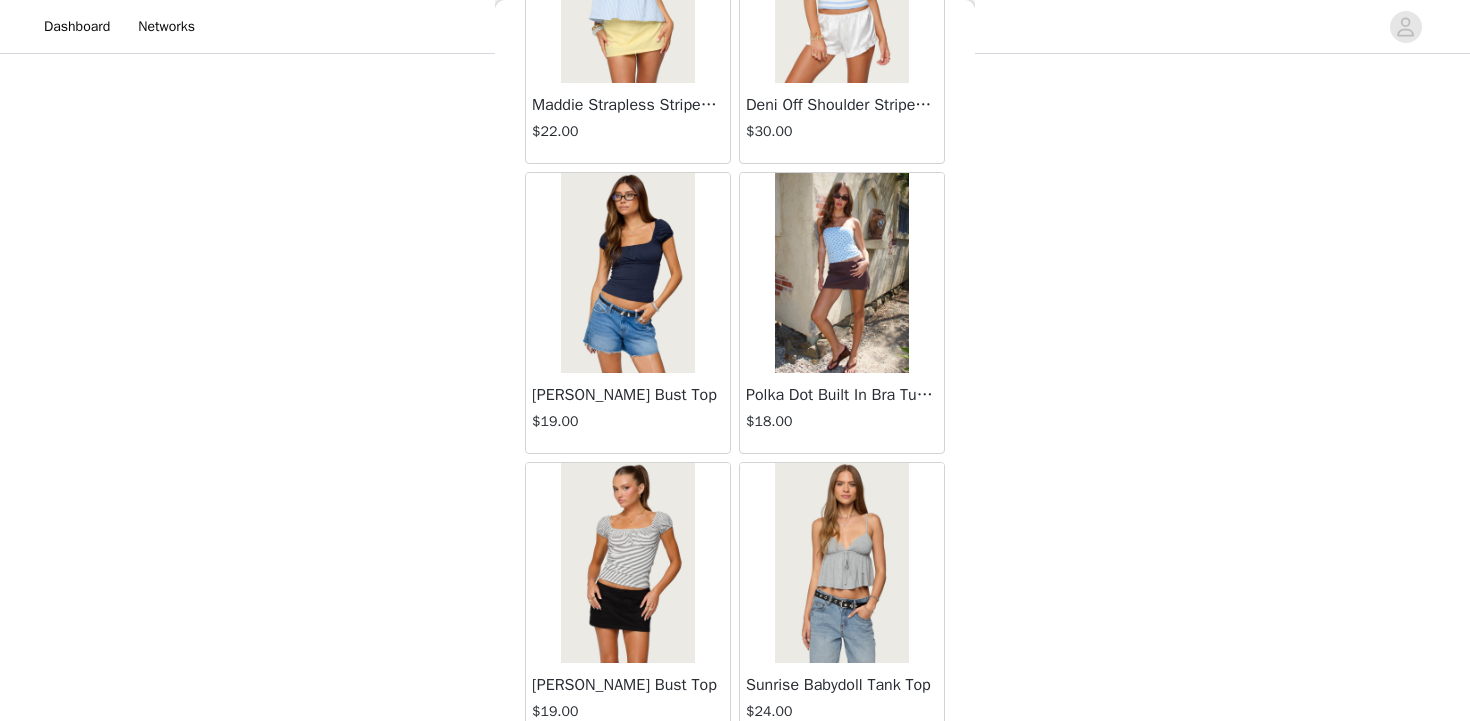 scroll, scrollTop: 17337, scrollLeft: 0, axis: vertical 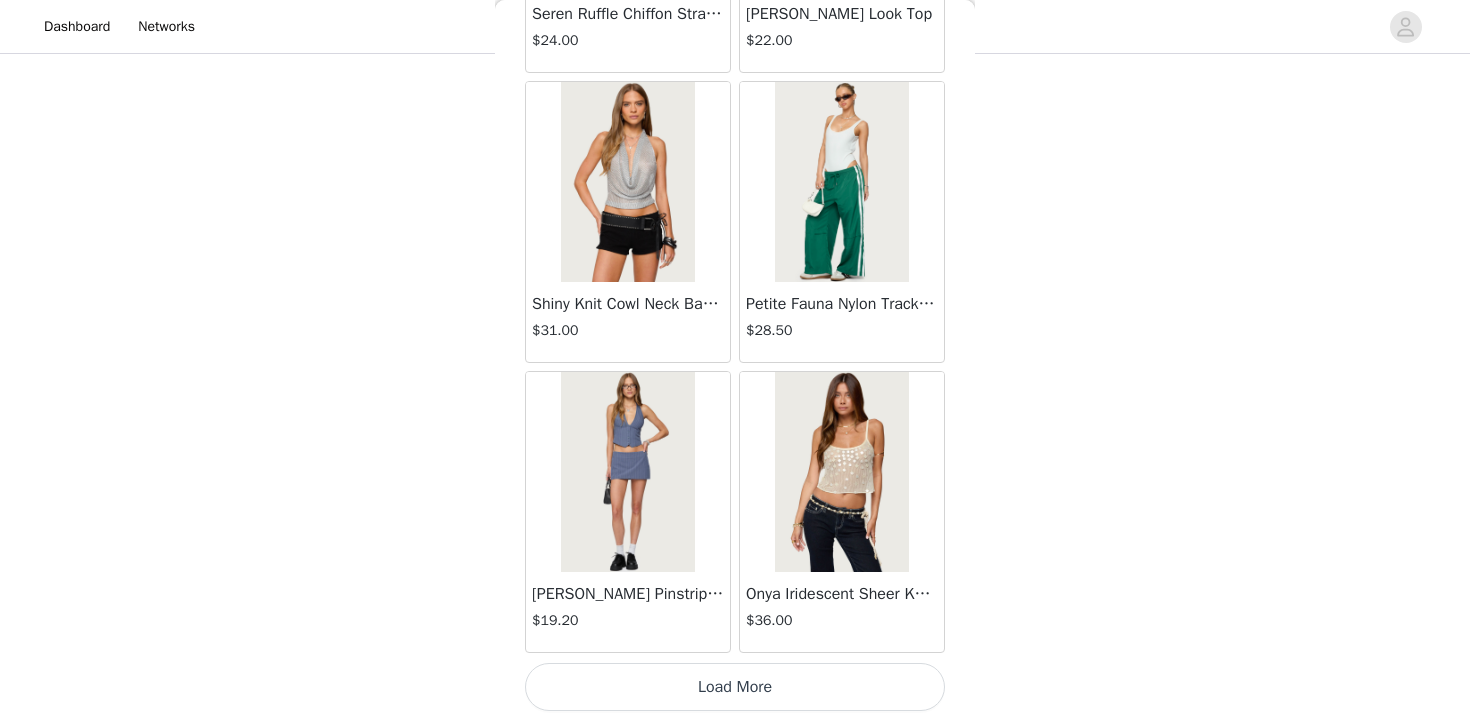 click on "Load More" at bounding box center (735, 687) 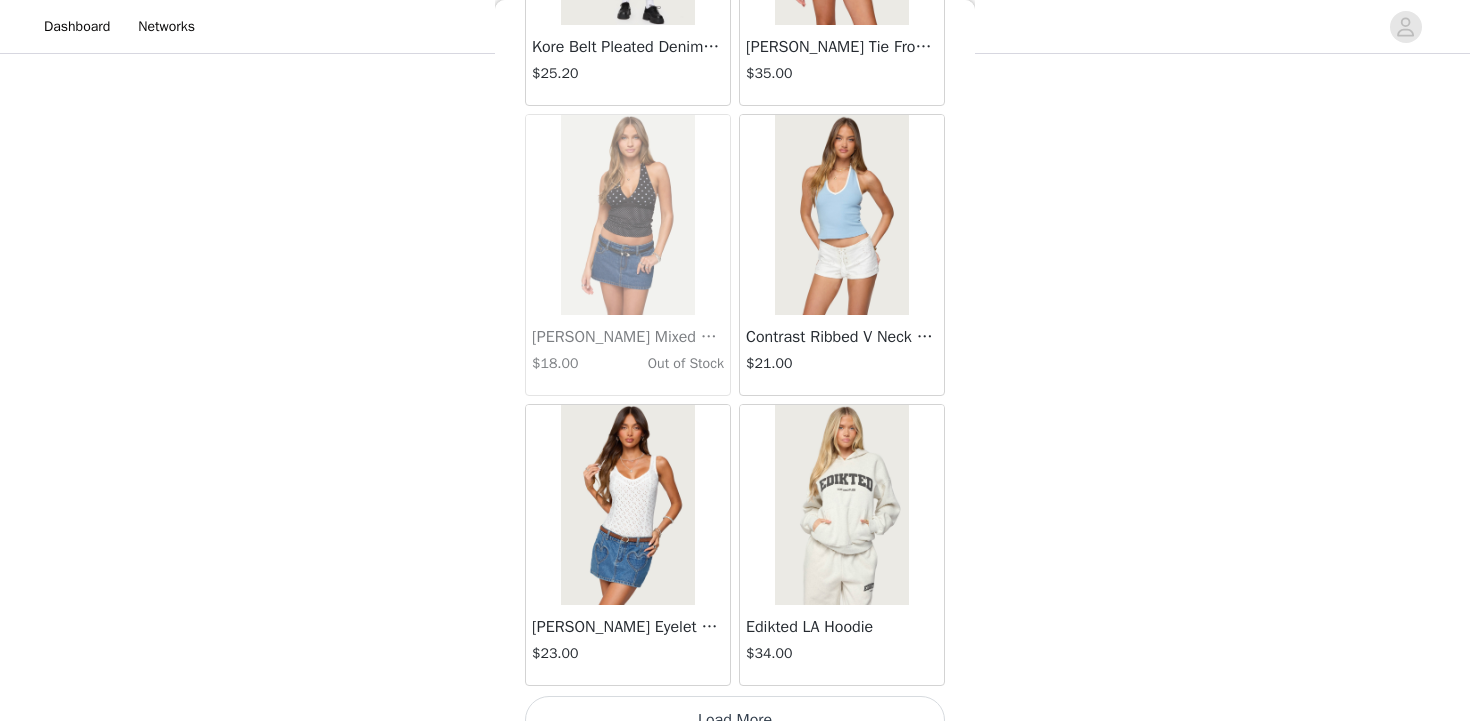 scroll, scrollTop: 22639, scrollLeft: 0, axis: vertical 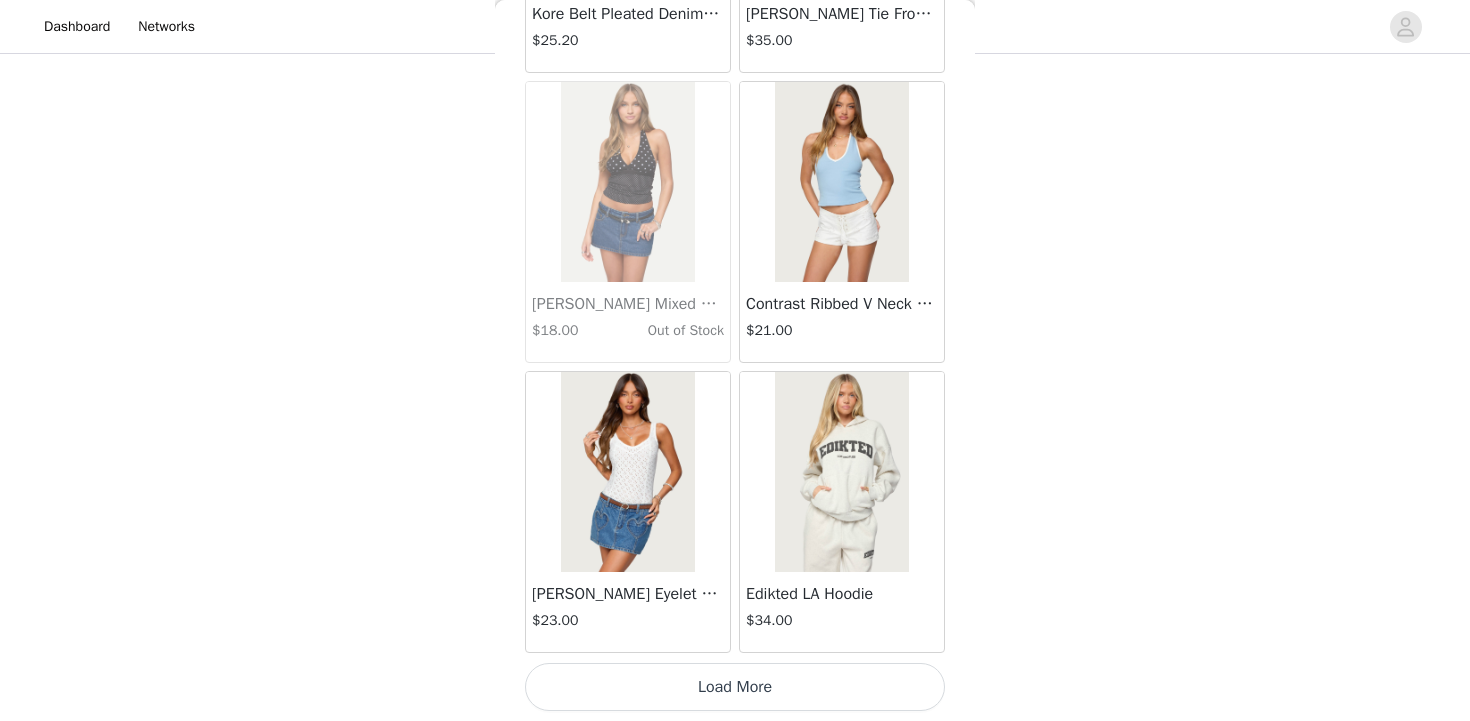 click on "Load More" at bounding box center (735, 687) 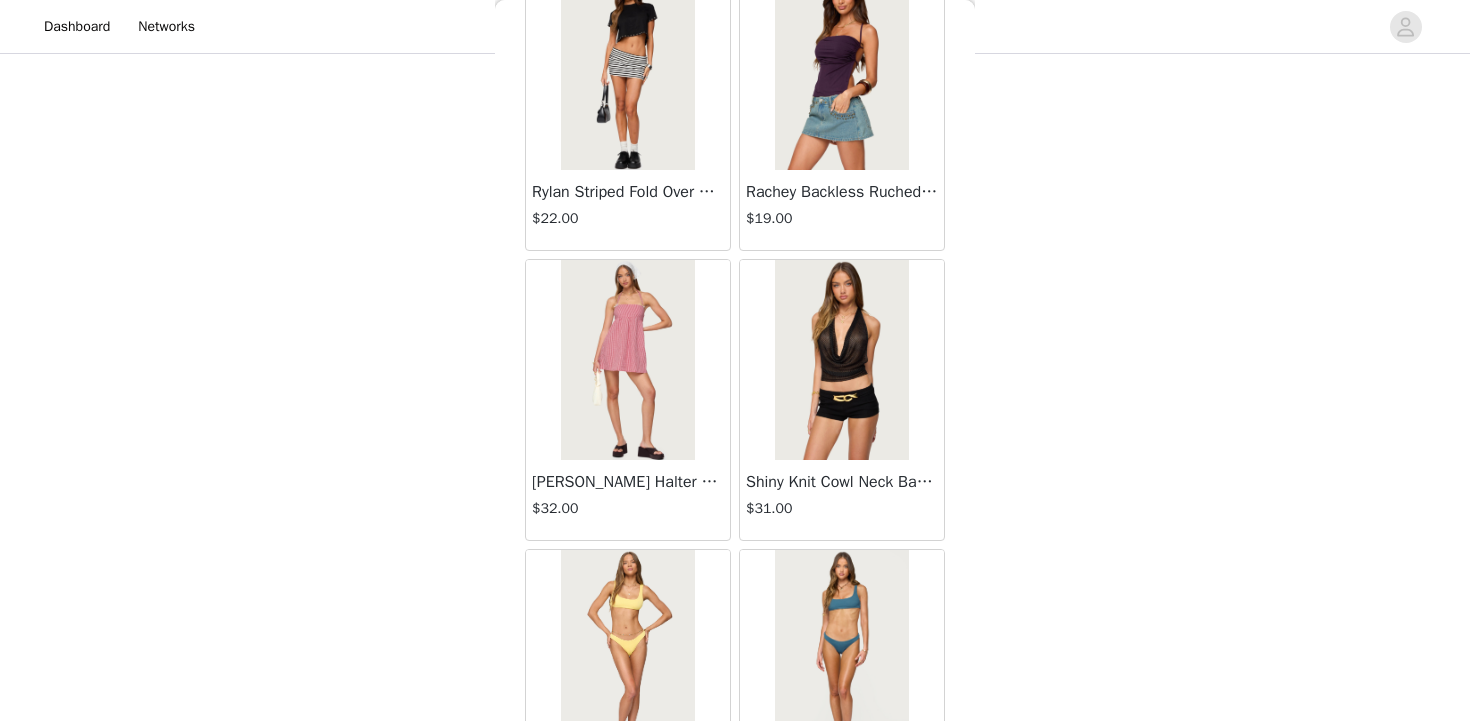 scroll, scrollTop: 25539, scrollLeft: 0, axis: vertical 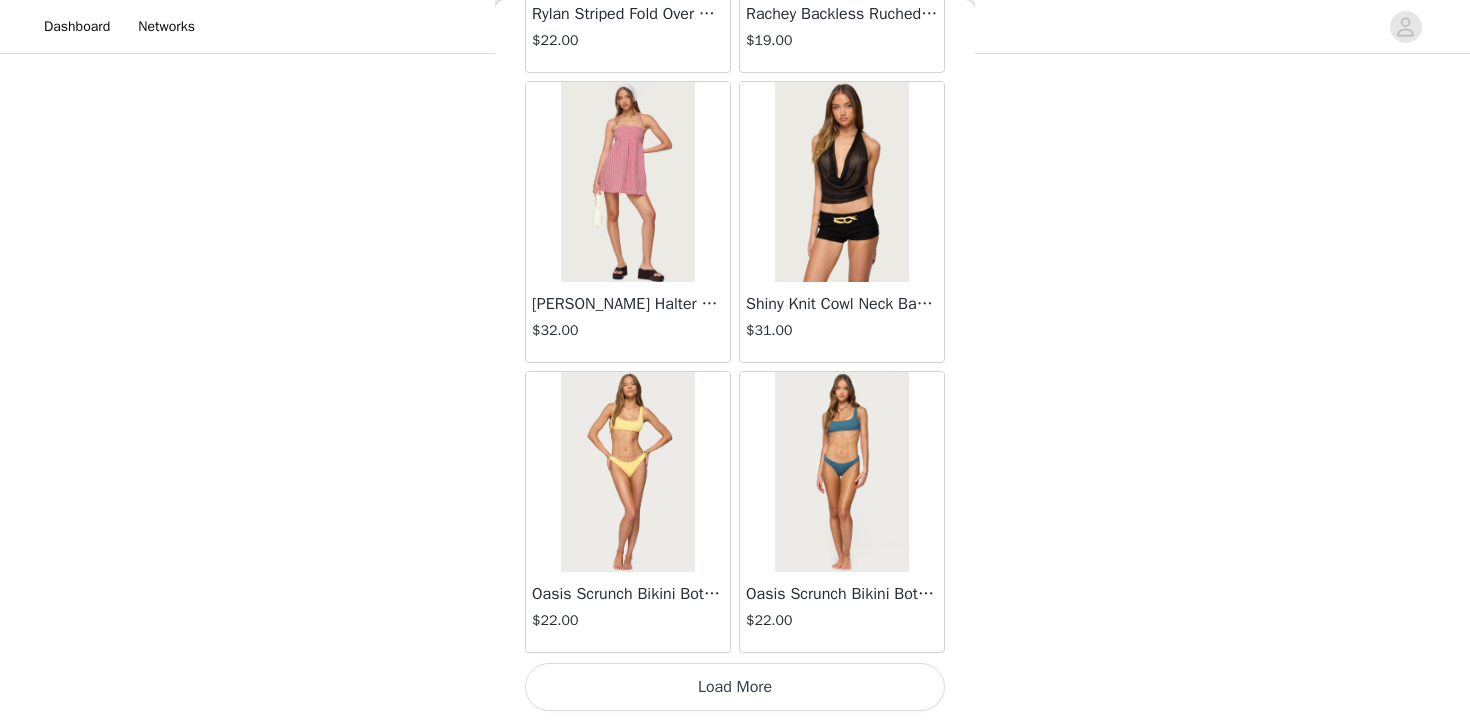 click on "Load More" at bounding box center [735, 687] 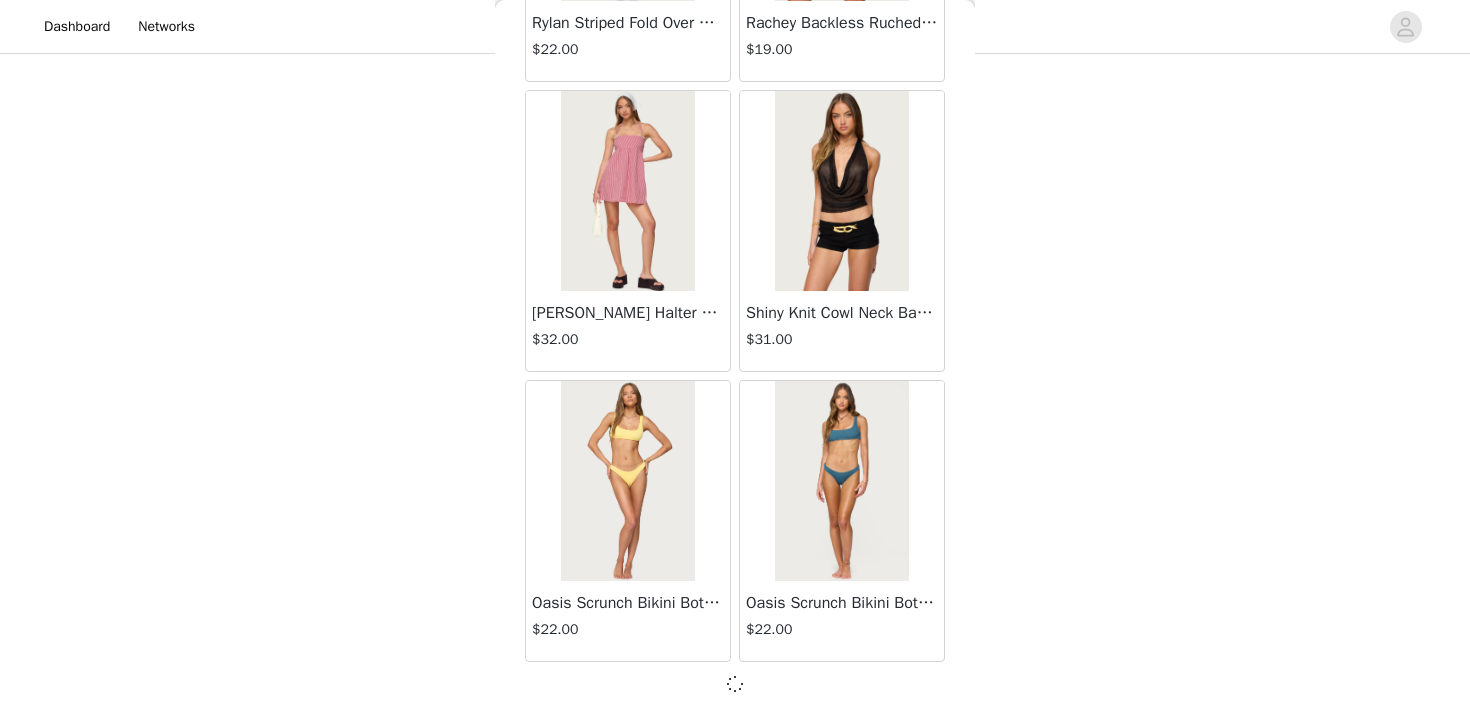 scroll, scrollTop: 25530, scrollLeft: 0, axis: vertical 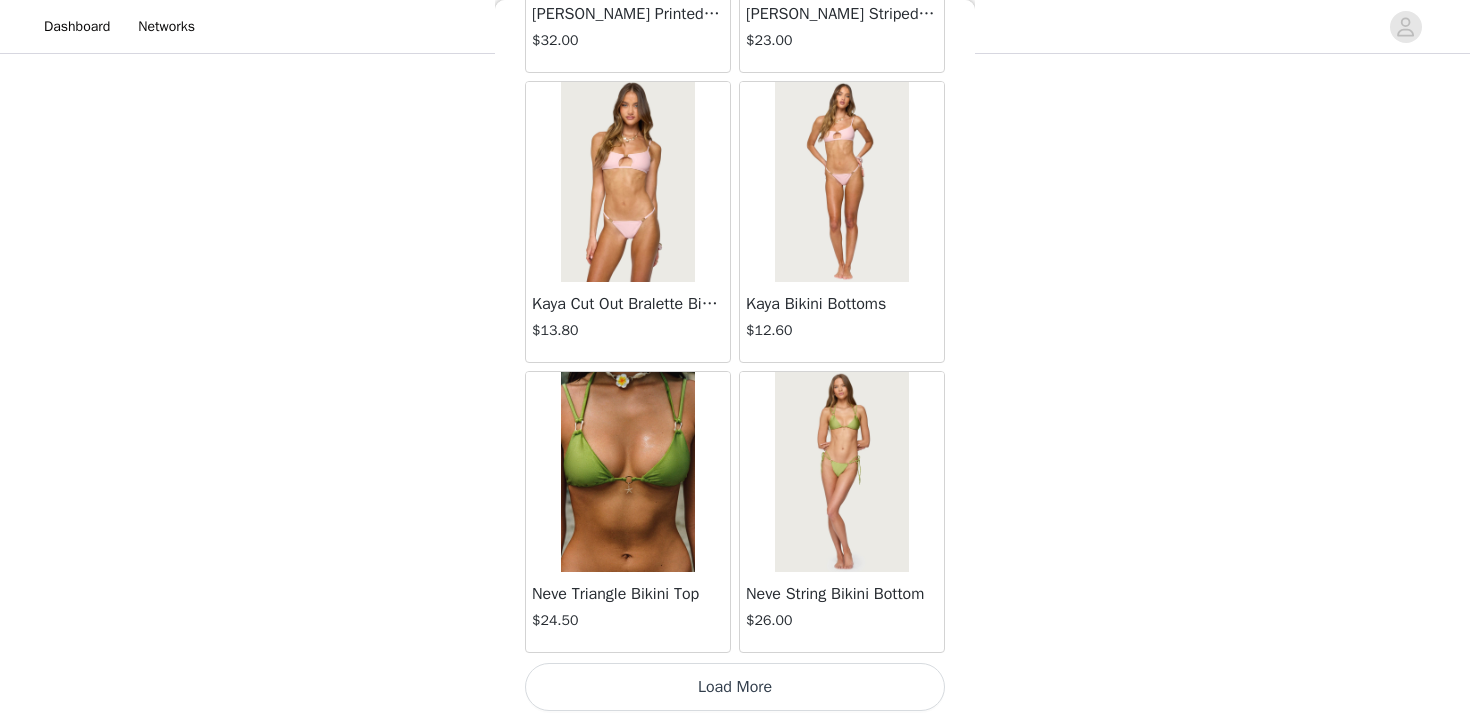click on "Load More" at bounding box center (735, 687) 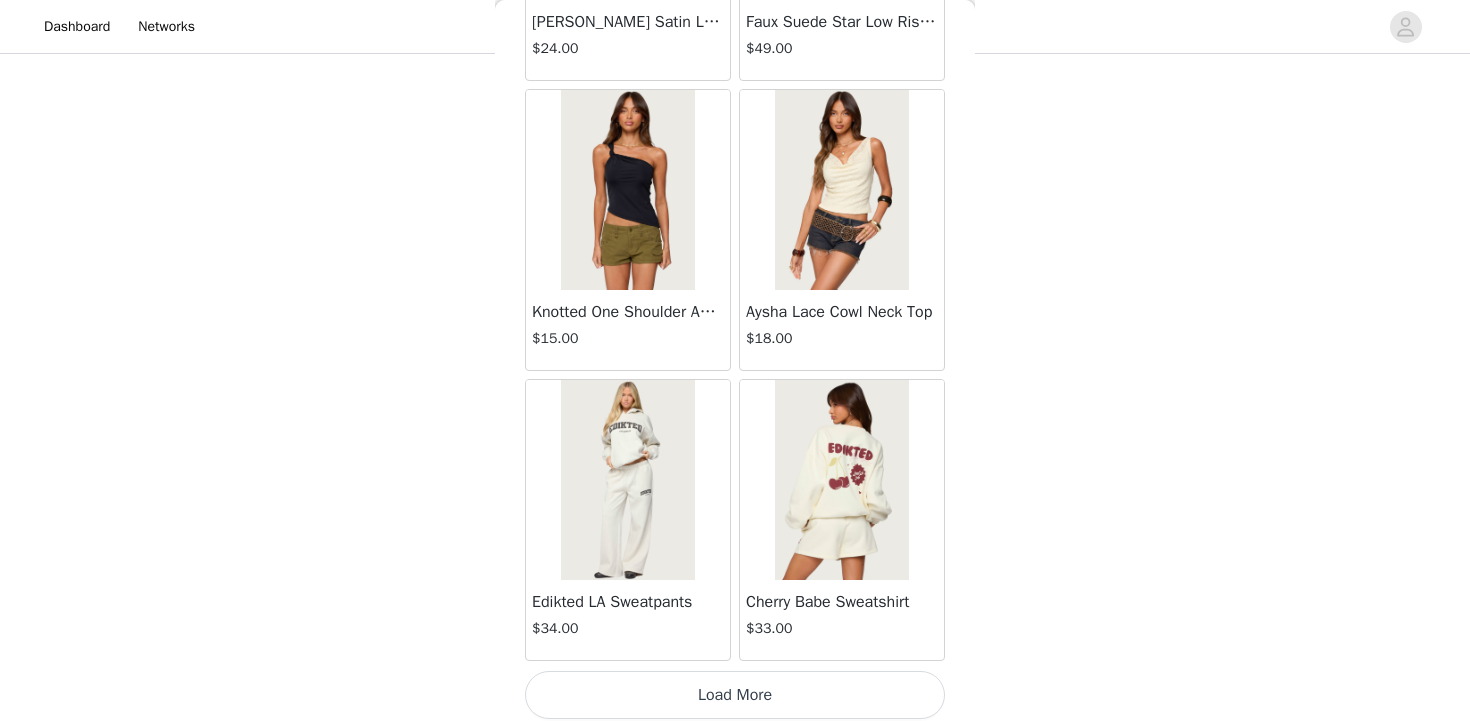 scroll, scrollTop: 31336, scrollLeft: 0, axis: vertical 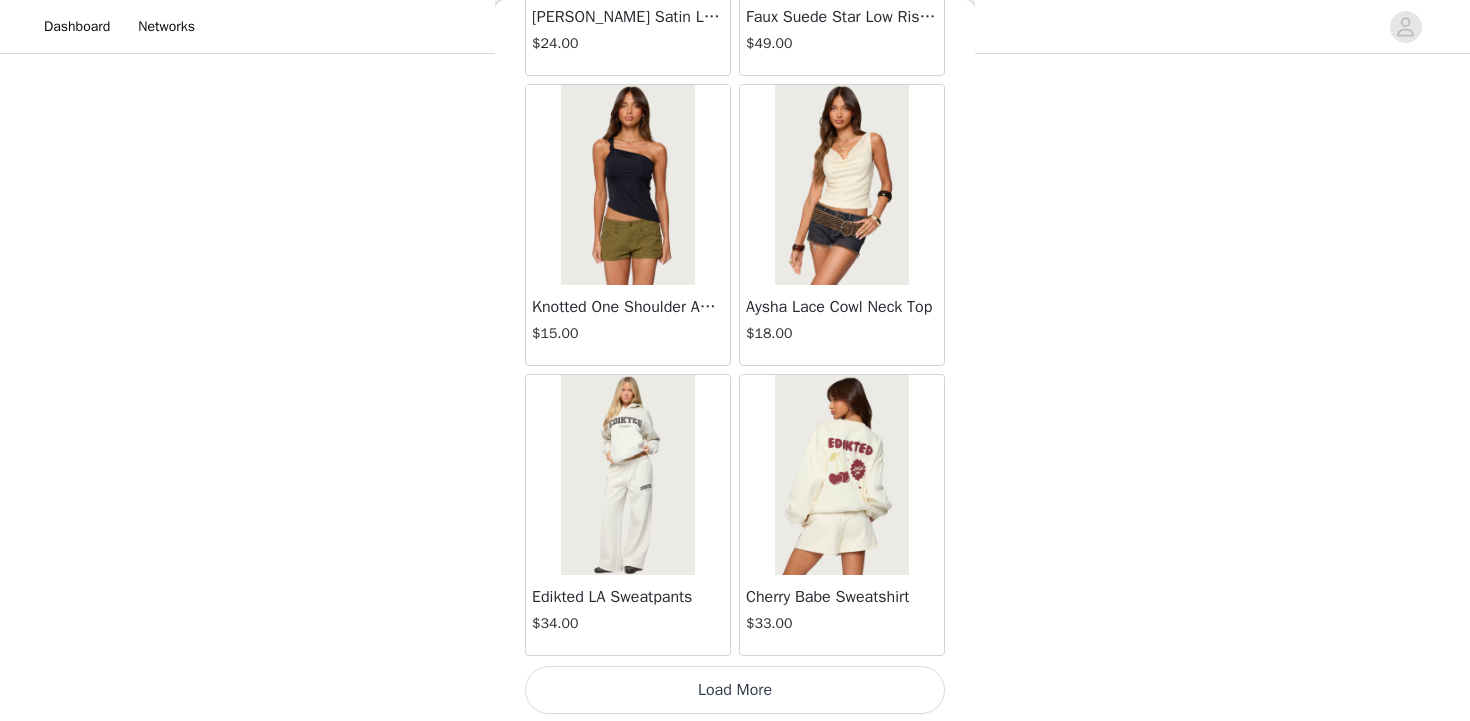 click on "Load More" at bounding box center [735, 690] 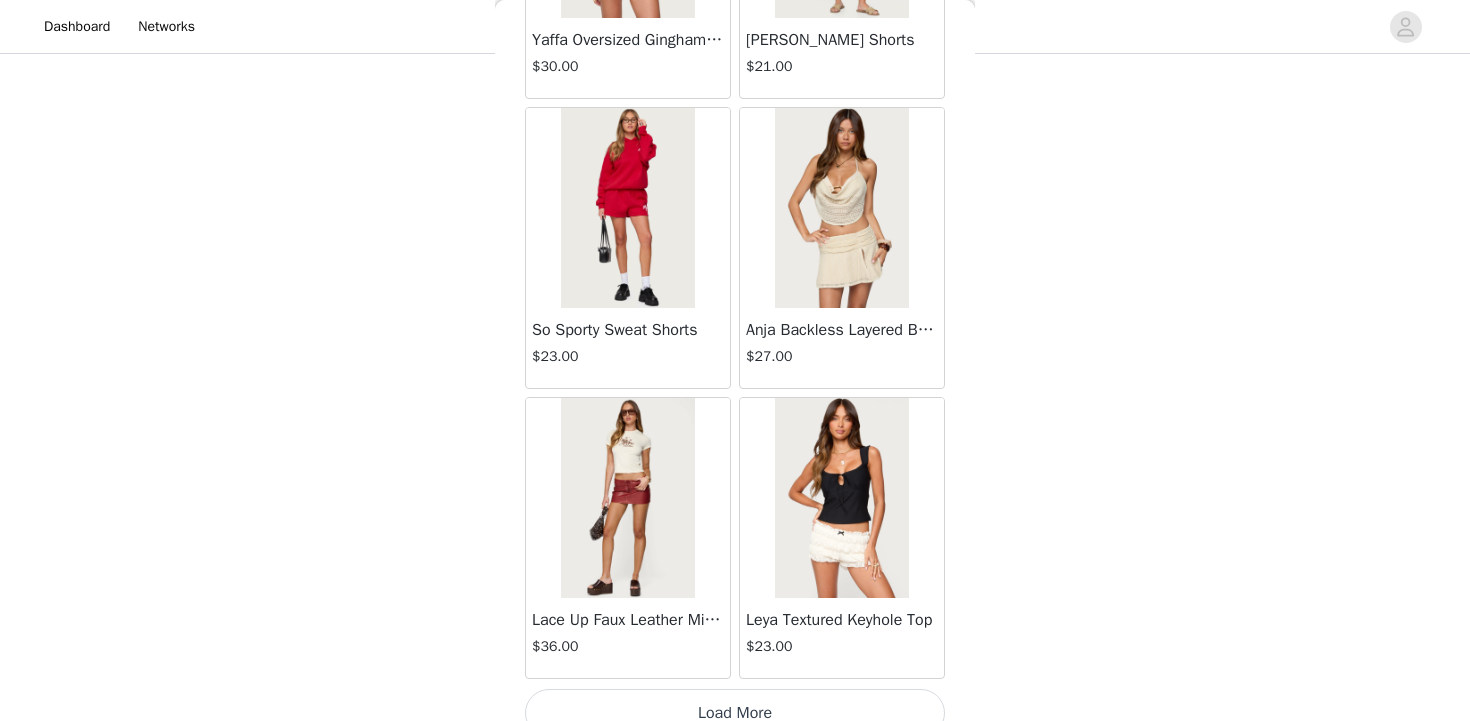 scroll, scrollTop: 34239, scrollLeft: 0, axis: vertical 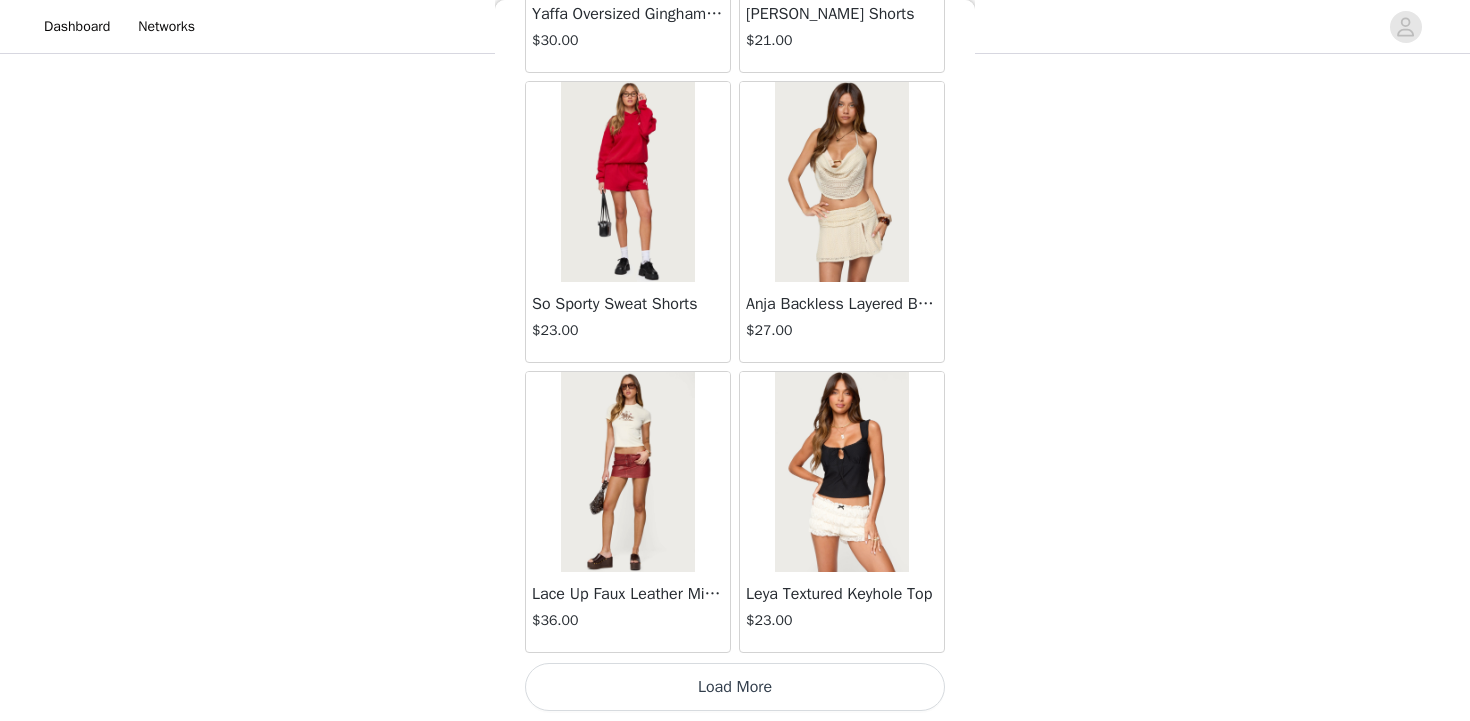 click on "Load More" at bounding box center [735, 687] 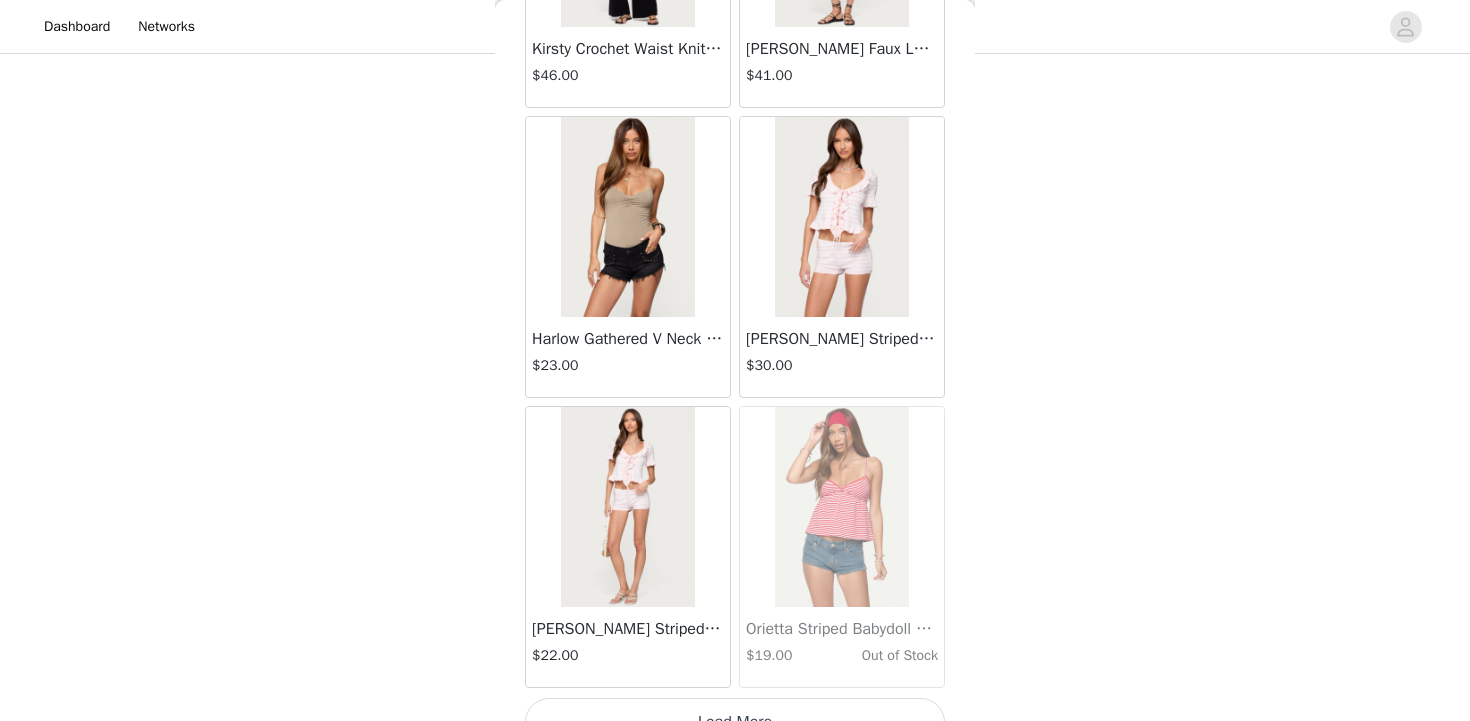 scroll, scrollTop: 37139, scrollLeft: 0, axis: vertical 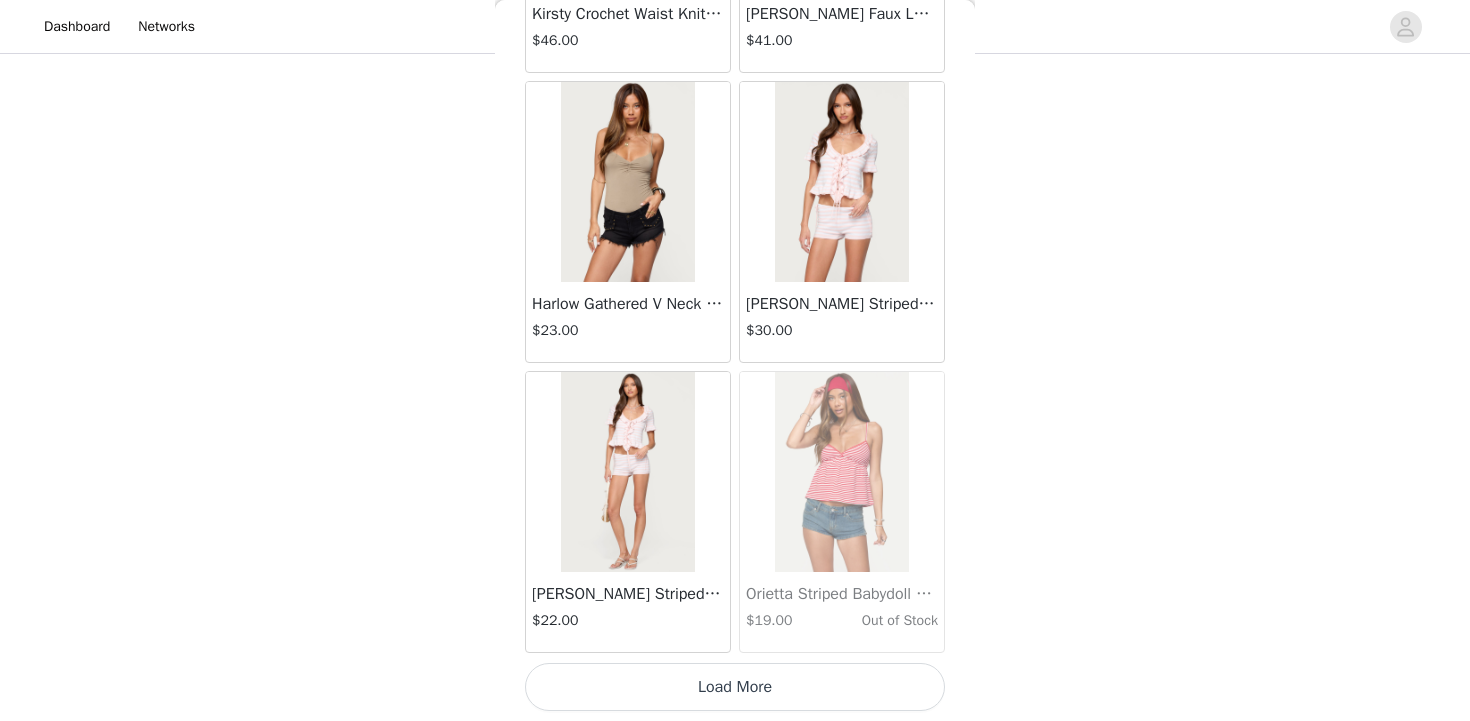 click on "Load More" at bounding box center (735, 687) 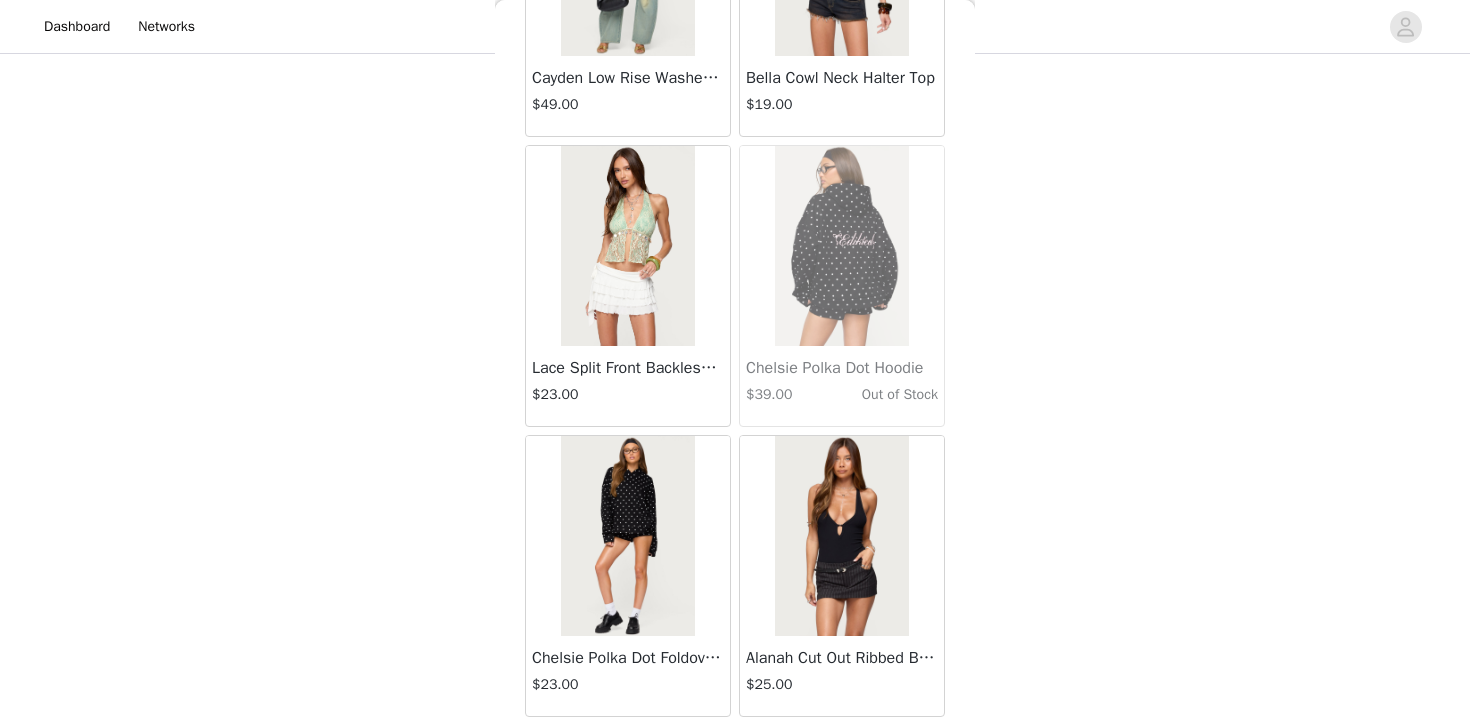 scroll, scrollTop: 40039, scrollLeft: 0, axis: vertical 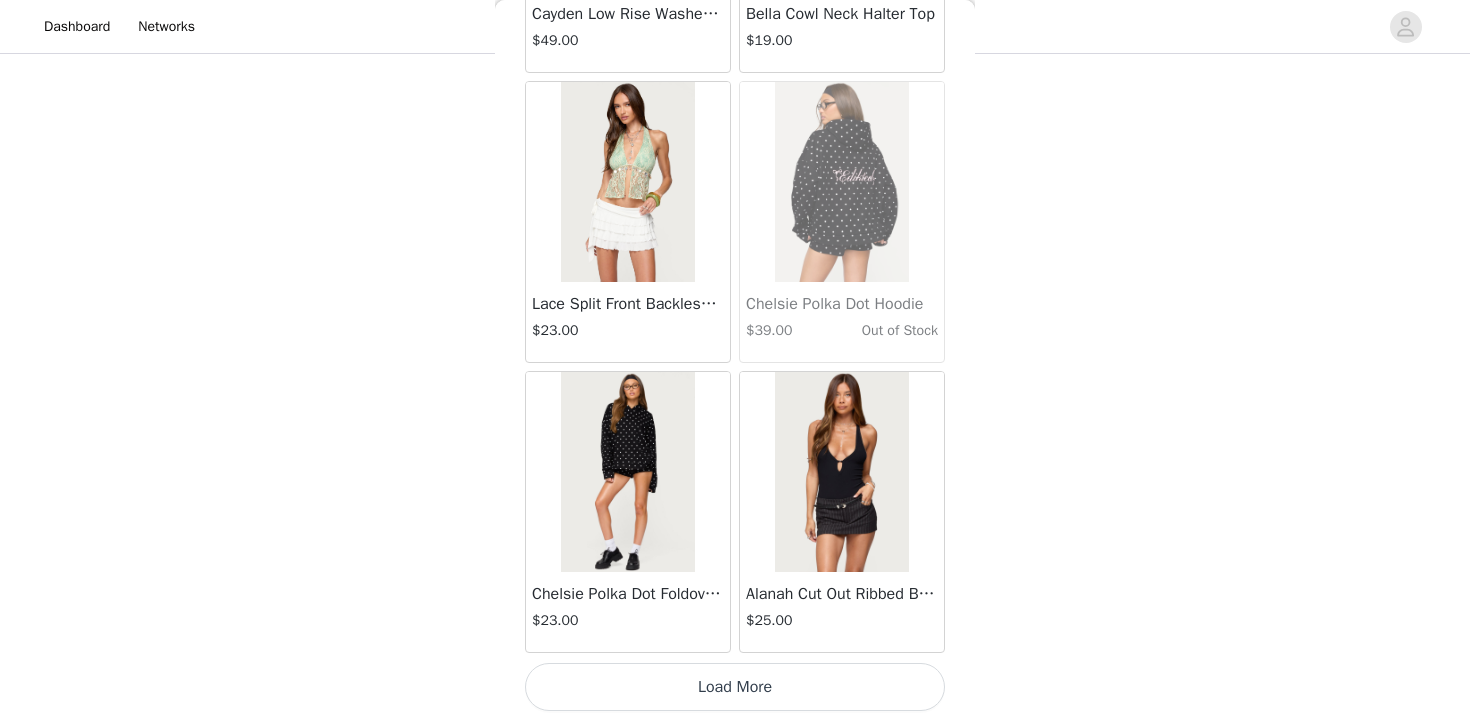 click on "Load More" at bounding box center (735, 687) 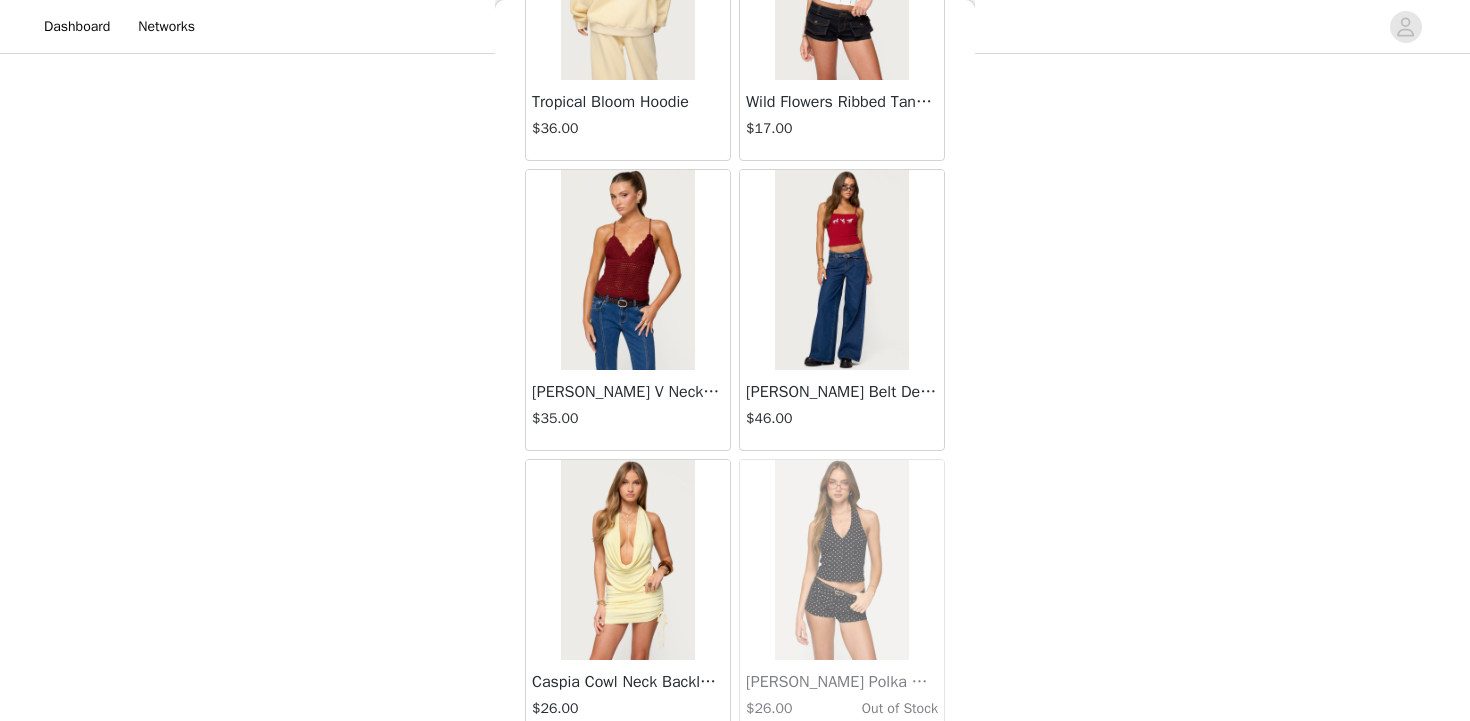 scroll, scrollTop: 42939, scrollLeft: 0, axis: vertical 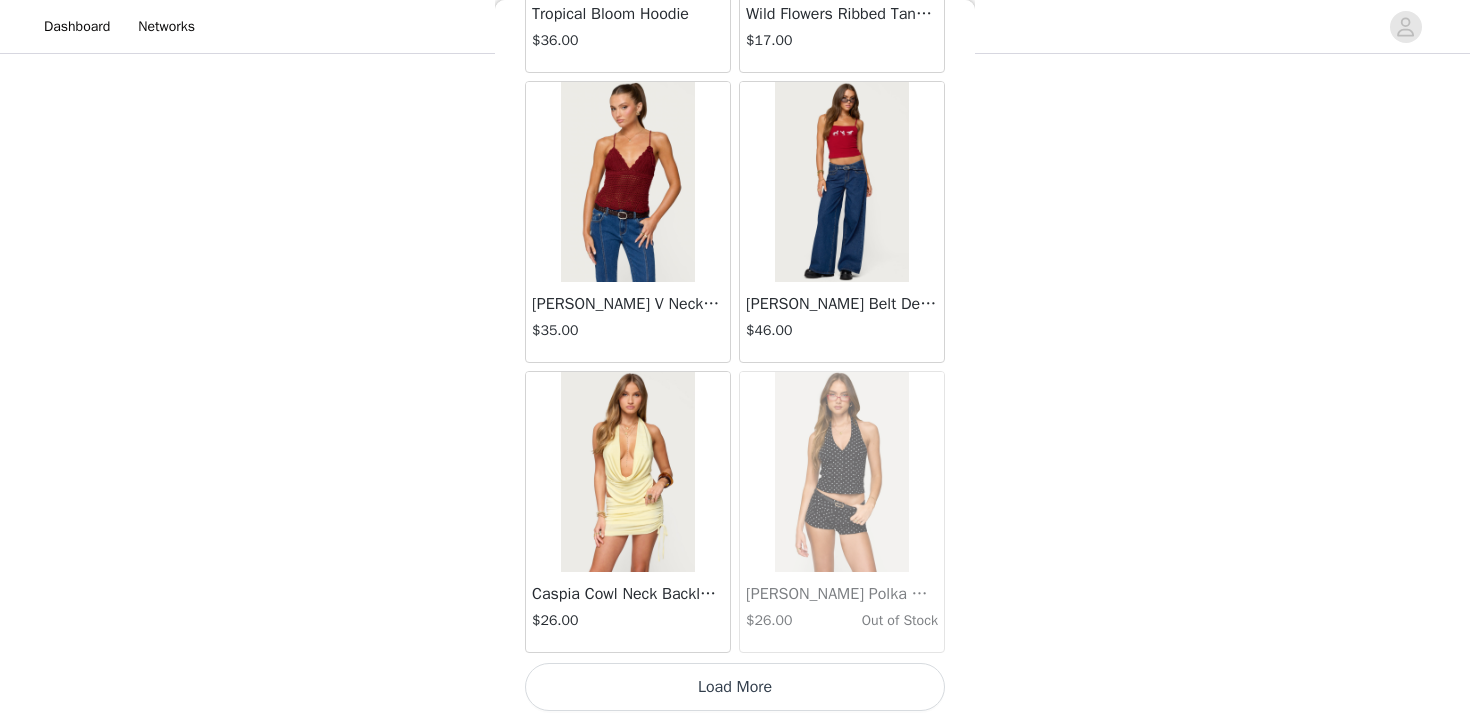 click on "Load More" at bounding box center [735, 687] 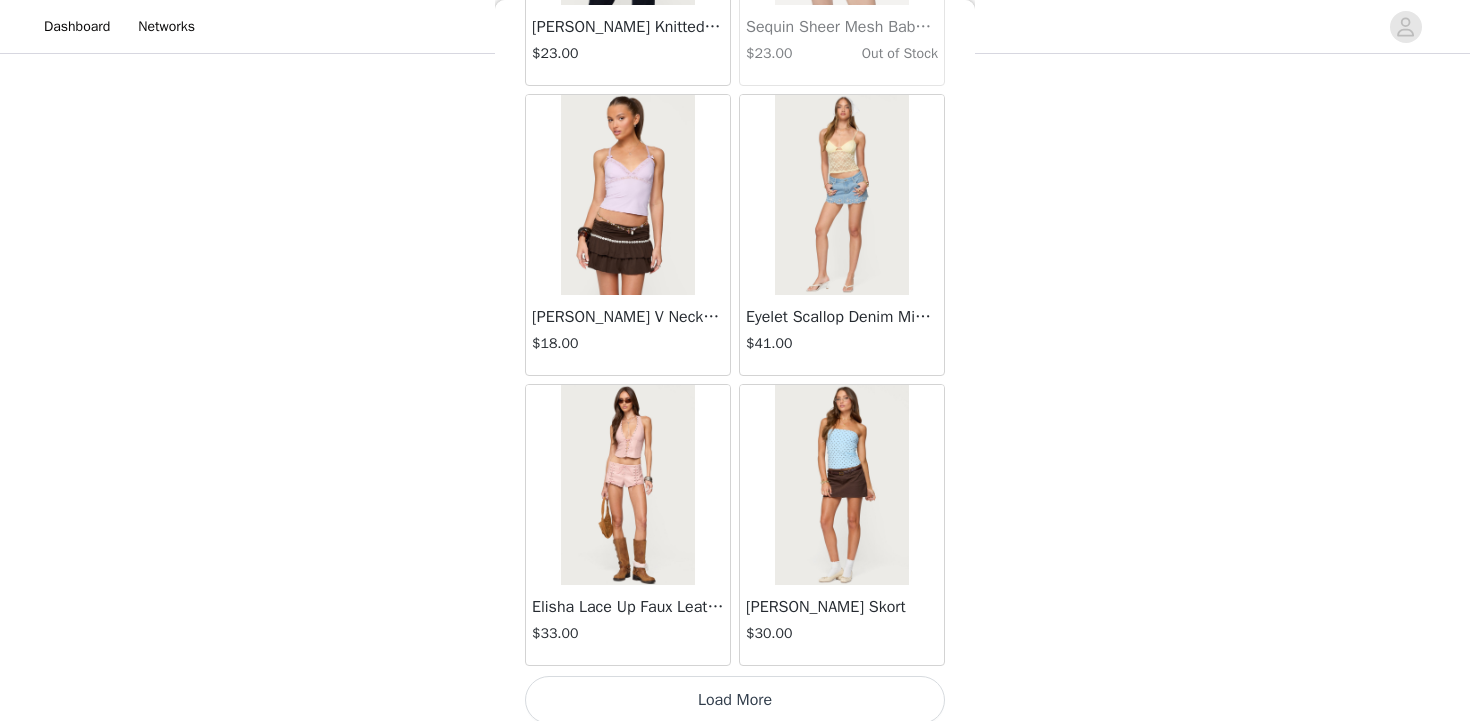 scroll, scrollTop: 45839, scrollLeft: 0, axis: vertical 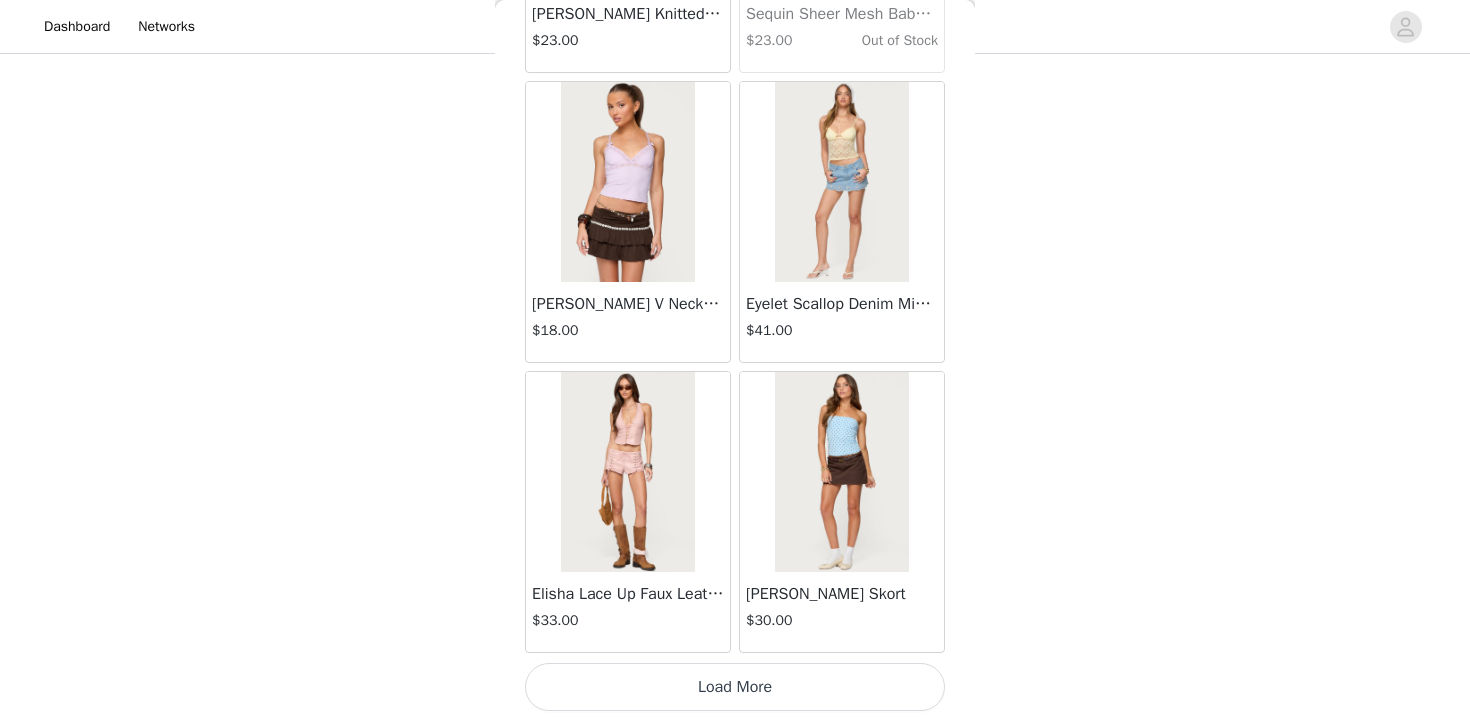 click on "Load More" at bounding box center (735, 687) 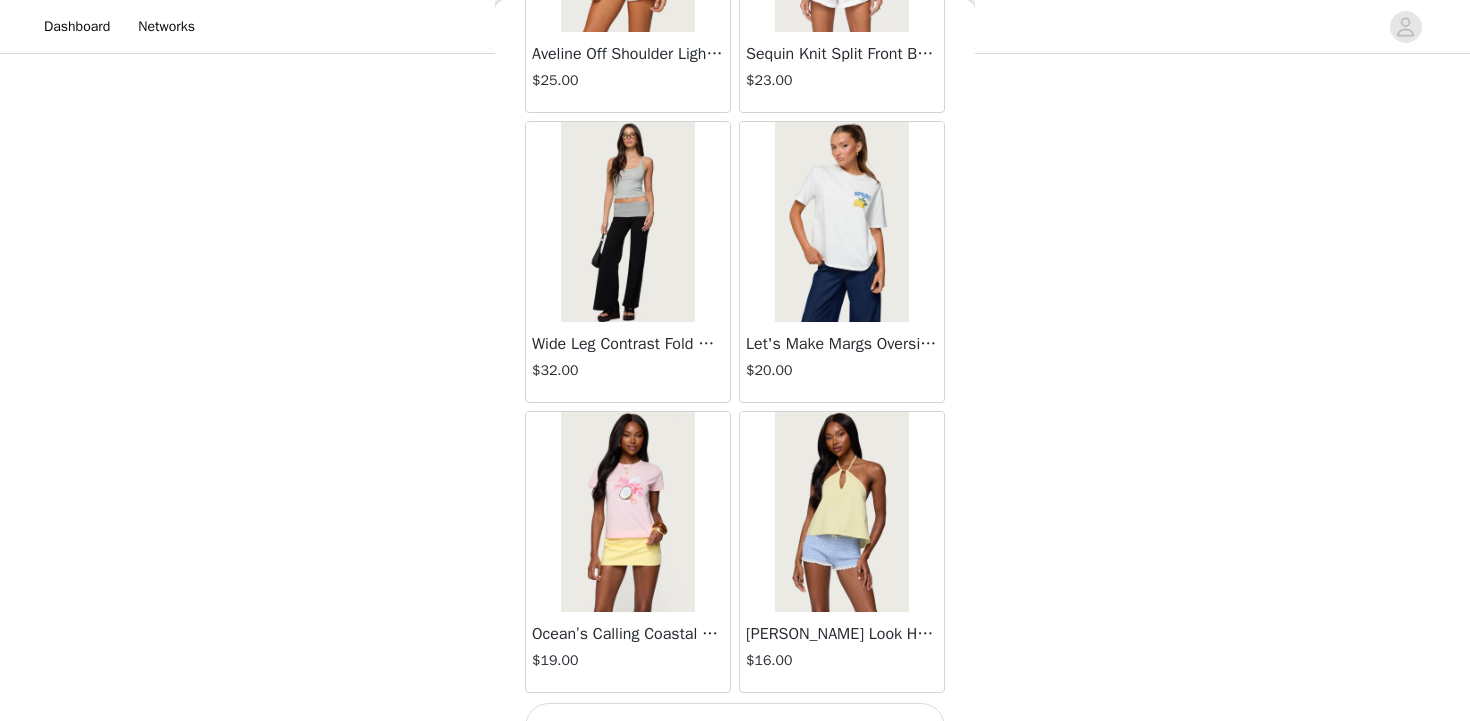 scroll, scrollTop: 48739, scrollLeft: 0, axis: vertical 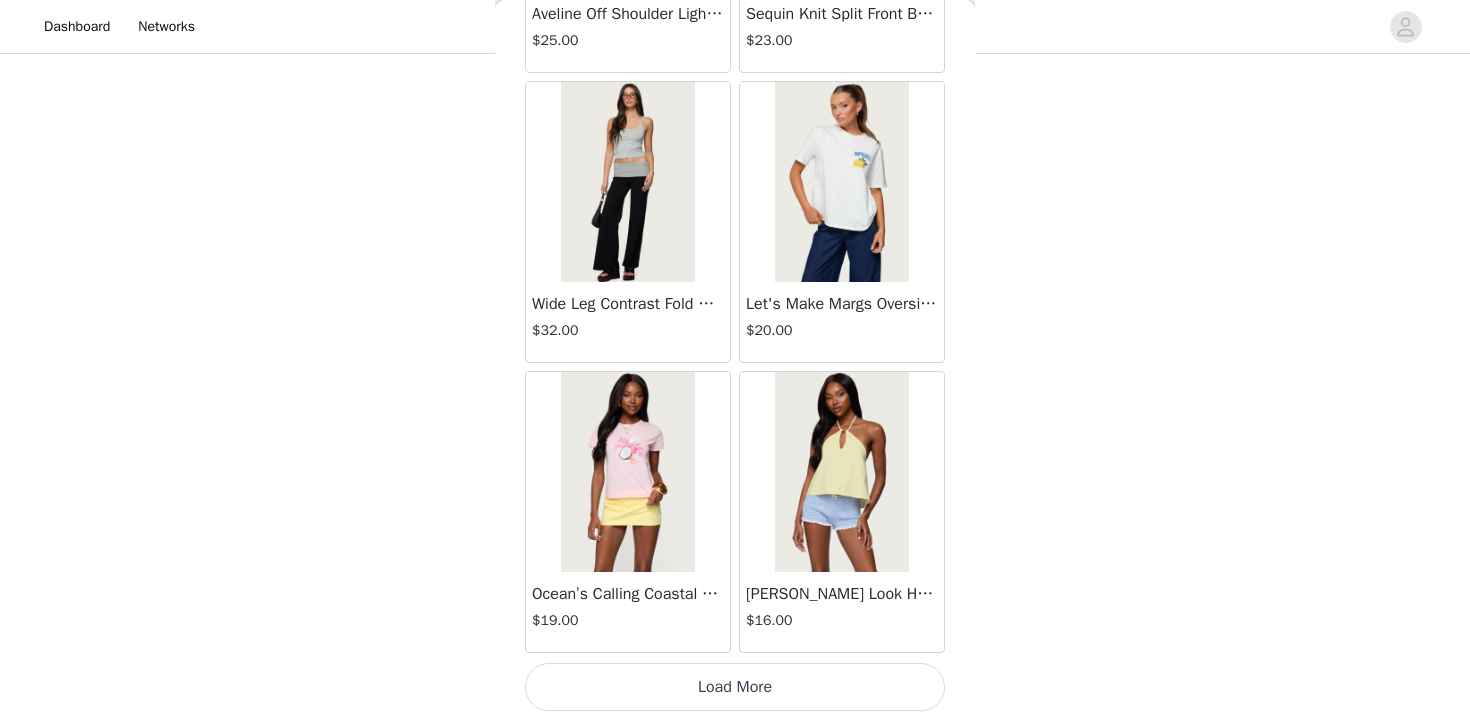 click on "Load More" at bounding box center [735, 687] 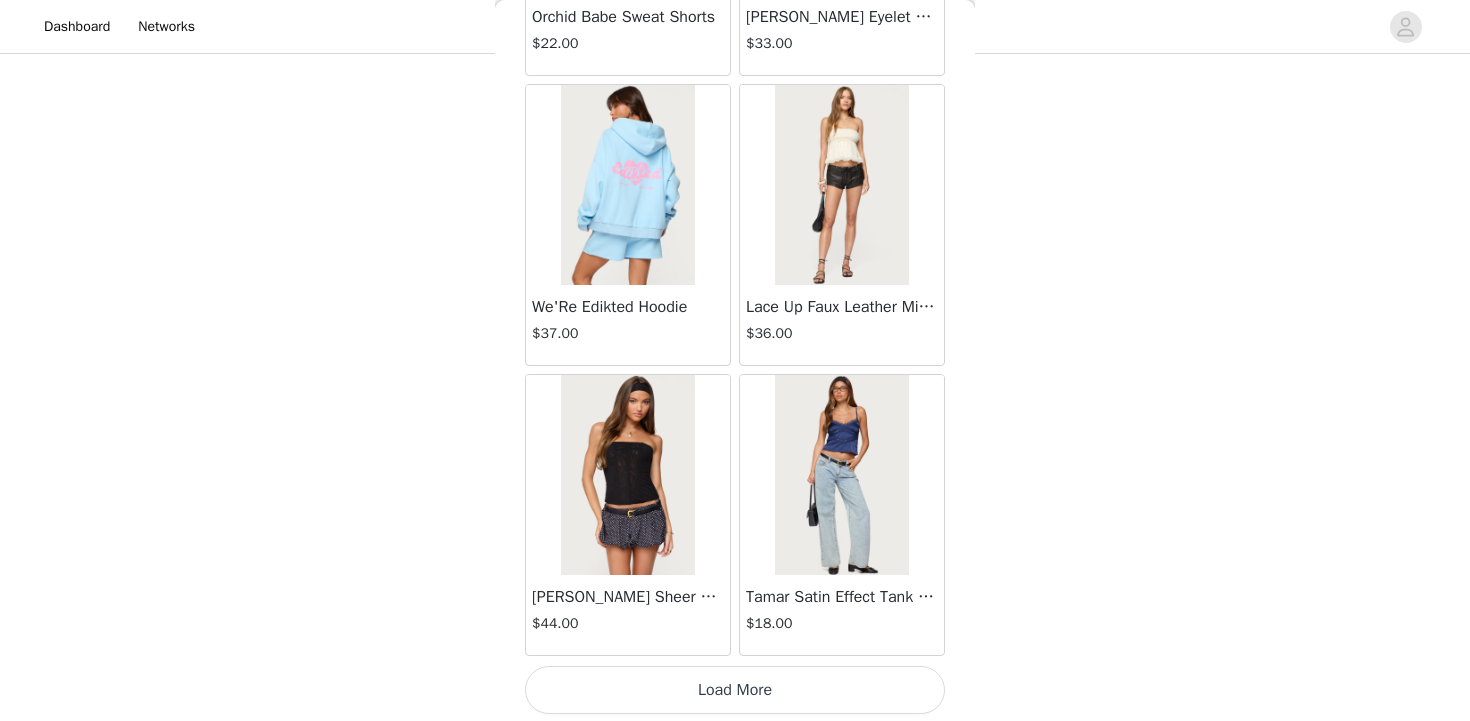 scroll, scrollTop: 51639, scrollLeft: 0, axis: vertical 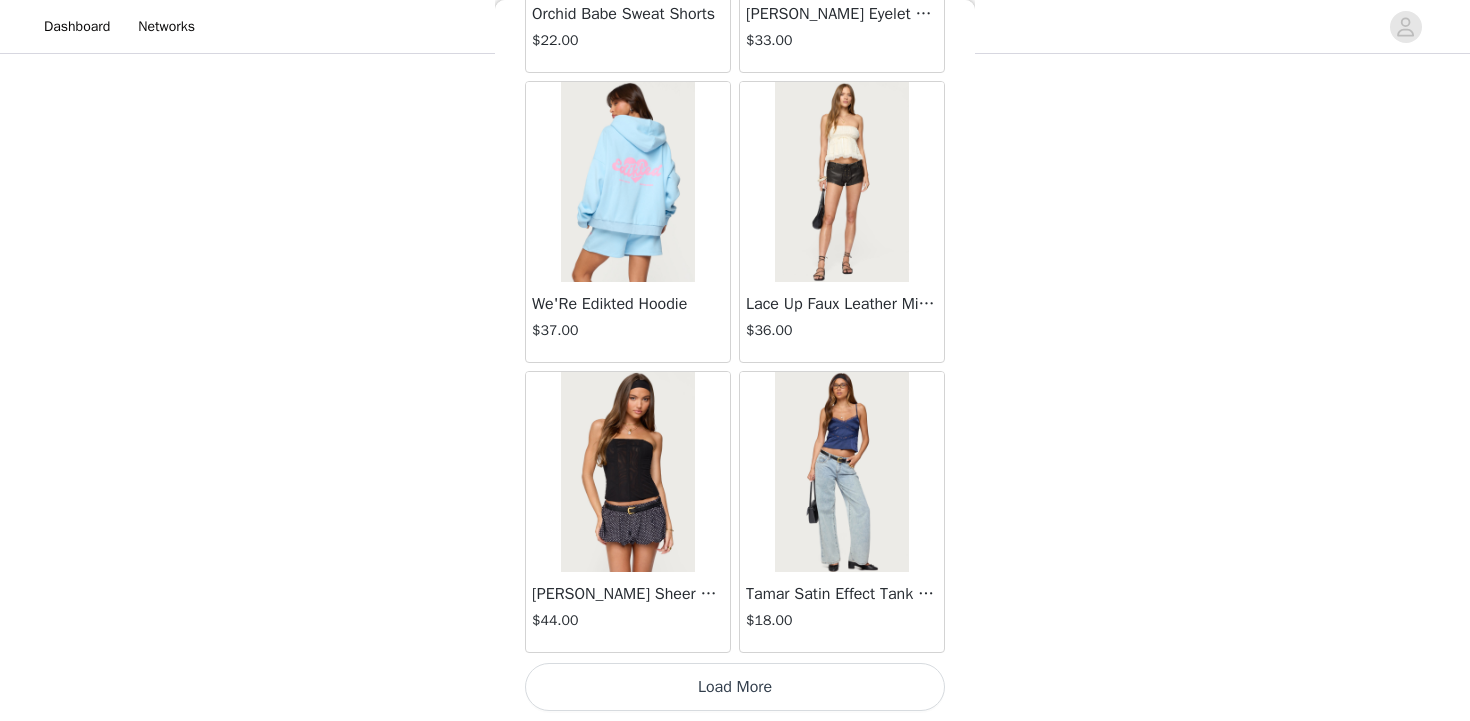 click on "Load More" at bounding box center (735, 687) 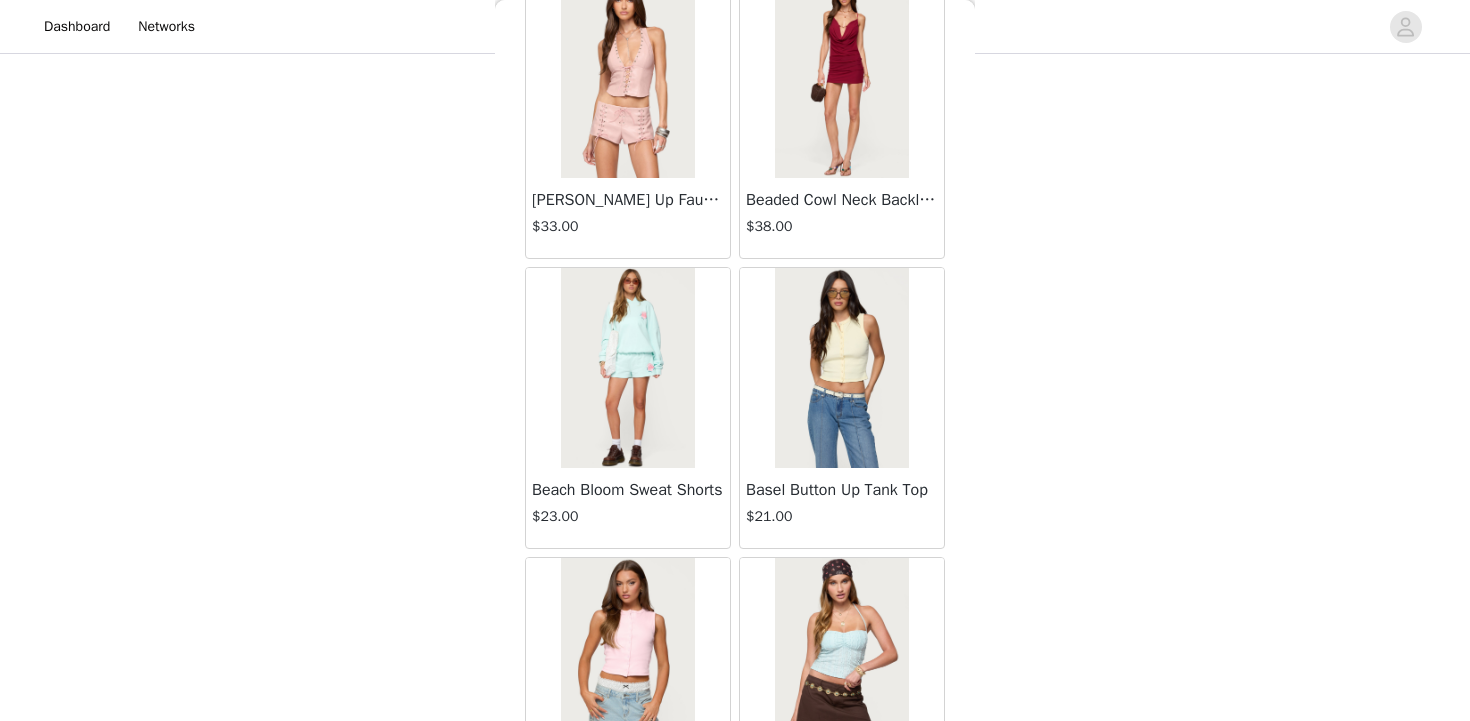 scroll, scrollTop: 54539, scrollLeft: 0, axis: vertical 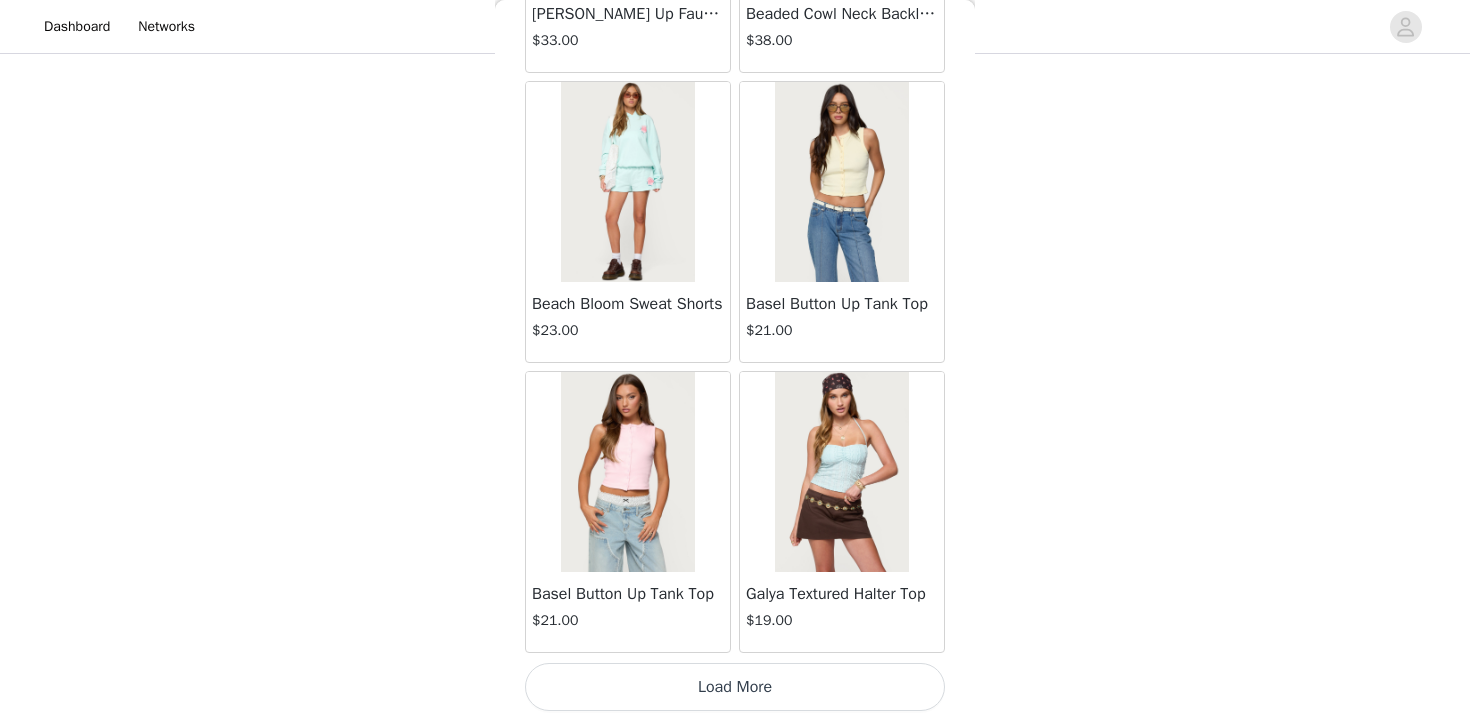 click on "Load More" at bounding box center (735, 687) 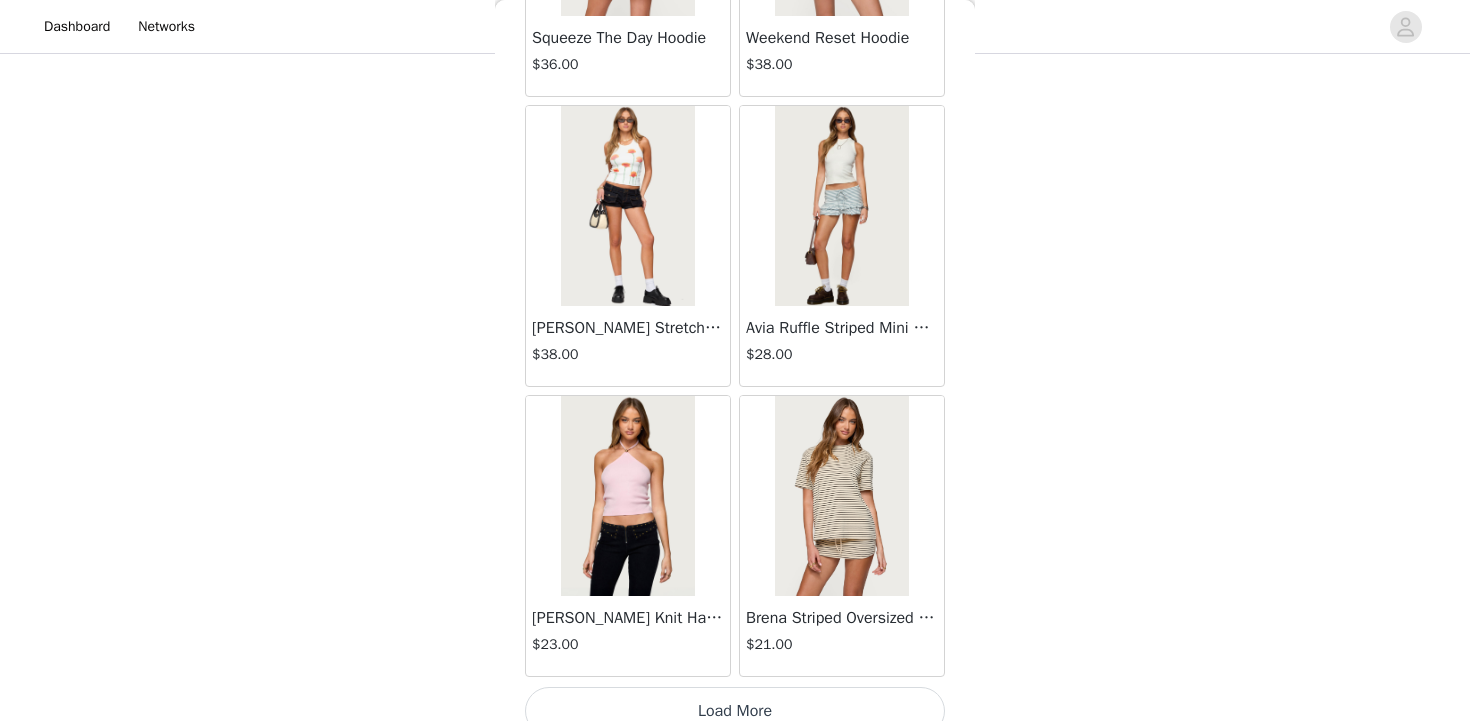 scroll, scrollTop: 57417, scrollLeft: 0, axis: vertical 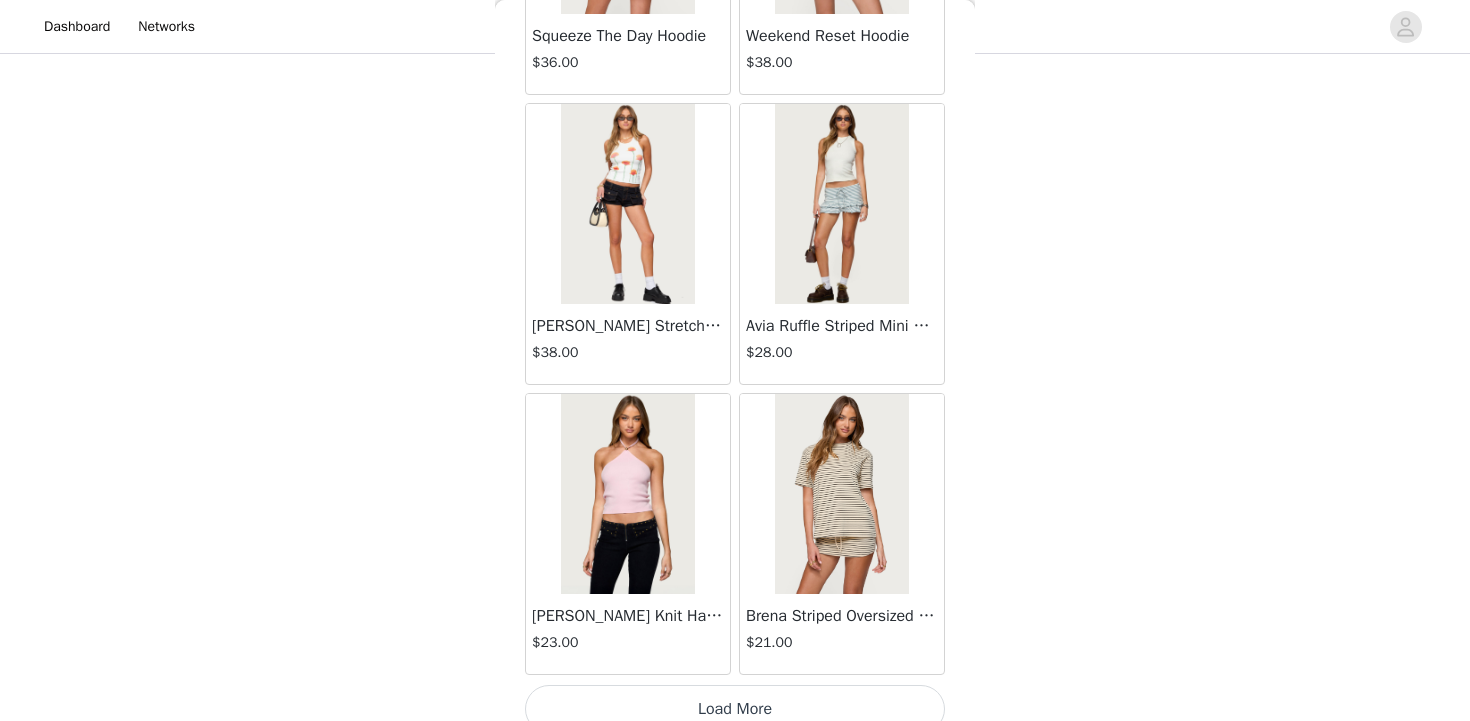 click on "Load More" at bounding box center [735, 709] 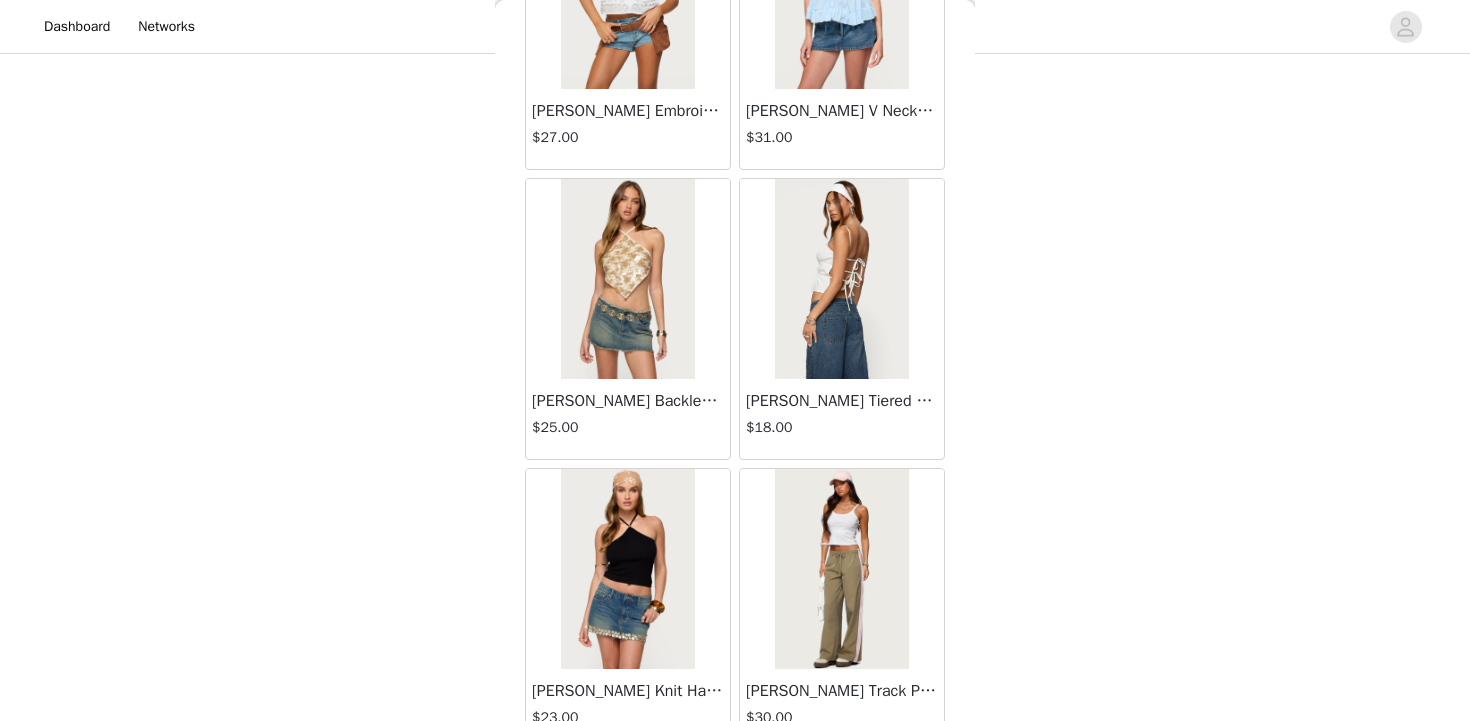scroll, scrollTop: 60339, scrollLeft: 0, axis: vertical 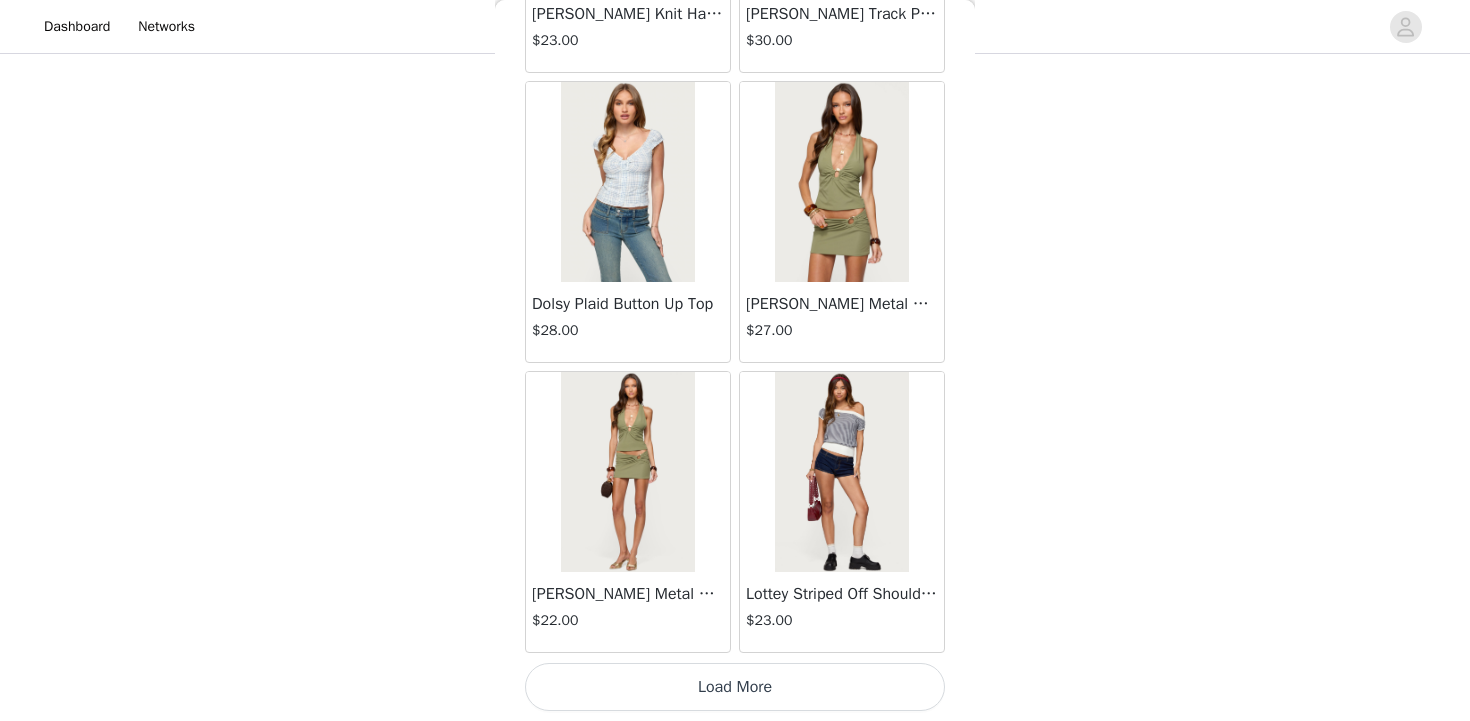 click on "Load More" at bounding box center [735, 687] 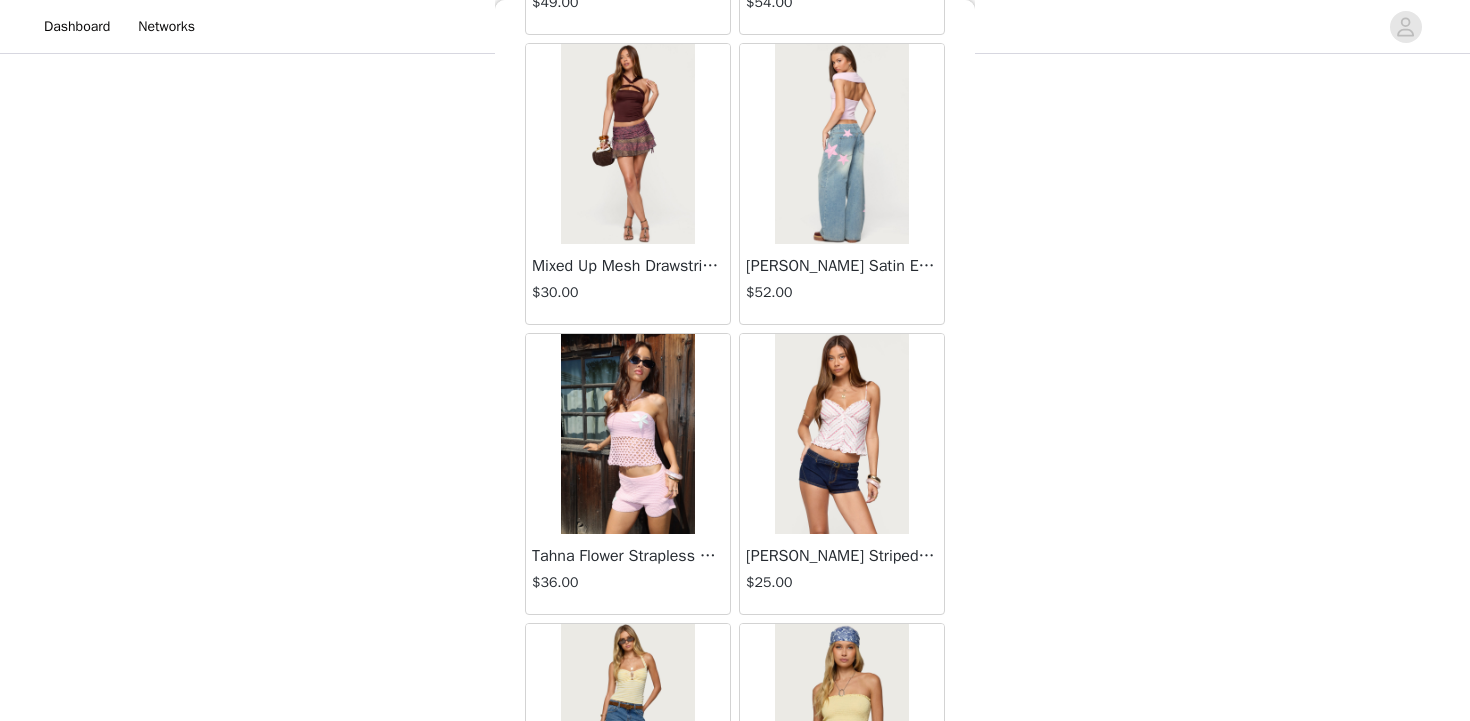 scroll, scrollTop: 63239, scrollLeft: 0, axis: vertical 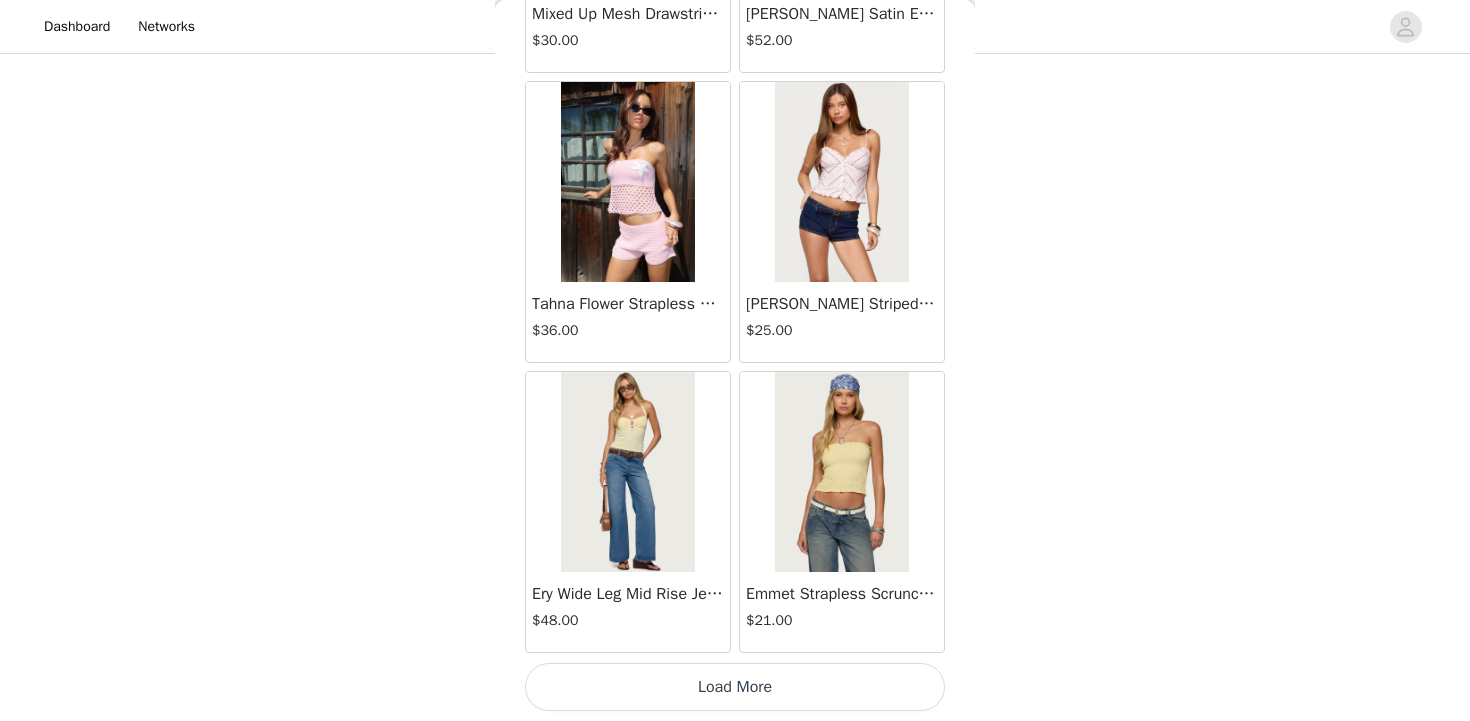 click on "Load More" at bounding box center (735, 687) 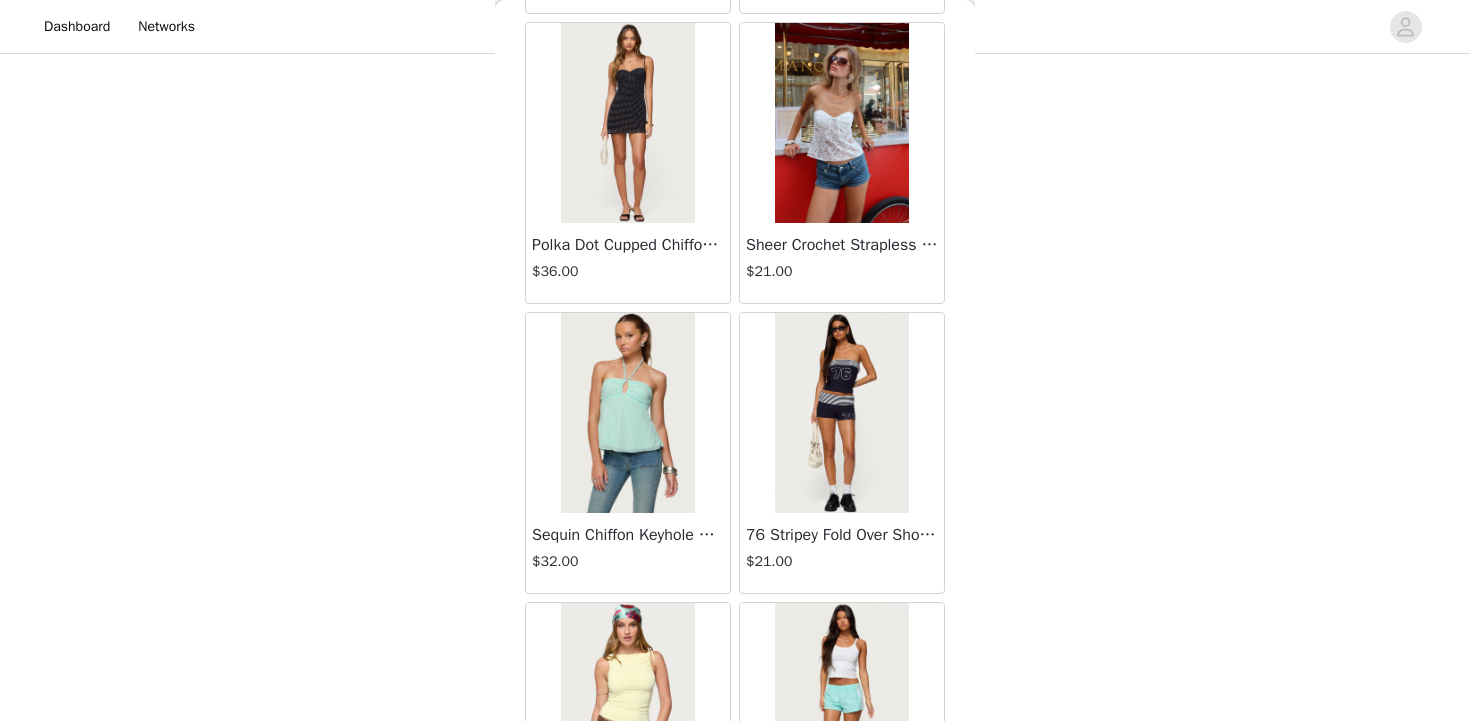 scroll, scrollTop: 66139, scrollLeft: 0, axis: vertical 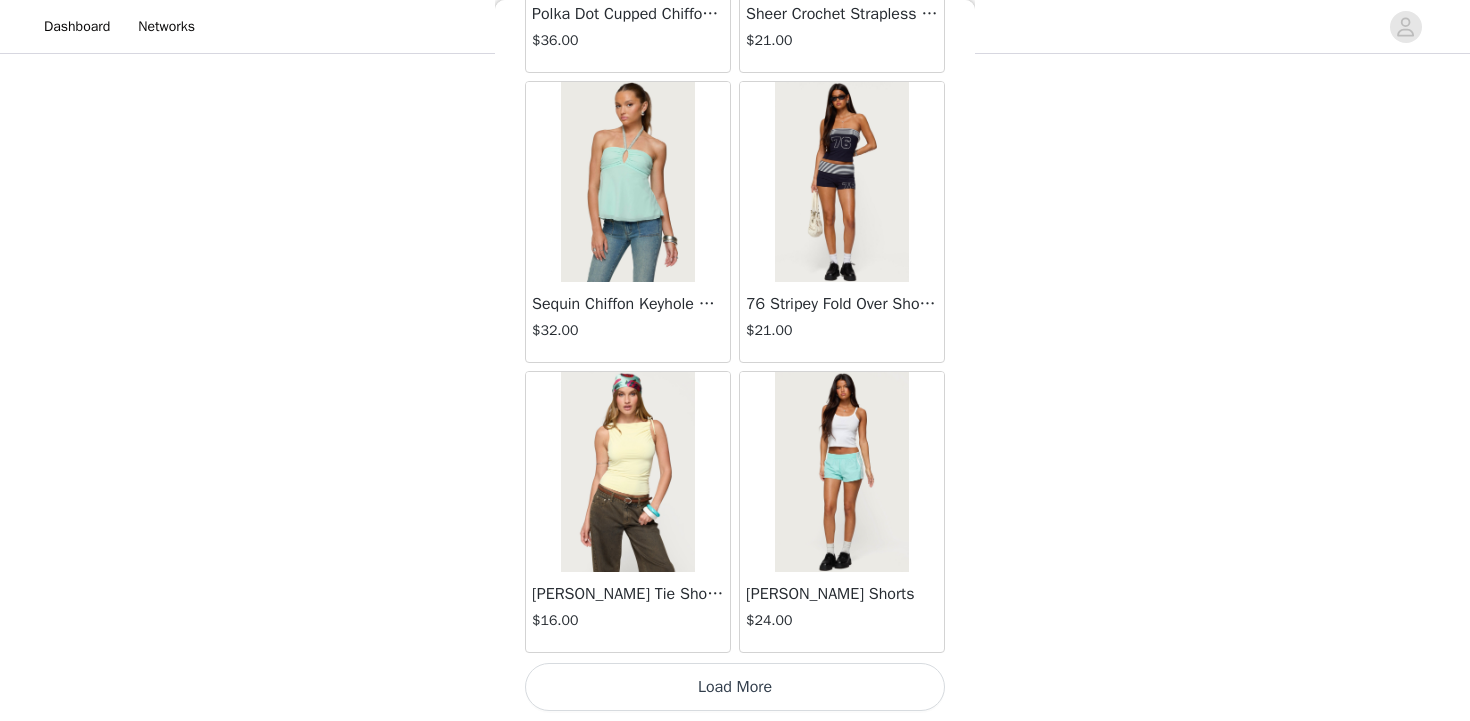 click on "Load More" at bounding box center [735, 687] 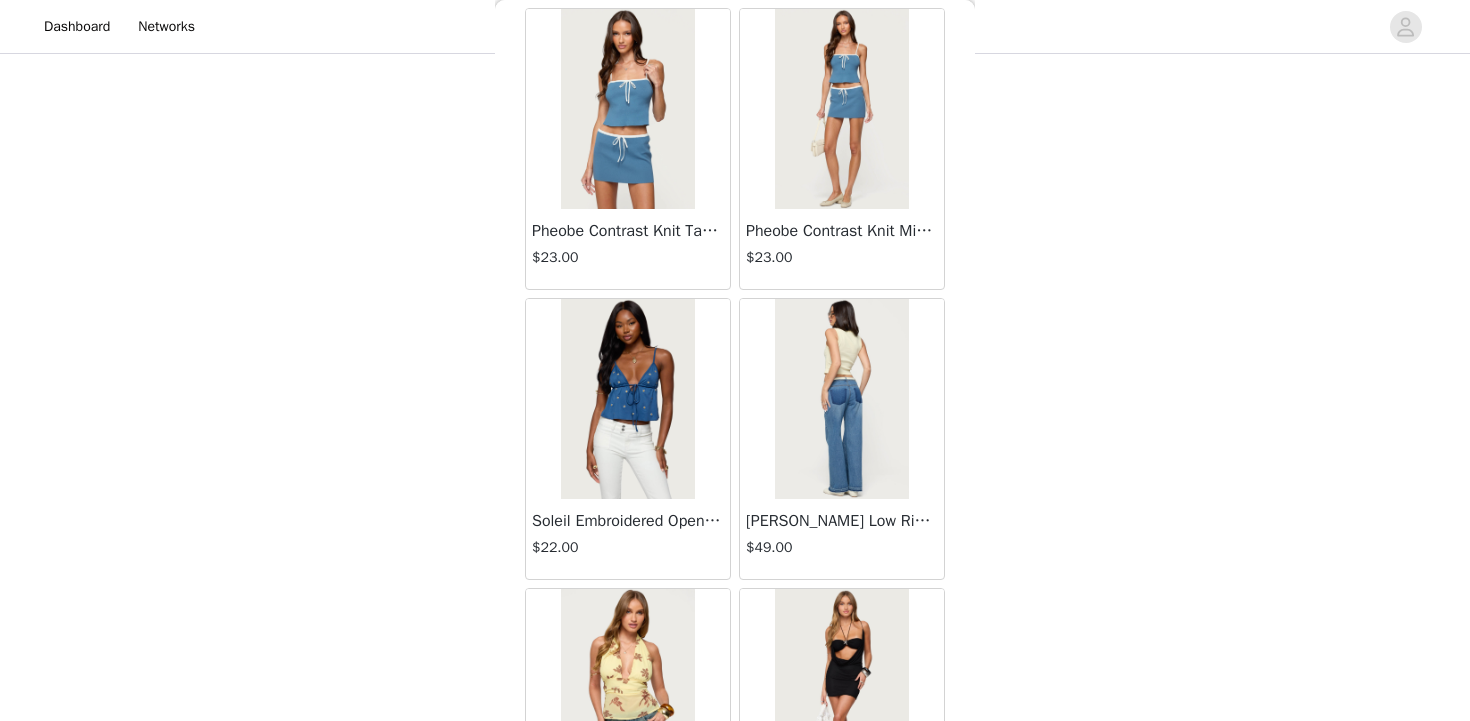scroll, scrollTop: 69039, scrollLeft: 0, axis: vertical 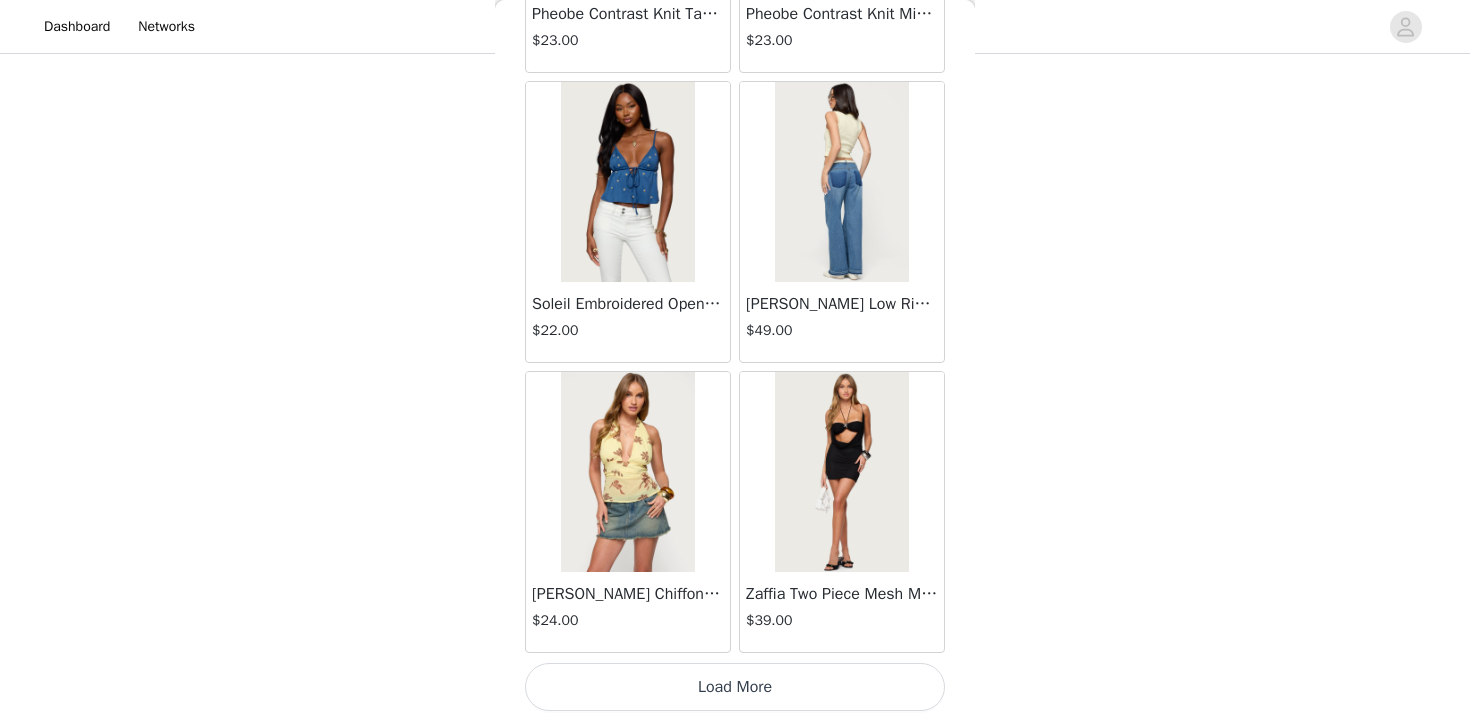 click on "Load More" at bounding box center (735, 687) 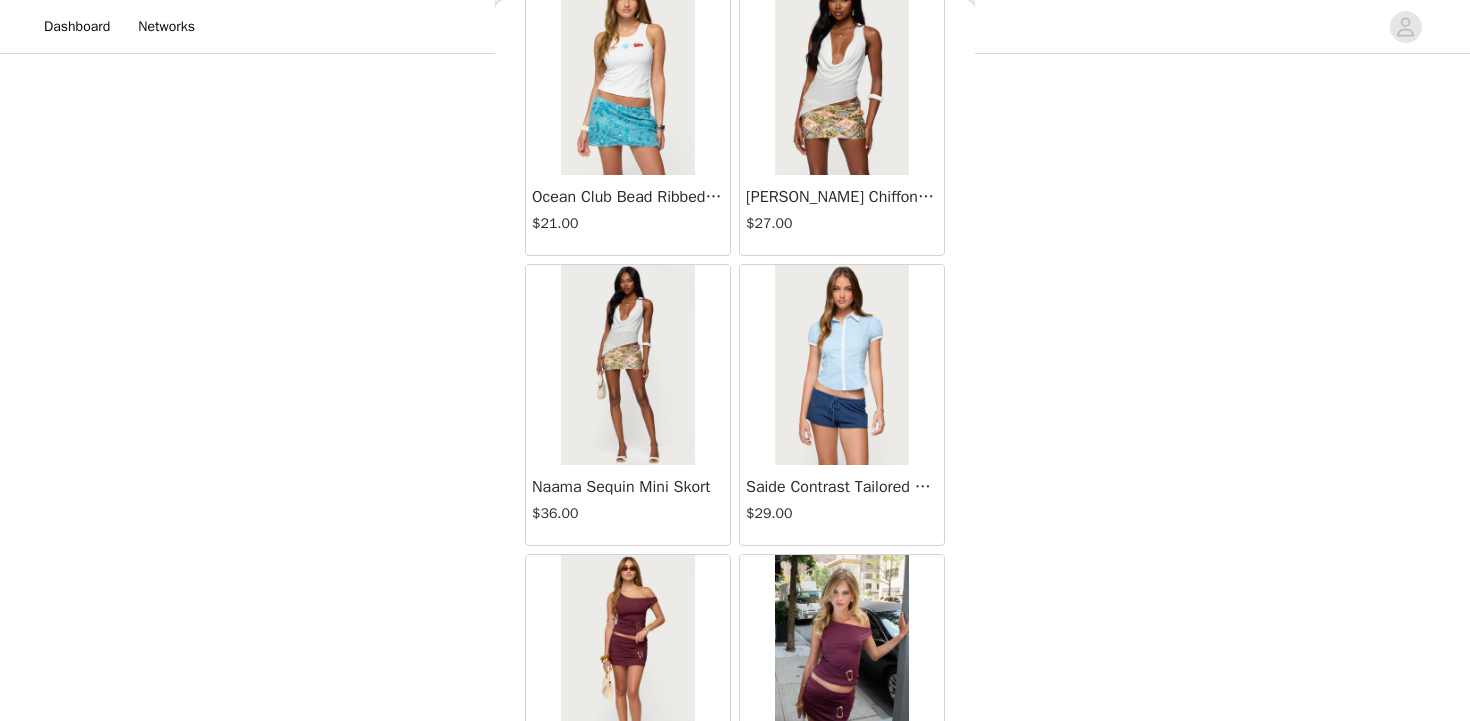scroll, scrollTop: 71939, scrollLeft: 0, axis: vertical 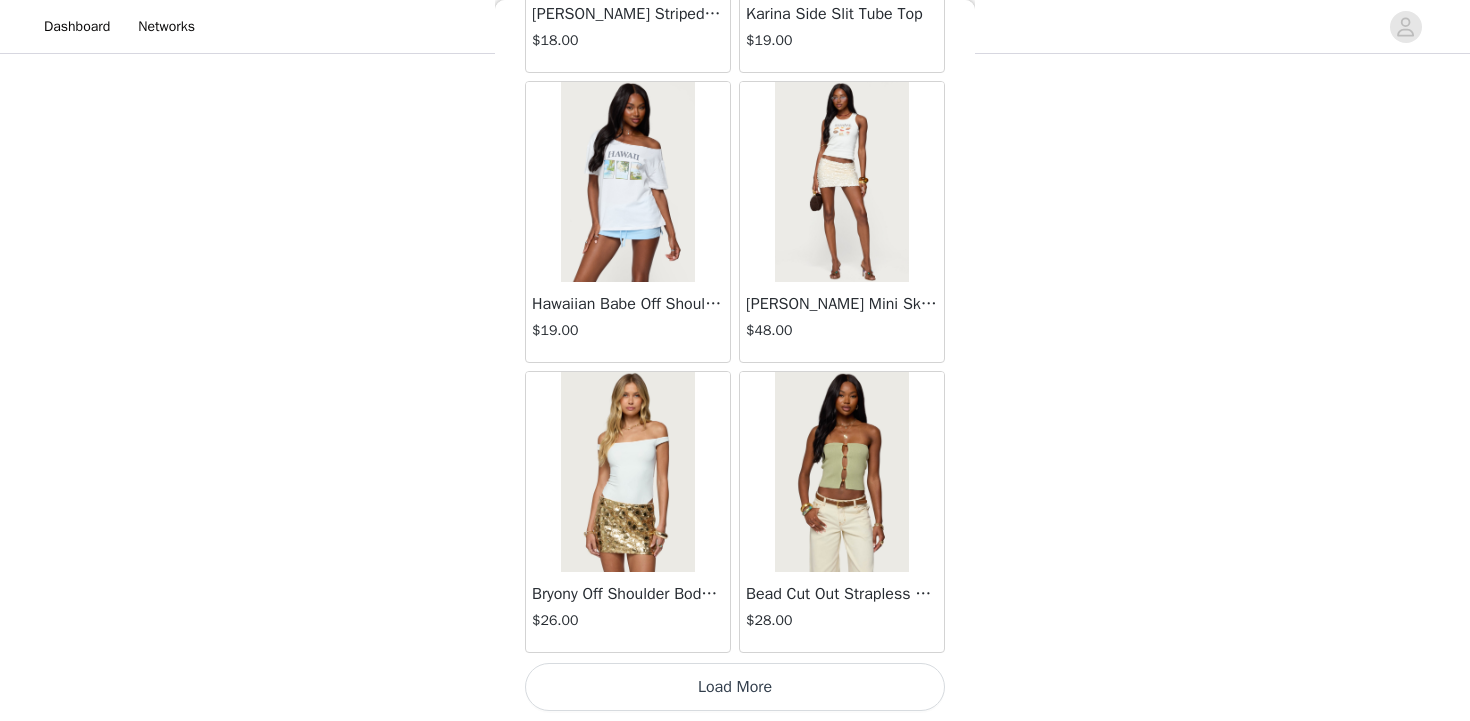 click on "Load More" at bounding box center (735, 687) 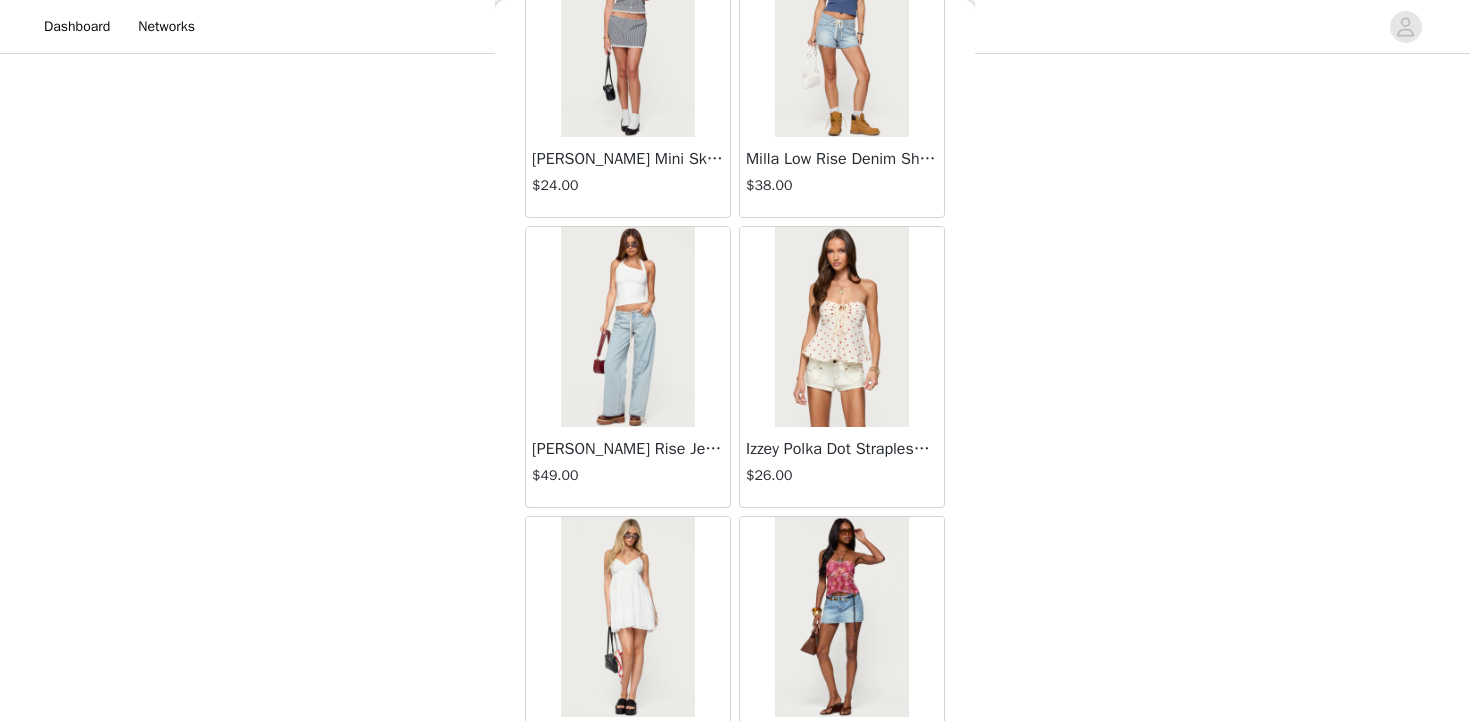 scroll, scrollTop: 64542, scrollLeft: 0, axis: vertical 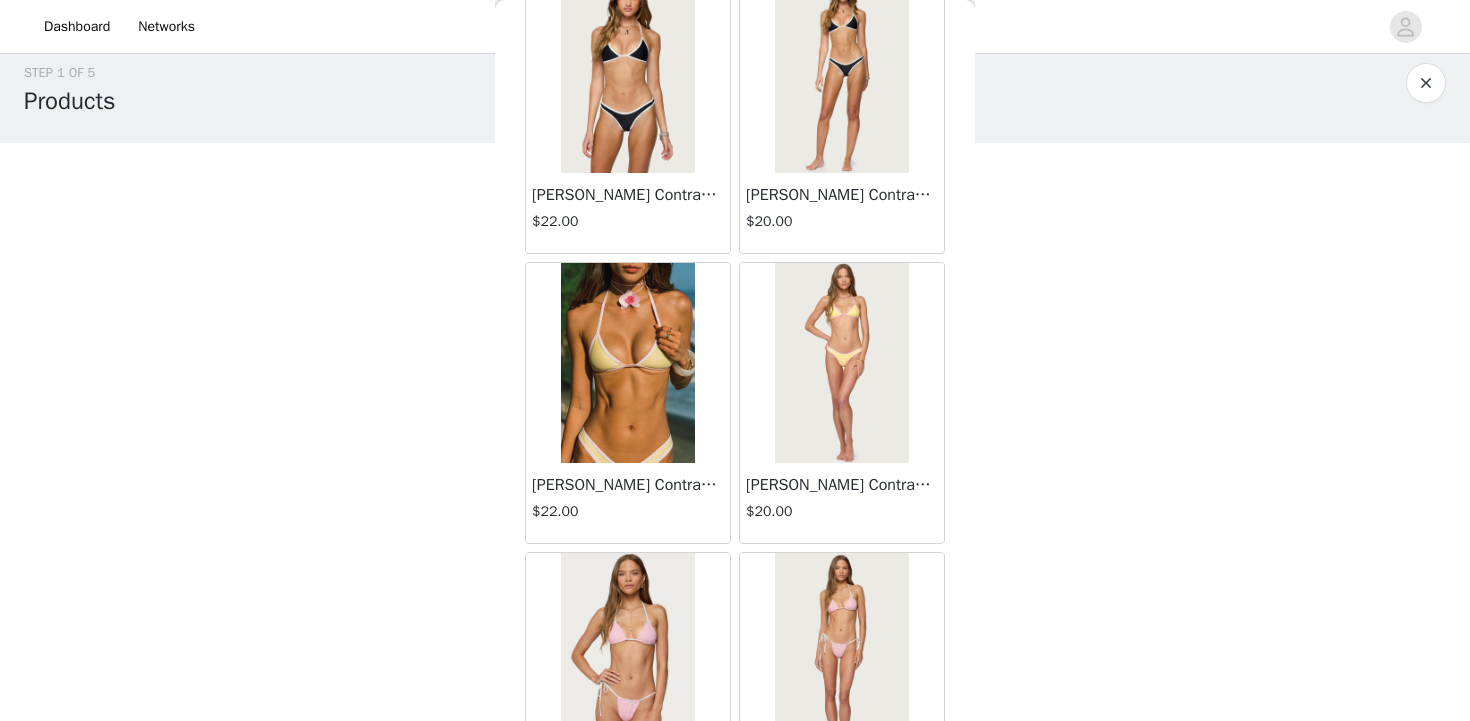 click at bounding box center (627, 363) 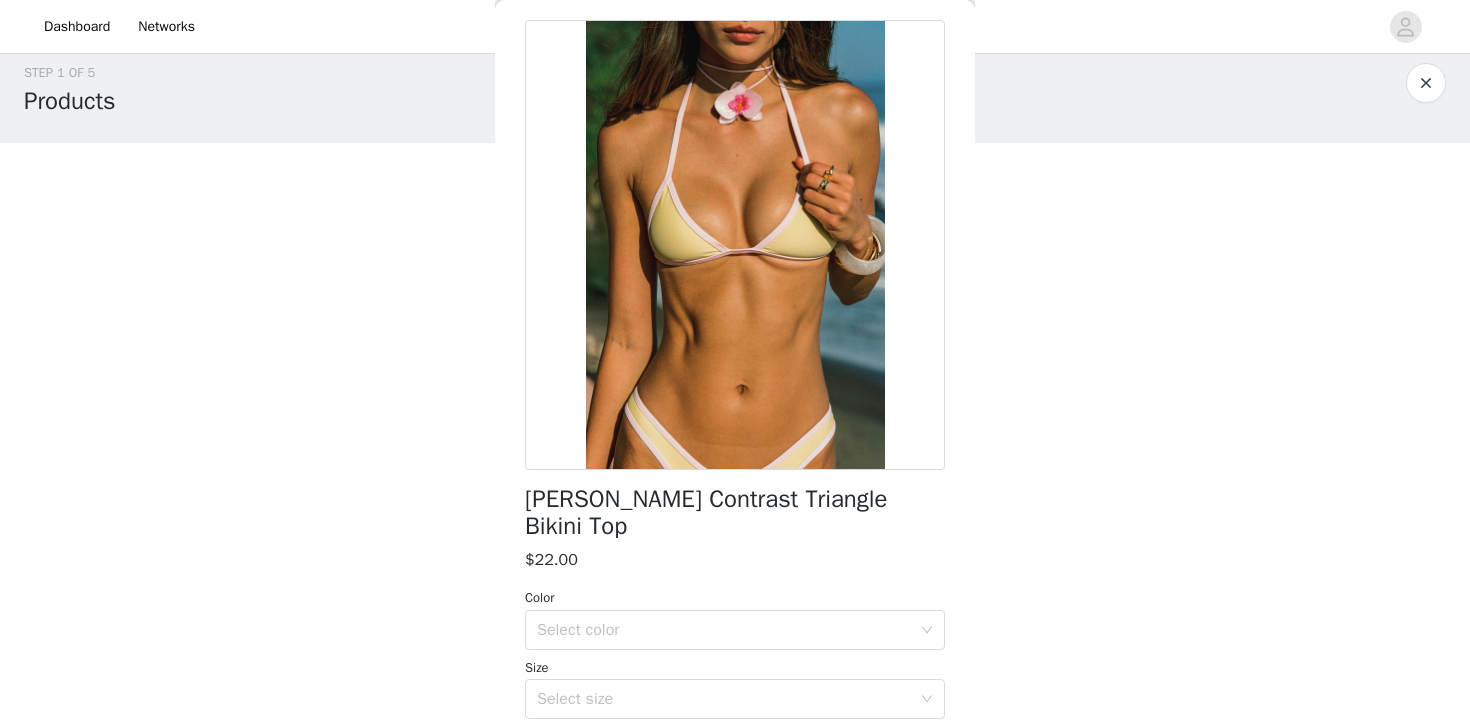scroll, scrollTop: 83, scrollLeft: 0, axis: vertical 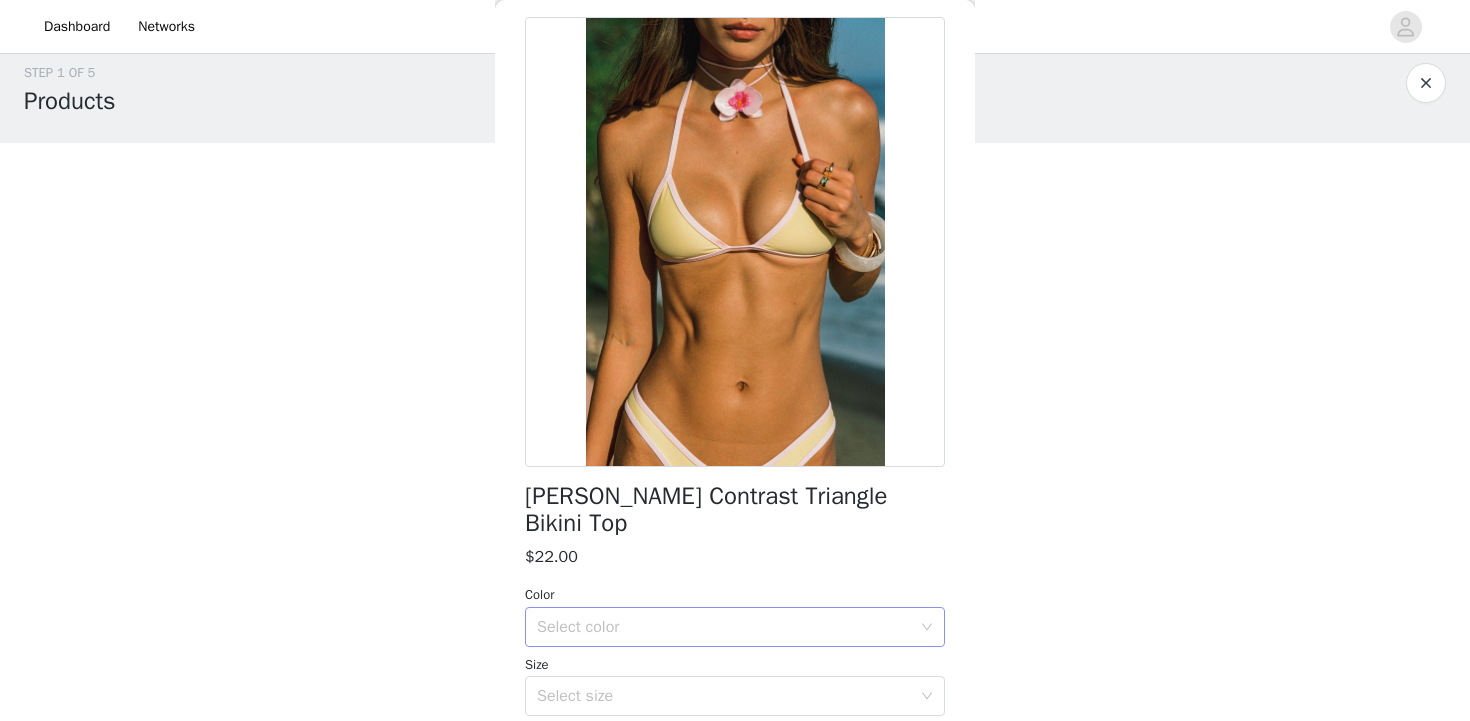 click on "Select color" at bounding box center (724, 627) 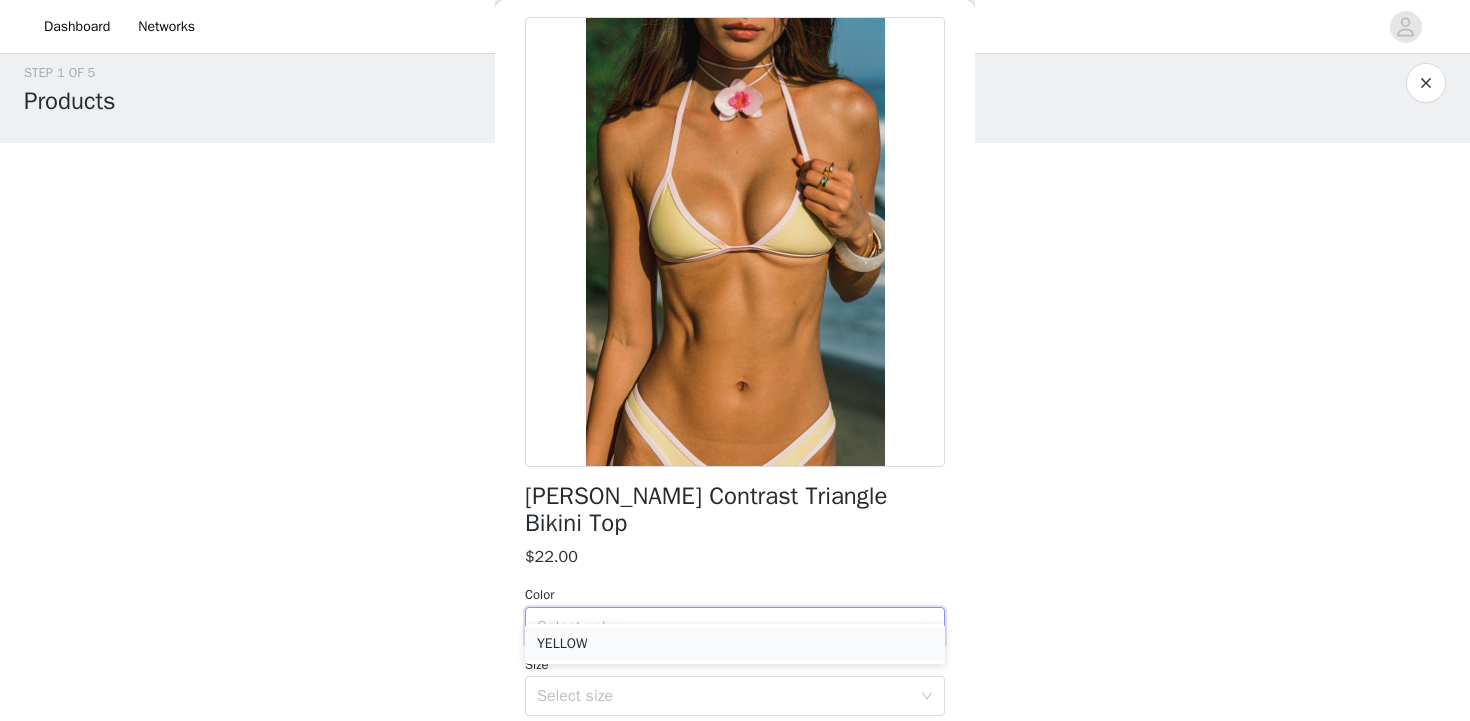 click on "YELLOW" at bounding box center (735, 644) 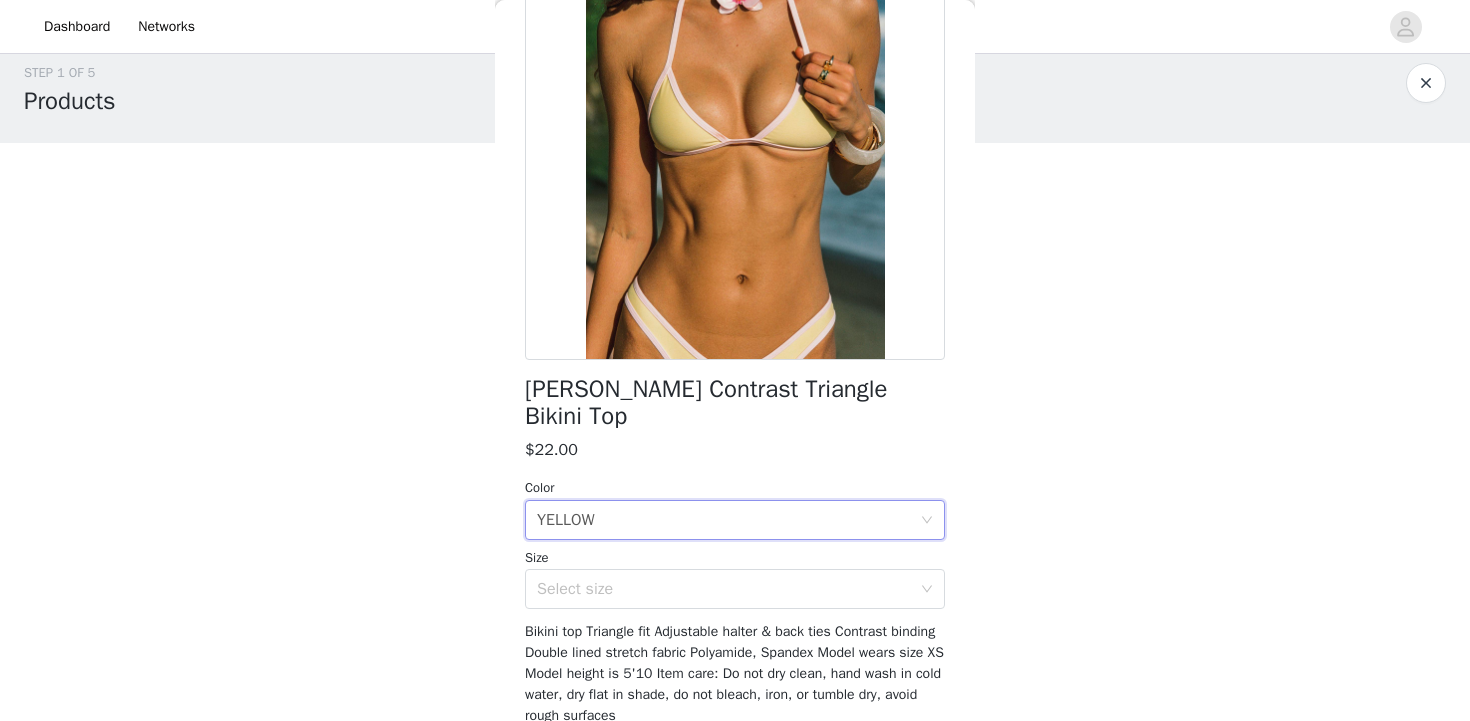 scroll, scrollTop: 193, scrollLeft: 0, axis: vertical 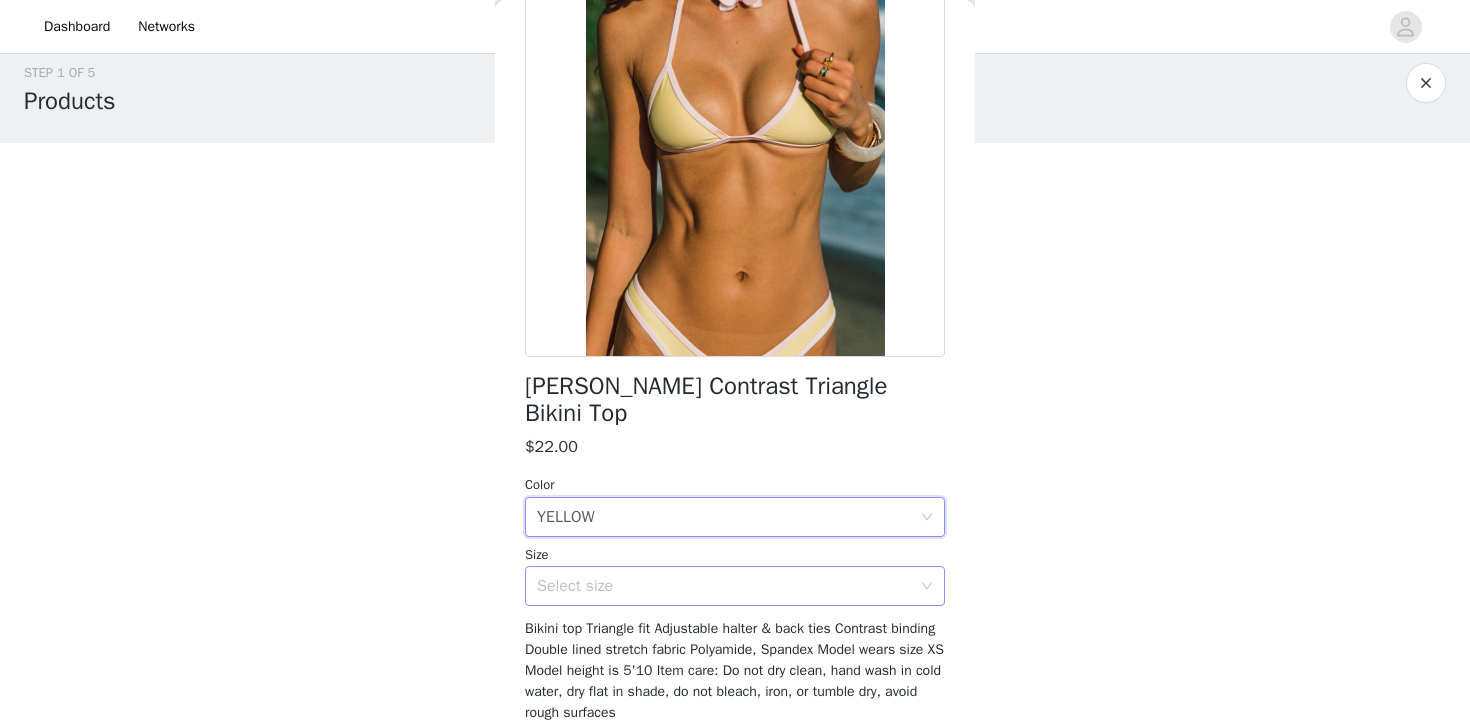 click on "Select size" at bounding box center [724, 586] 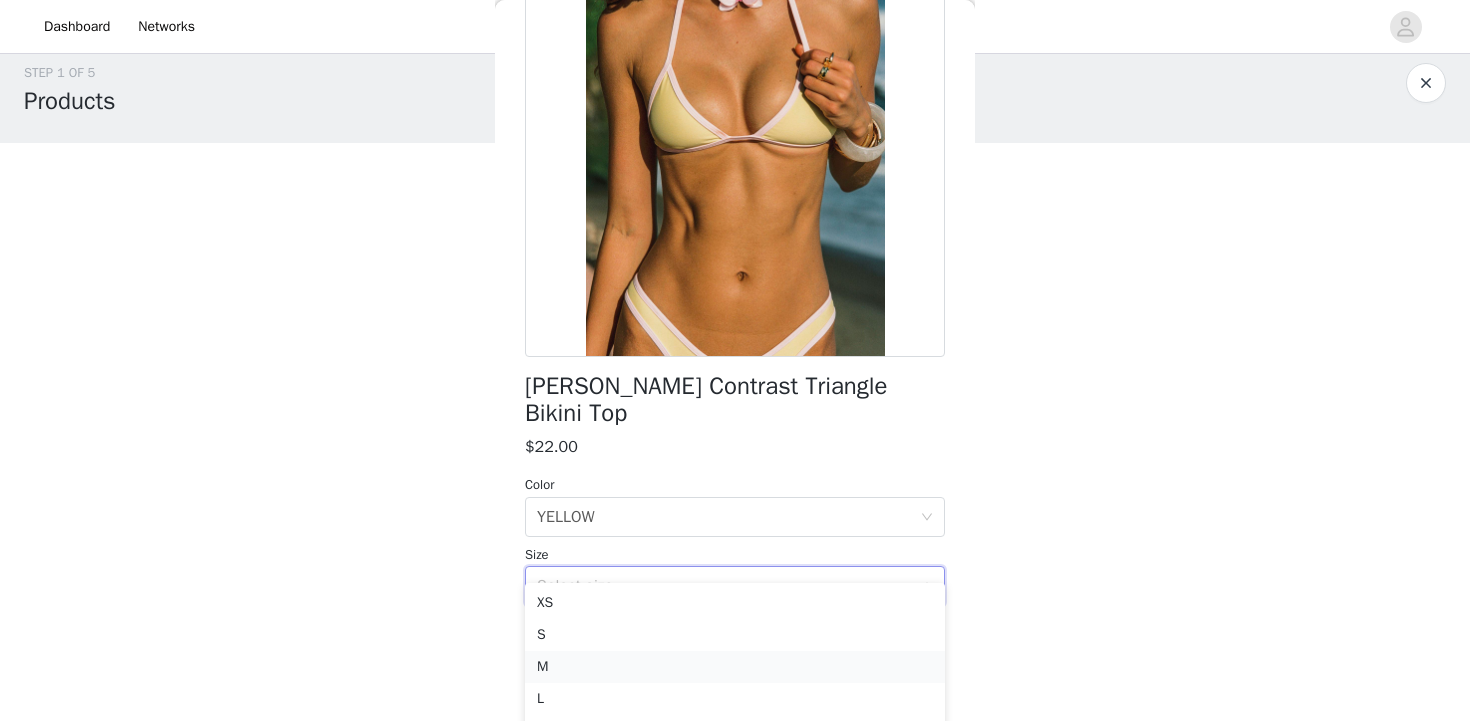 click on "M" at bounding box center [735, 667] 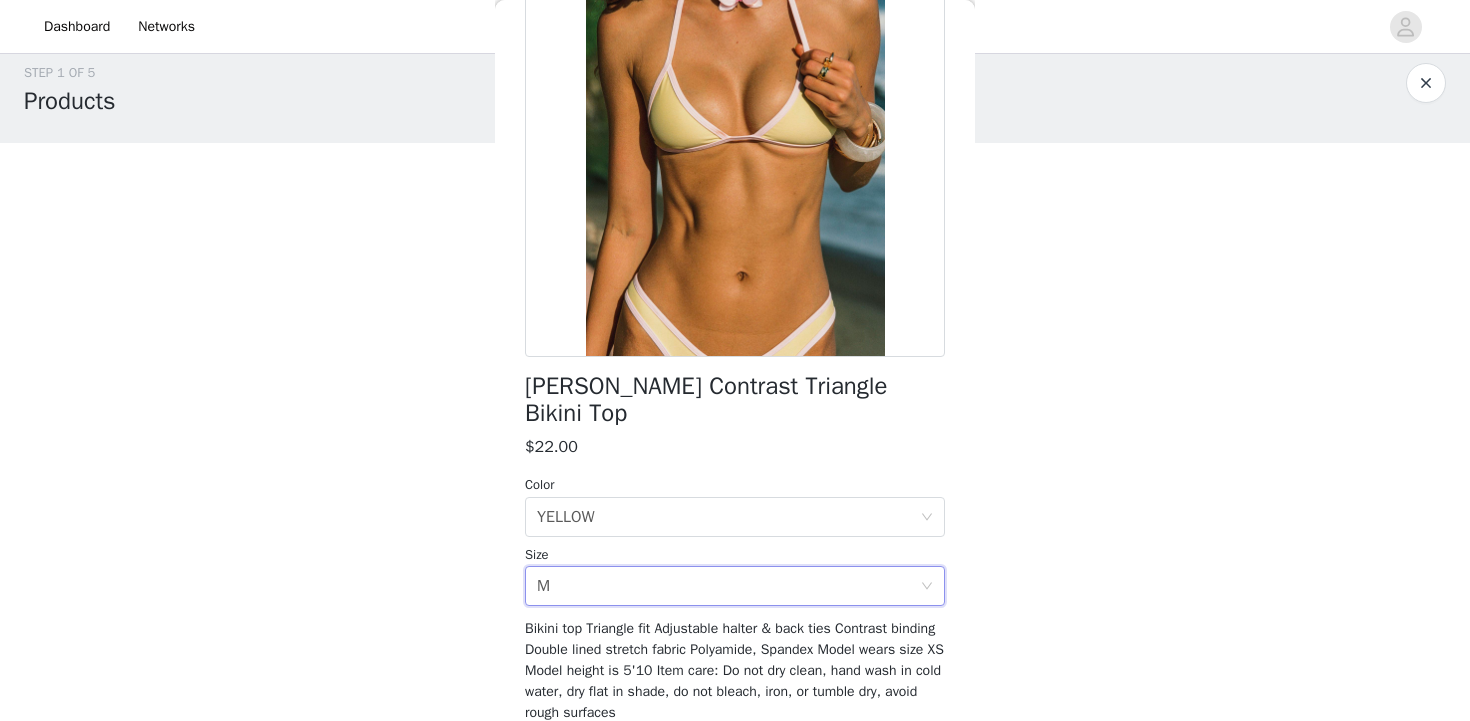 scroll, scrollTop: 252, scrollLeft: 0, axis: vertical 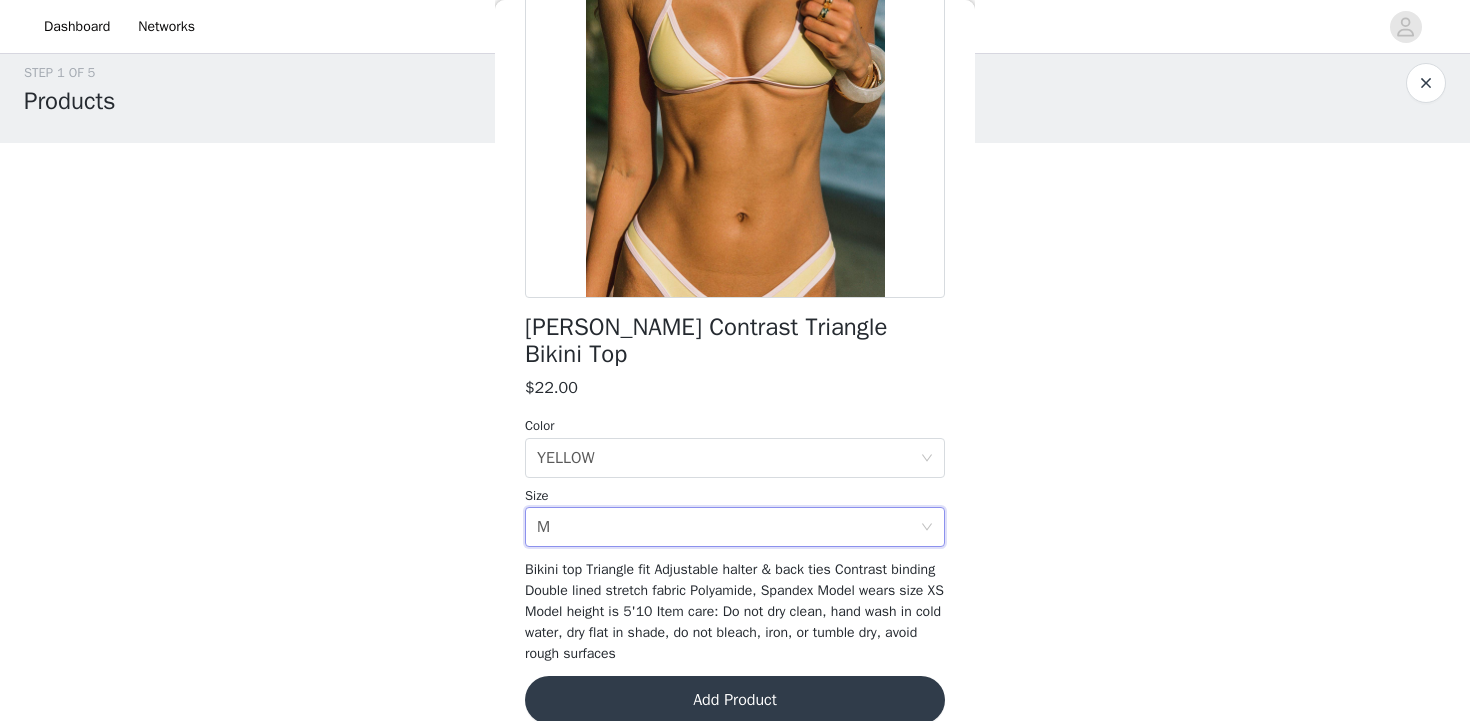 click on "Add Product" at bounding box center [735, 700] 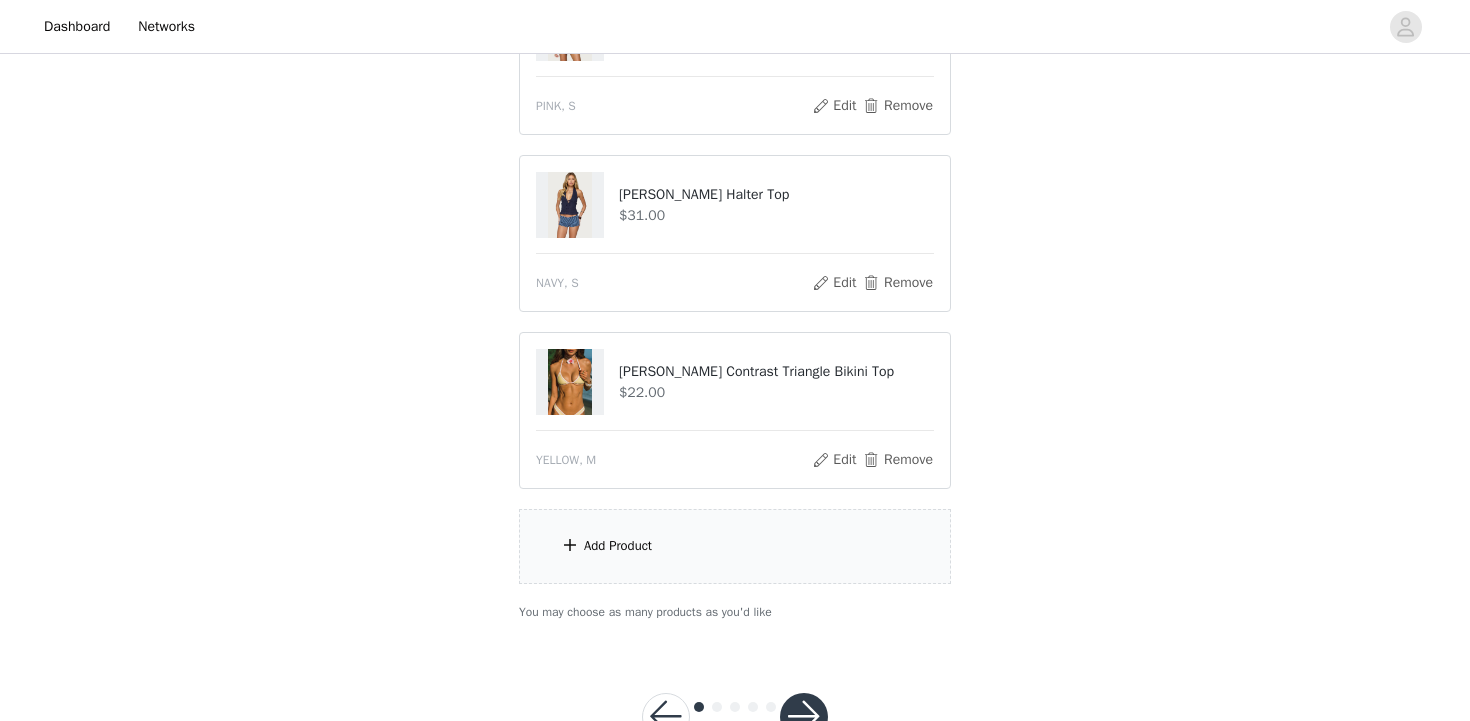 scroll, scrollTop: 543, scrollLeft: 0, axis: vertical 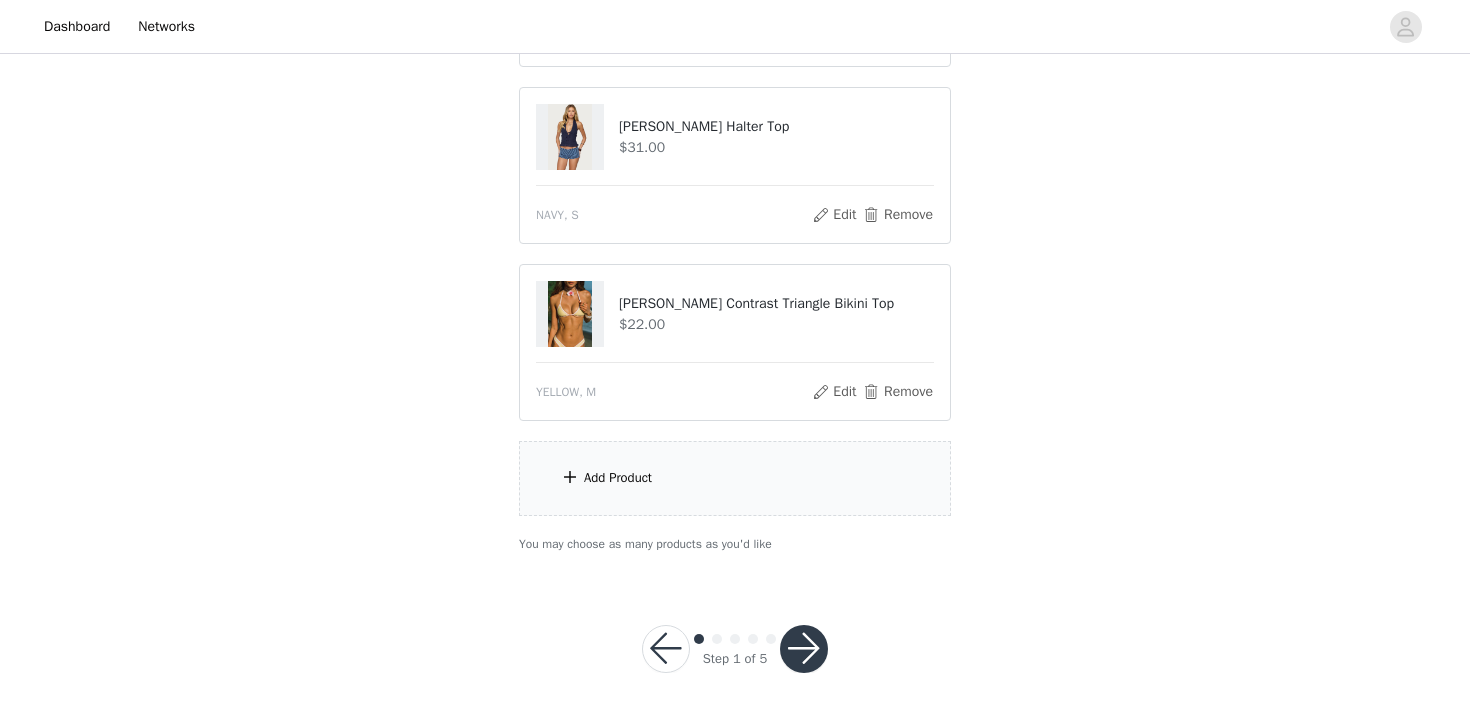 click on "Add Product" at bounding box center (735, 478) 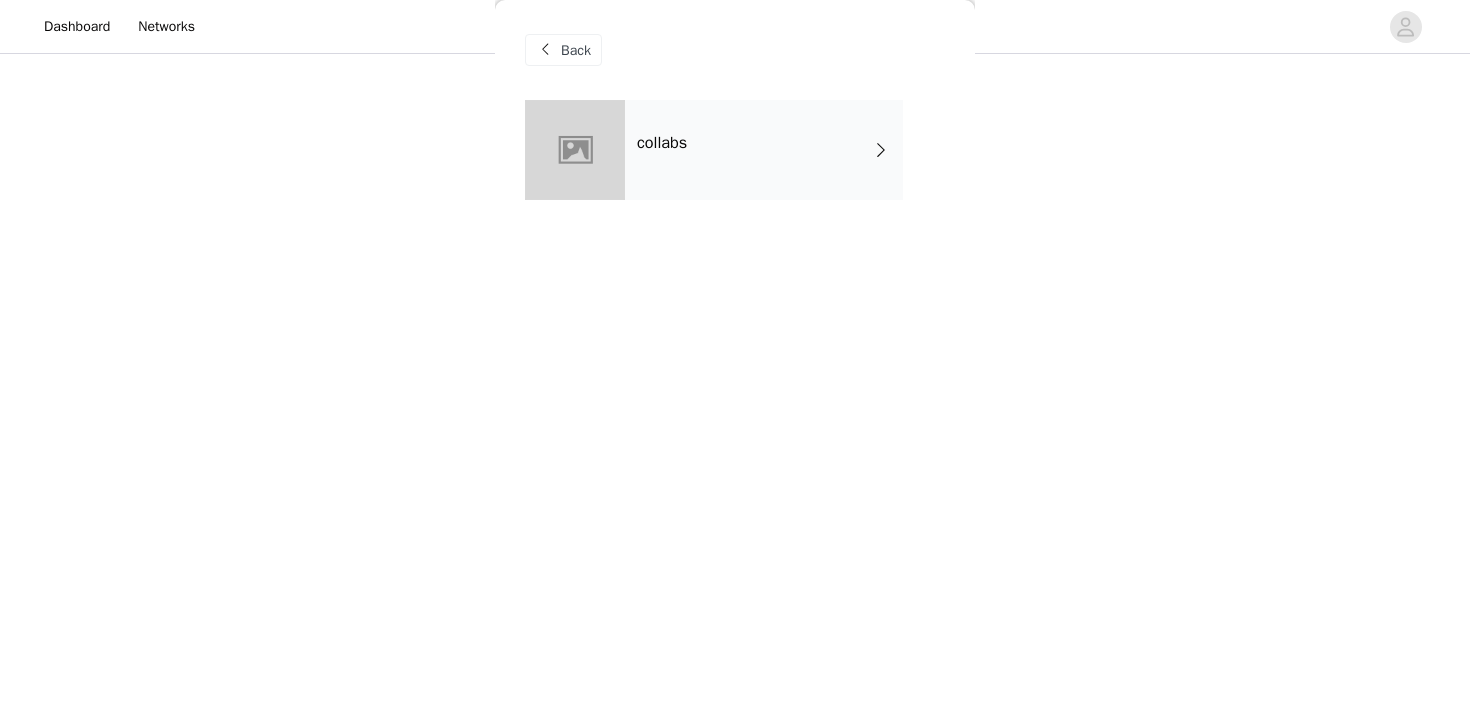click on "collabs" at bounding box center [764, 150] 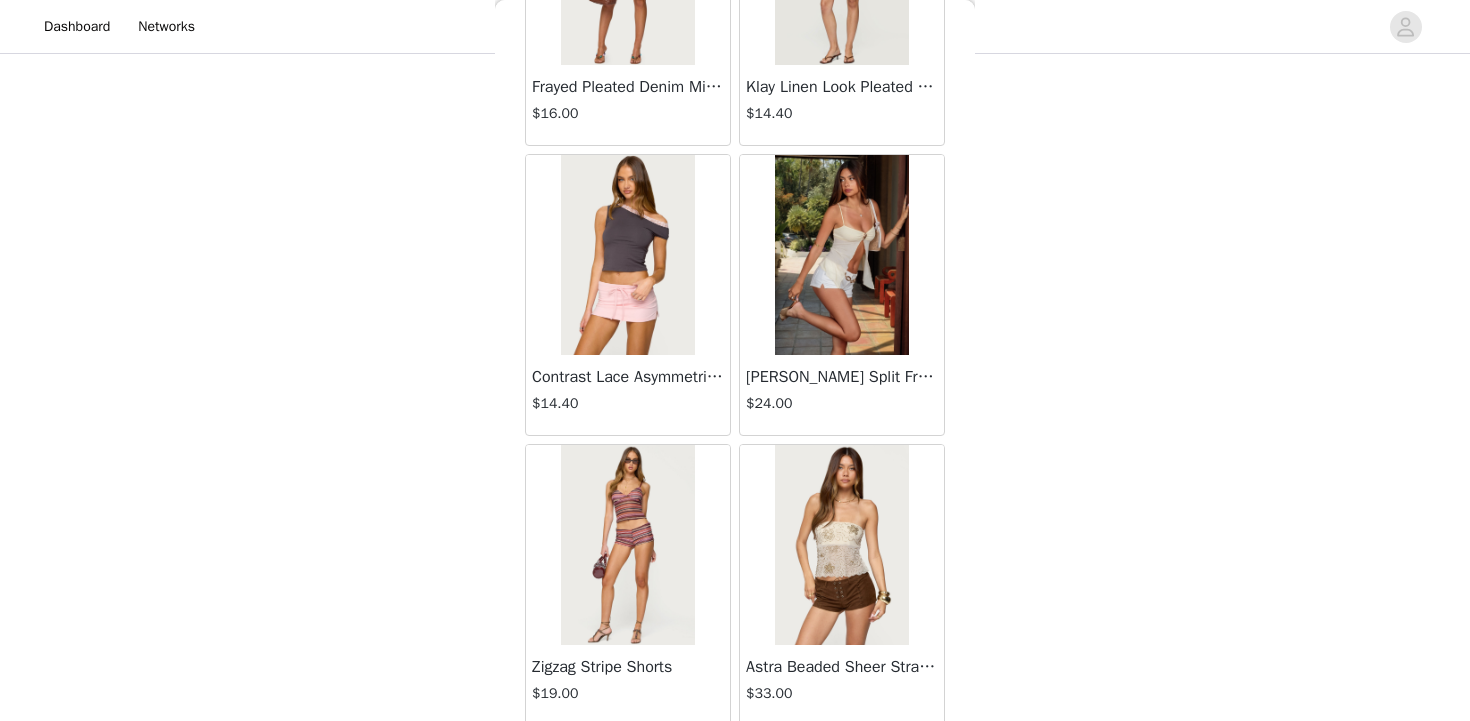 scroll, scrollTop: 2339, scrollLeft: 0, axis: vertical 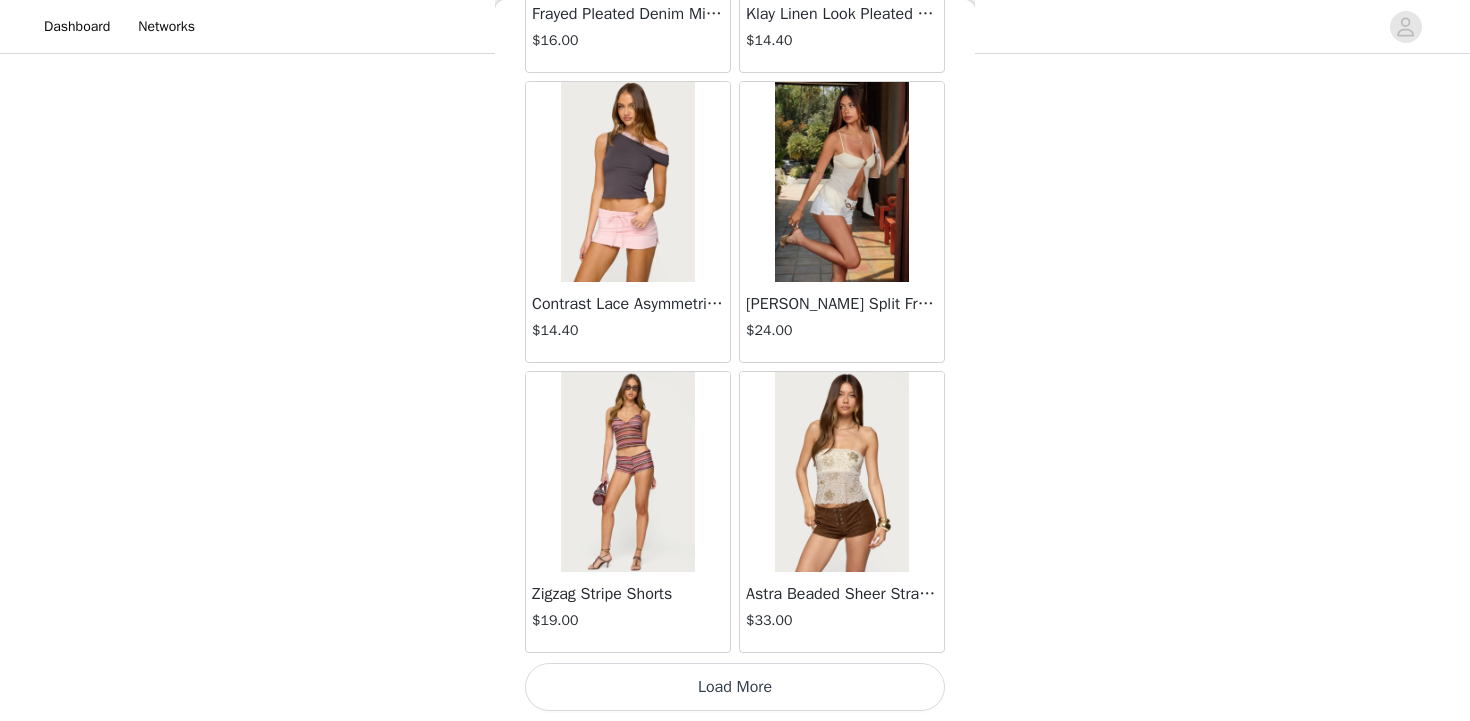 click on "Load More" at bounding box center [735, 687] 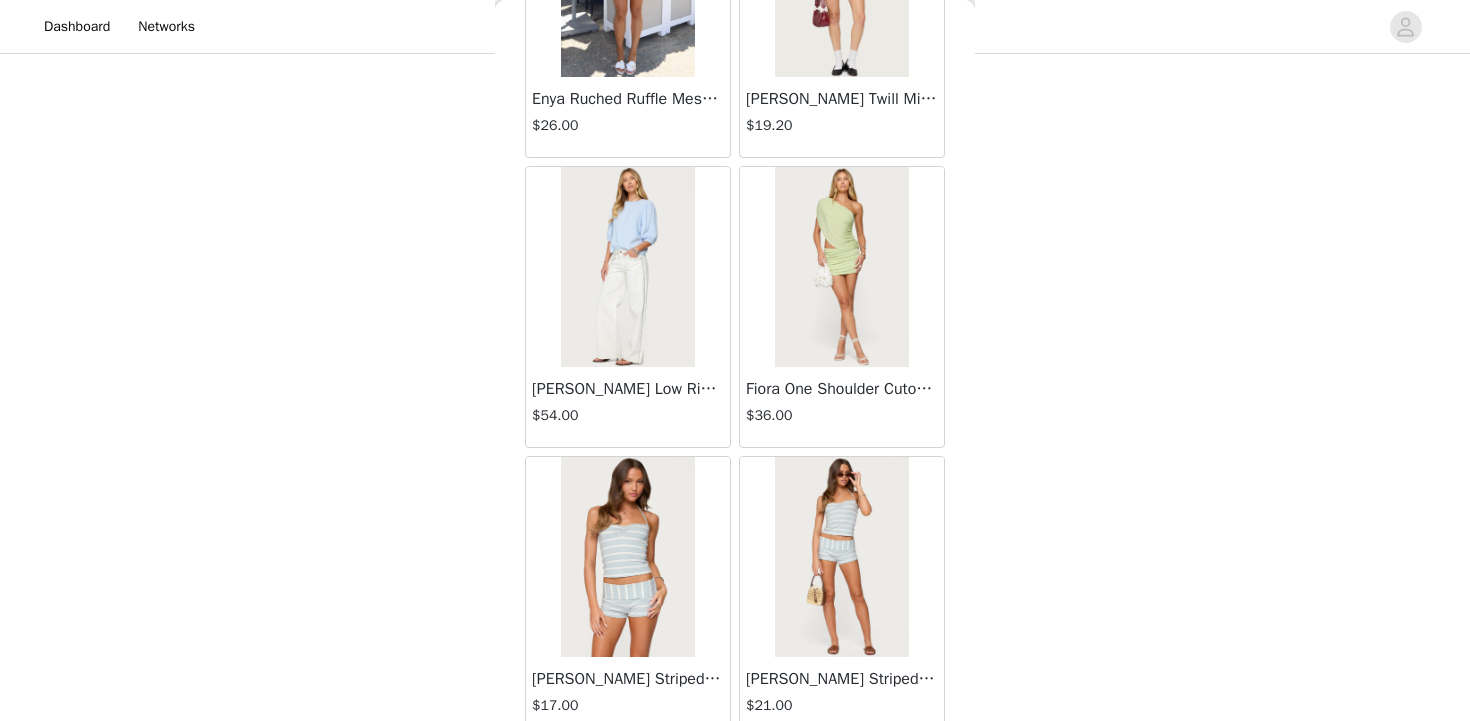 scroll, scrollTop: 5239, scrollLeft: 0, axis: vertical 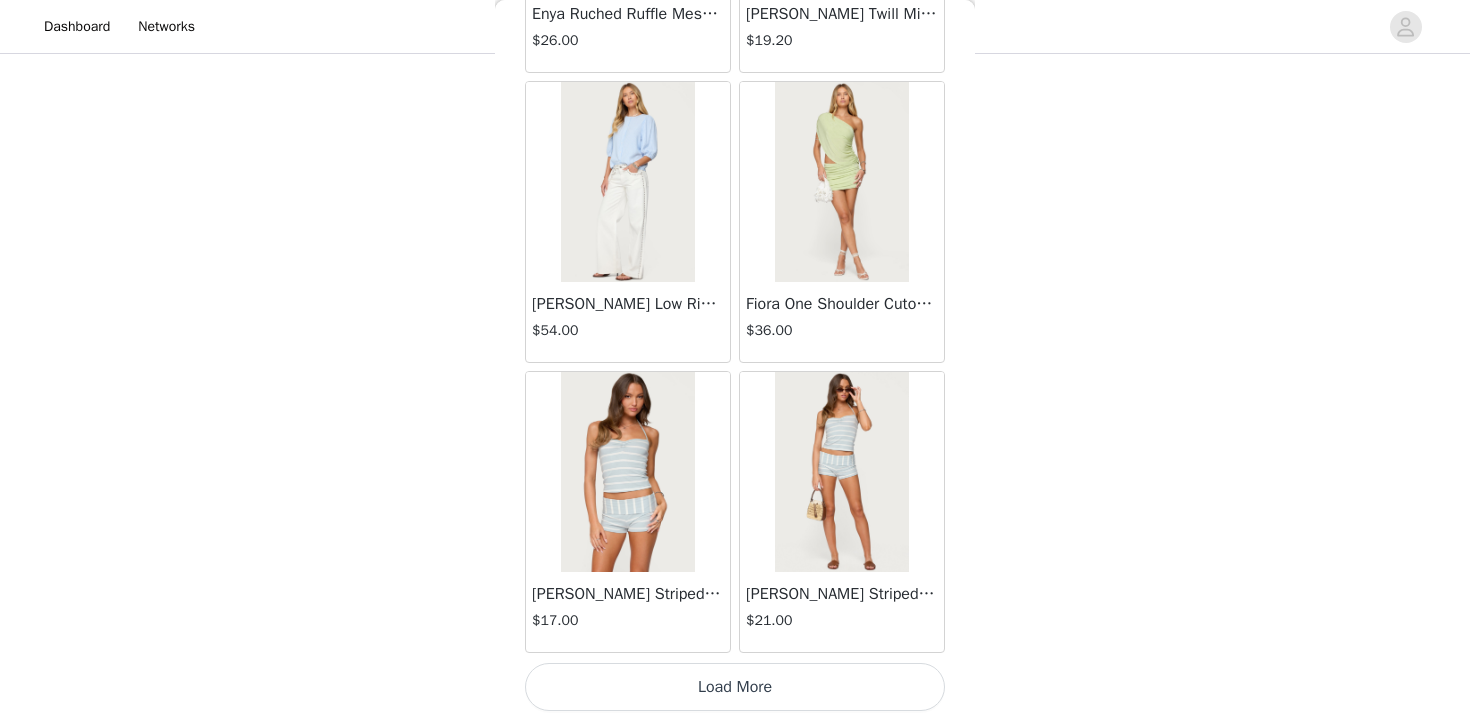click on "Load More" at bounding box center (735, 687) 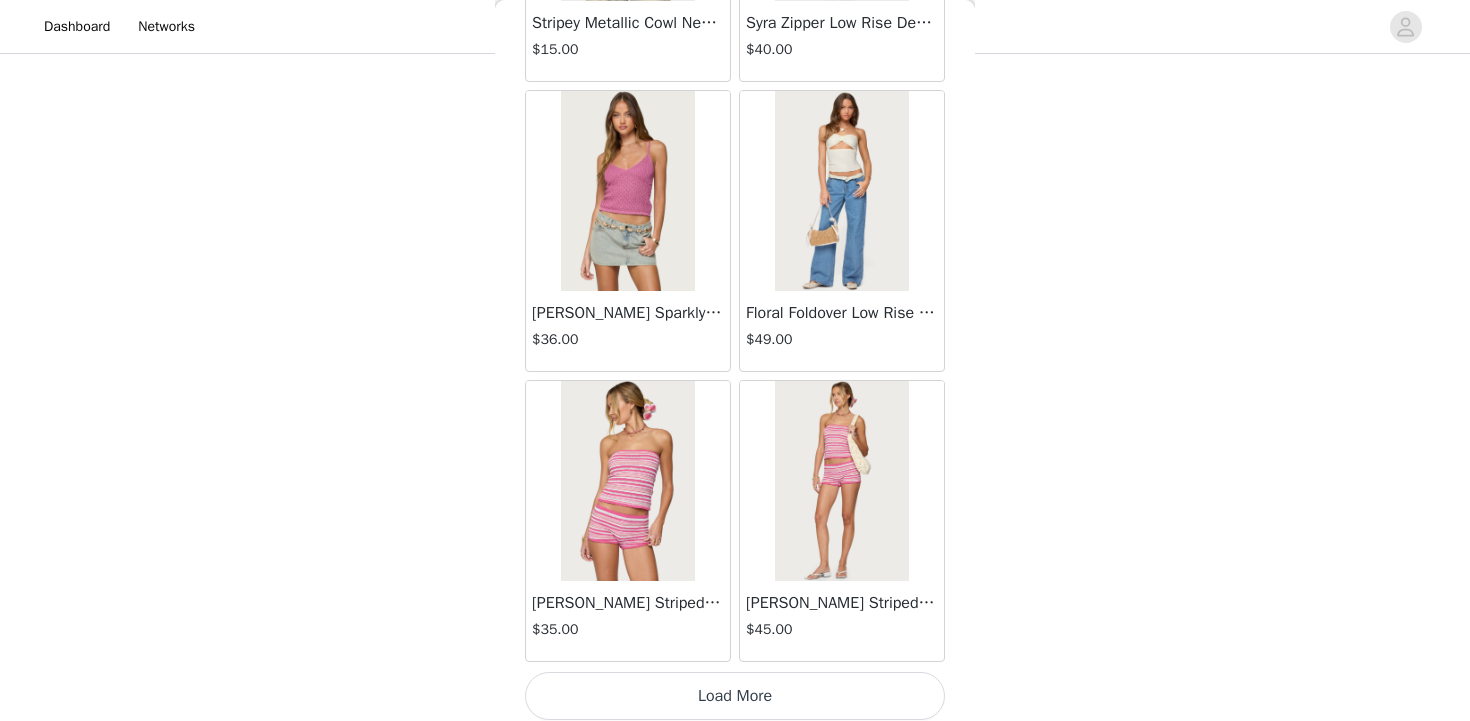 scroll, scrollTop: 8139, scrollLeft: 0, axis: vertical 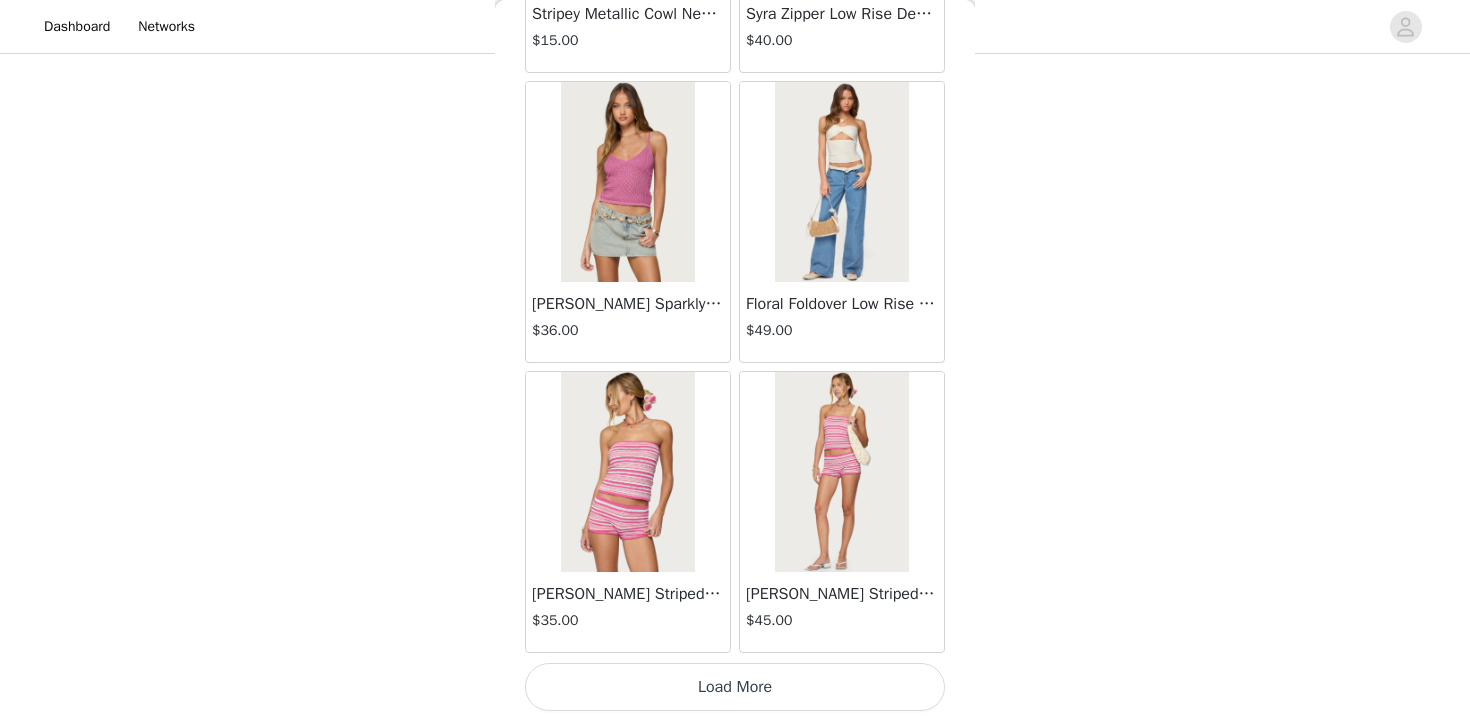 click on "Load More" at bounding box center (735, 687) 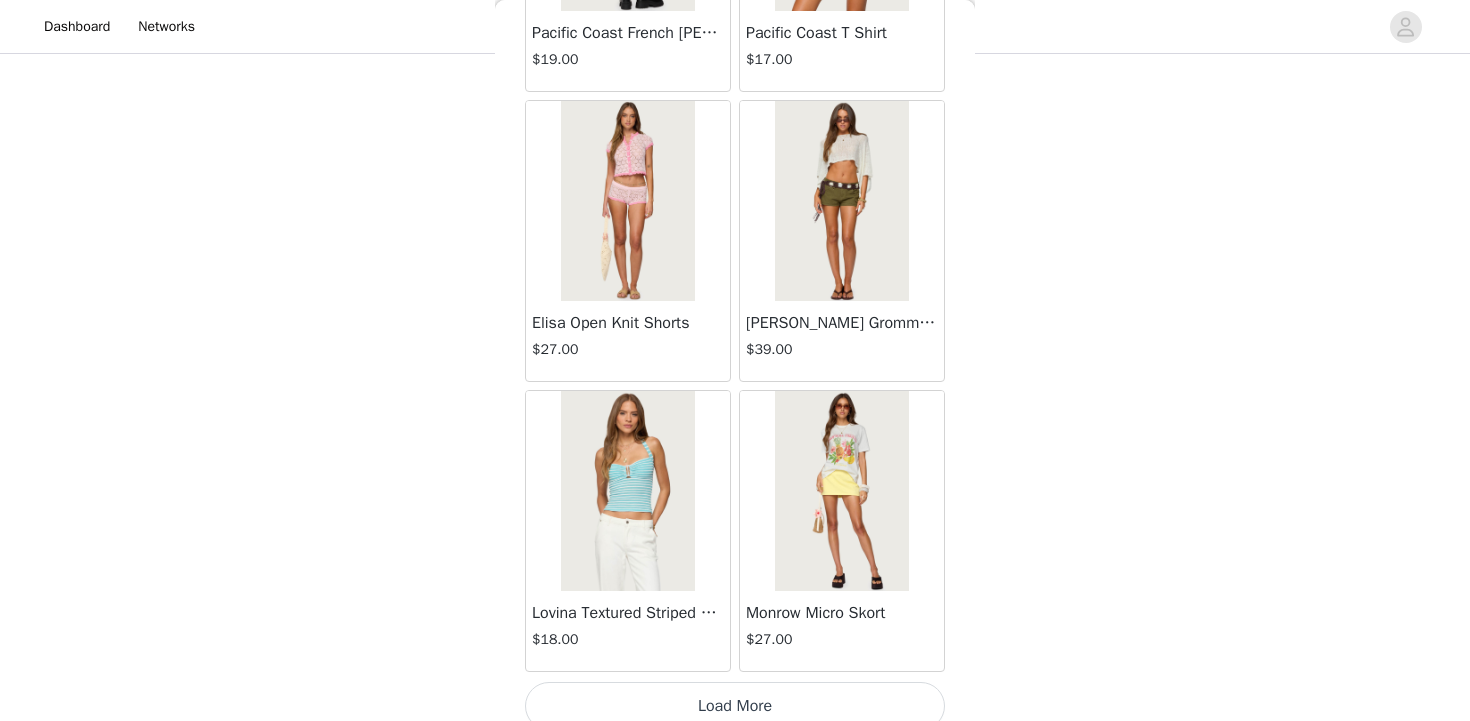 scroll, scrollTop: 11039, scrollLeft: 0, axis: vertical 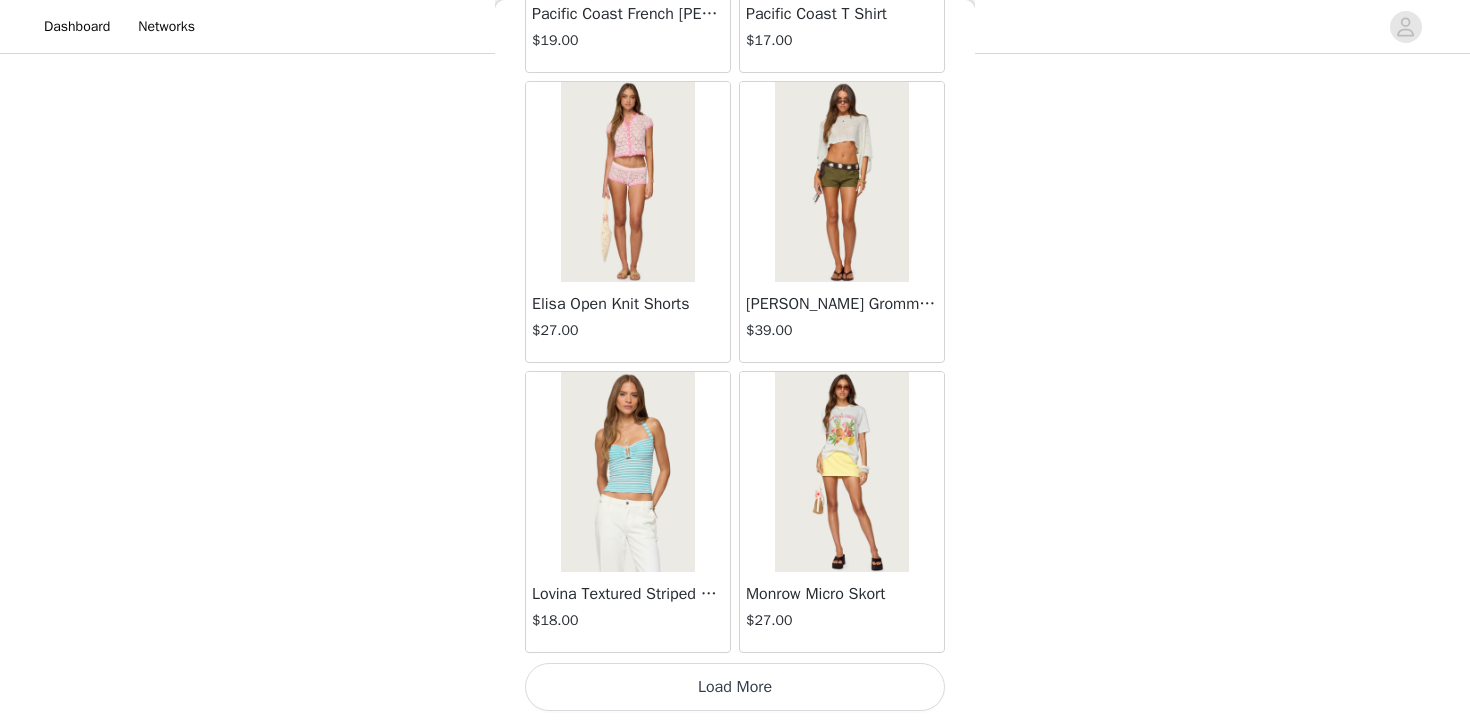 click on "Load More" at bounding box center [735, 687] 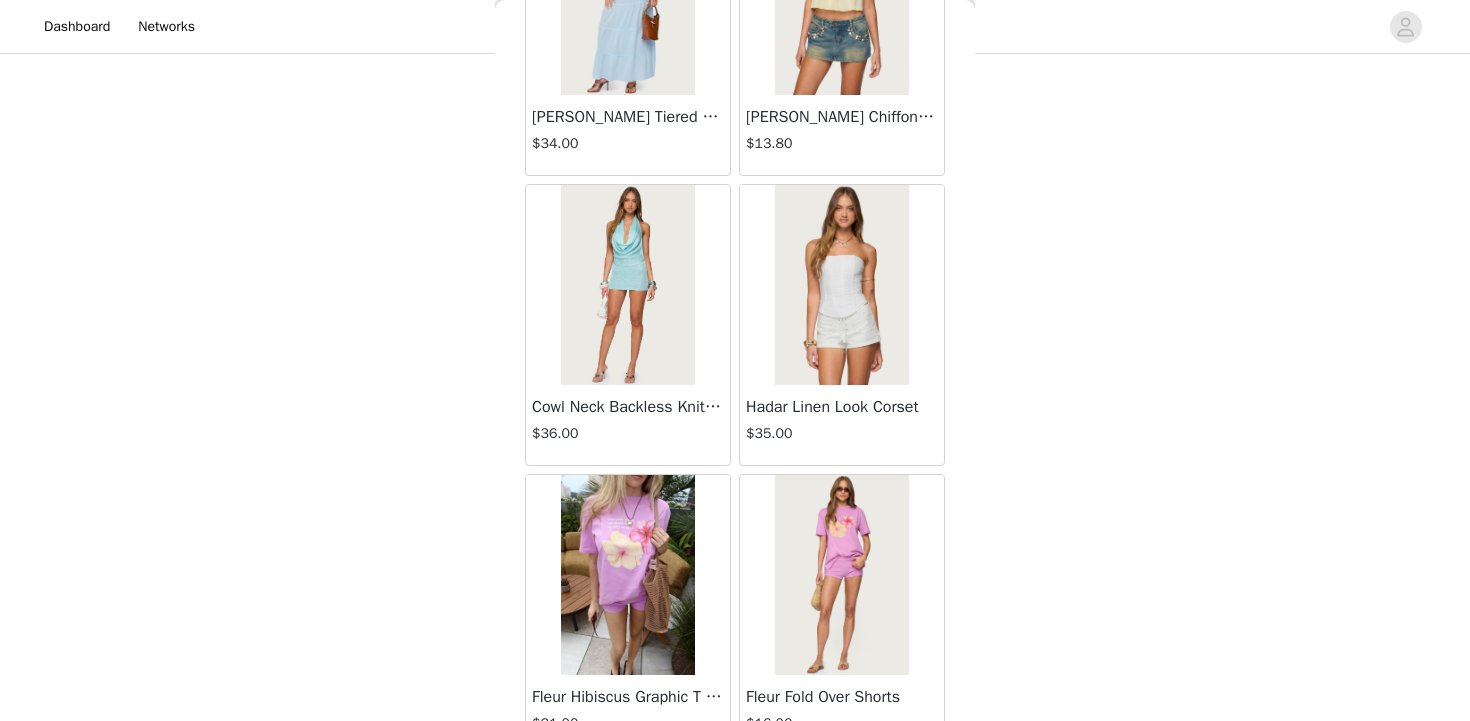 scroll, scrollTop: 13939, scrollLeft: 0, axis: vertical 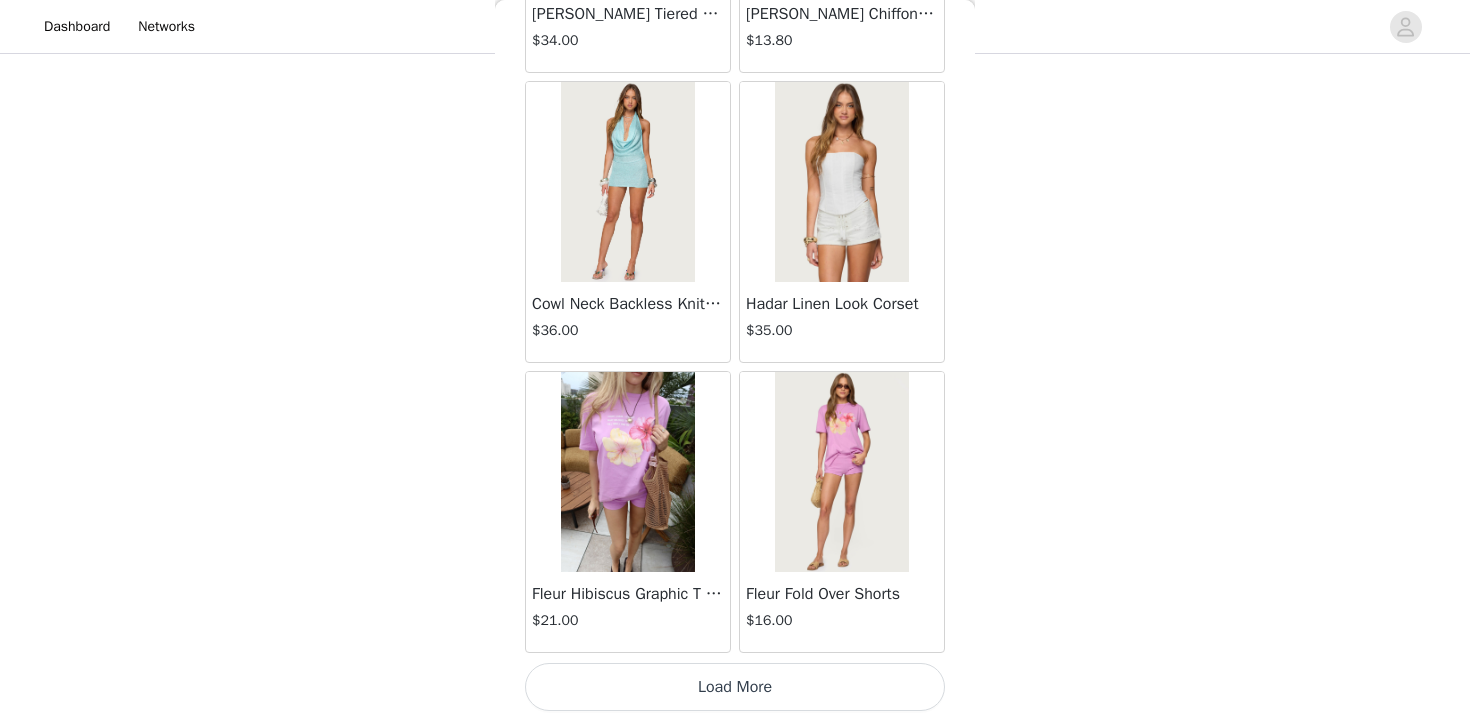 click on "Load More" at bounding box center (735, 687) 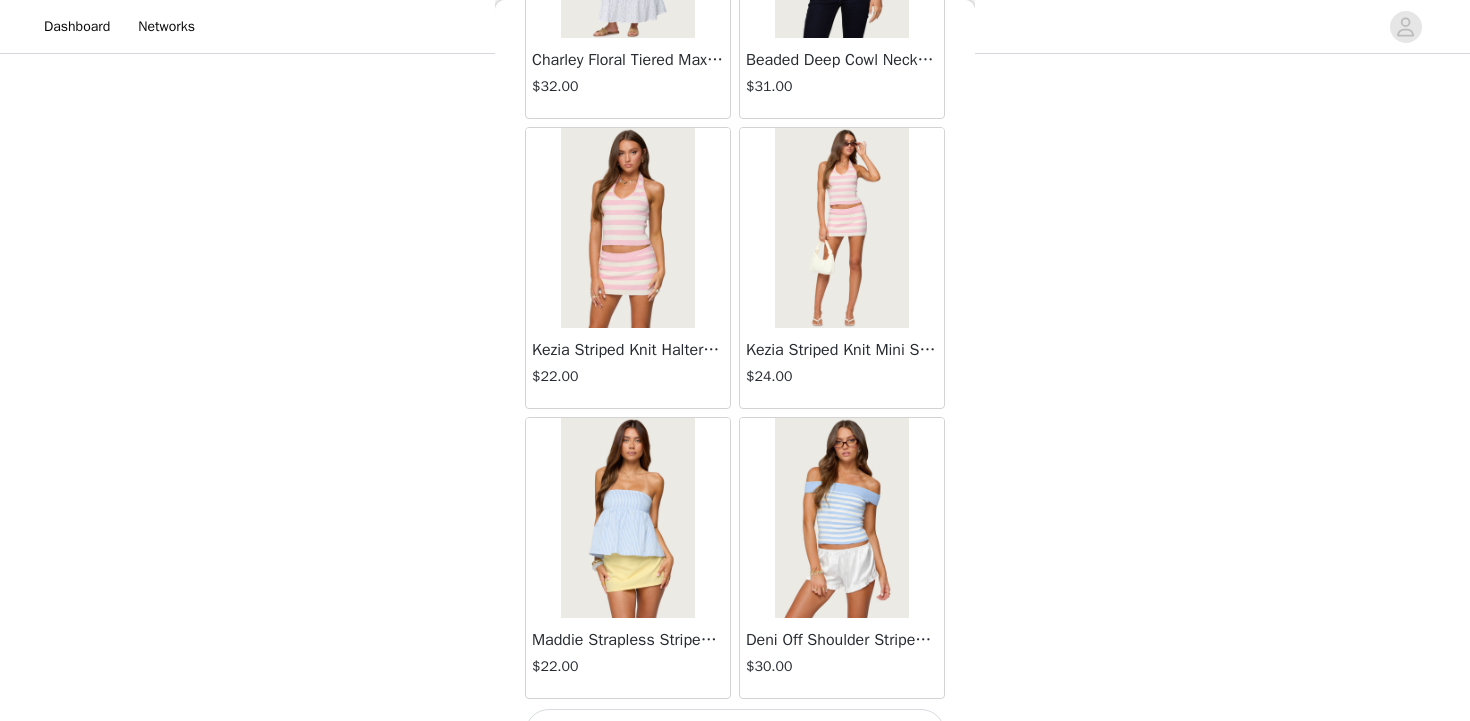 scroll, scrollTop: 16839, scrollLeft: 0, axis: vertical 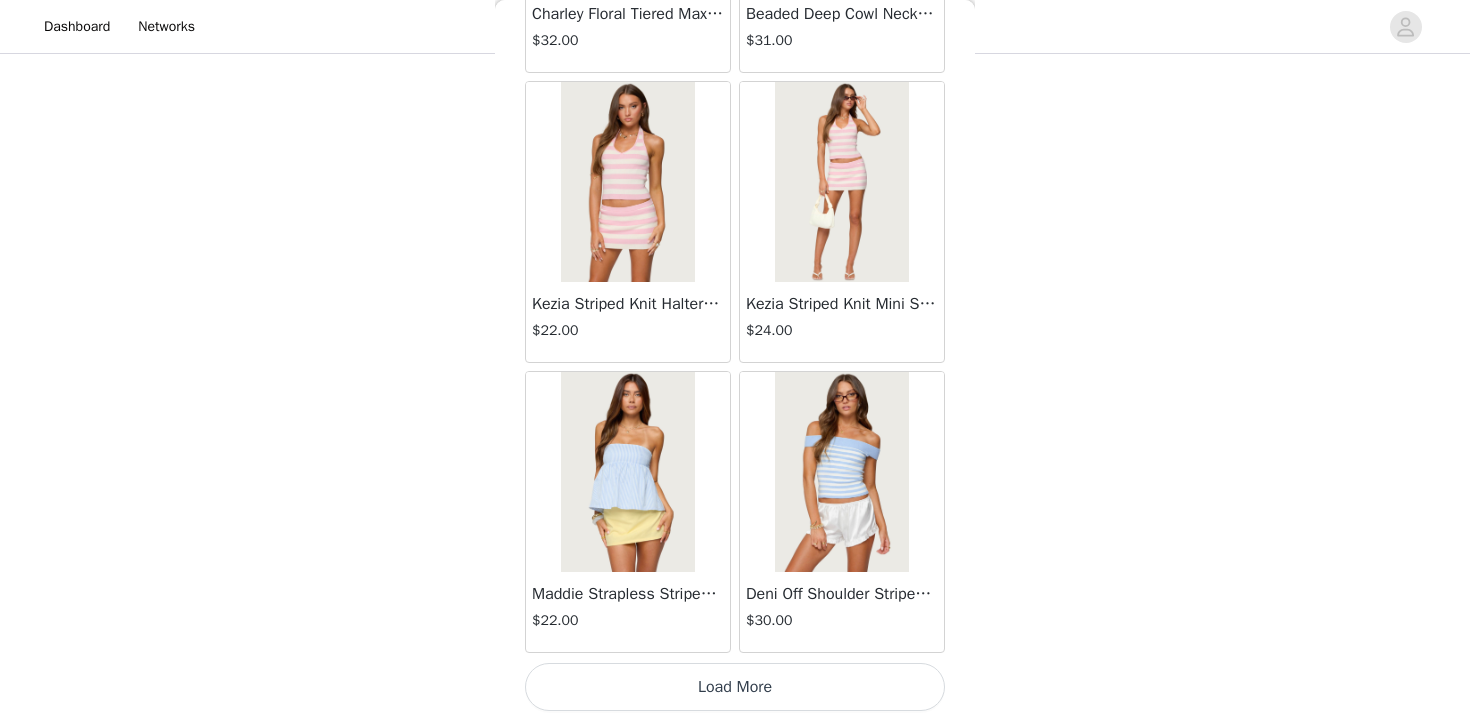 click on "Load More" at bounding box center (735, 687) 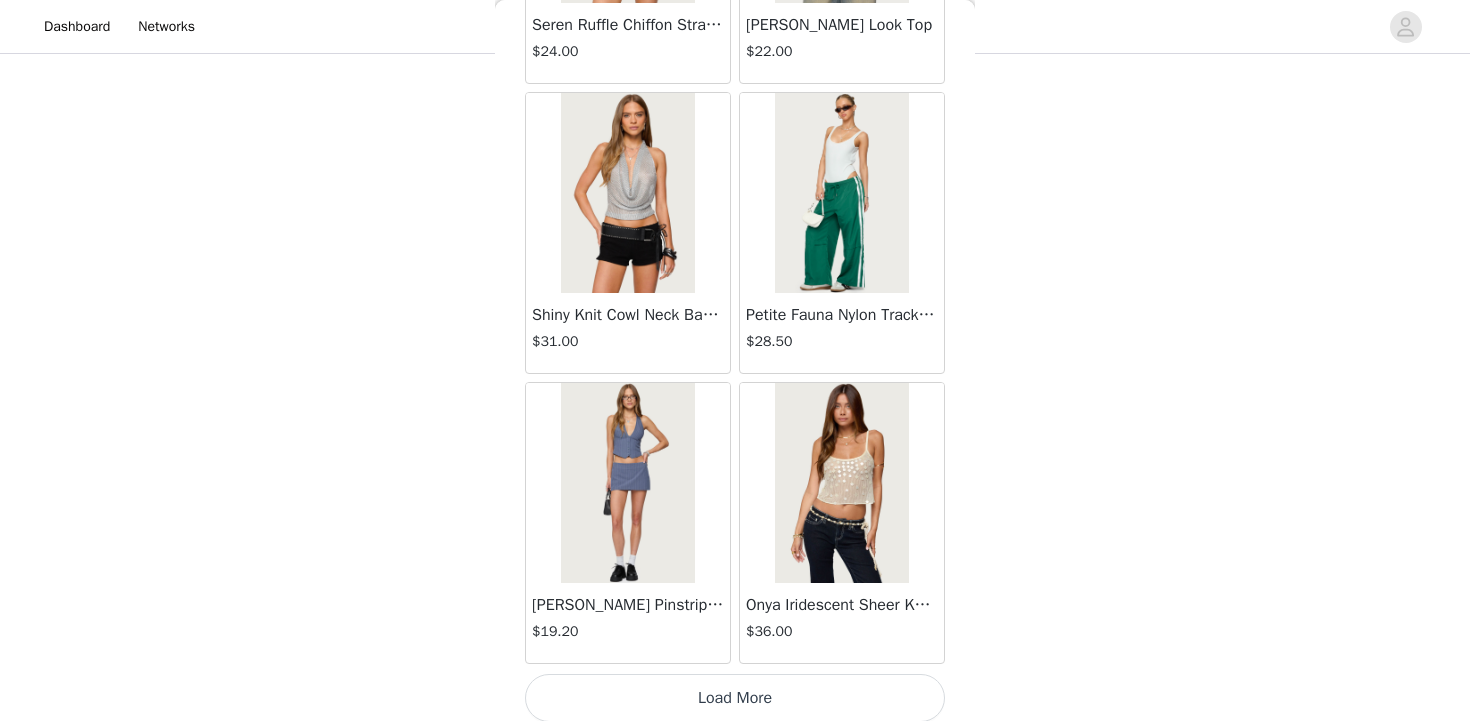 scroll, scrollTop: 19739, scrollLeft: 0, axis: vertical 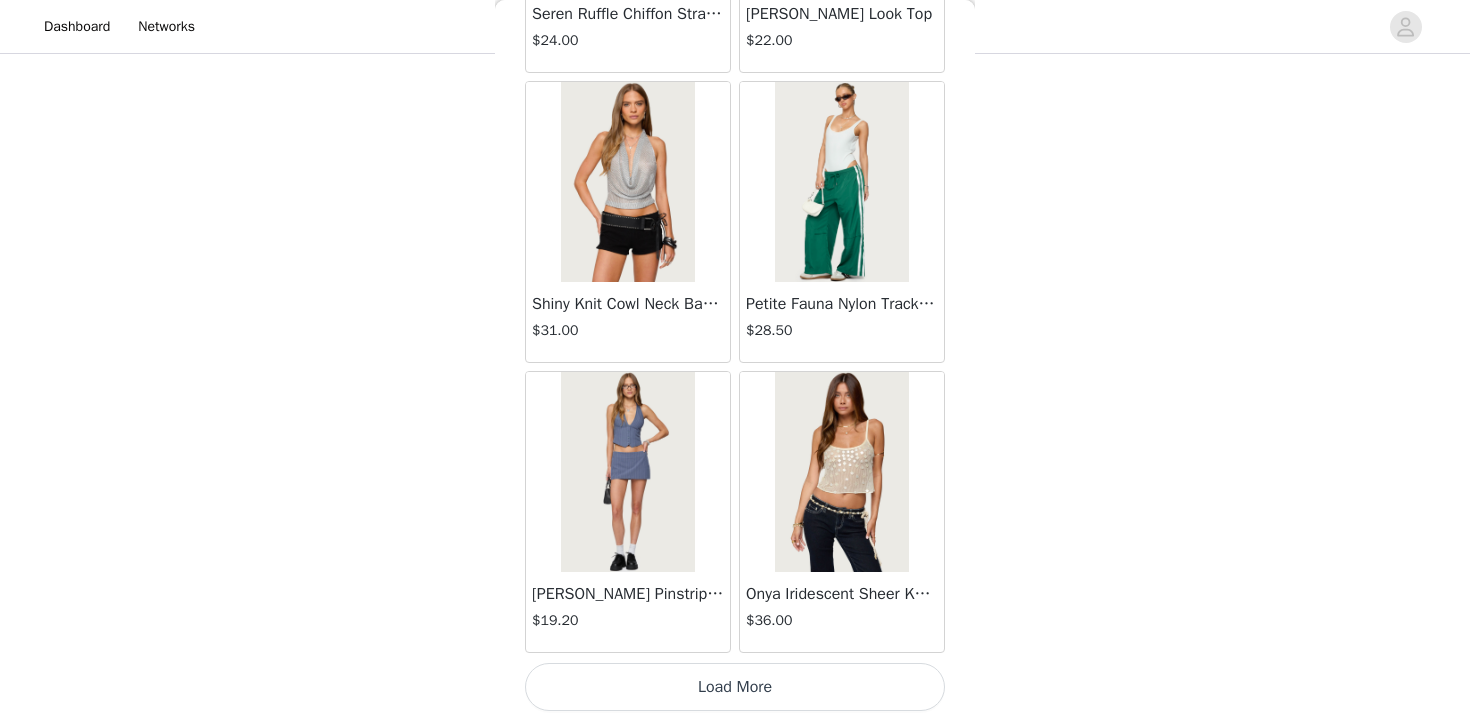 click on "Load More" at bounding box center (735, 687) 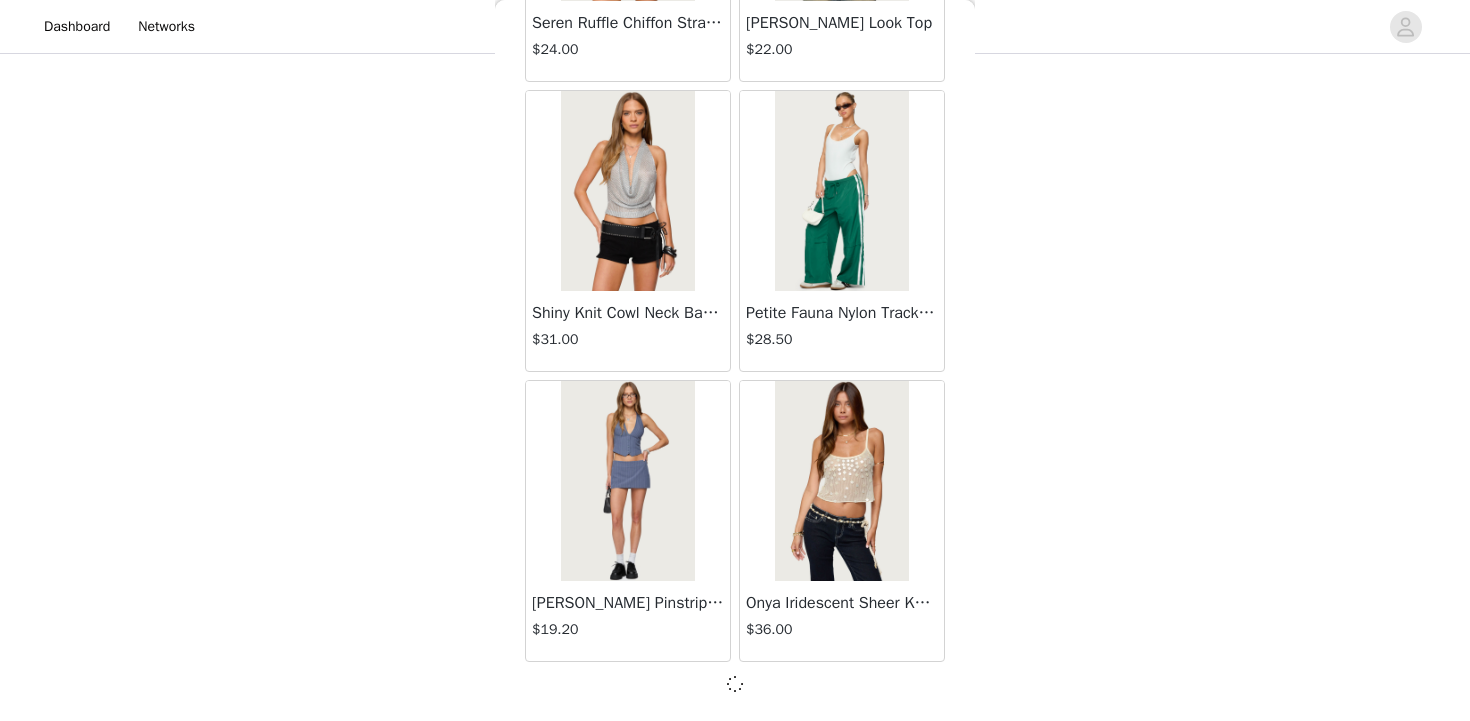 scroll, scrollTop: 536, scrollLeft: 0, axis: vertical 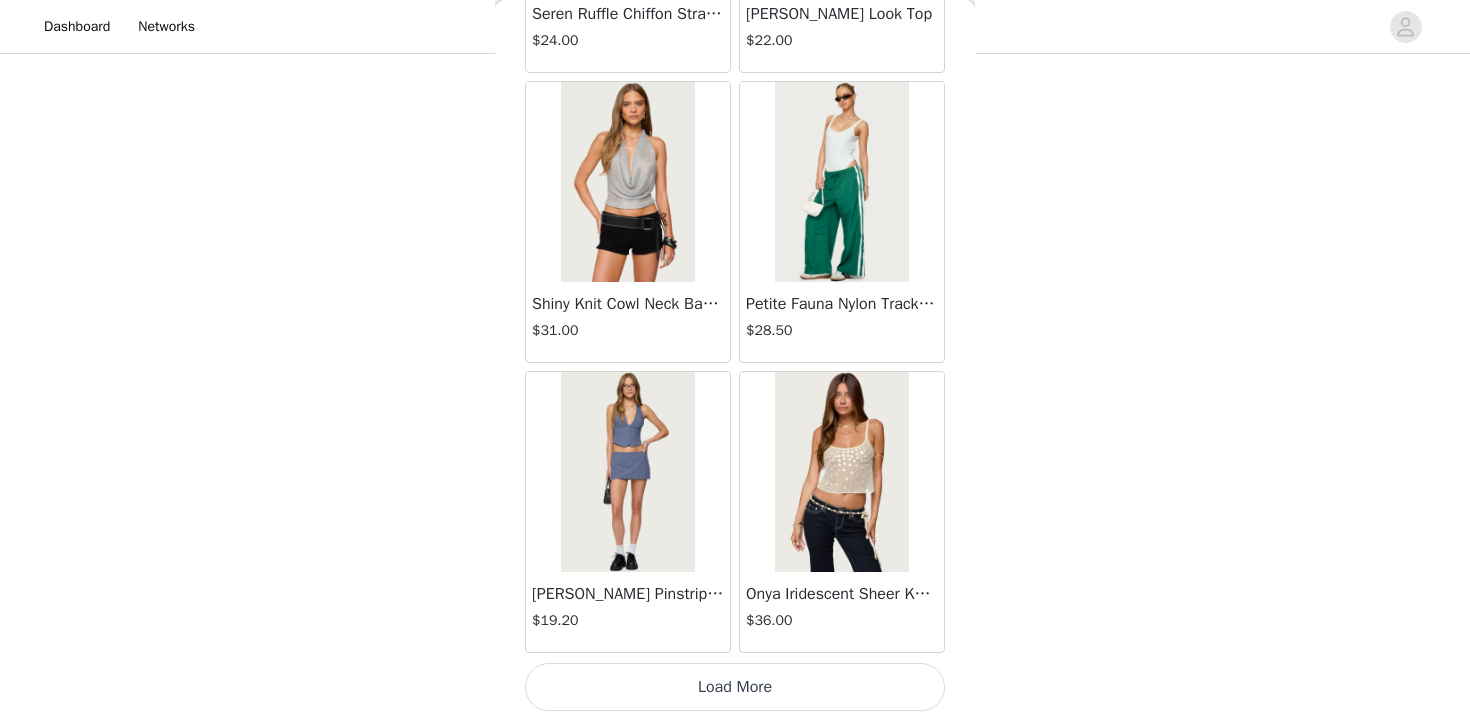 click on "Load More" at bounding box center (735, 687) 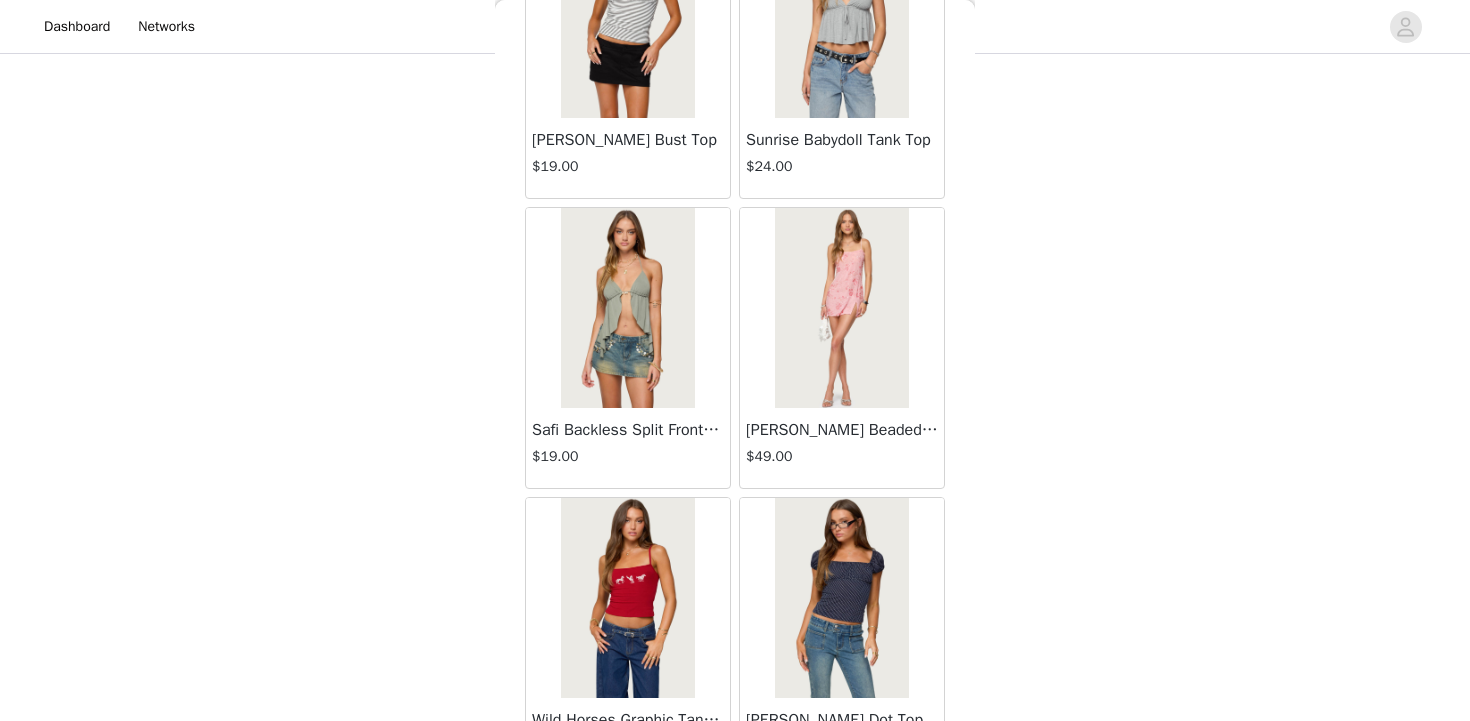 scroll, scrollTop: 19739, scrollLeft: 0, axis: vertical 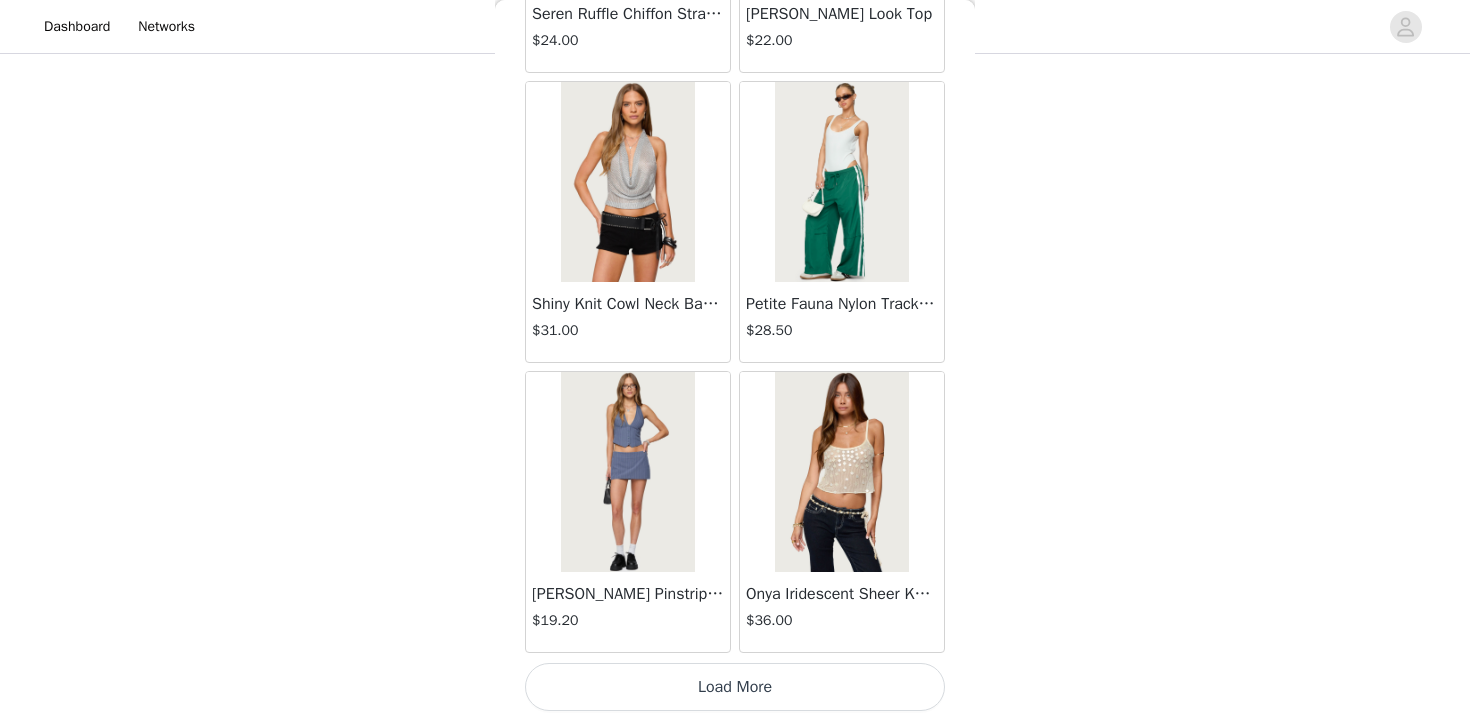 click on "Load More" at bounding box center (735, 687) 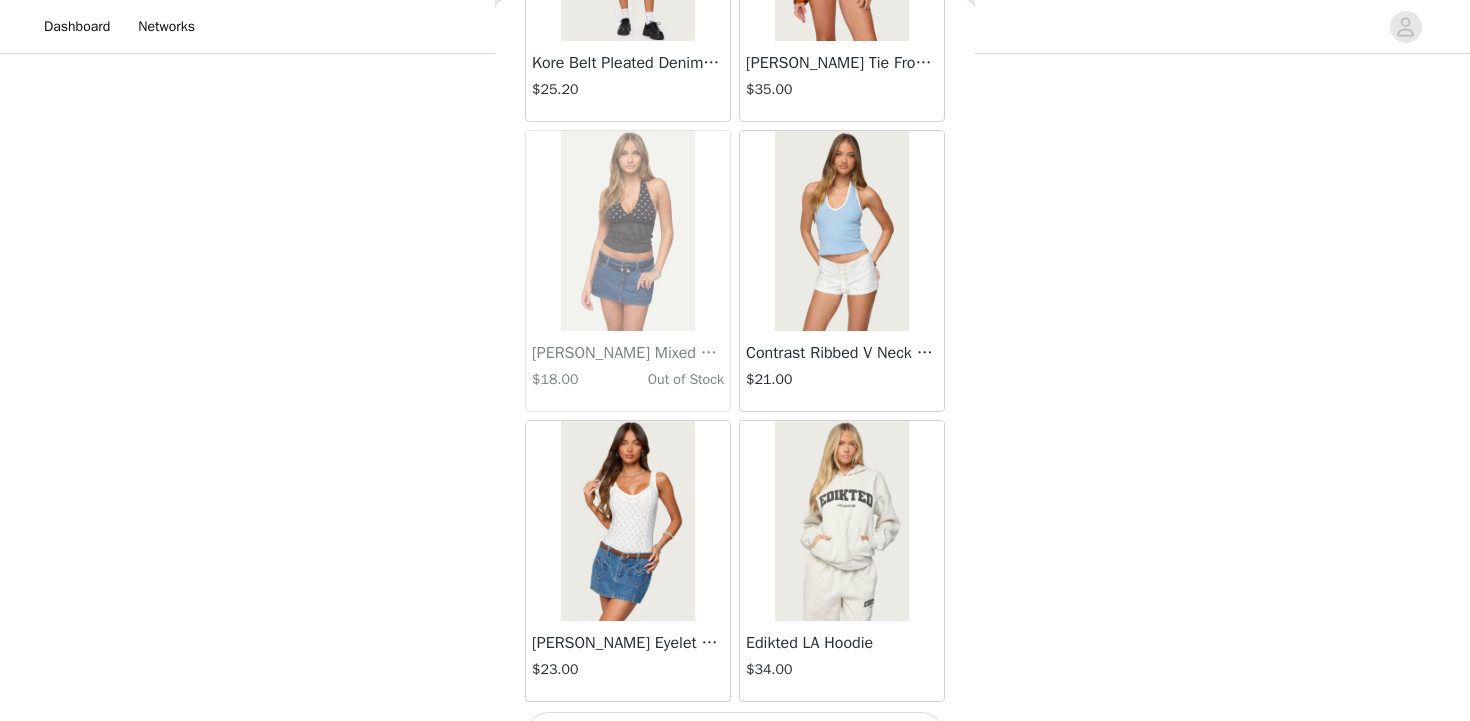 scroll, scrollTop: 22639, scrollLeft: 0, axis: vertical 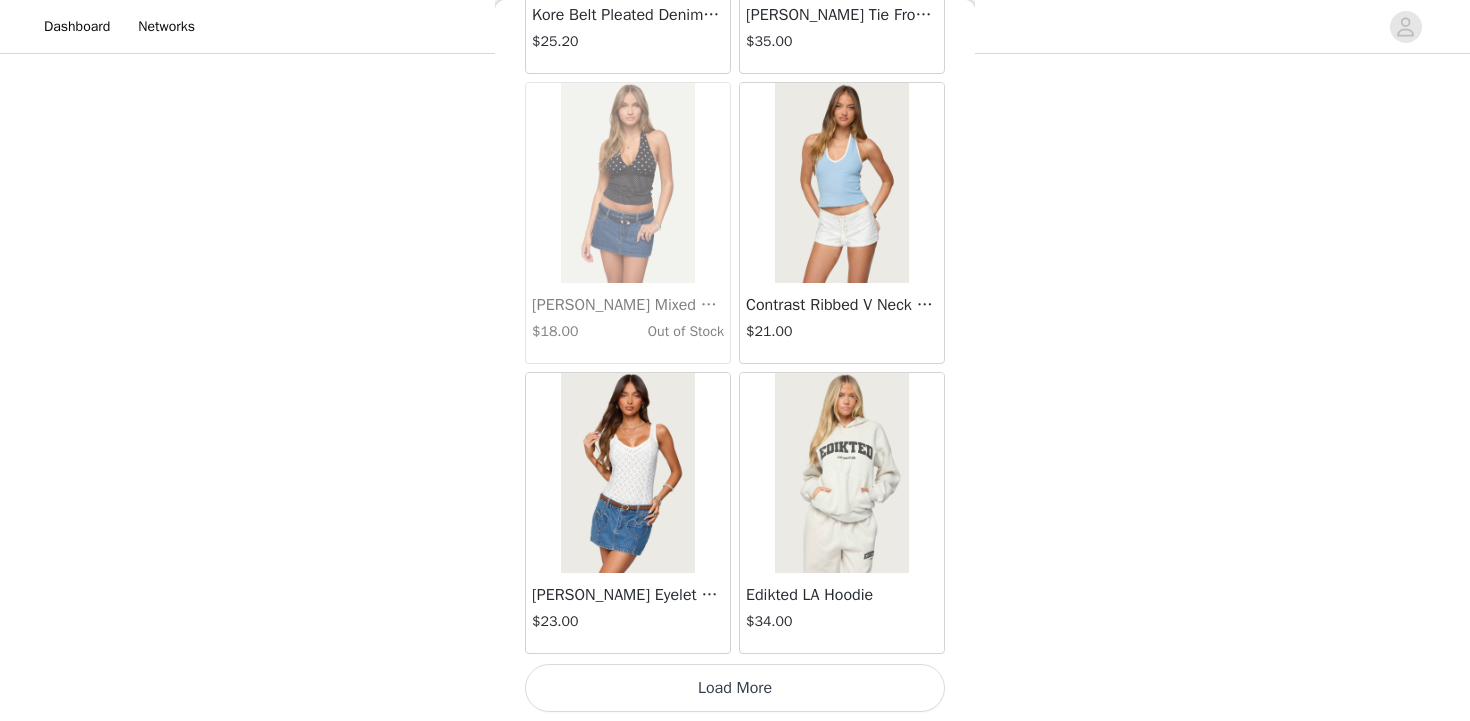 click on "Load More" at bounding box center (735, 688) 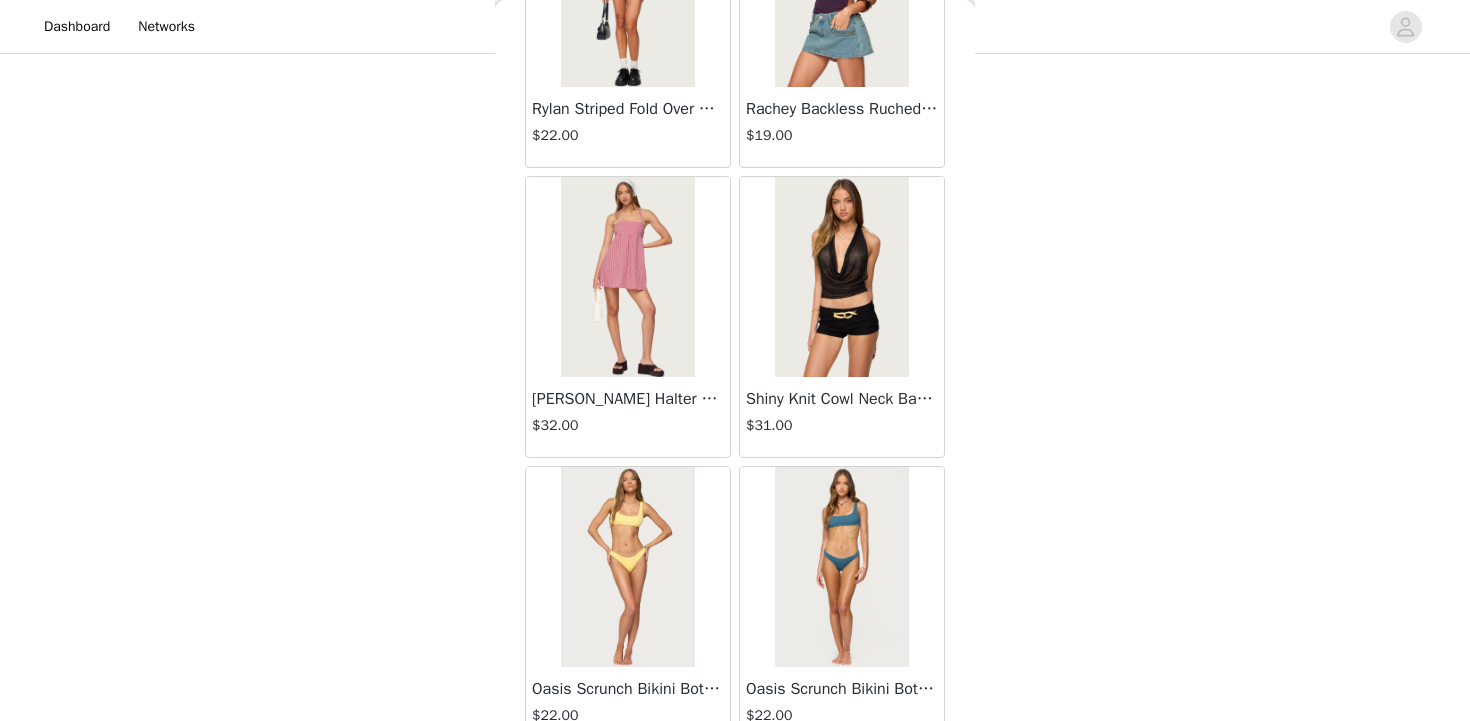 scroll, scrollTop: 25539, scrollLeft: 0, axis: vertical 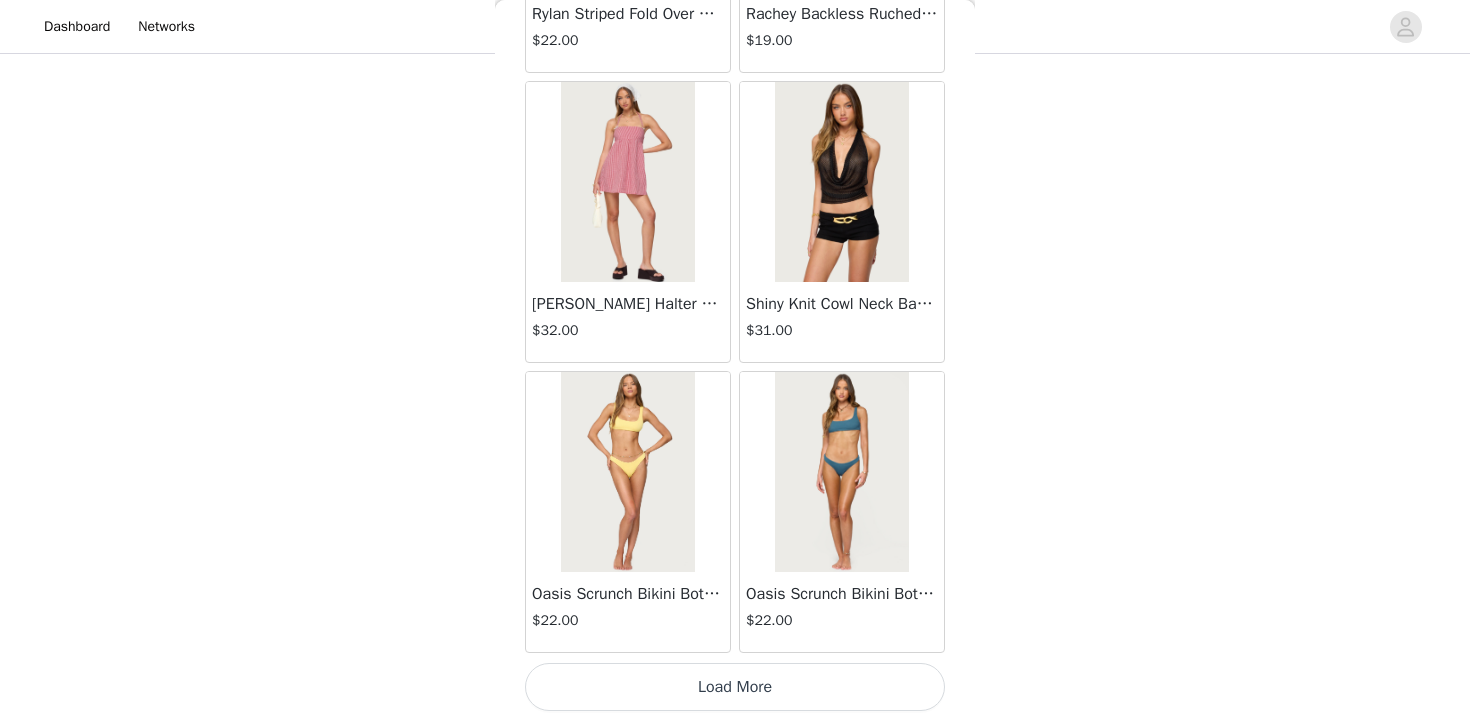 click on "Load More" at bounding box center [735, 687] 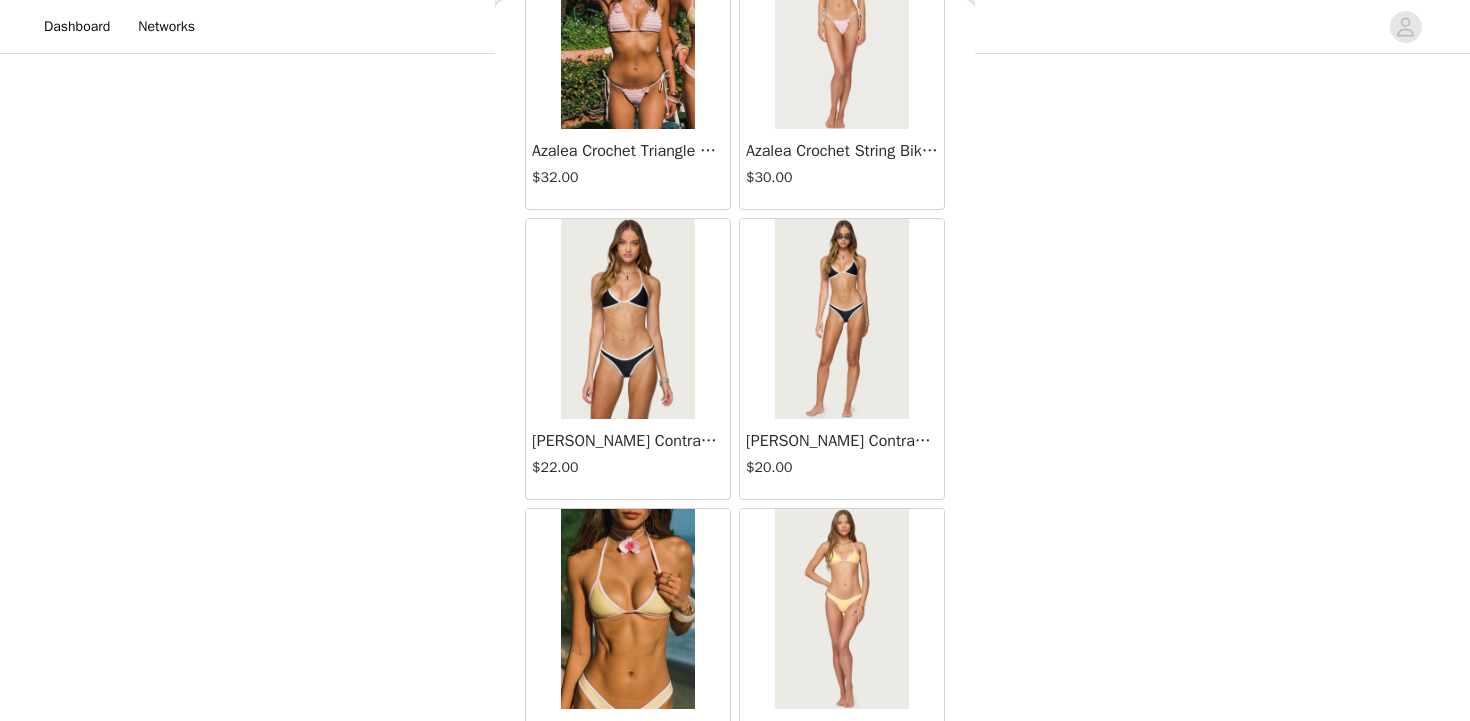 scroll, scrollTop: 26581, scrollLeft: 0, axis: vertical 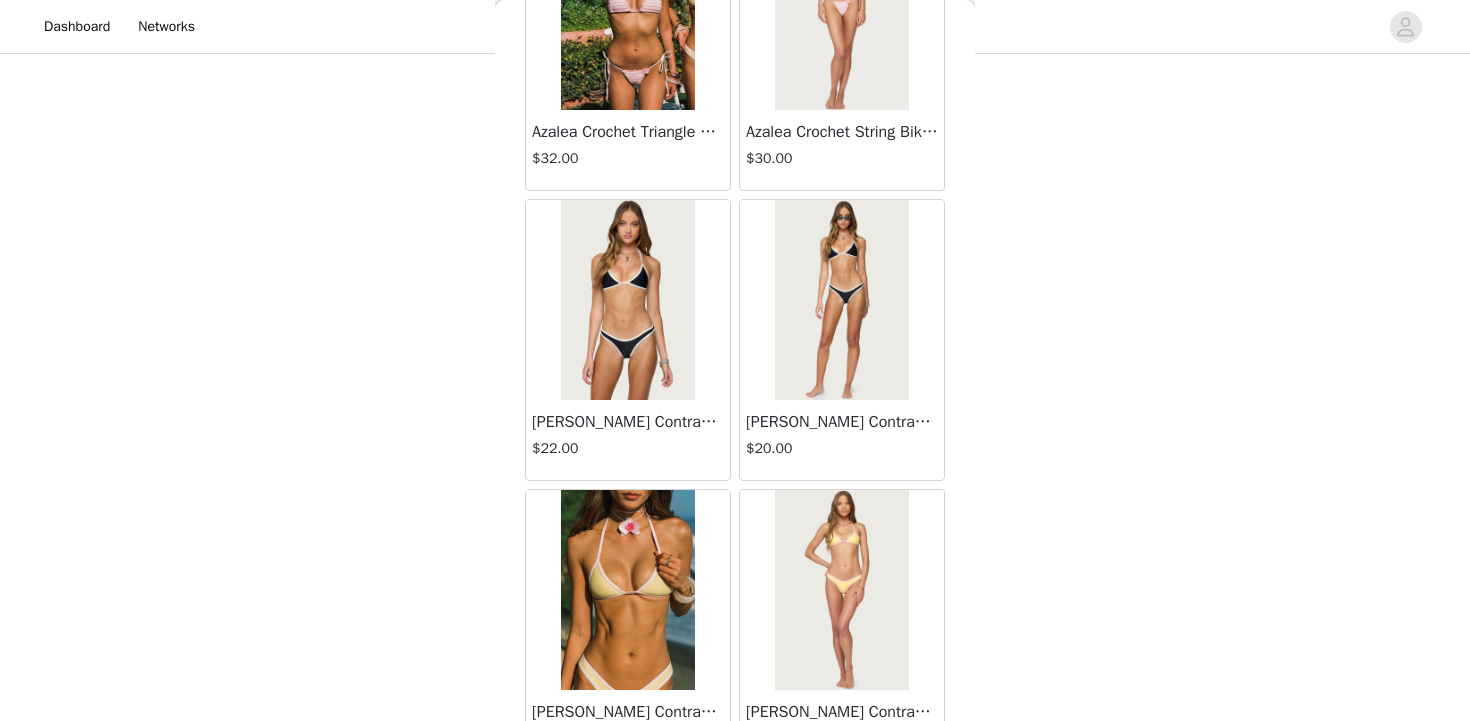 click at bounding box center (841, 590) 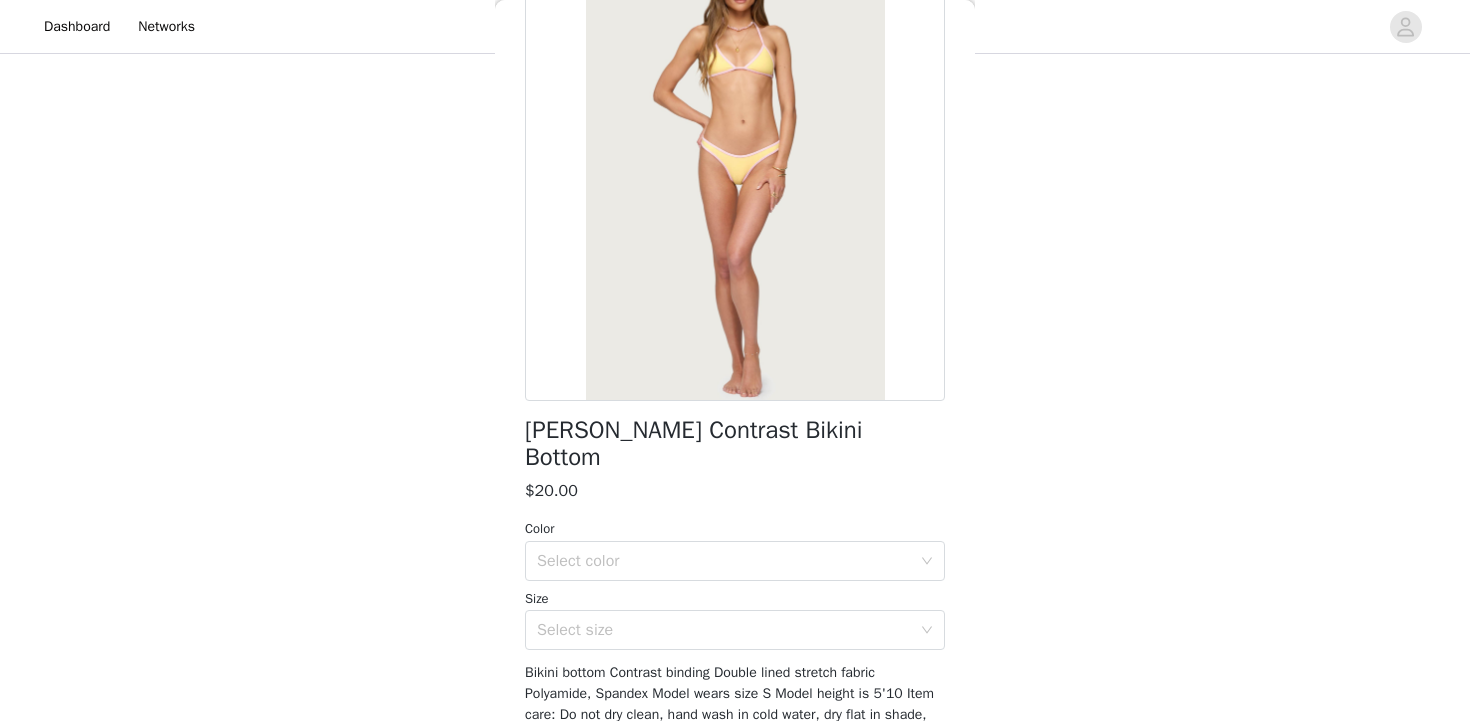 scroll, scrollTop: 174, scrollLeft: 0, axis: vertical 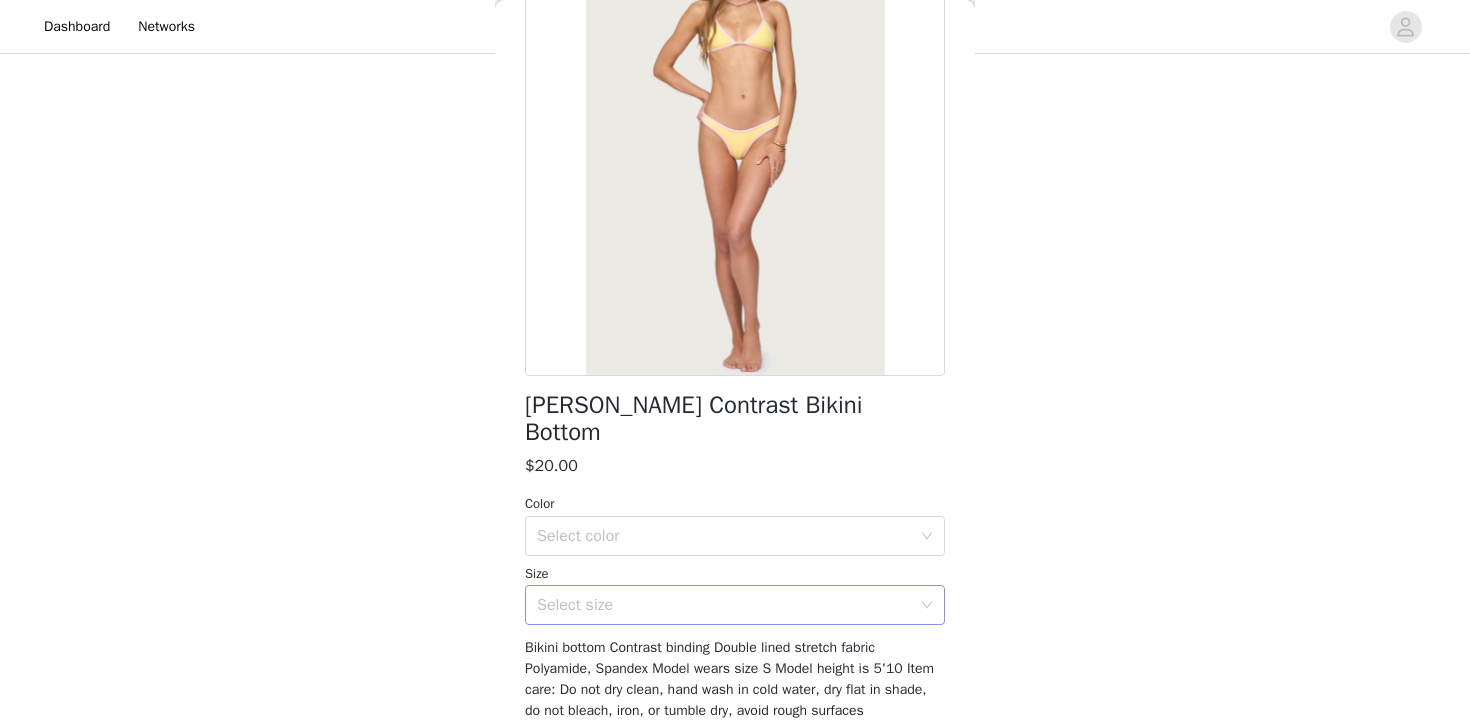 click on "Select size" at bounding box center (724, 605) 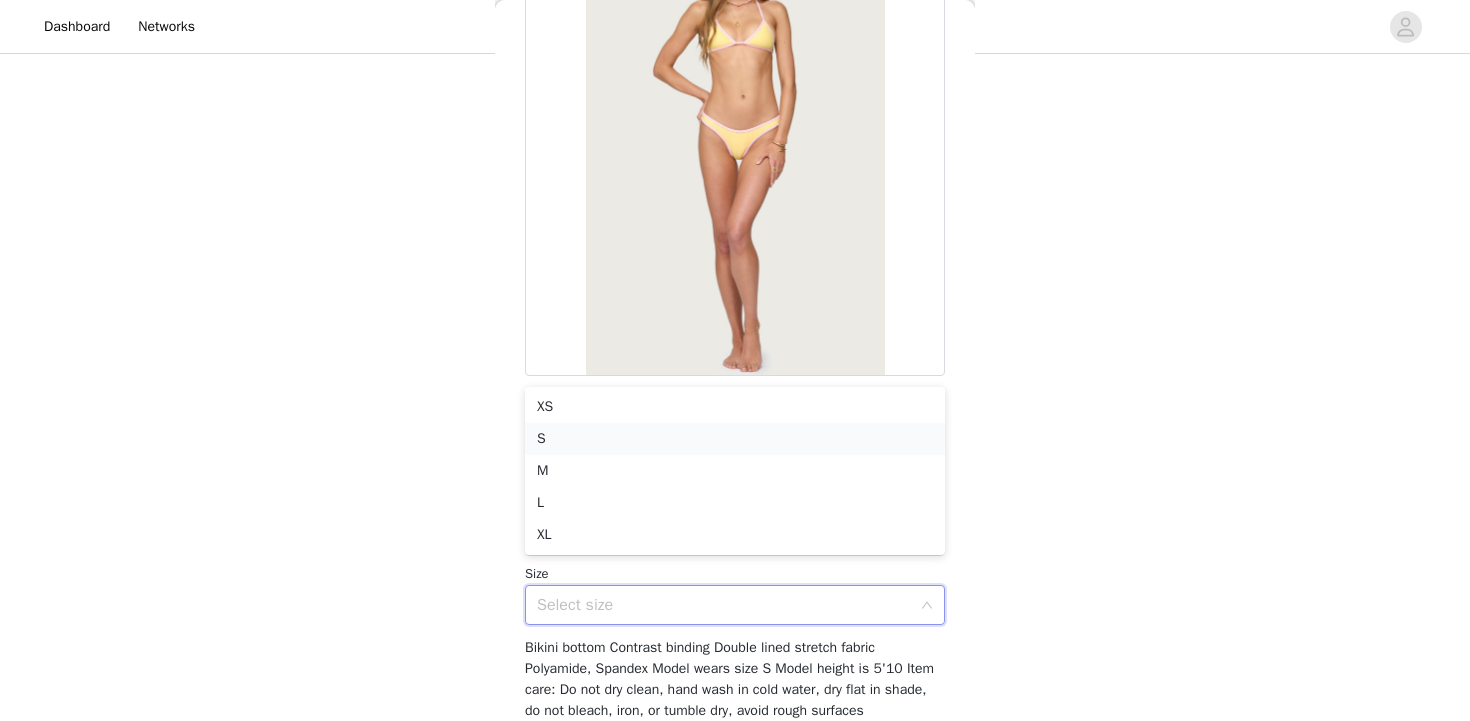 click on "S" at bounding box center [735, 439] 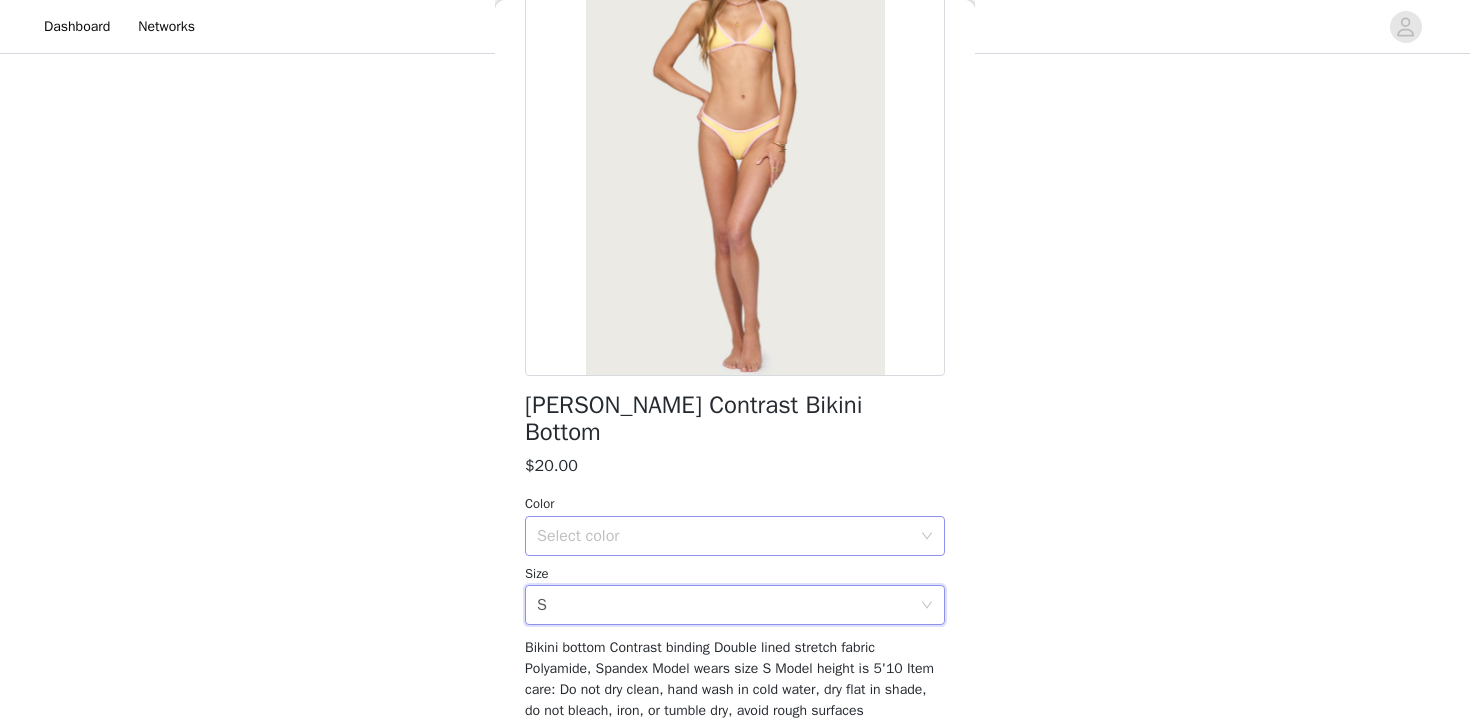 click on "Select color" at bounding box center [724, 536] 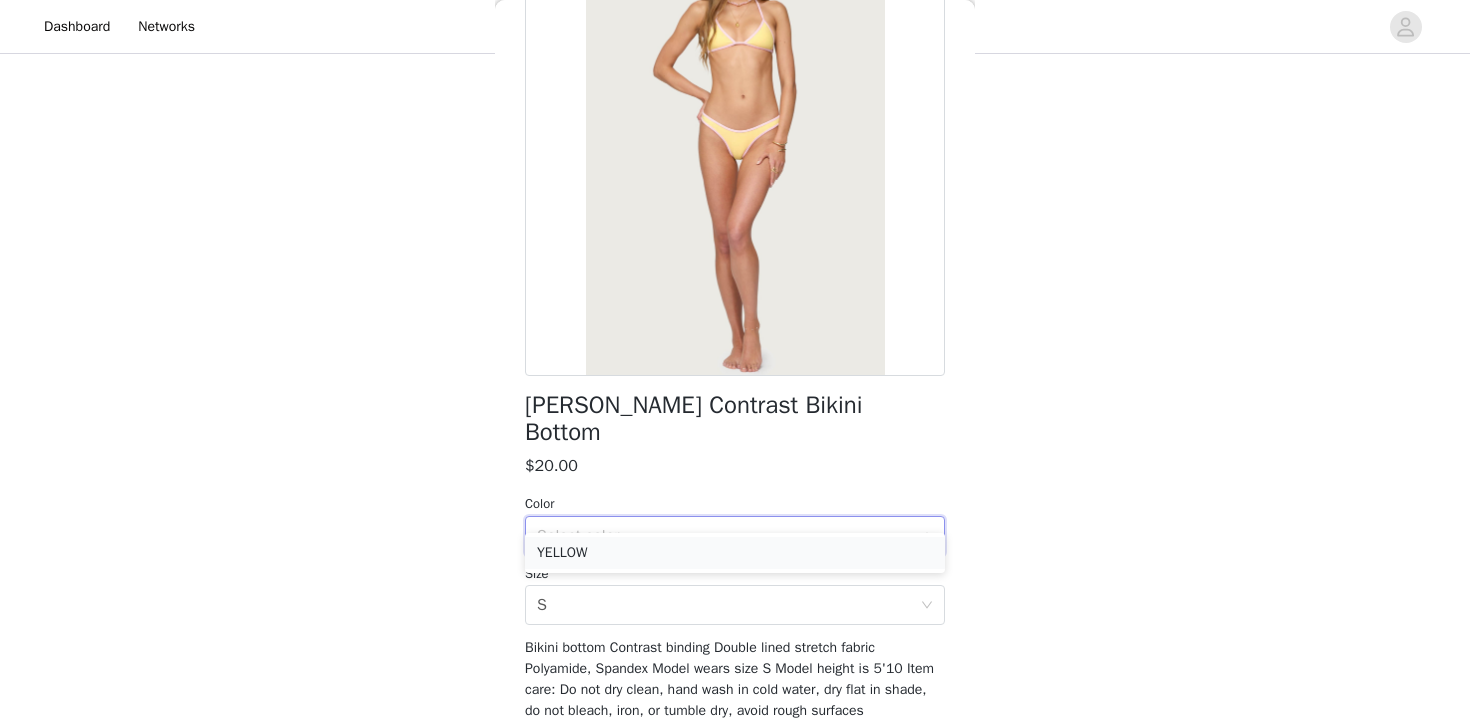 click on "YELLOW" at bounding box center (735, 553) 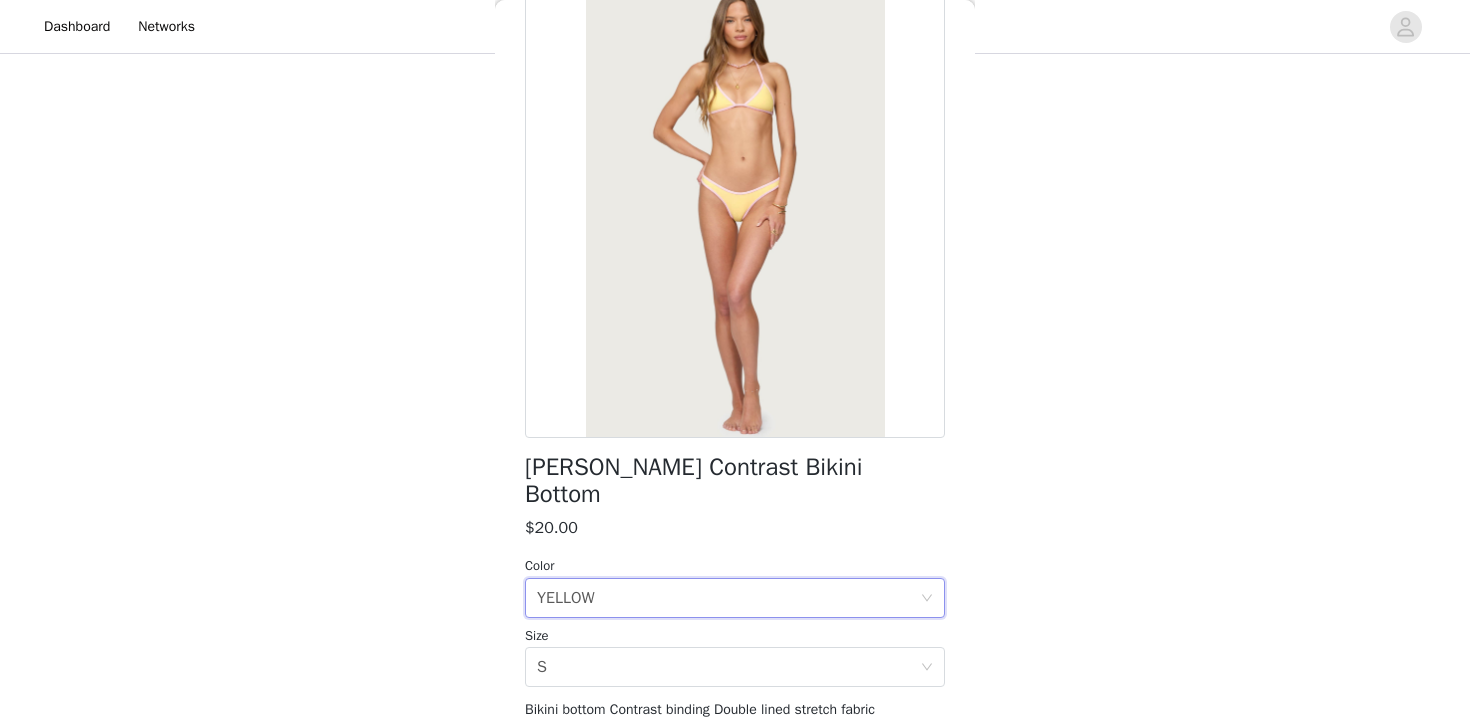 scroll, scrollTop: 231, scrollLeft: 0, axis: vertical 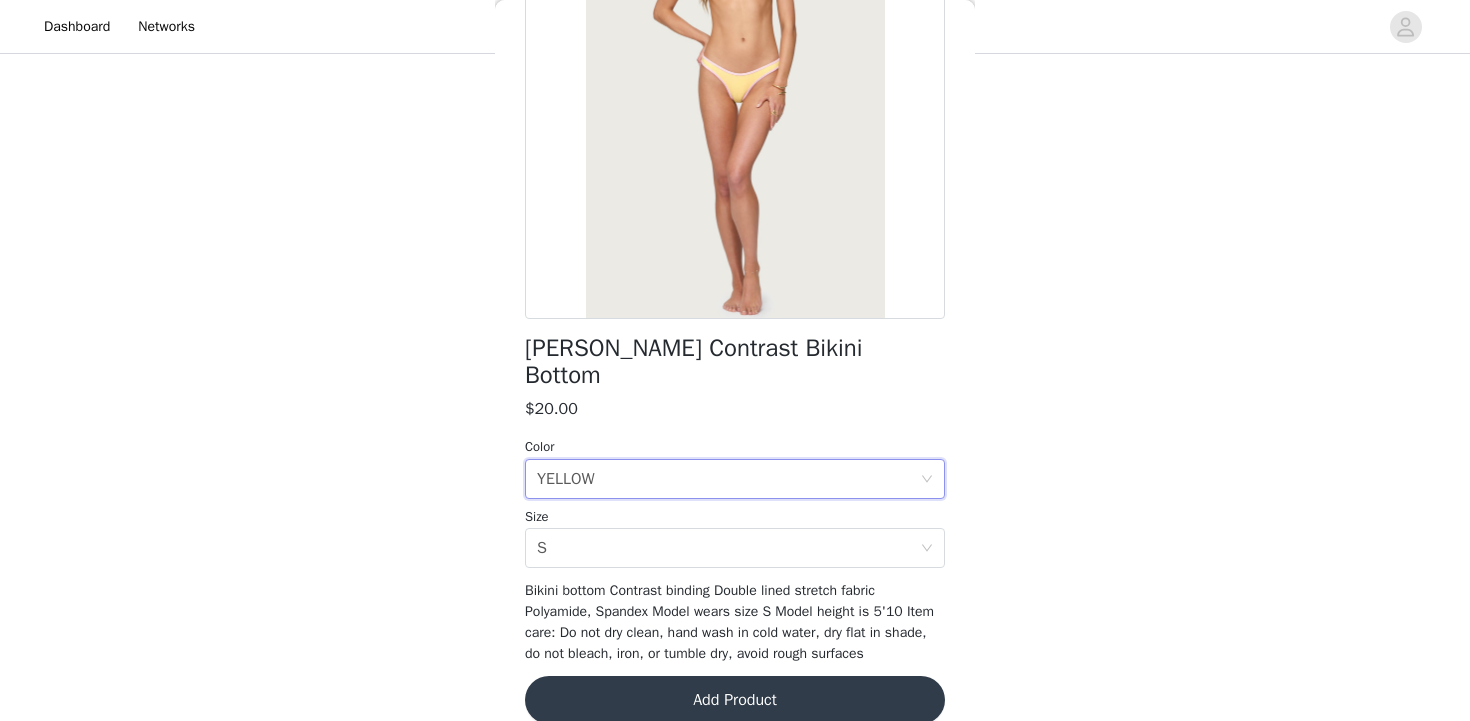 click on "Add Product" at bounding box center (735, 700) 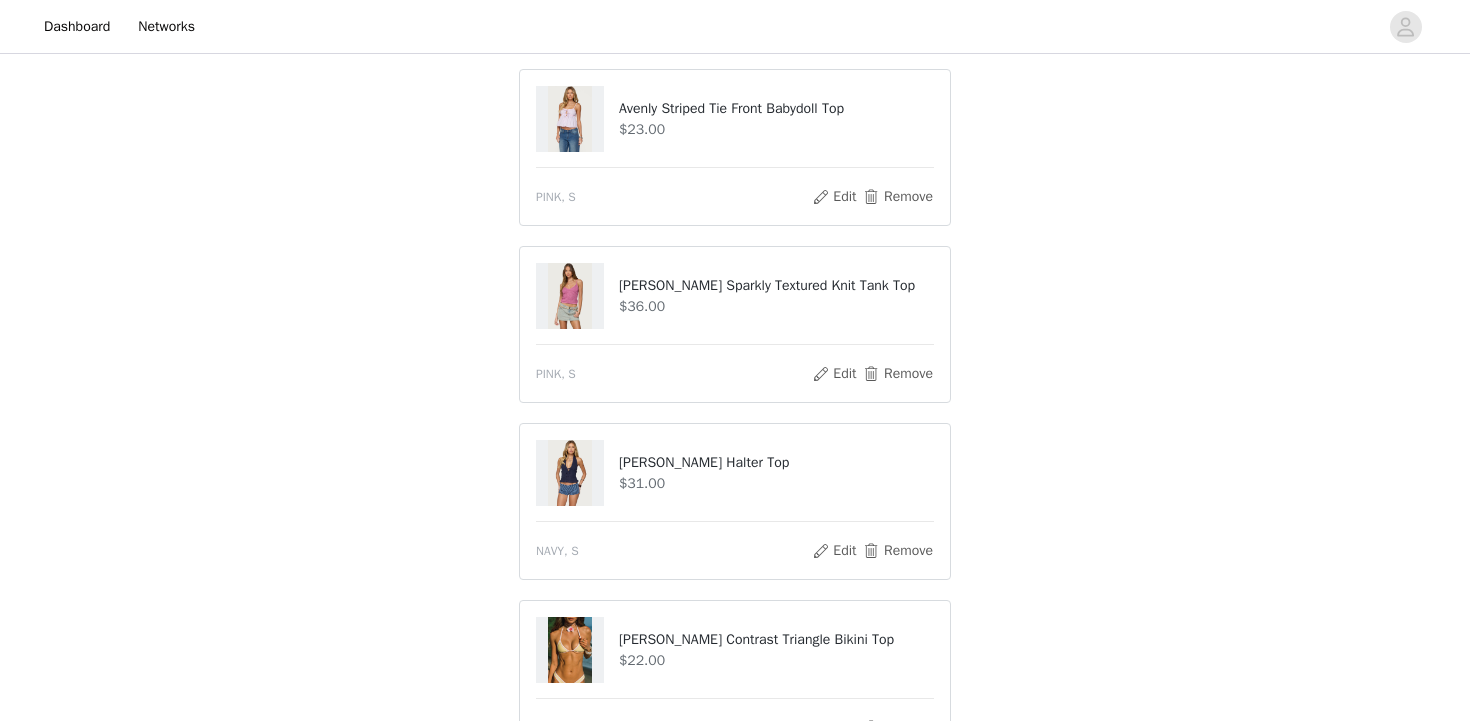 scroll, scrollTop: 221, scrollLeft: 0, axis: vertical 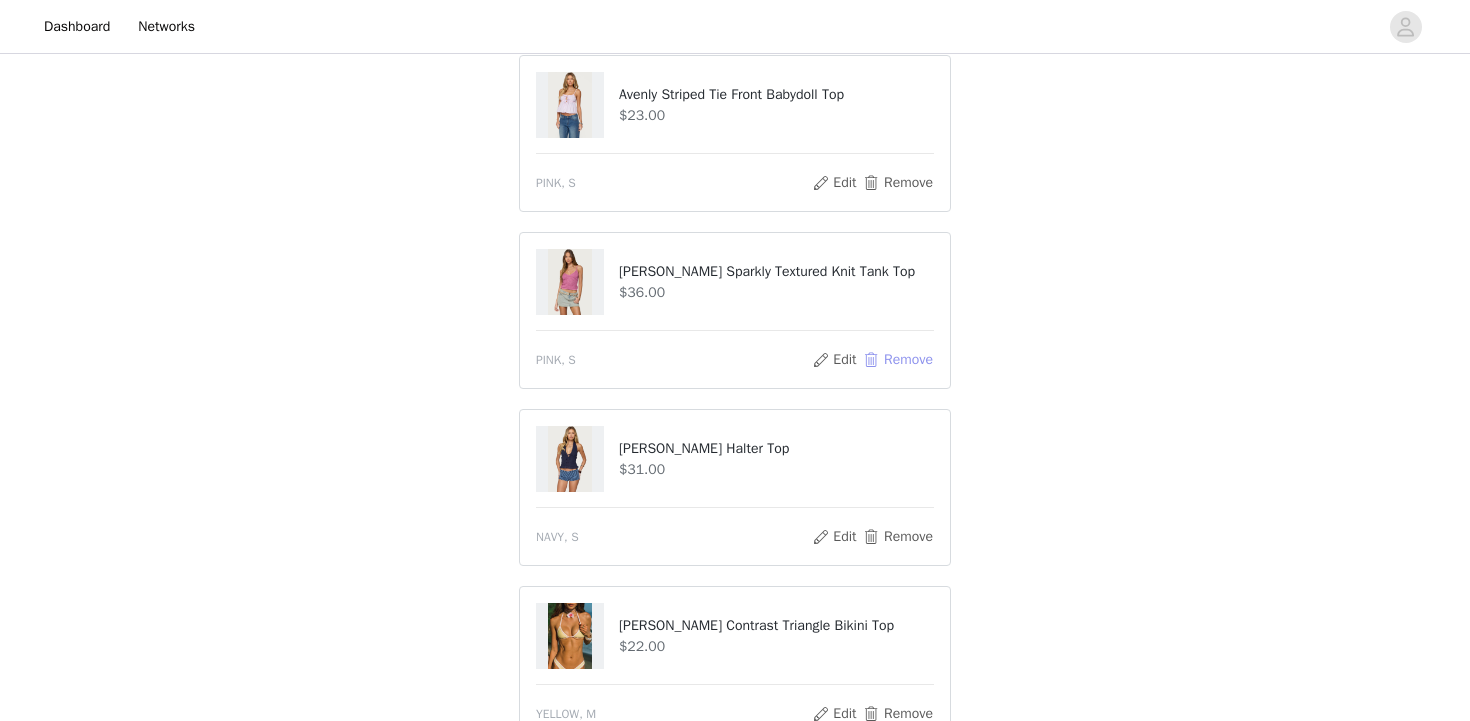 click on "Remove" at bounding box center (898, 360) 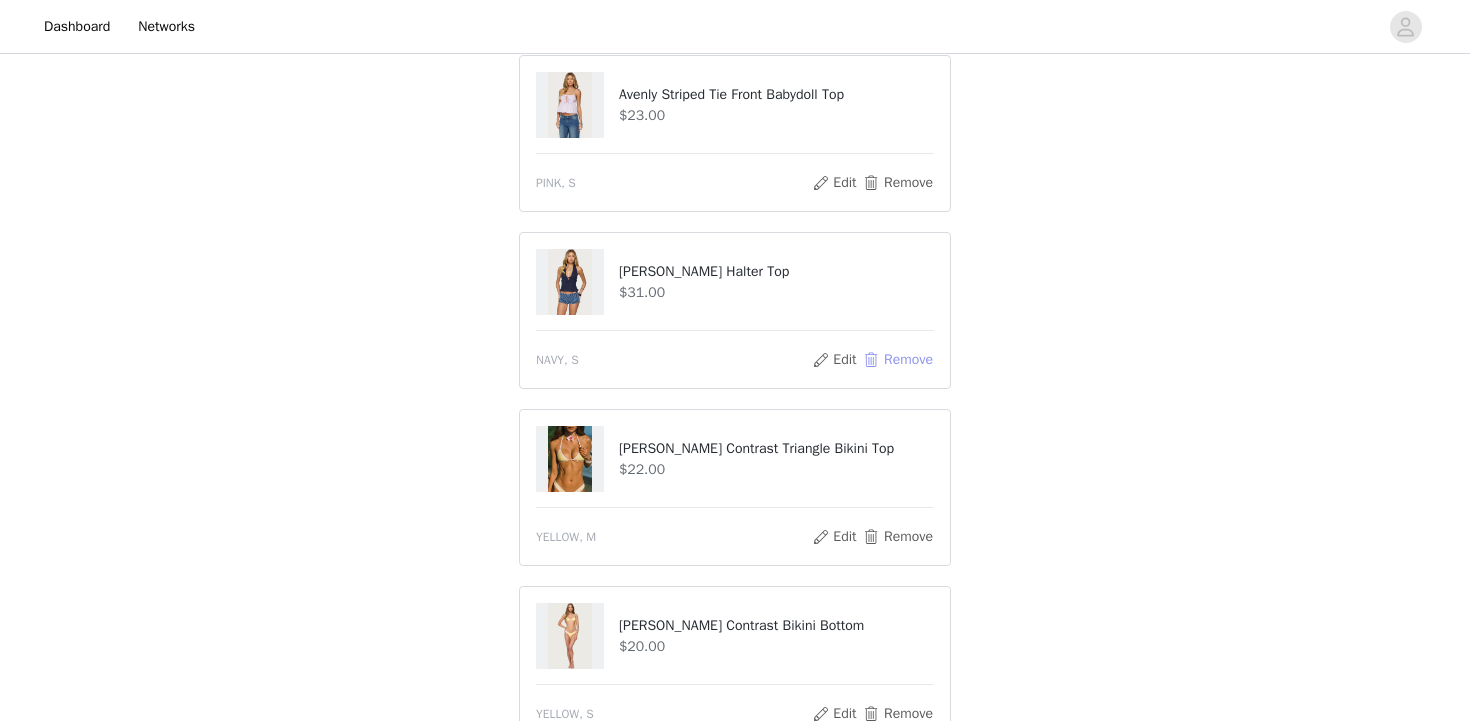 click on "Remove" at bounding box center [898, 360] 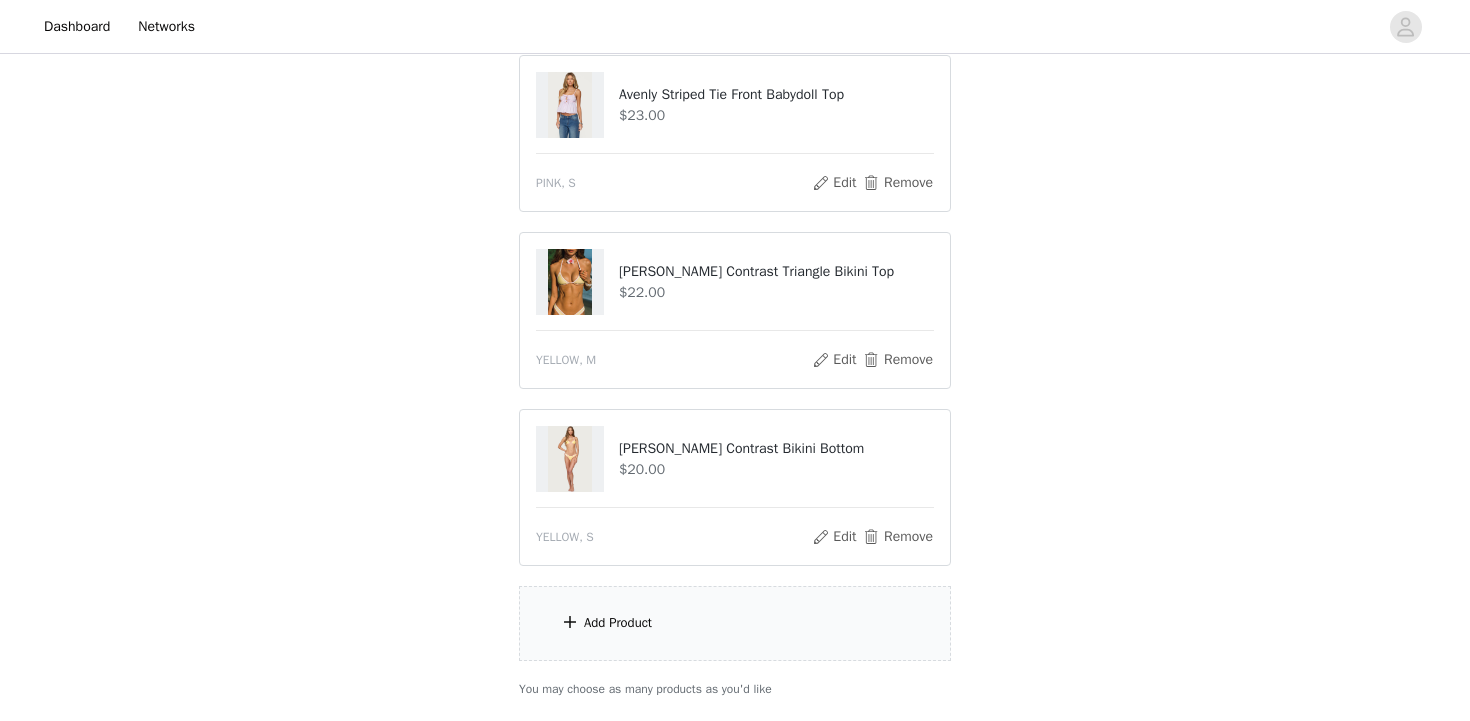 click on "Add Product" at bounding box center [735, 623] 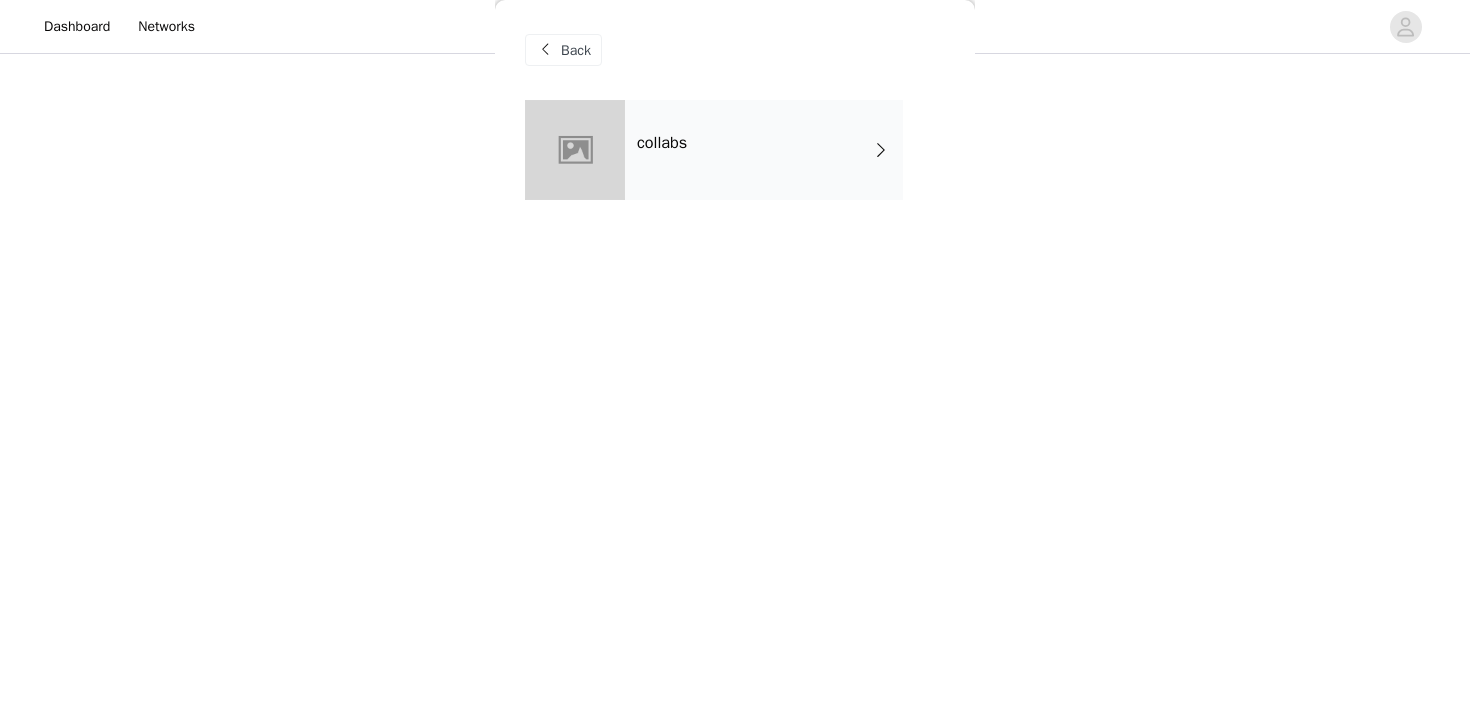 click on "collabs" at bounding box center [764, 150] 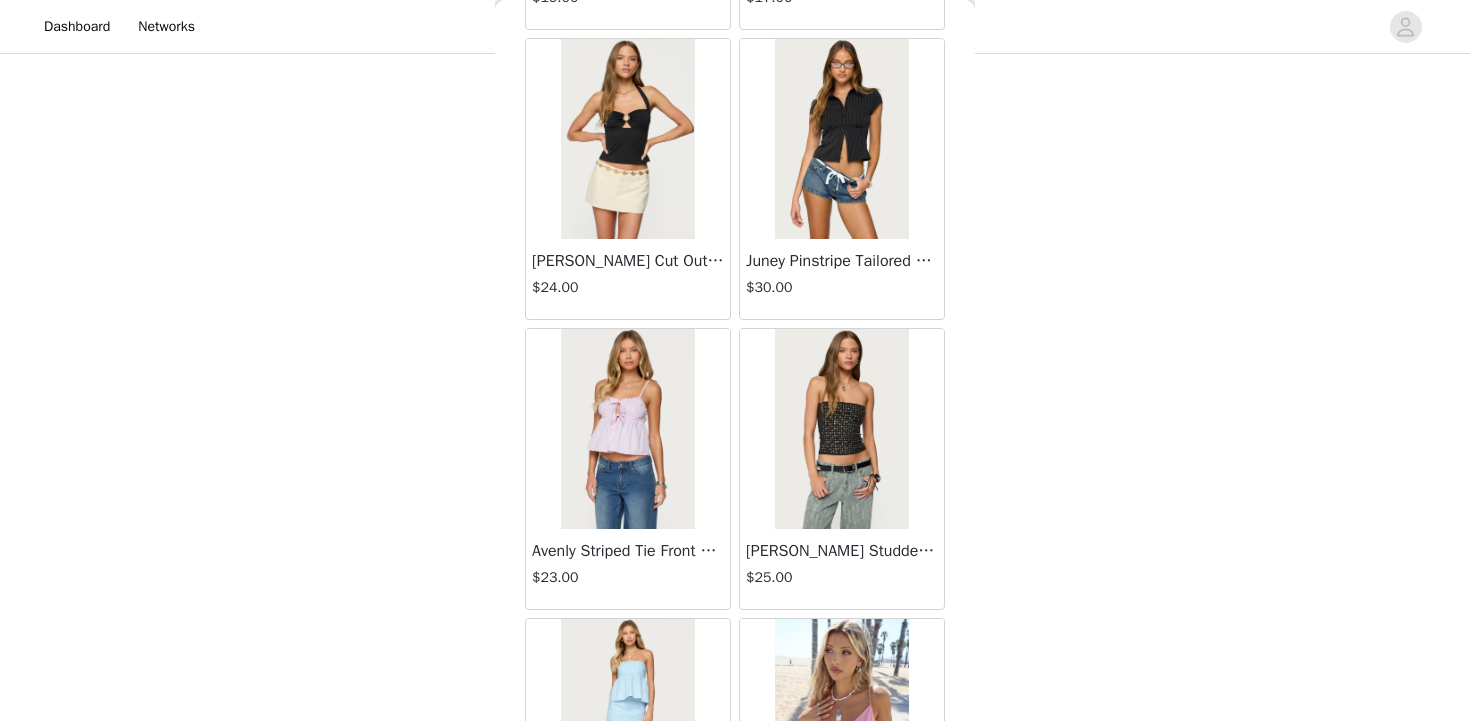 scroll, scrollTop: 2339, scrollLeft: 0, axis: vertical 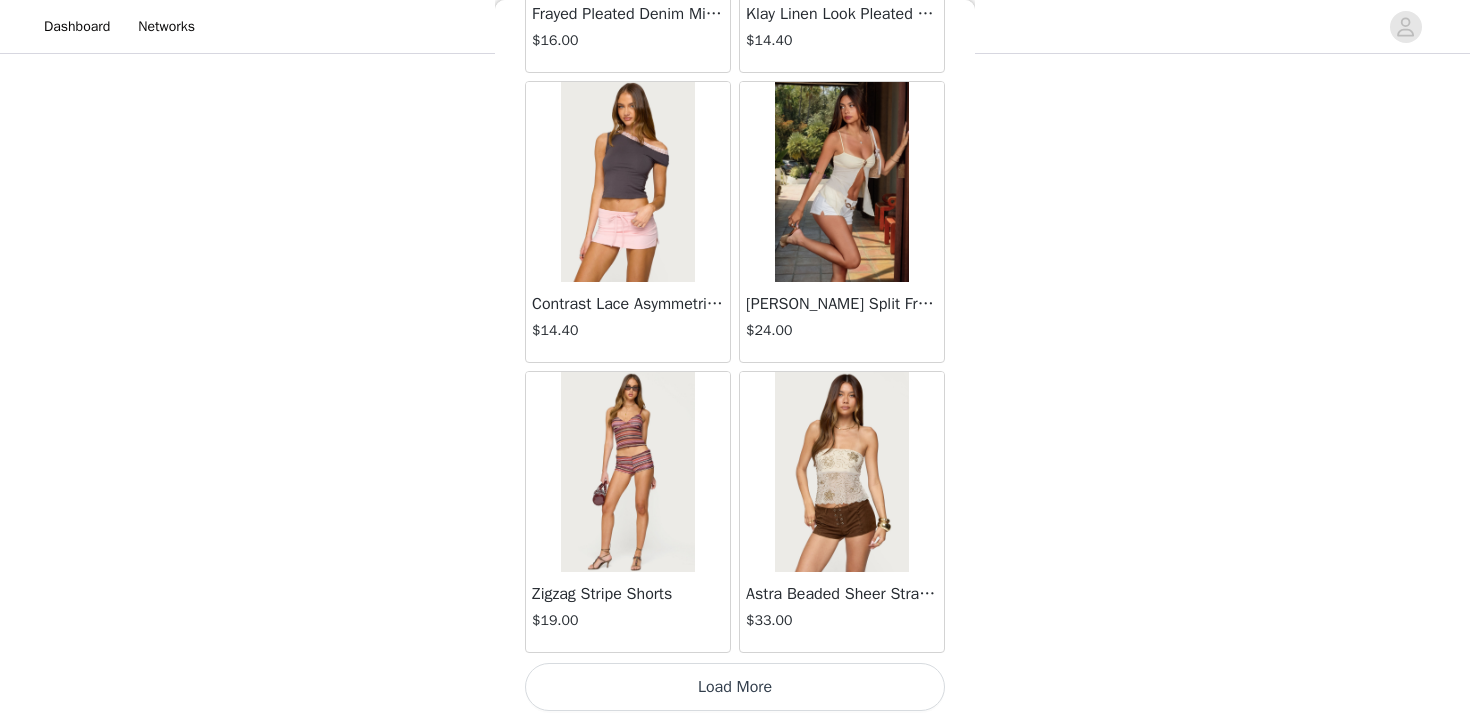 click on "Load More" at bounding box center (735, 687) 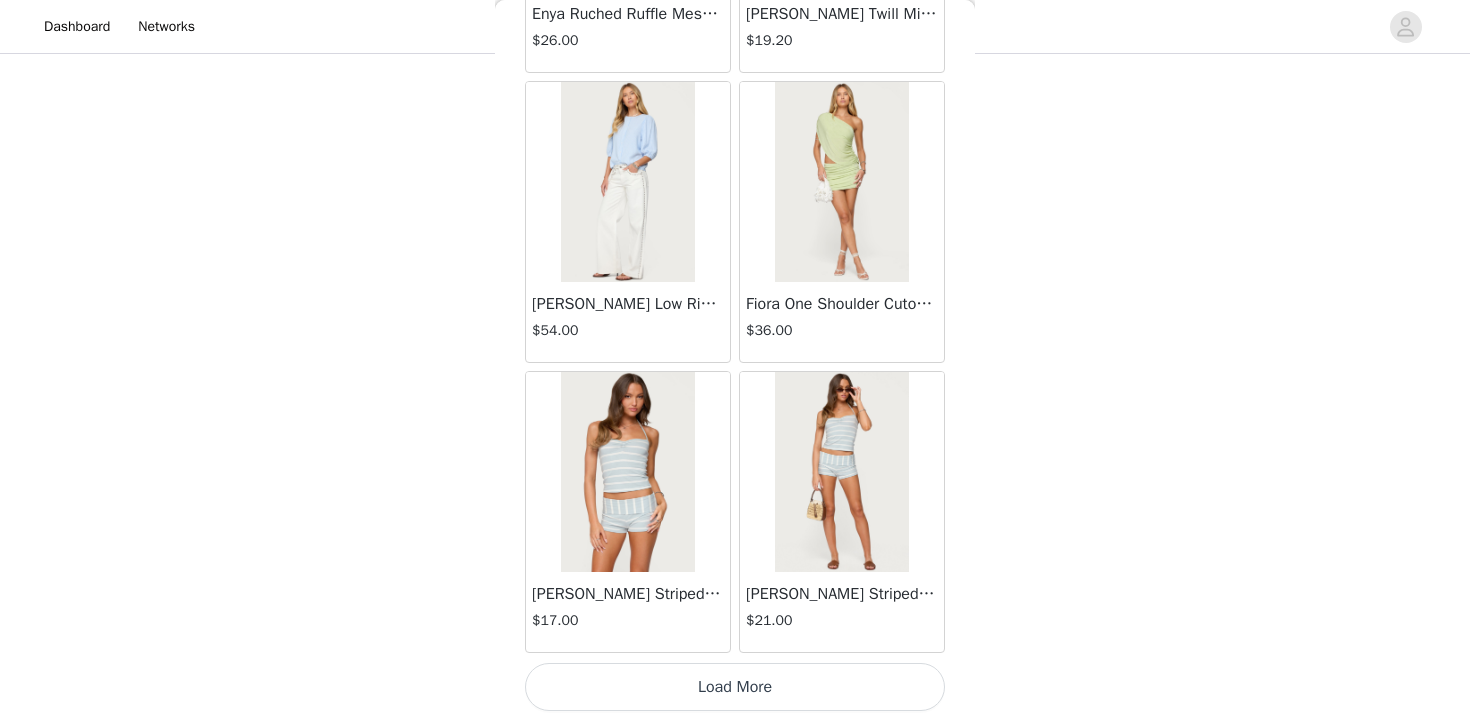 click on "Load More" at bounding box center [735, 687] 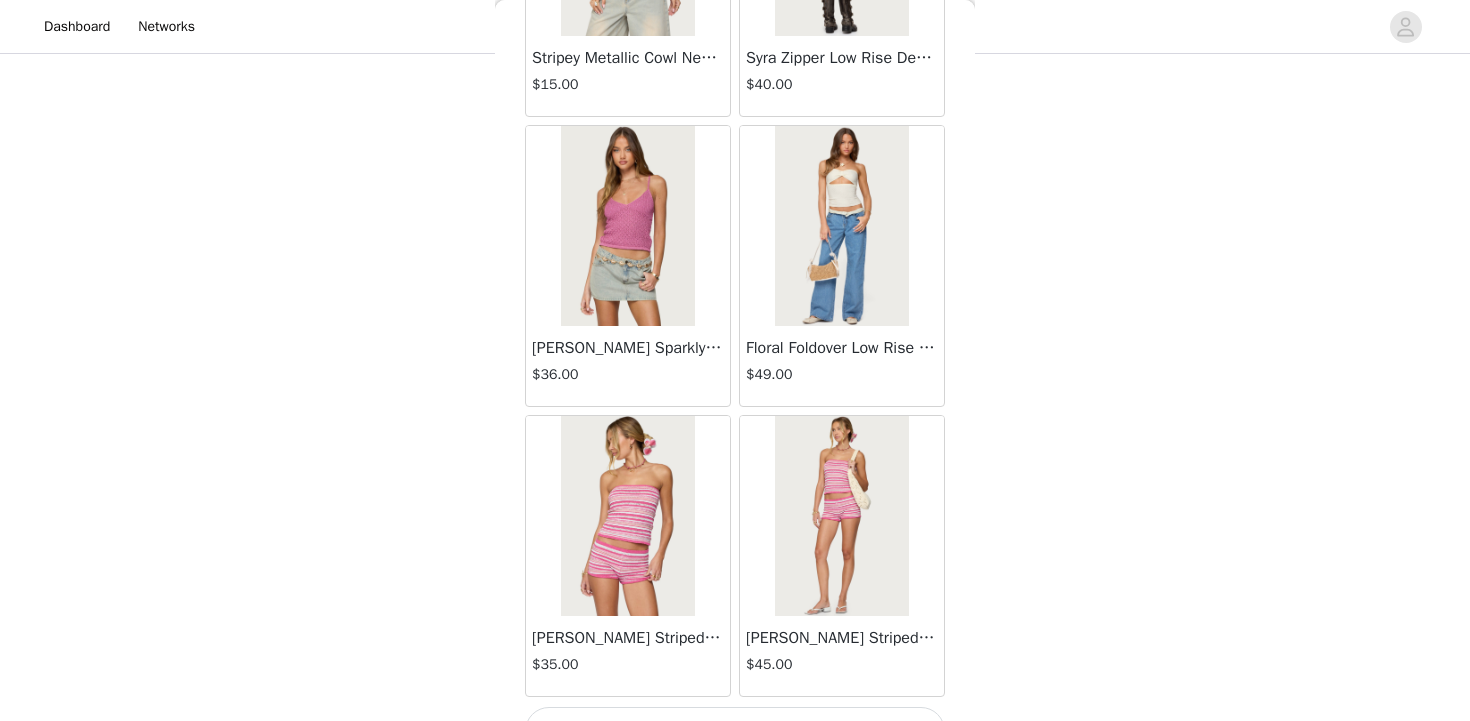 scroll, scrollTop: 8139, scrollLeft: 0, axis: vertical 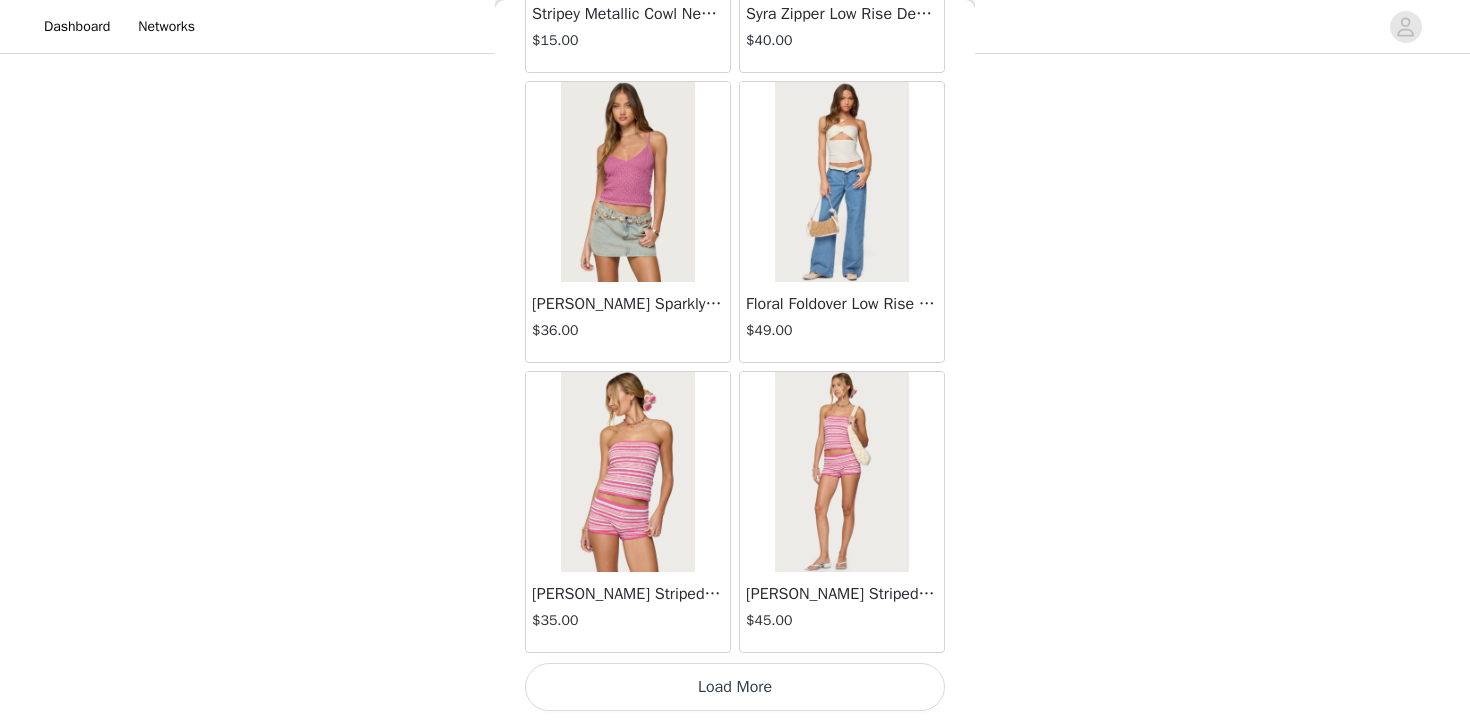 click on "Load More" at bounding box center (735, 687) 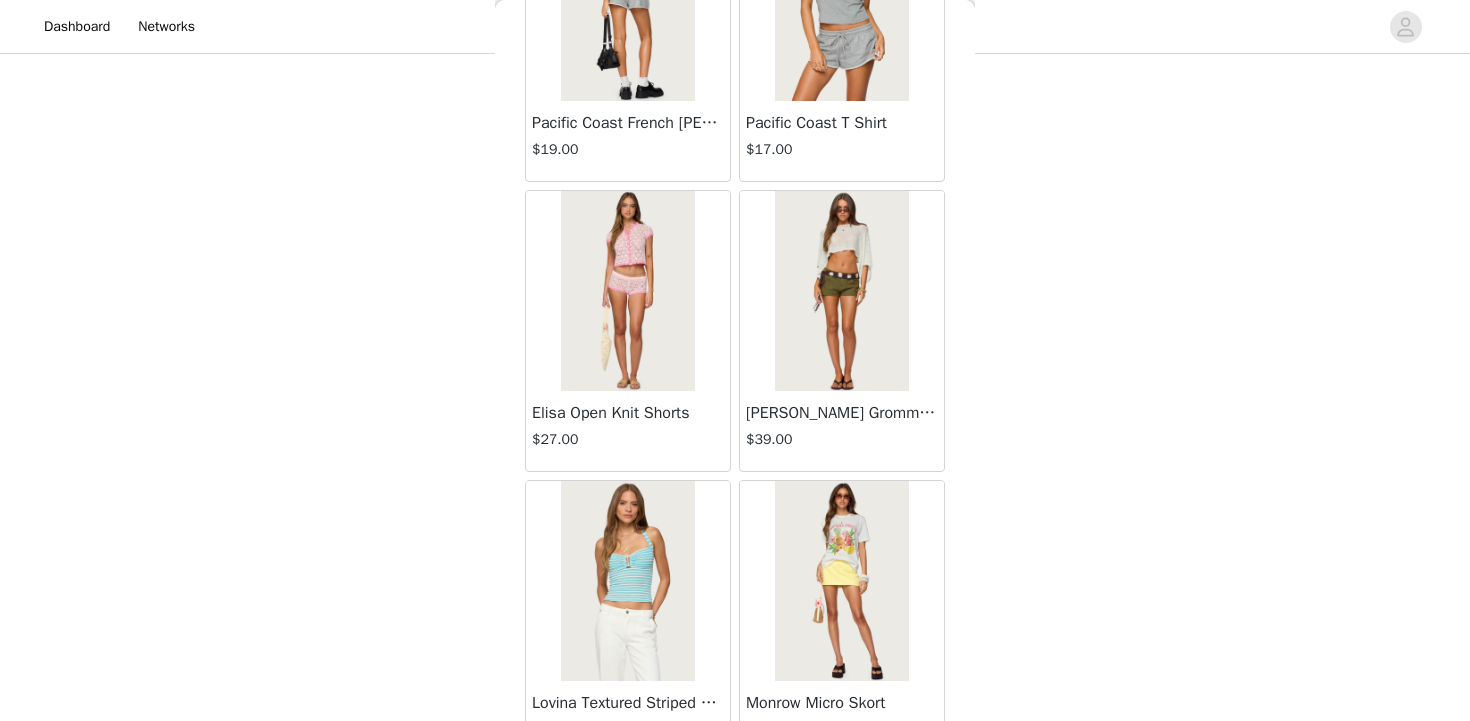 scroll, scrollTop: 11039, scrollLeft: 0, axis: vertical 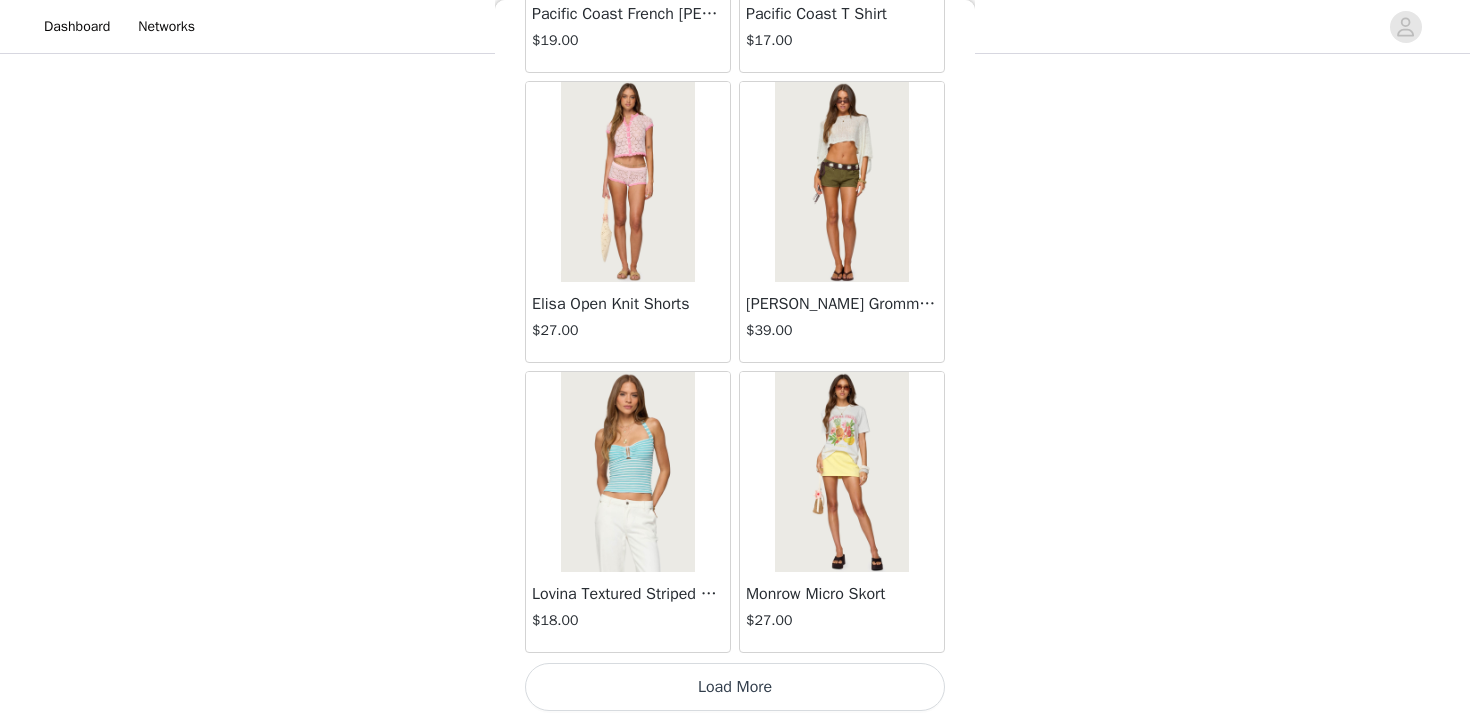click on "Load More" at bounding box center [735, 687] 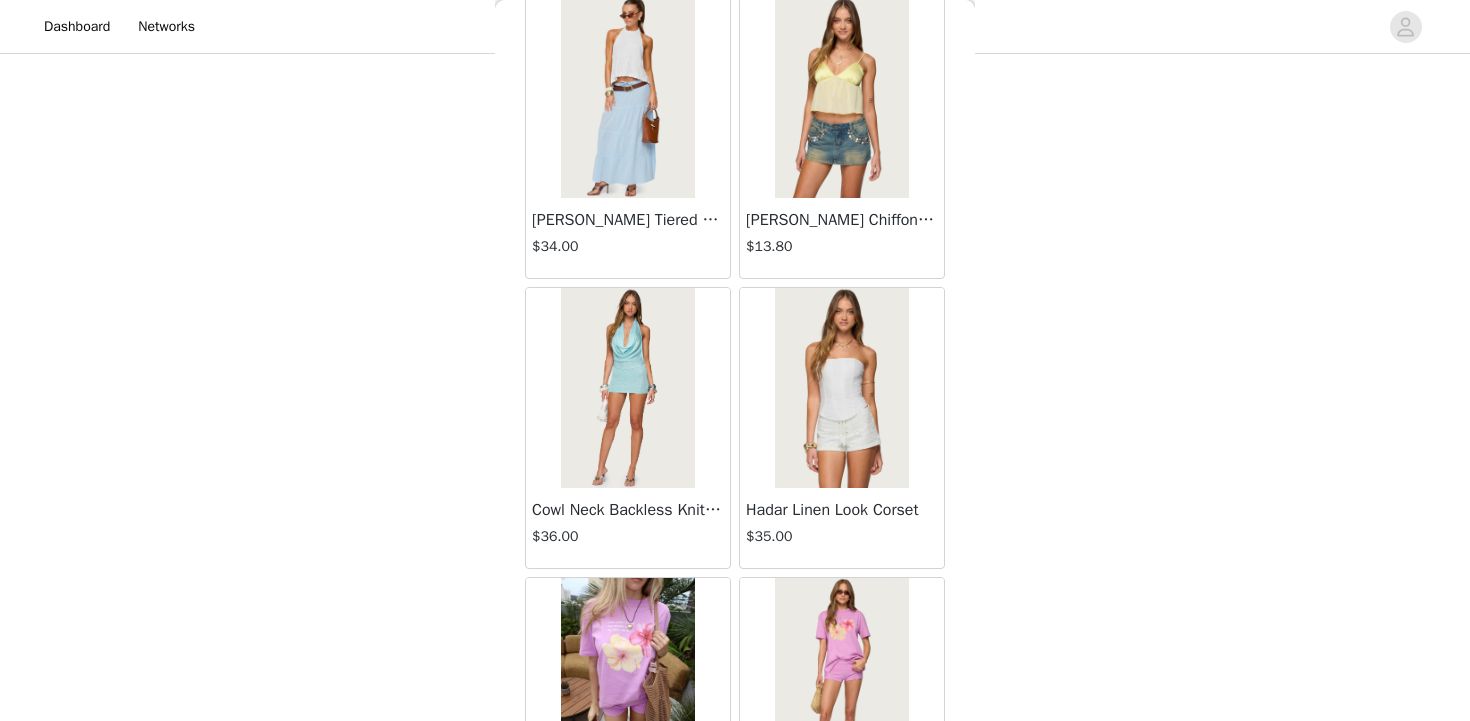 scroll, scrollTop: 13939, scrollLeft: 0, axis: vertical 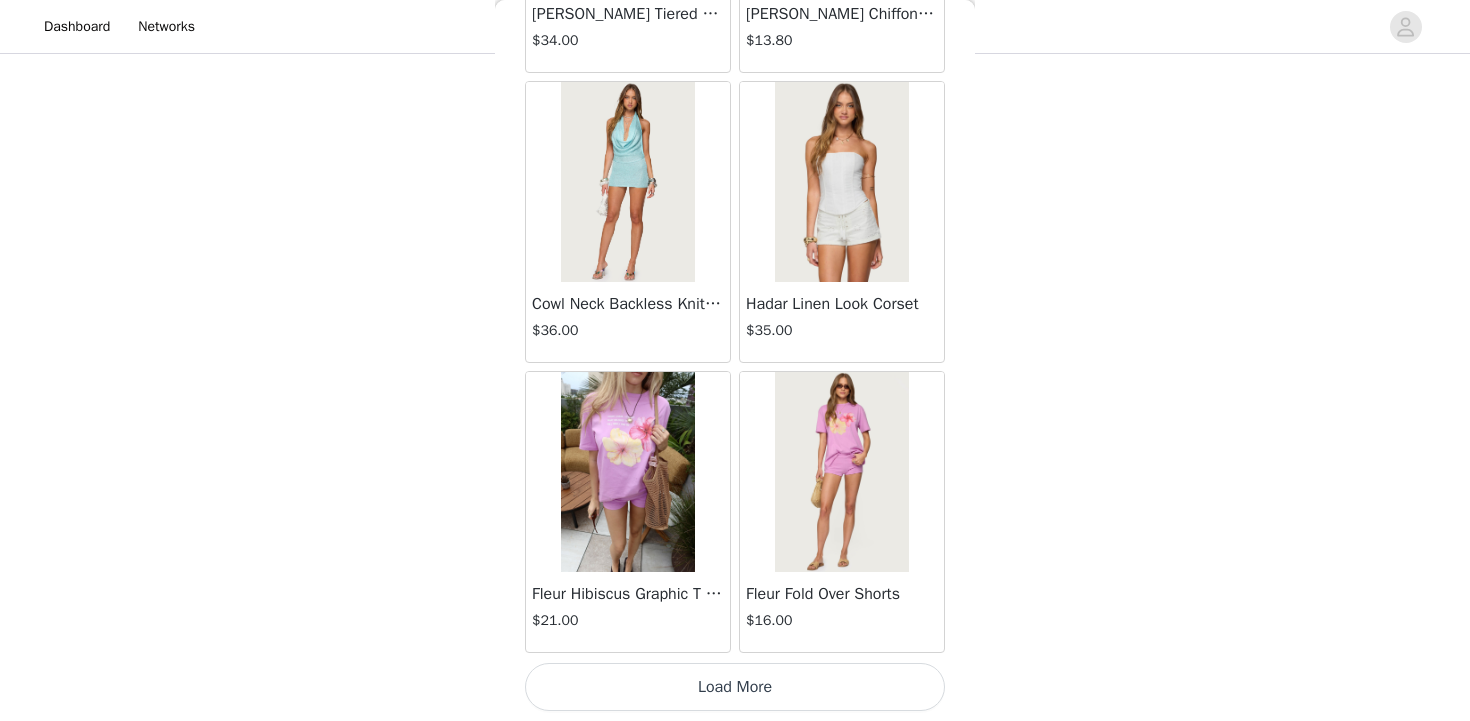 click on "Load More" at bounding box center [735, 687] 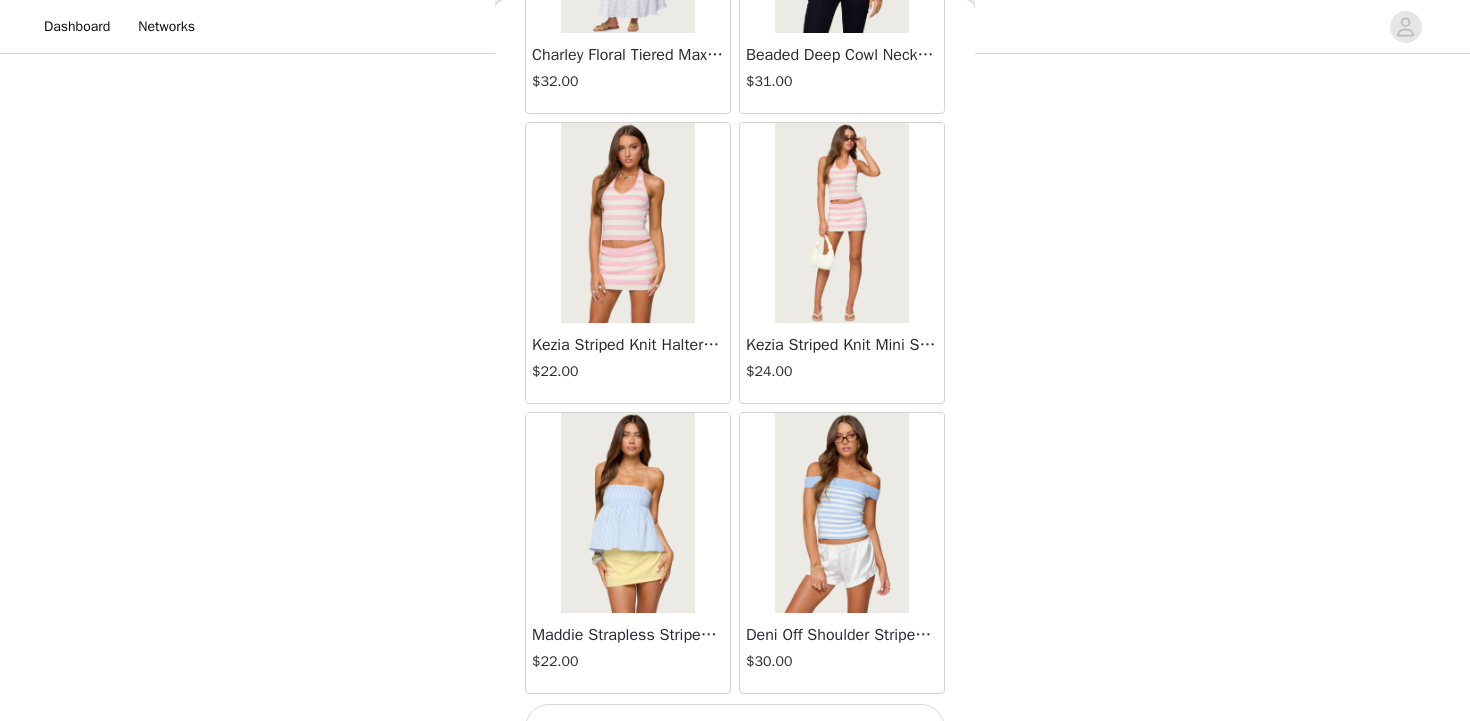 scroll, scrollTop: 16839, scrollLeft: 0, axis: vertical 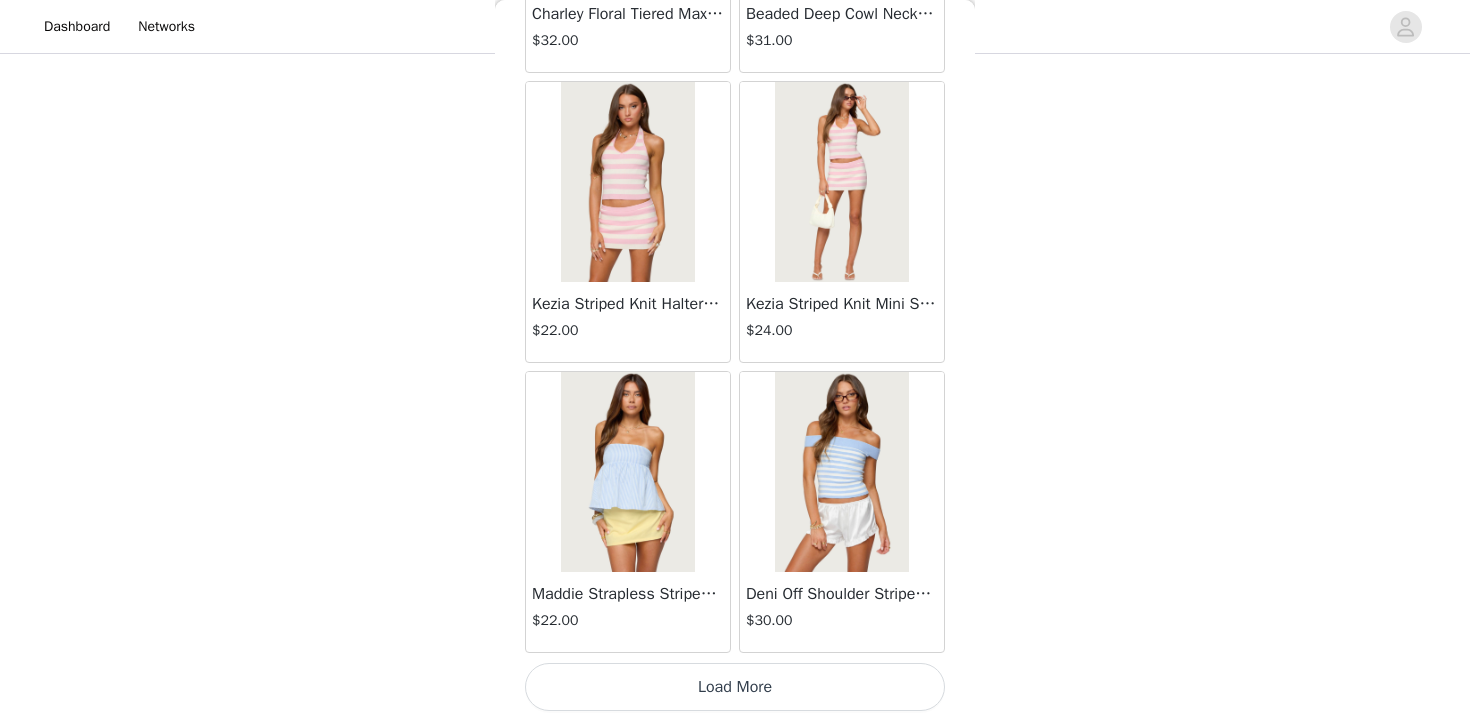 click on "Load More" at bounding box center [735, 687] 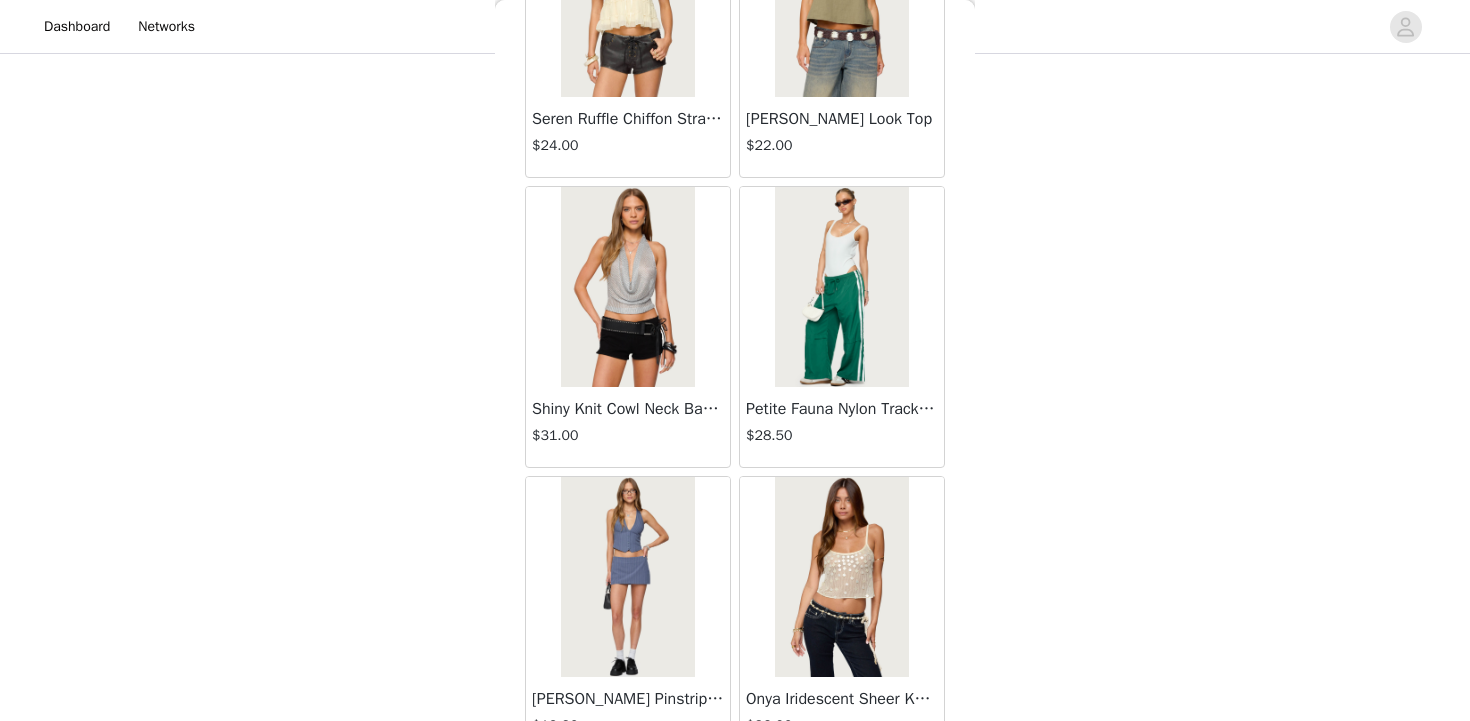 scroll, scrollTop: 19739, scrollLeft: 0, axis: vertical 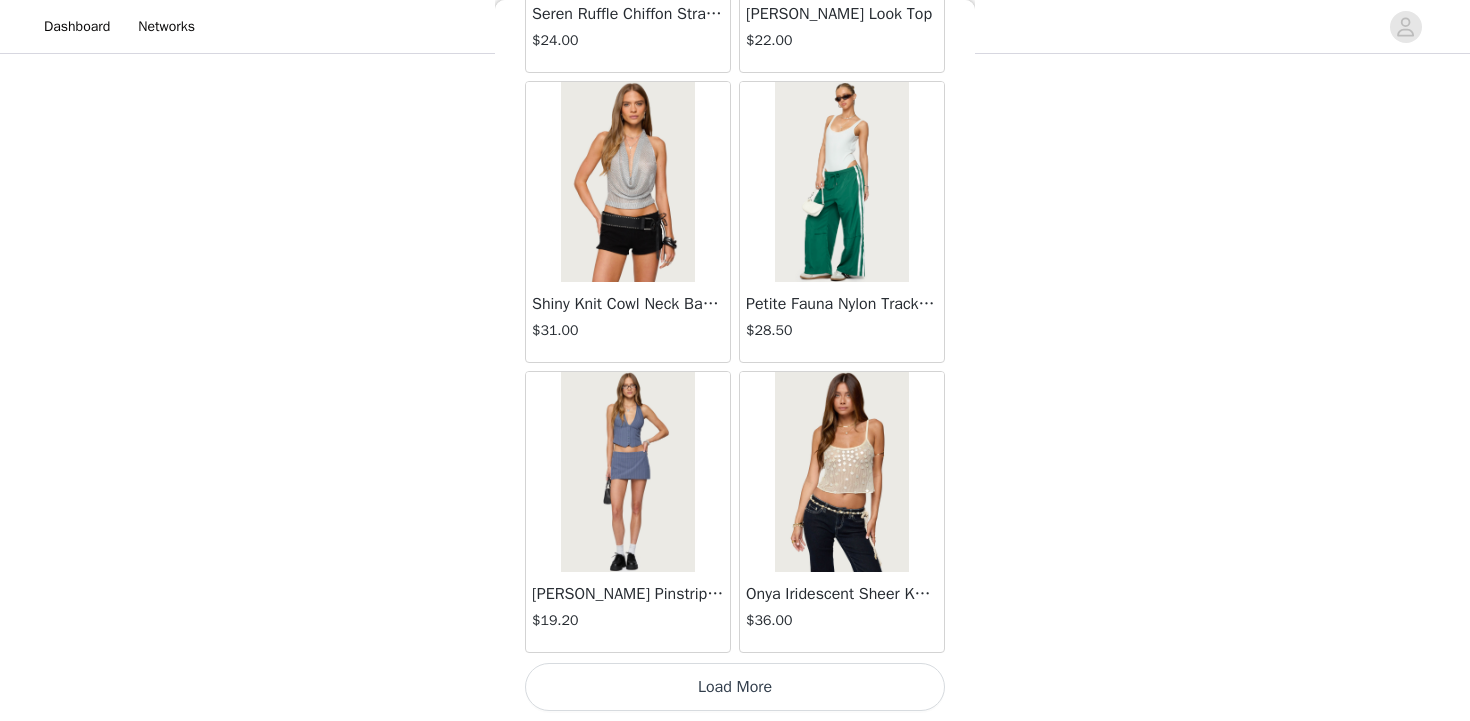 click on "Load More" at bounding box center (735, 687) 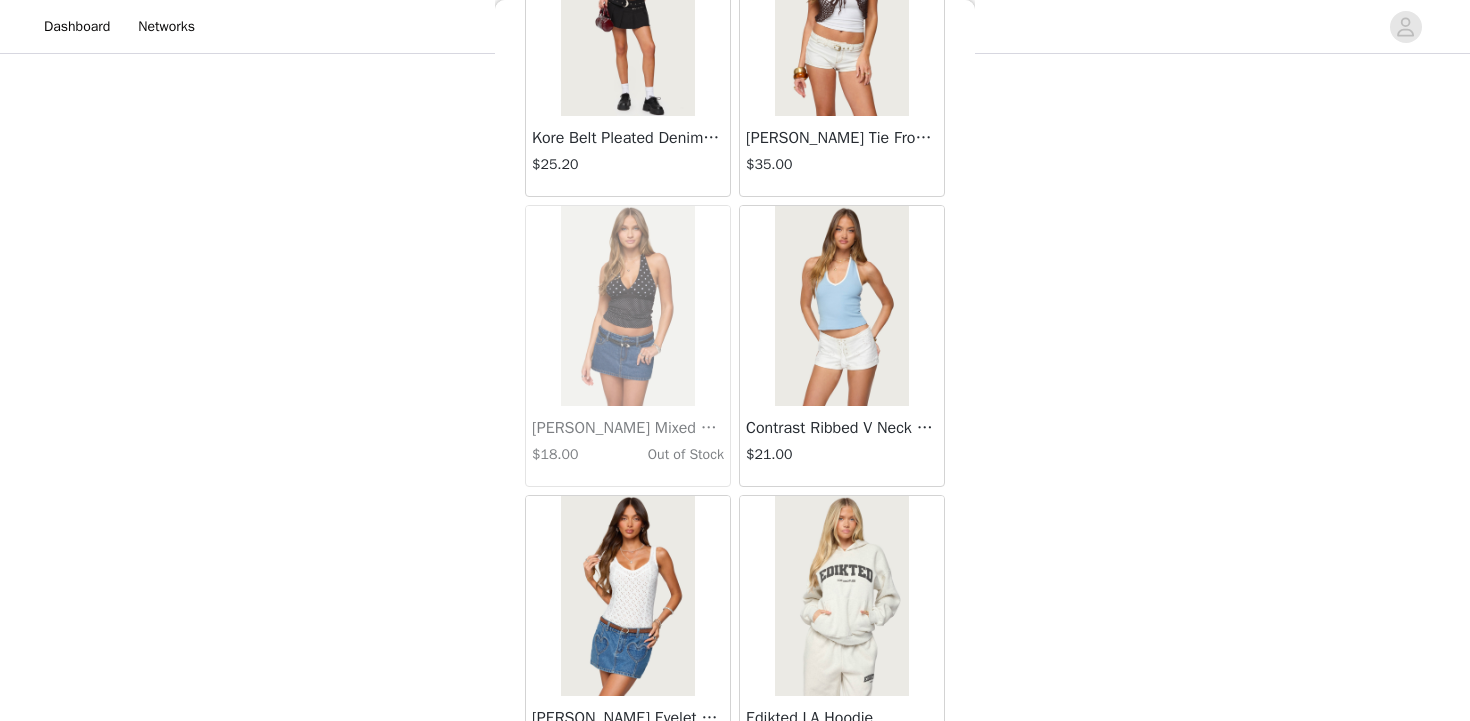 scroll, scrollTop: 22639, scrollLeft: 0, axis: vertical 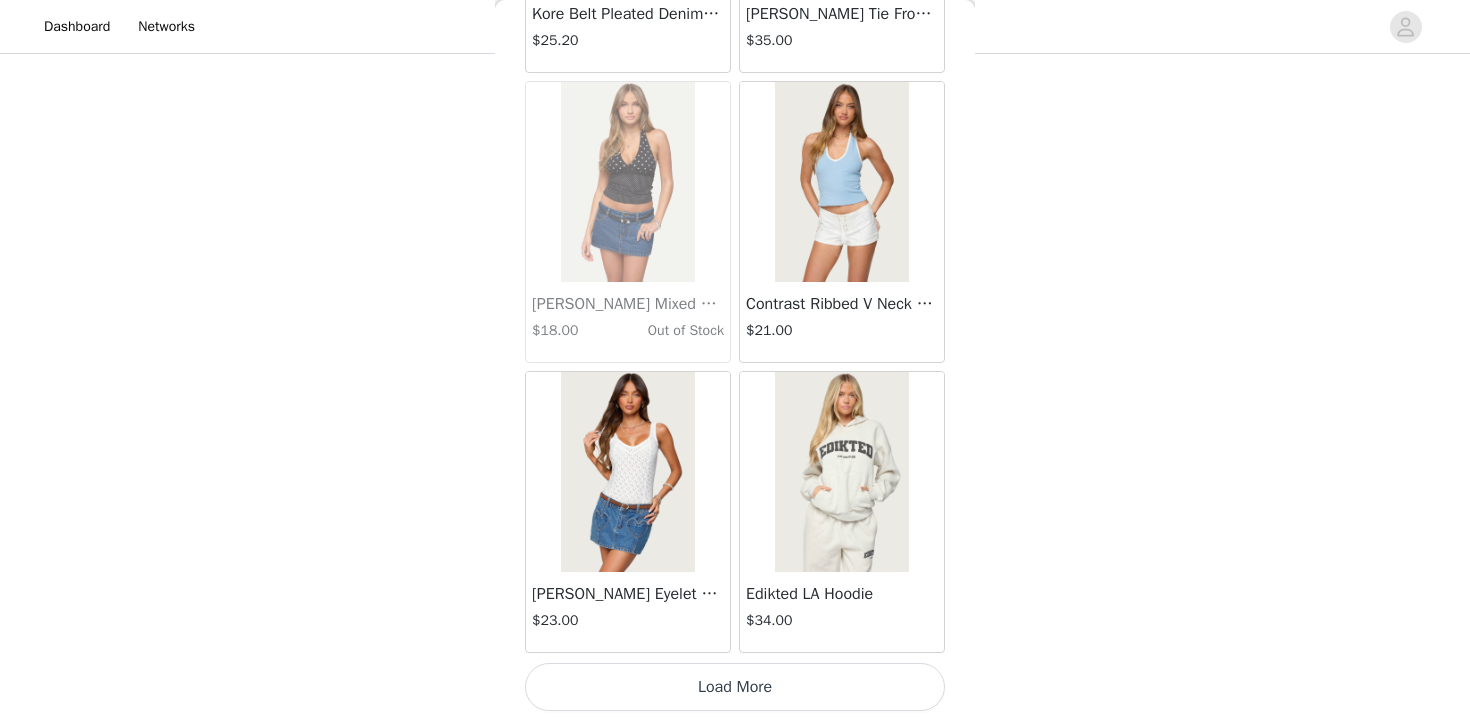 click on "Load More" at bounding box center (735, 687) 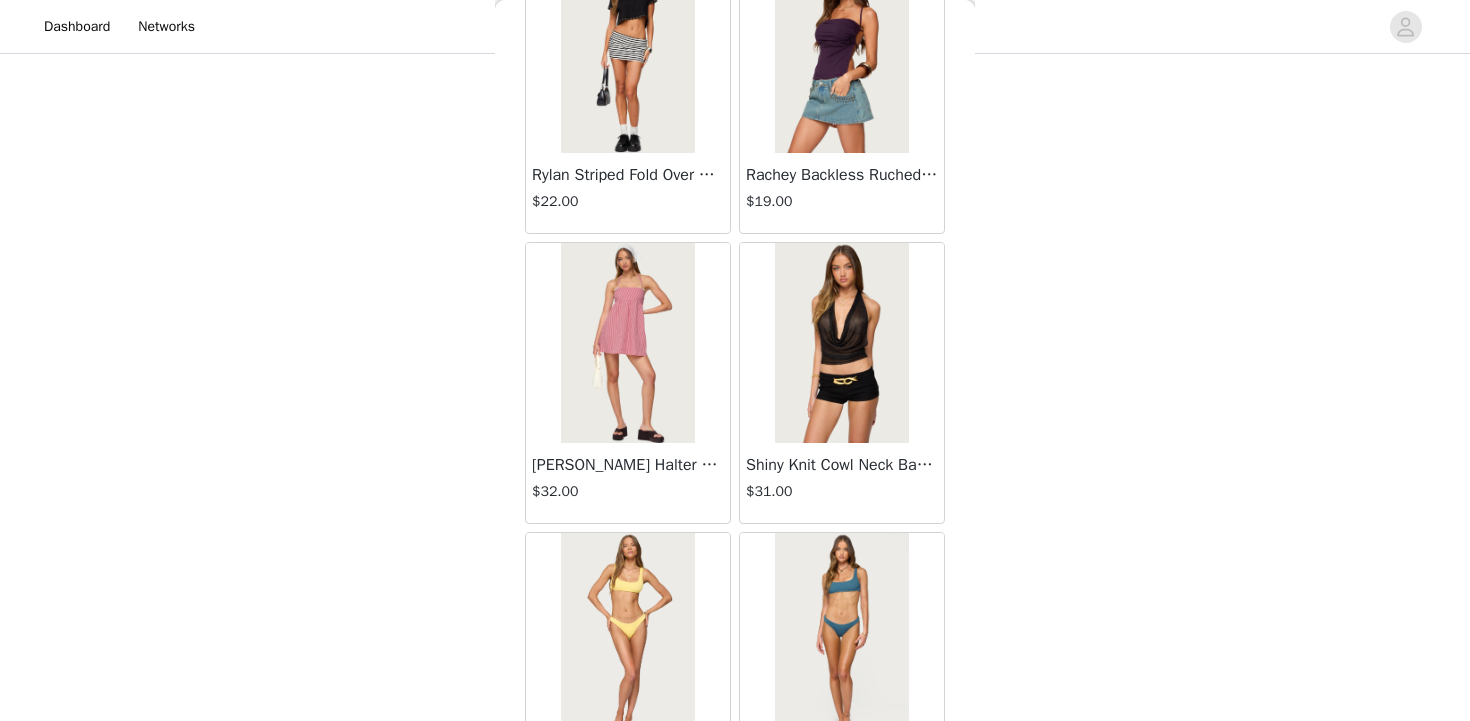 scroll, scrollTop: 25539, scrollLeft: 0, axis: vertical 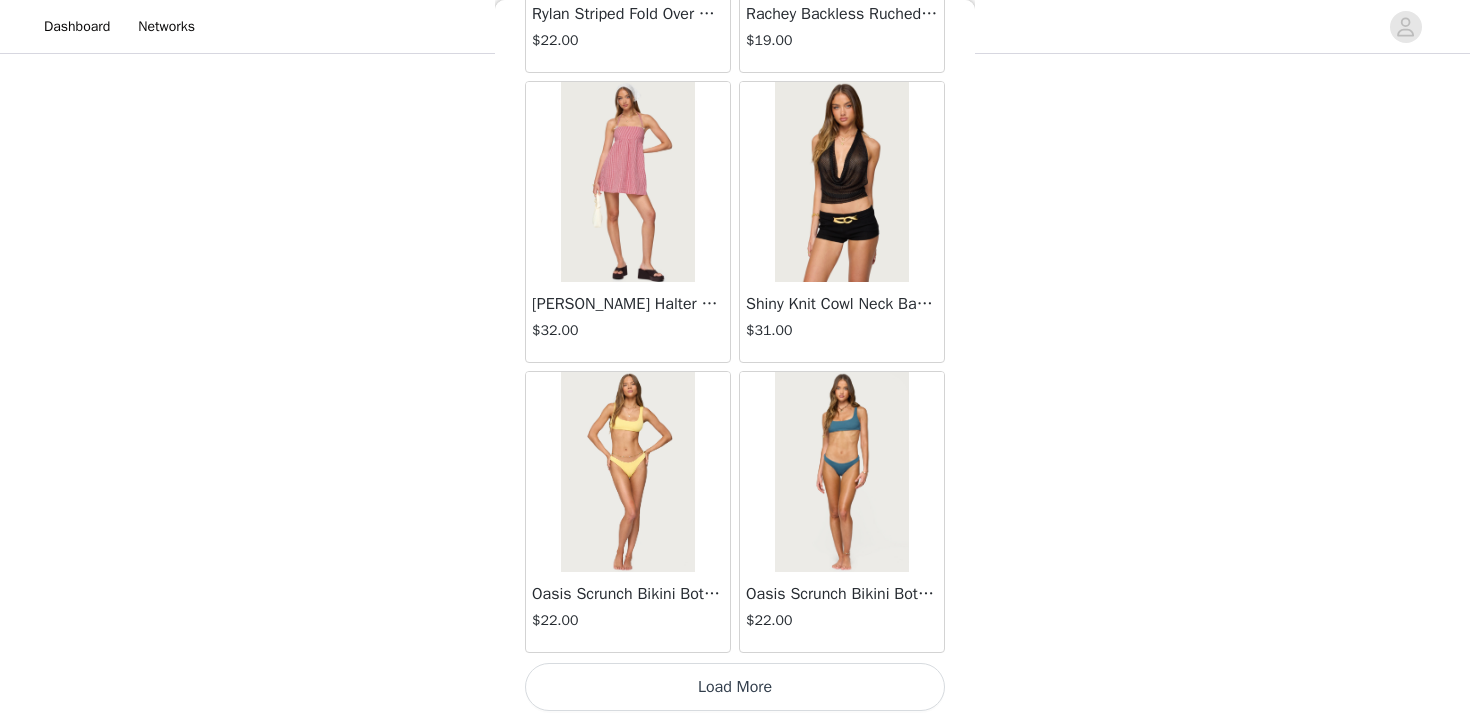 click on "Load More" at bounding box center (735, 687) 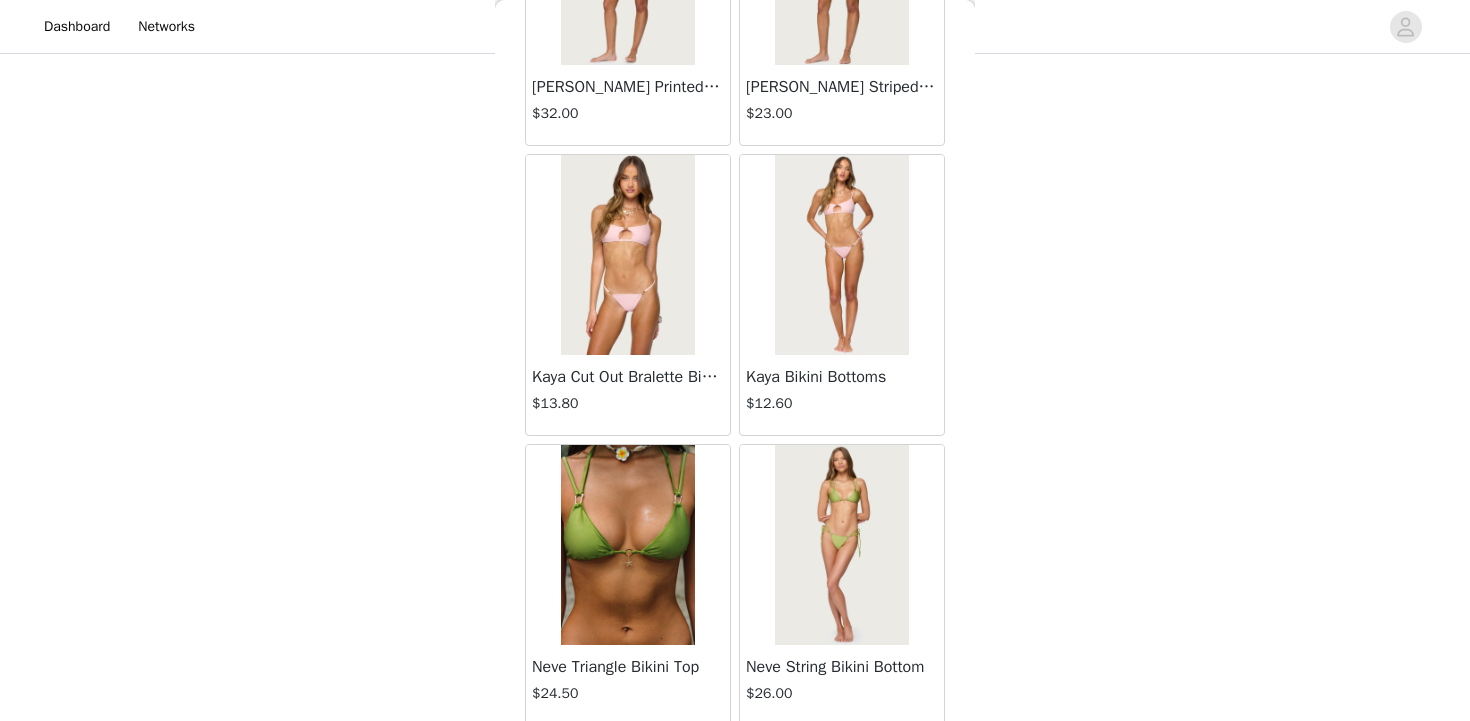 scroll, scrollTop: 28439, scrollLeft: 0, axis: vertical 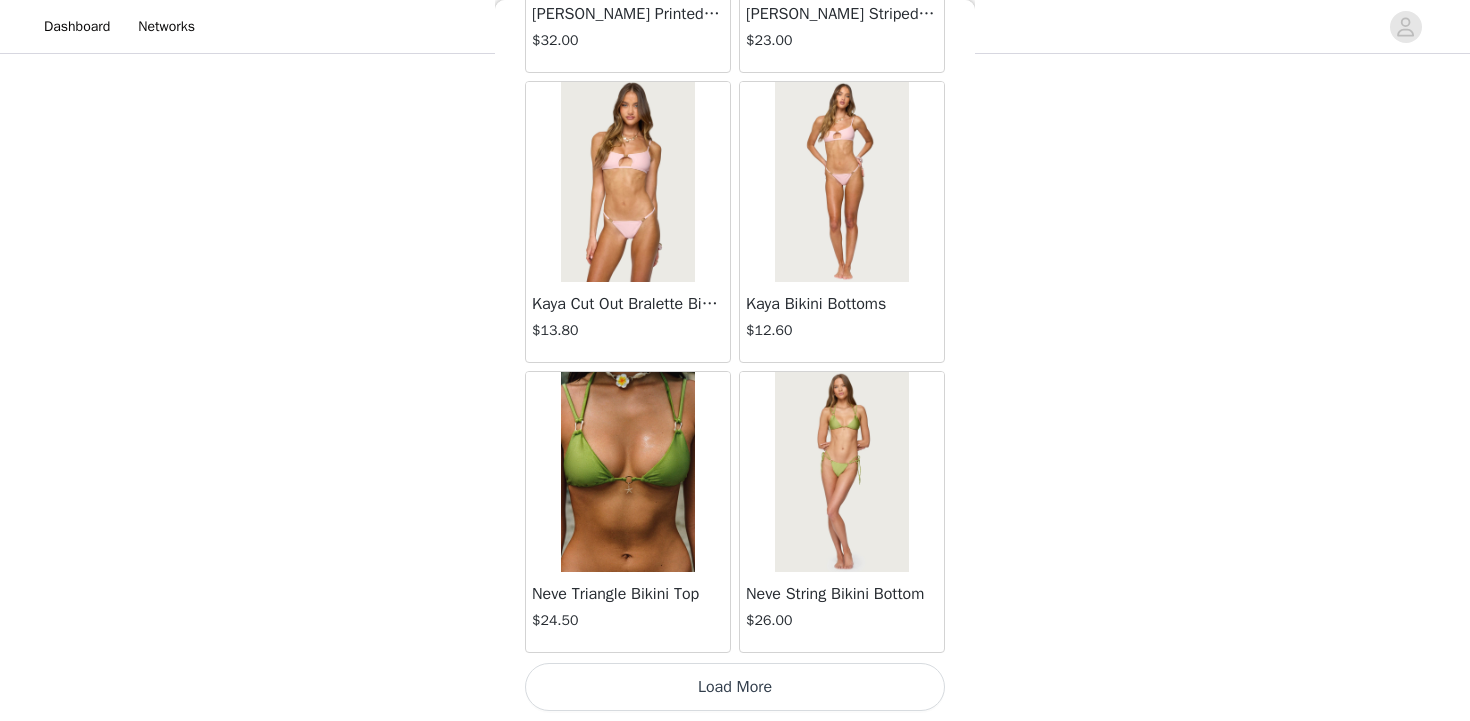 click on "Load More" at bounding box center [735, 687] 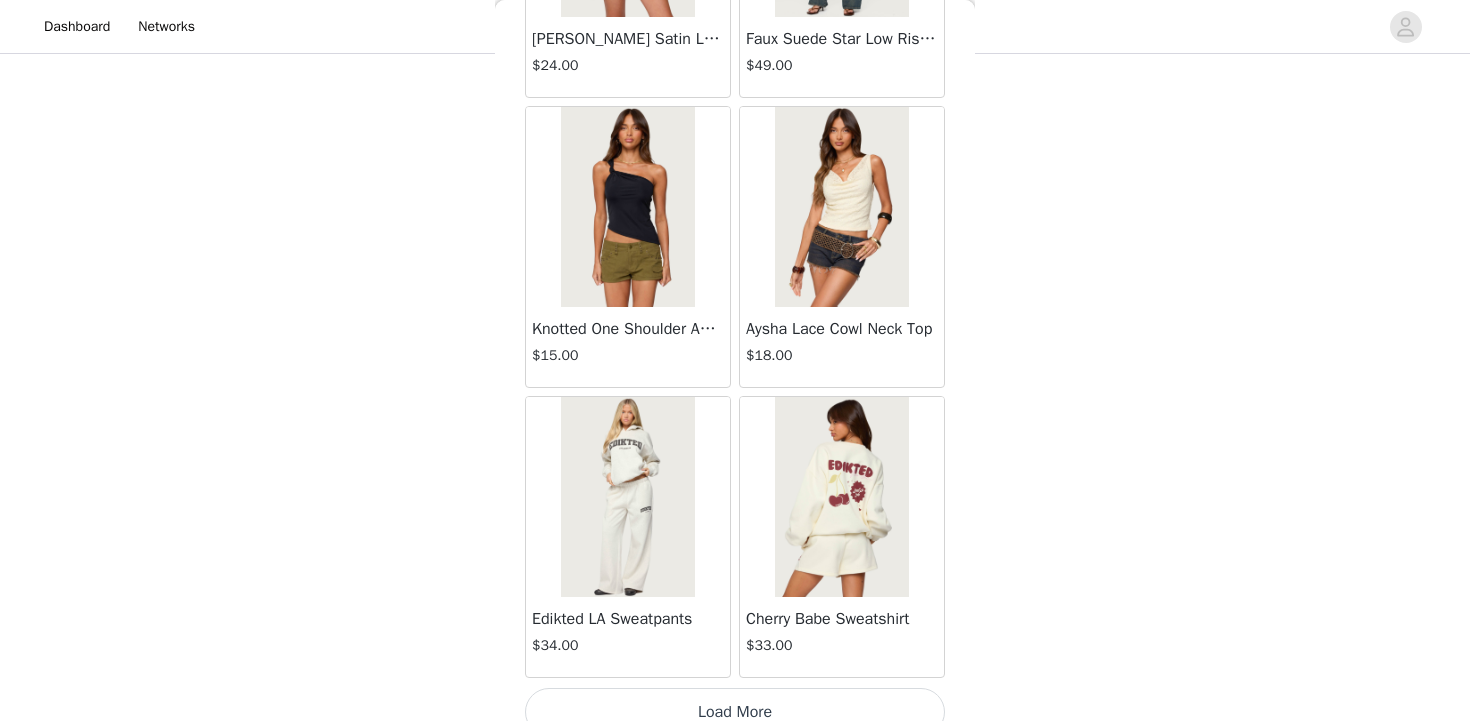 scroll, scrollTop: 31327, scrollLeft: 0, axis: vertical 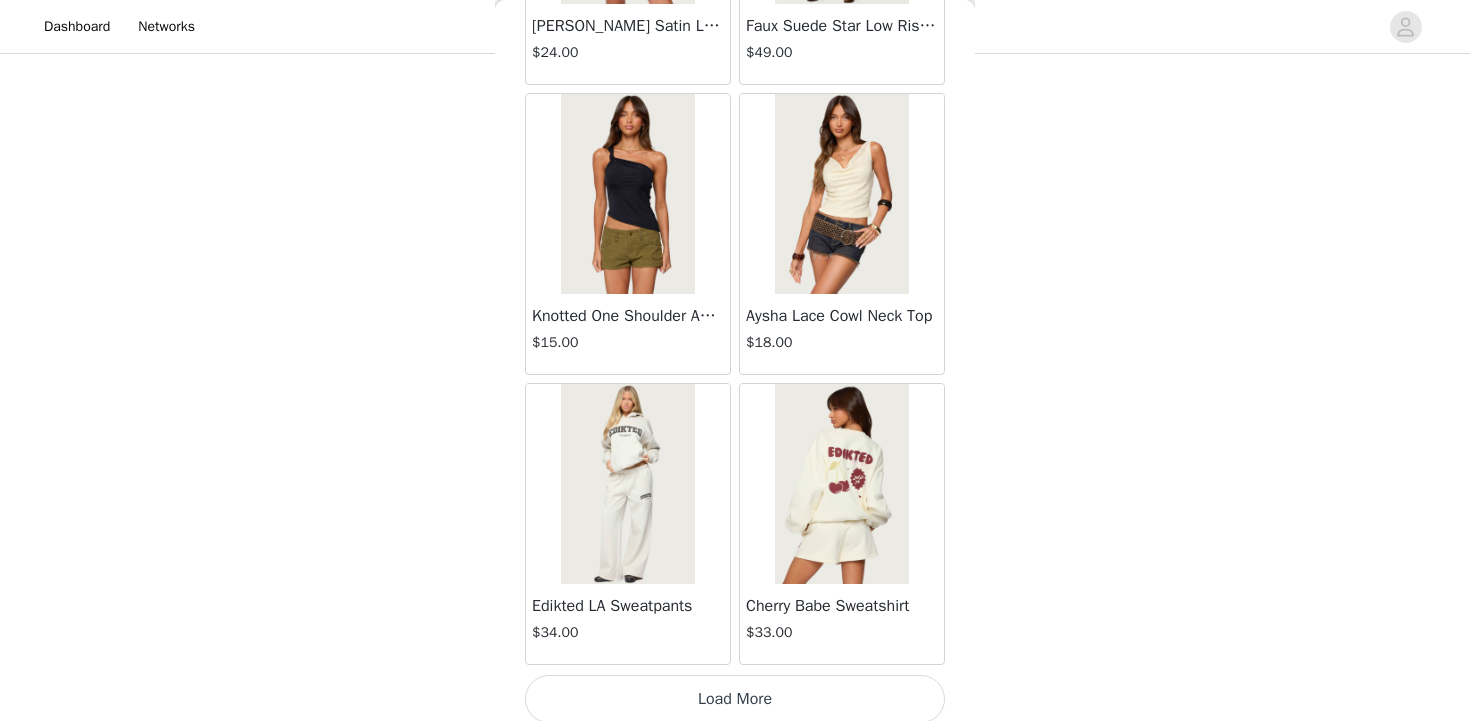 click on "Load More" at bounding box center [735, 699] 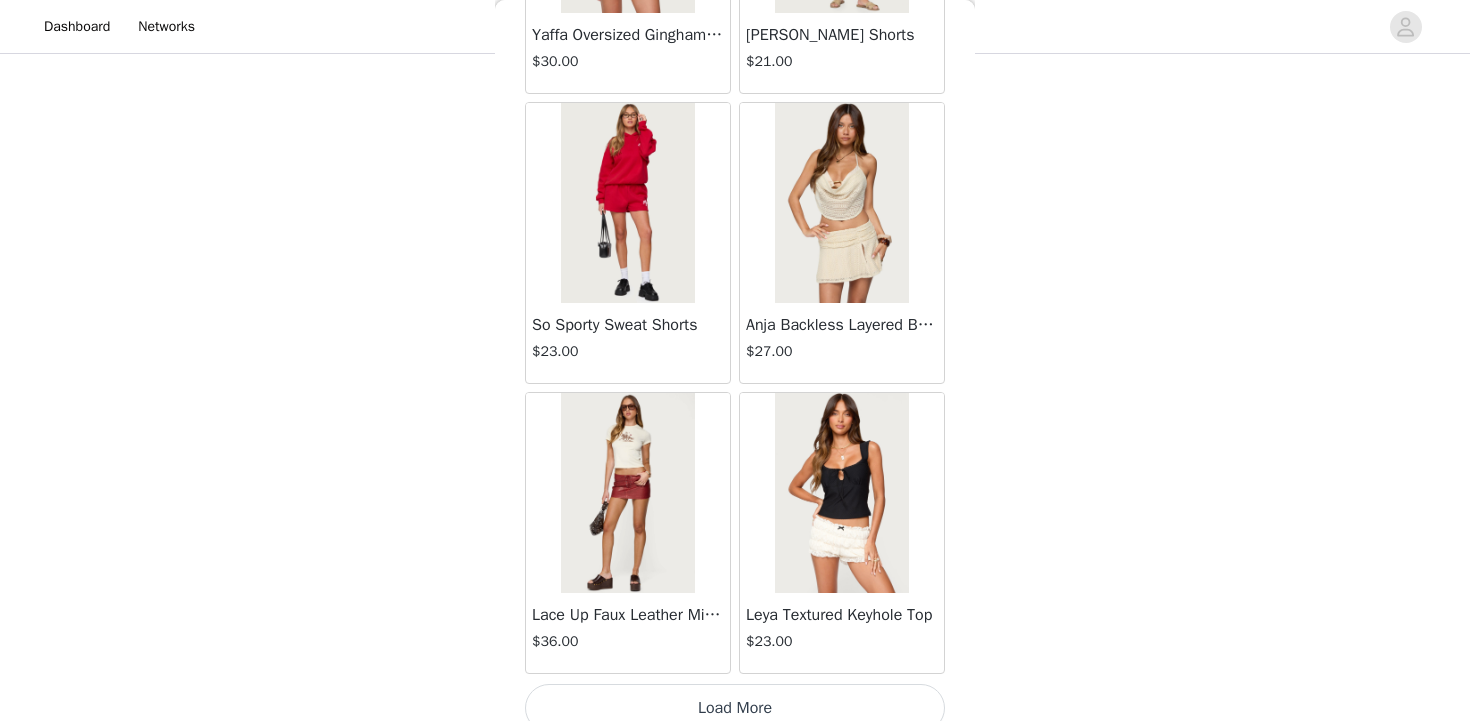scroll, scrollTop: 34239, scrollLeft: 0, axis: vertical 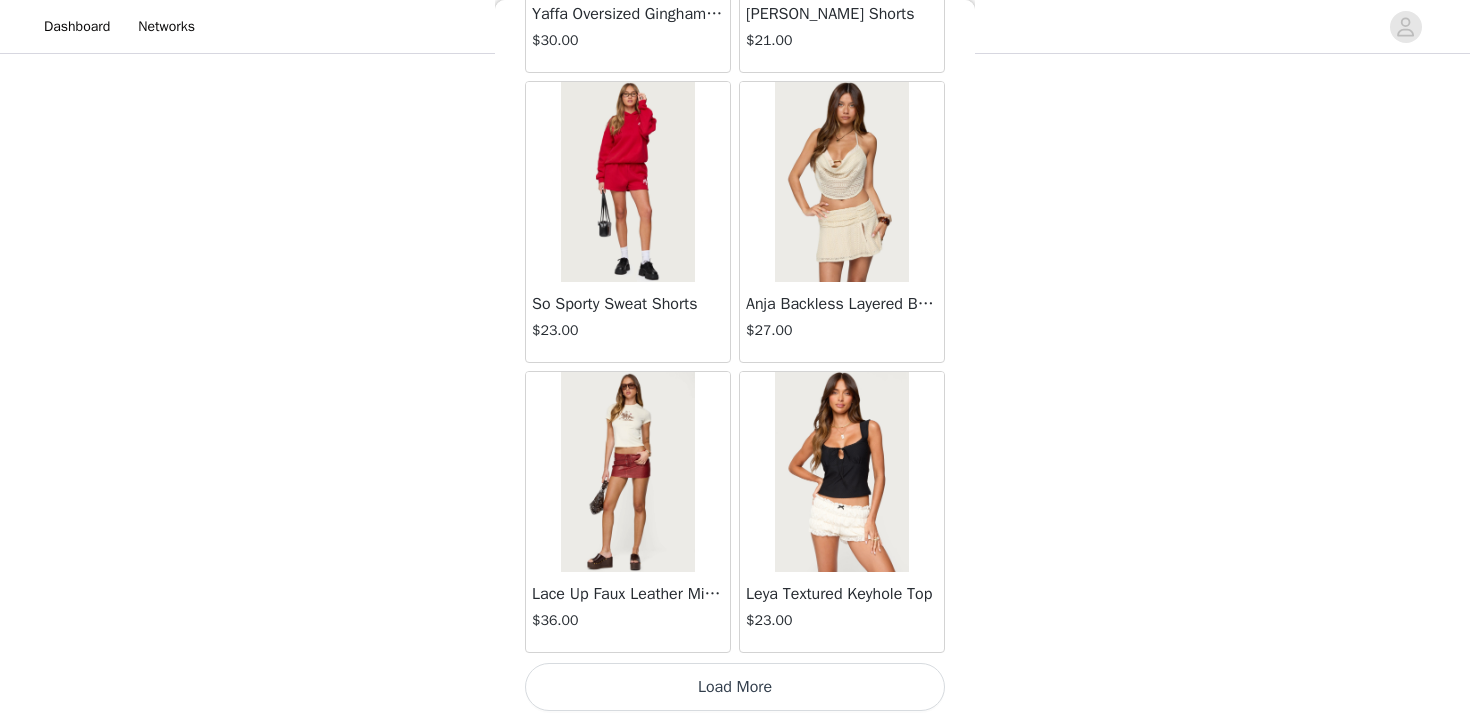 click on "Load More" at bounding box center (735, 687) 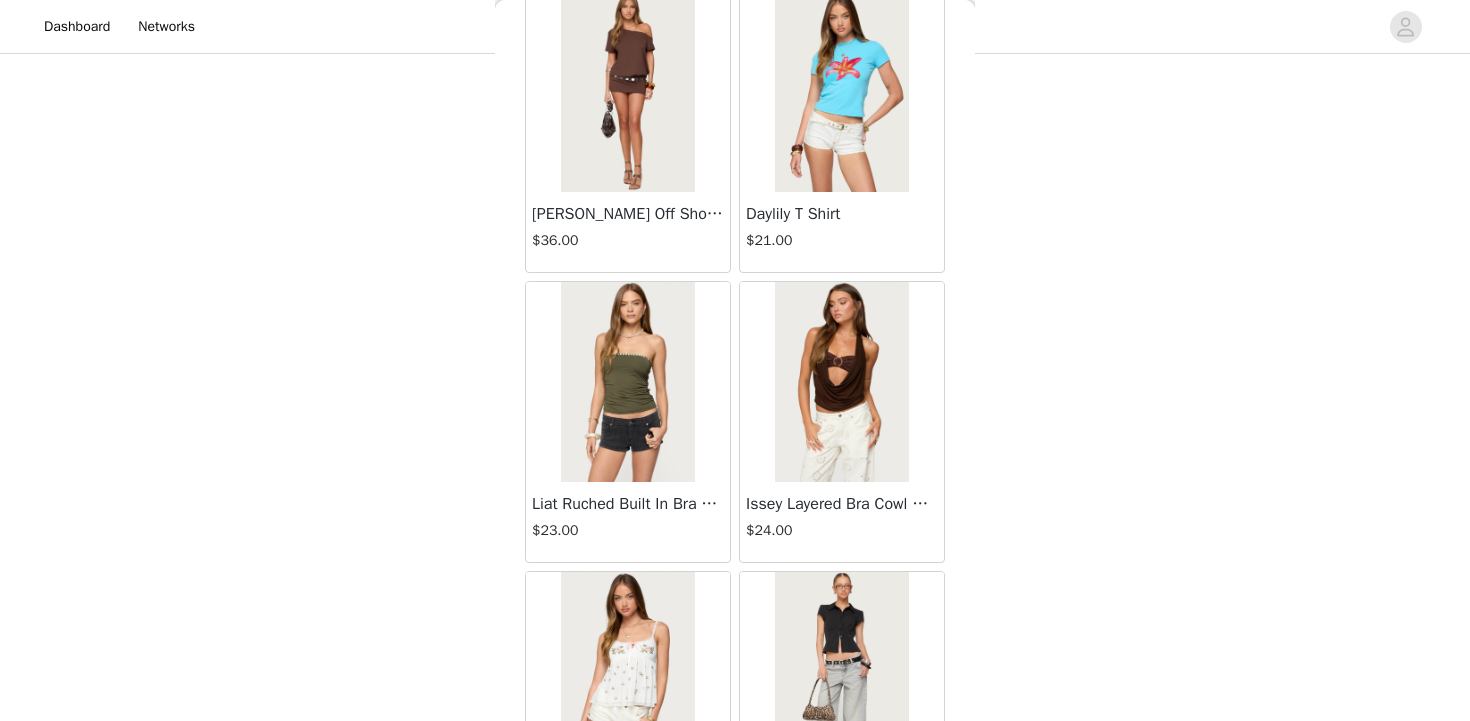 scroll, scrollTop: 35533, scrollLeft: 0, axis: vertical 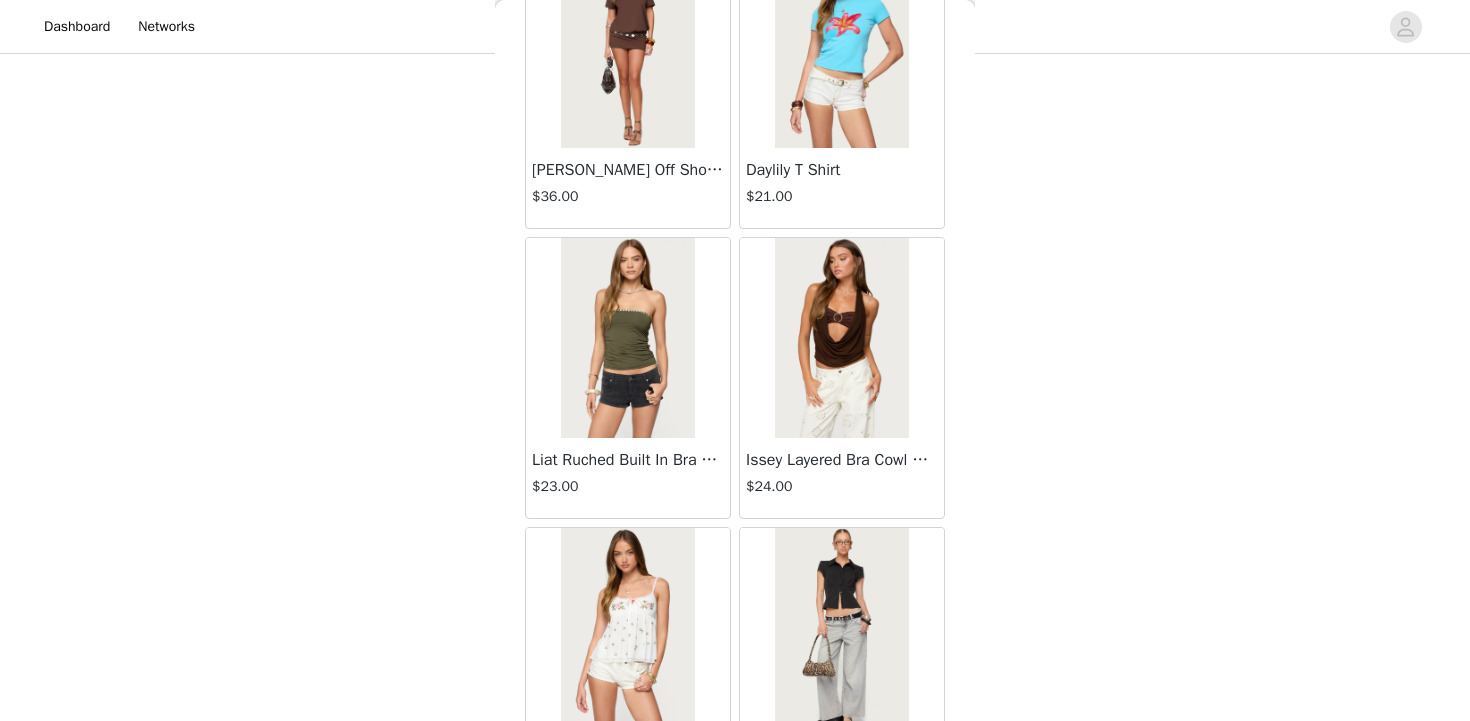 click on "Issey Layered Bra Cowl Neck Top   $24.00" at bounding box center (842, 478) 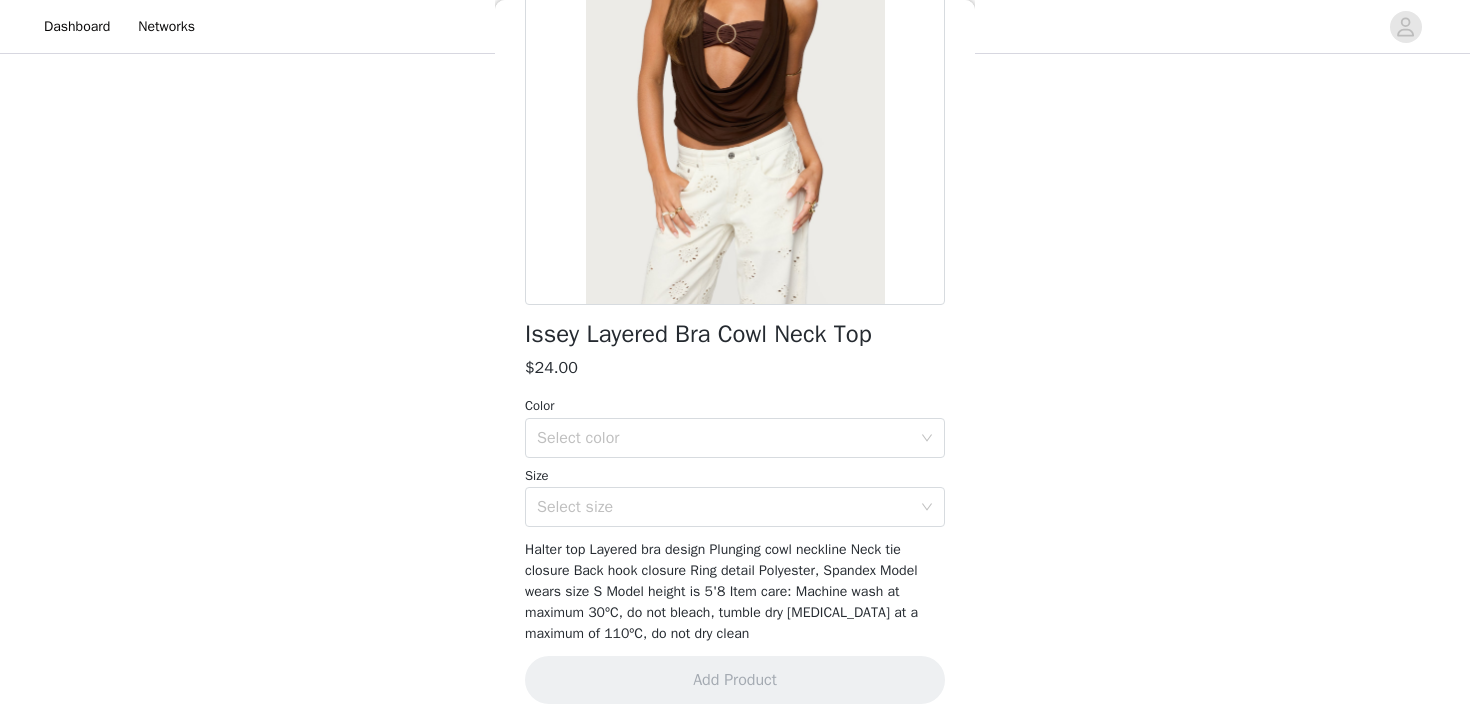 scroll, scrollTop: 252, scrollLeft: 0, axis: vertical 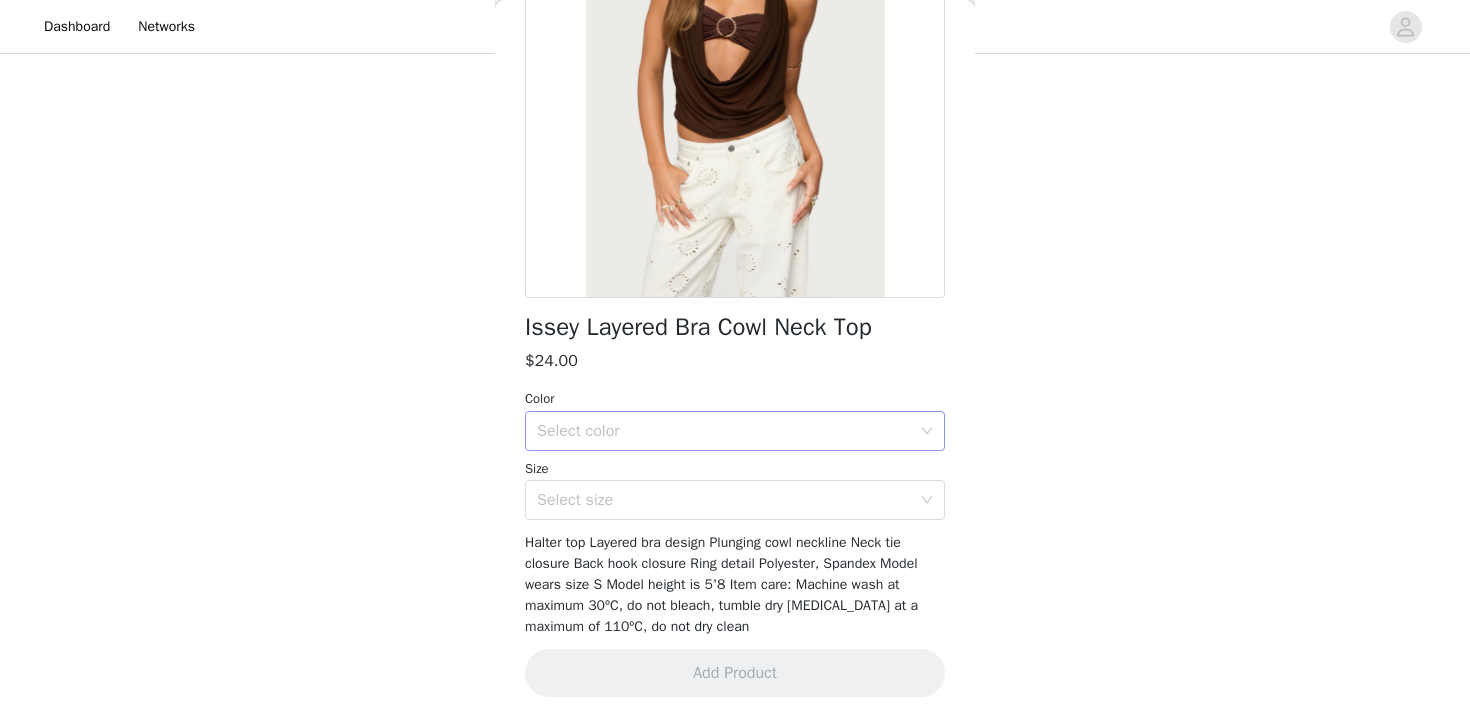 click on "Select color" at bounding box center (724, 431) 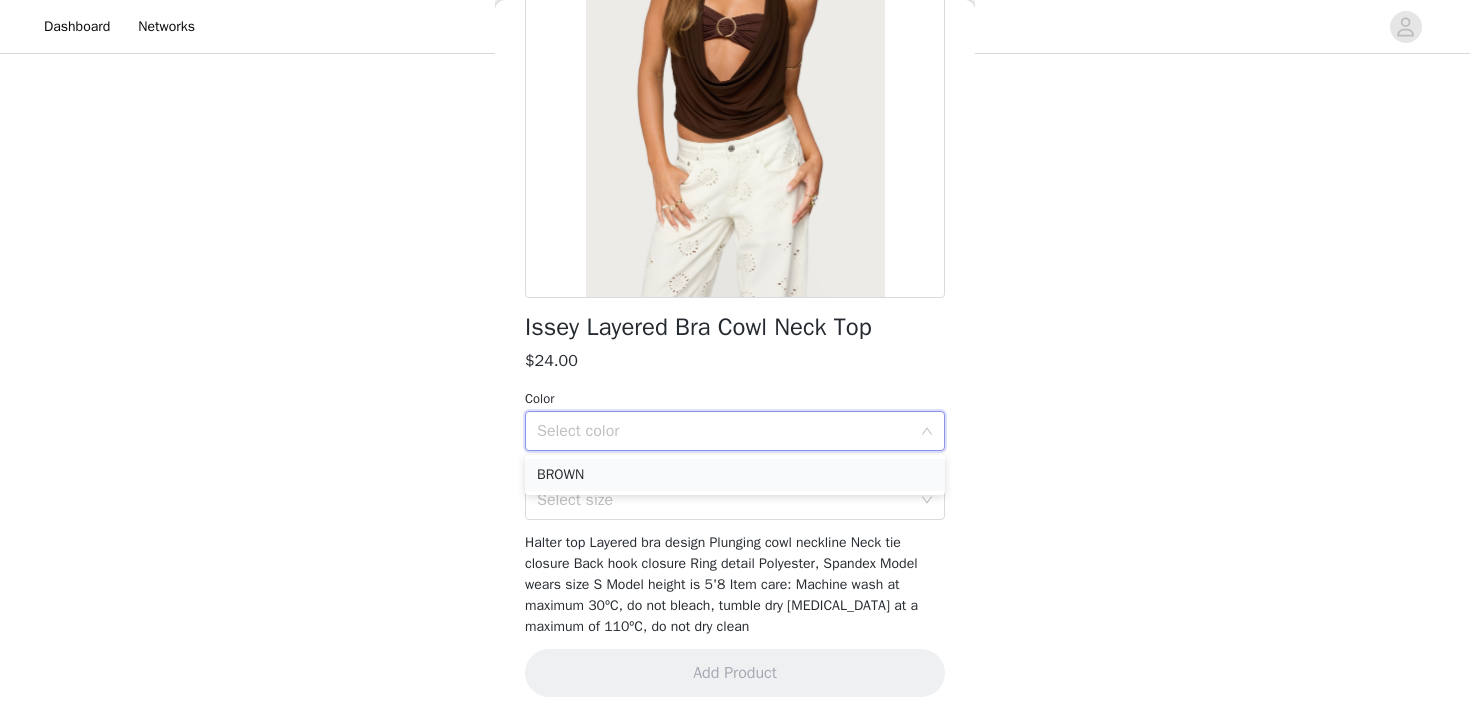 click on "BROWN" at bounding box center (735, 475) 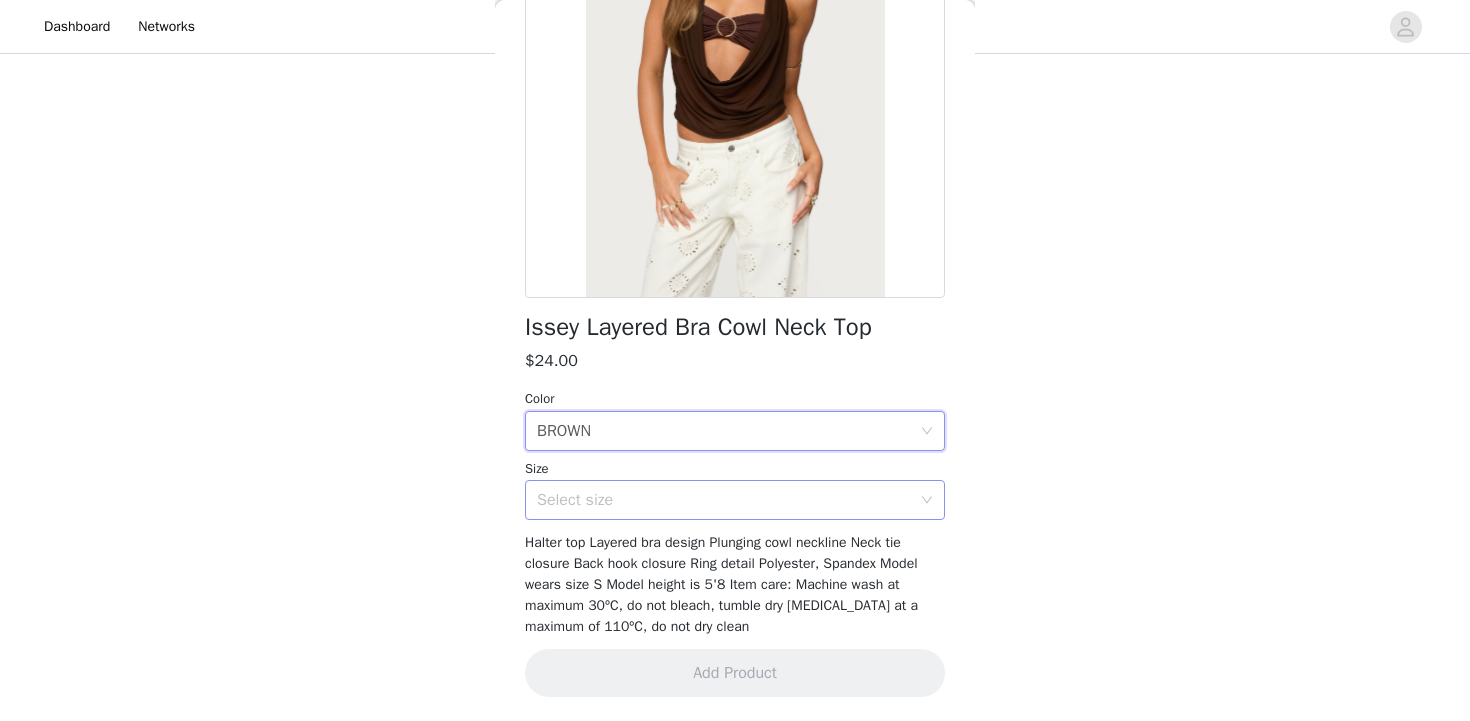 click on "Select size" at bounding box center (724, 500) 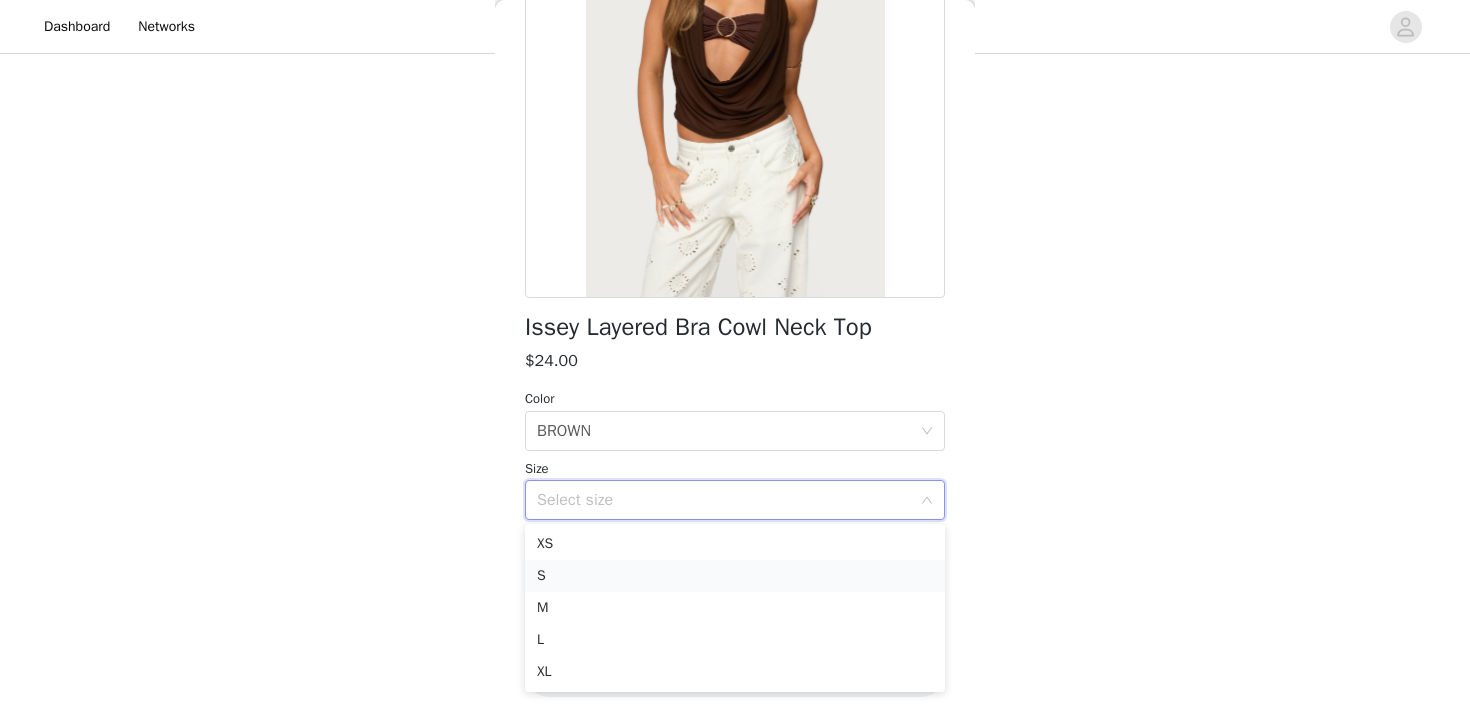 click on "S" at bounding box center [735, 576] 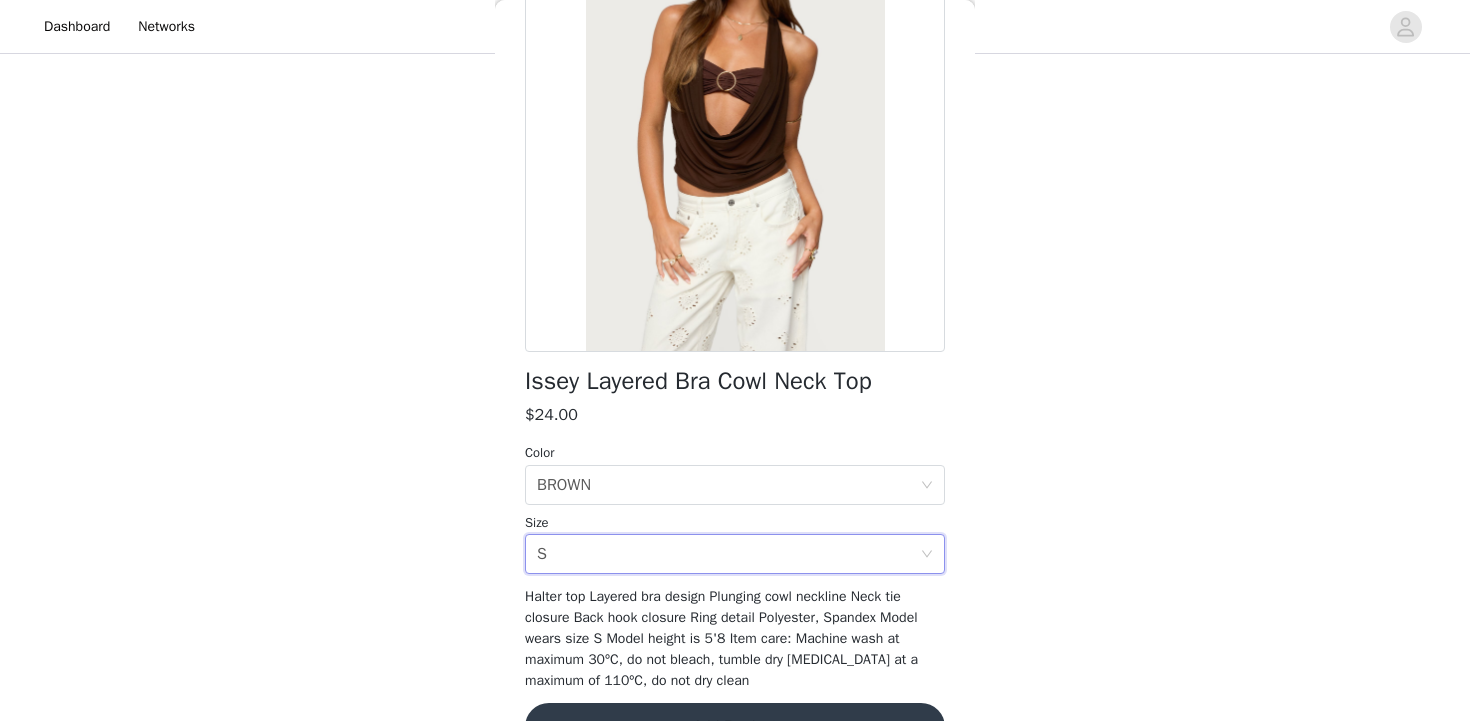 scroll, scrollTop: 252, scrollLeft: 0, axis: vertical 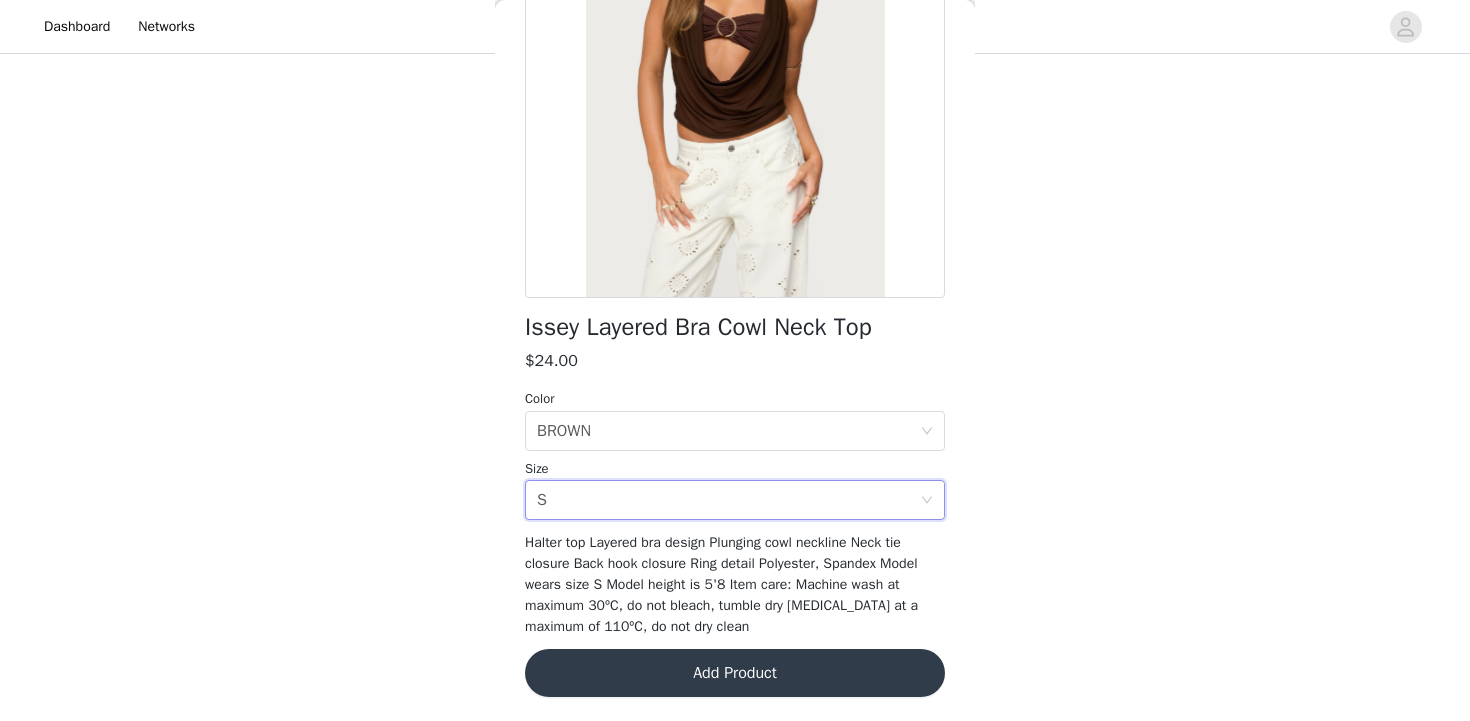 click on "Add Product" at bounding box center (735, 673) 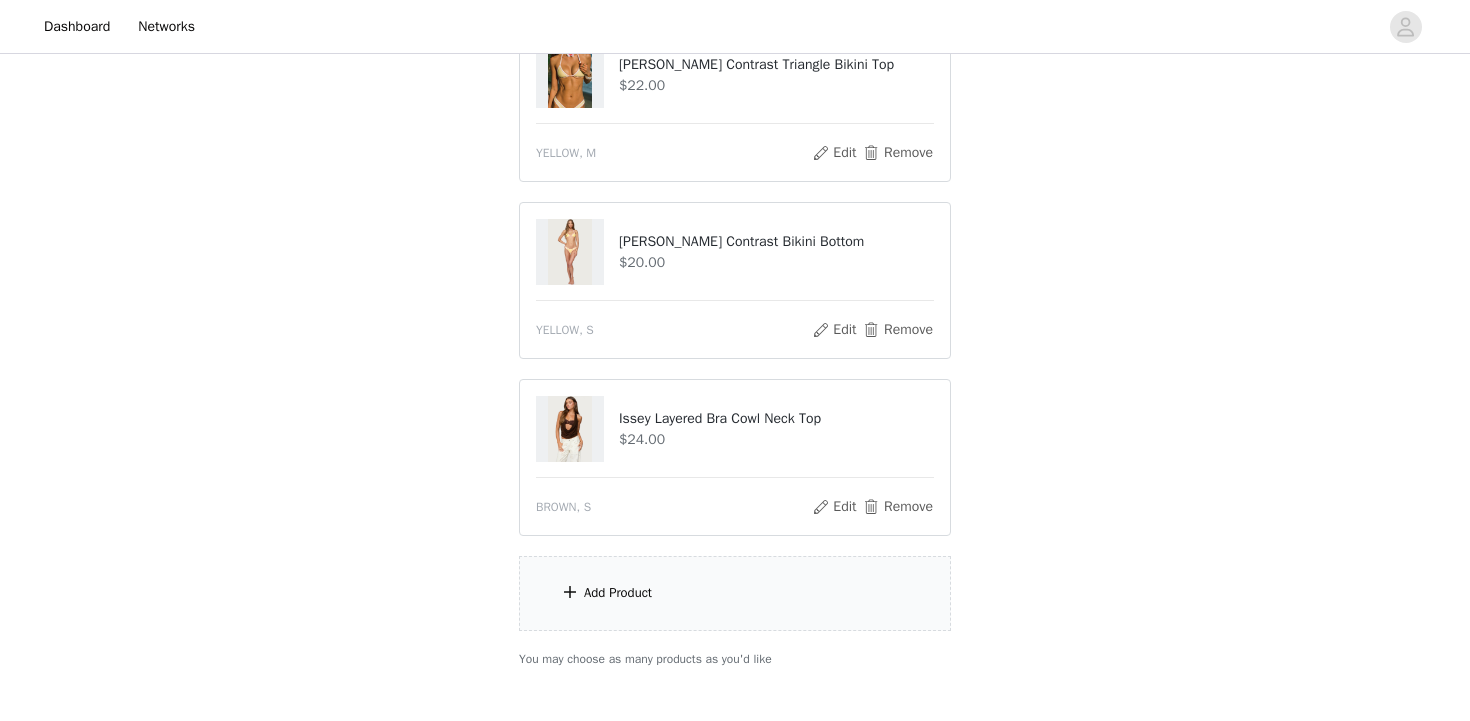scroll, scrollTop: 543, scrollLeft: 0, axis: vertical 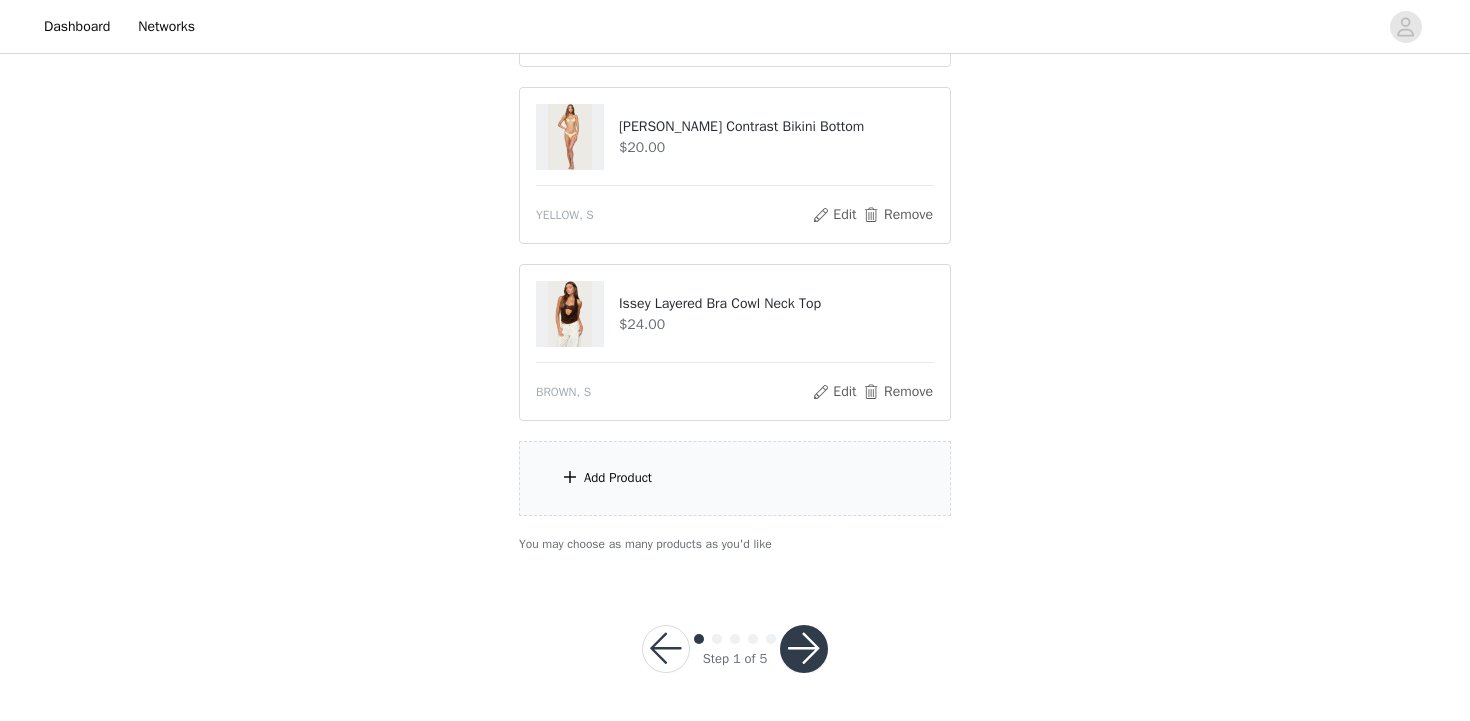 click on "Add Product" at bounding box center [735, 478] 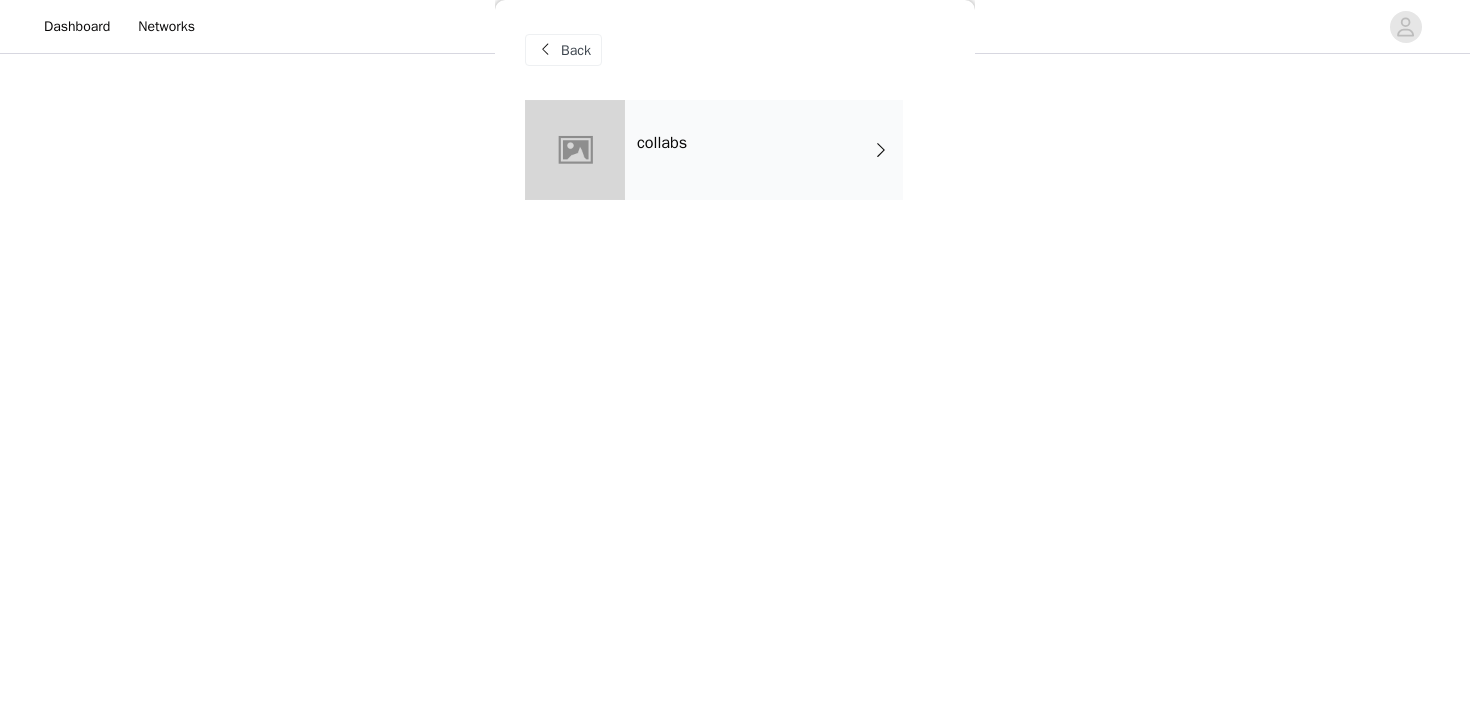 click on "collabs" at bounding box center (764, 150) 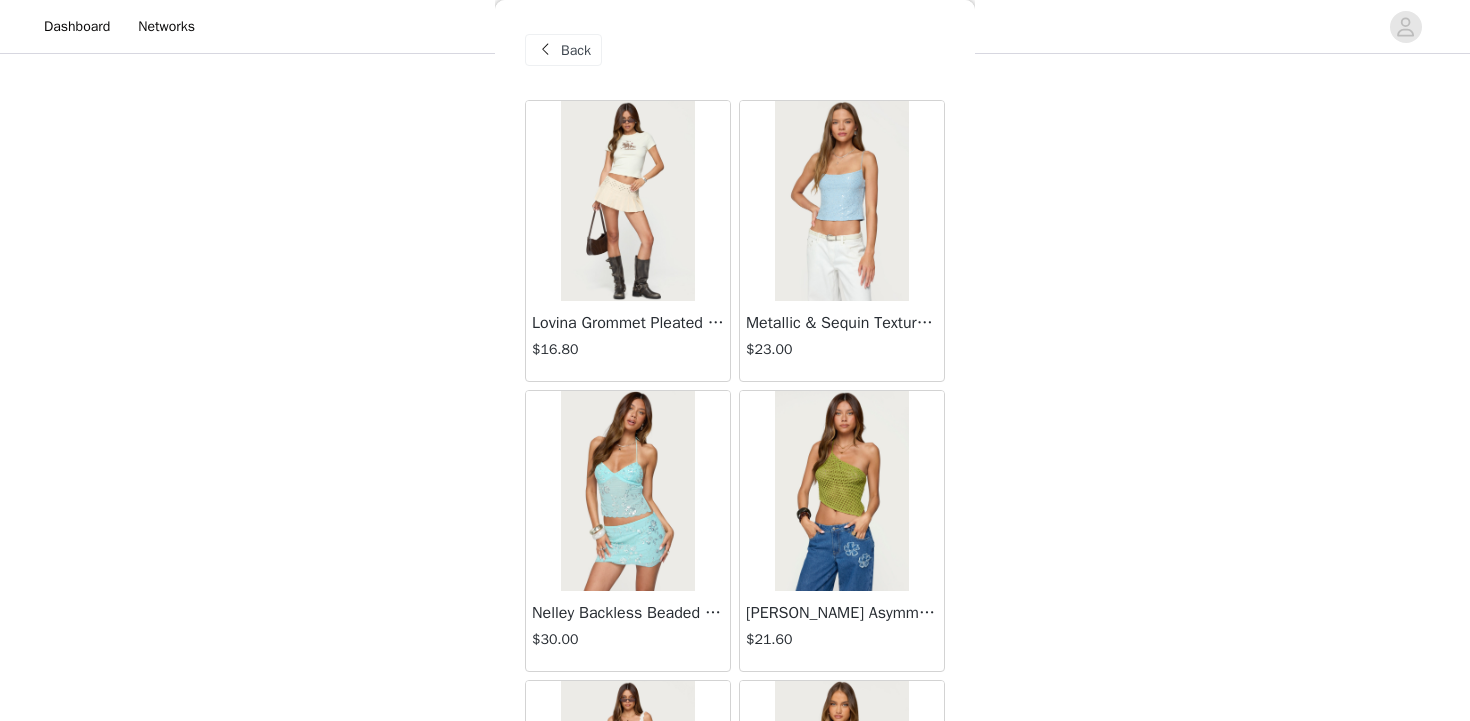 scroll, scrollTop: 2339, scrollLeft: 0, axis: vertical 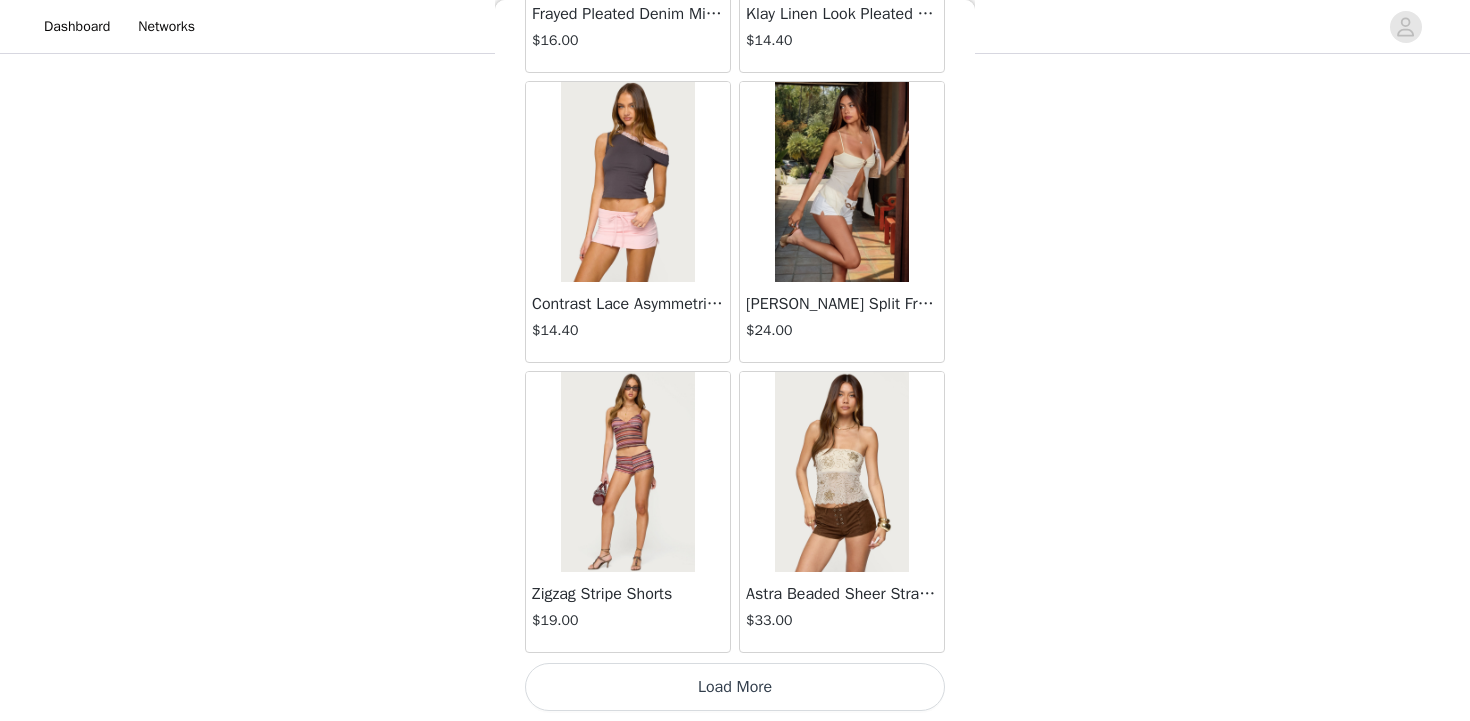 click on "Load More" at bounding box center (735, 687) 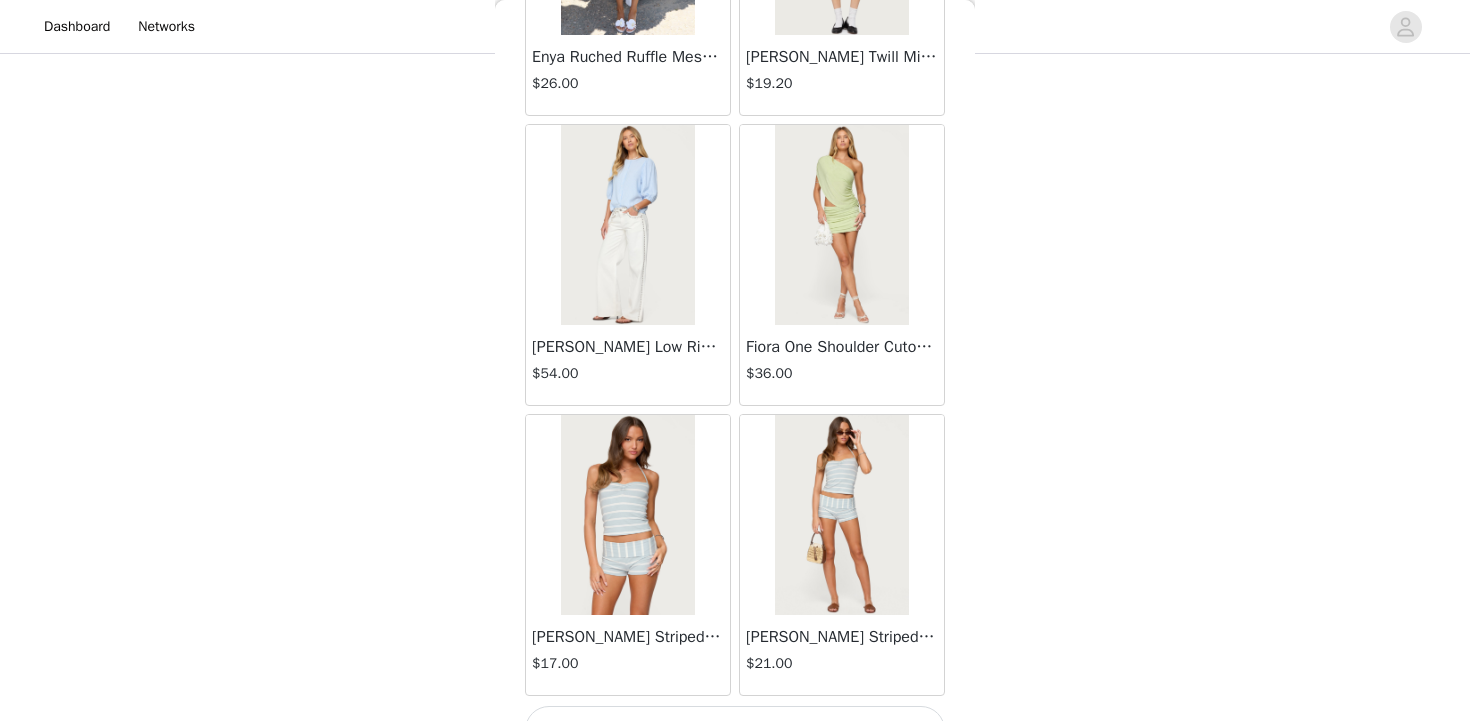 scroll, scrollTop: 5239, scrollLeft: 0, axis: vertical 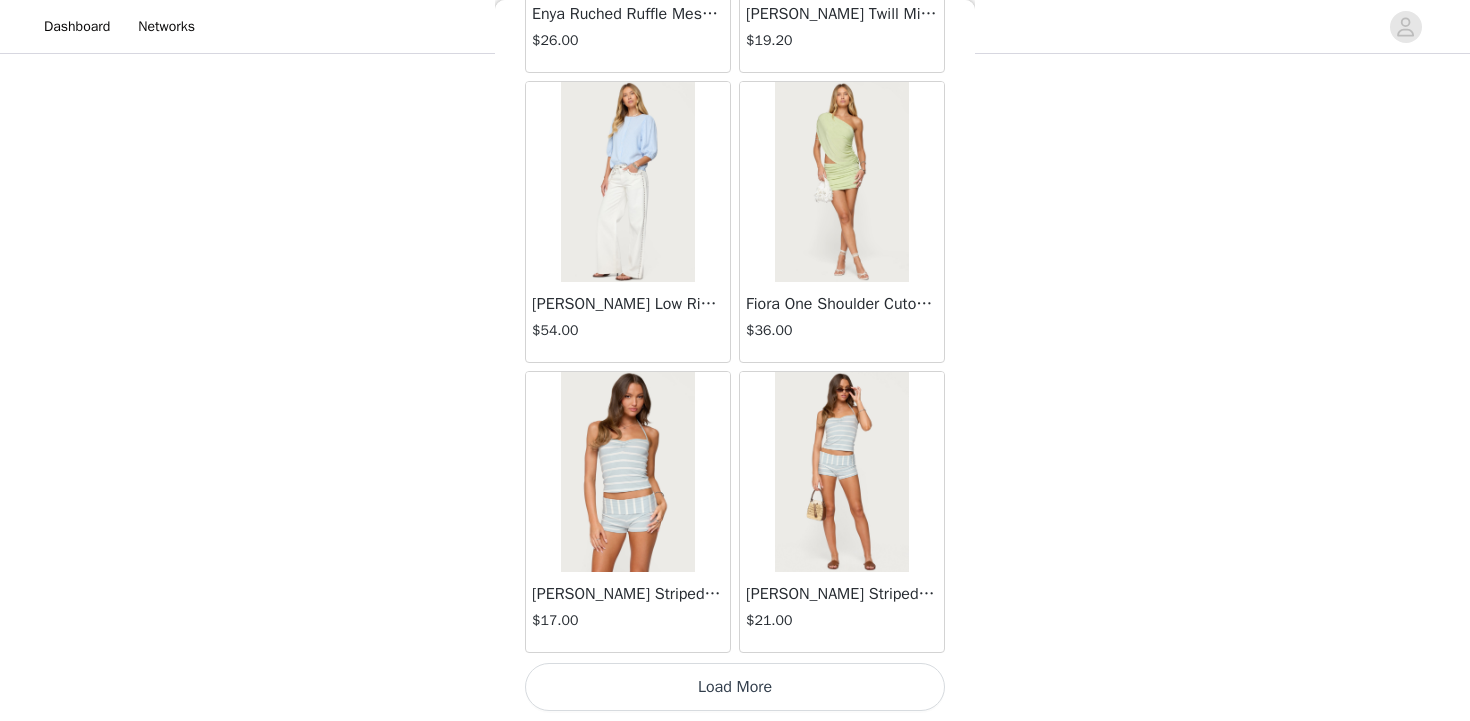 click on "Load More" at bounding box center [735, 687] 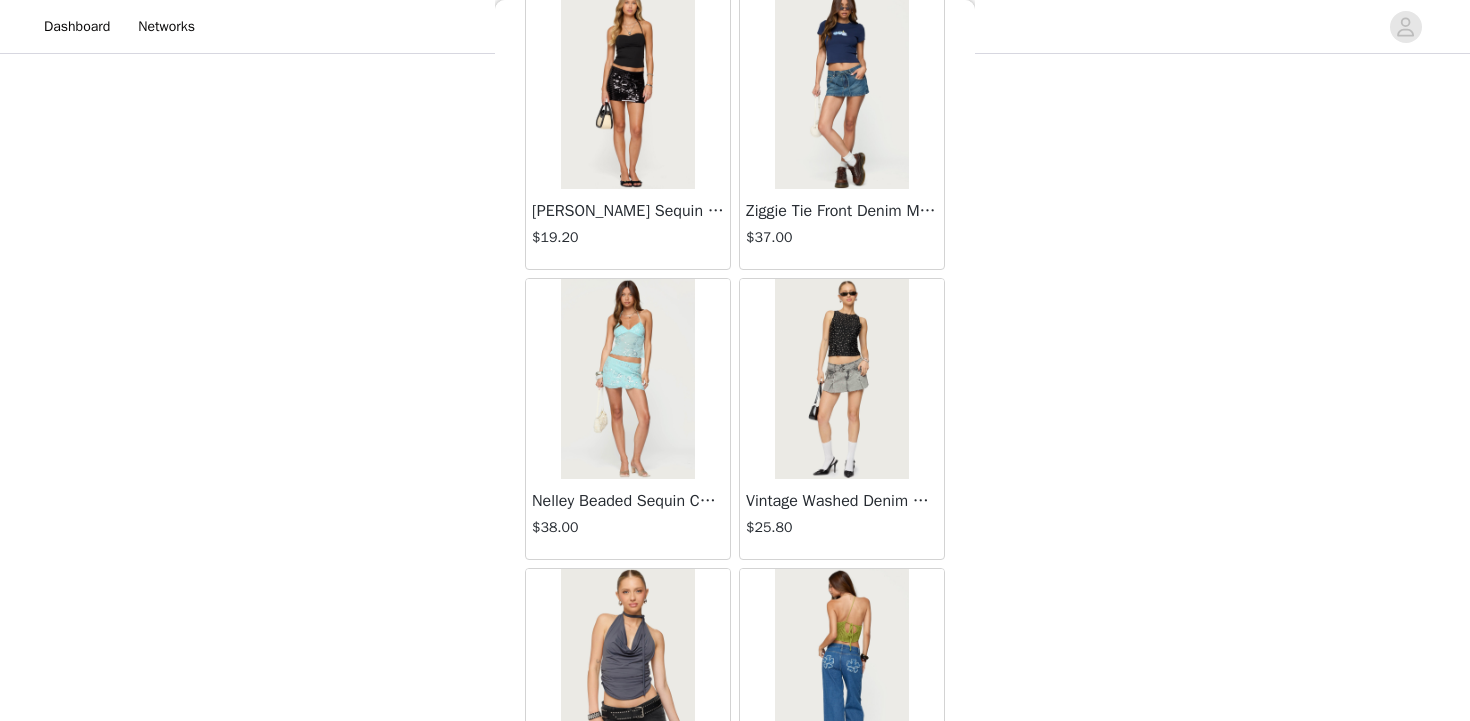scroll, scrollTop: 8139, scrollLeft: 0, axis: vertical 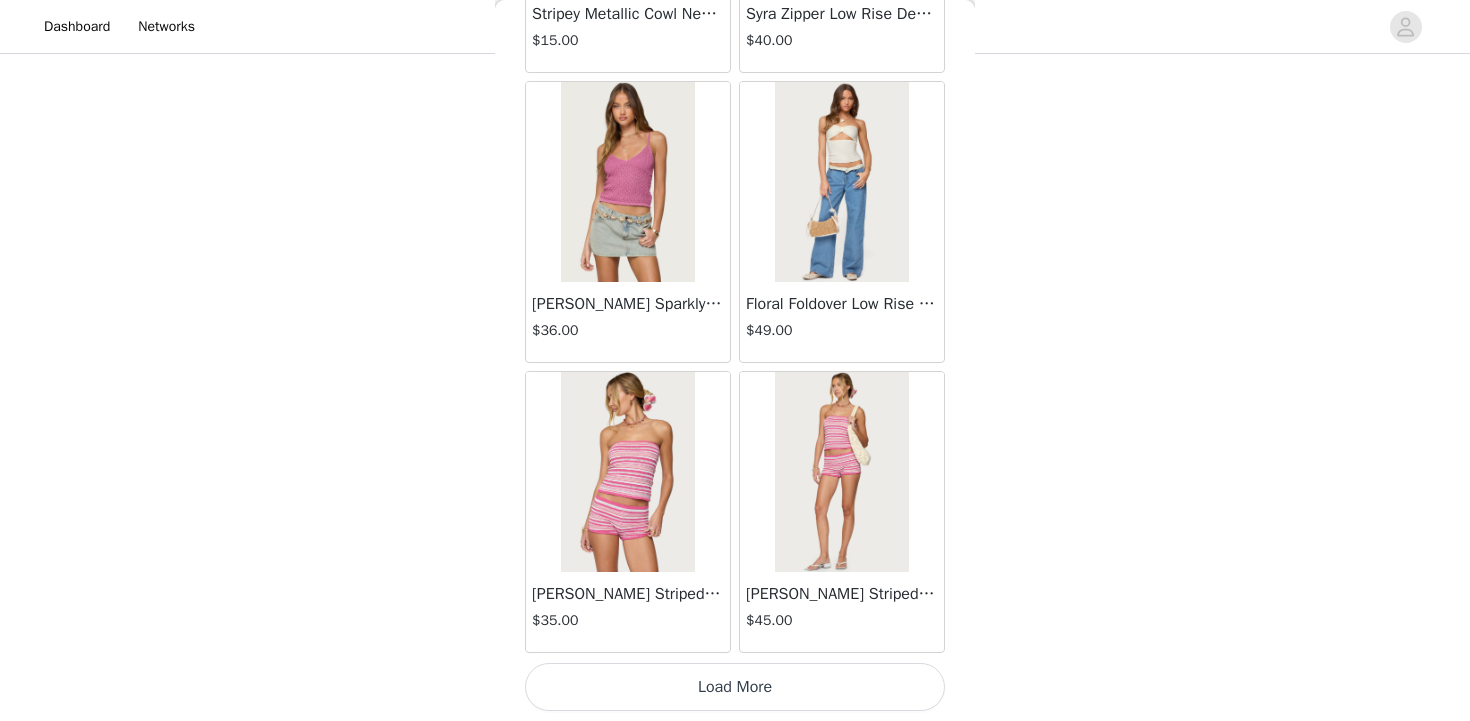 click on "Load More" at bounding box center [735, 687] 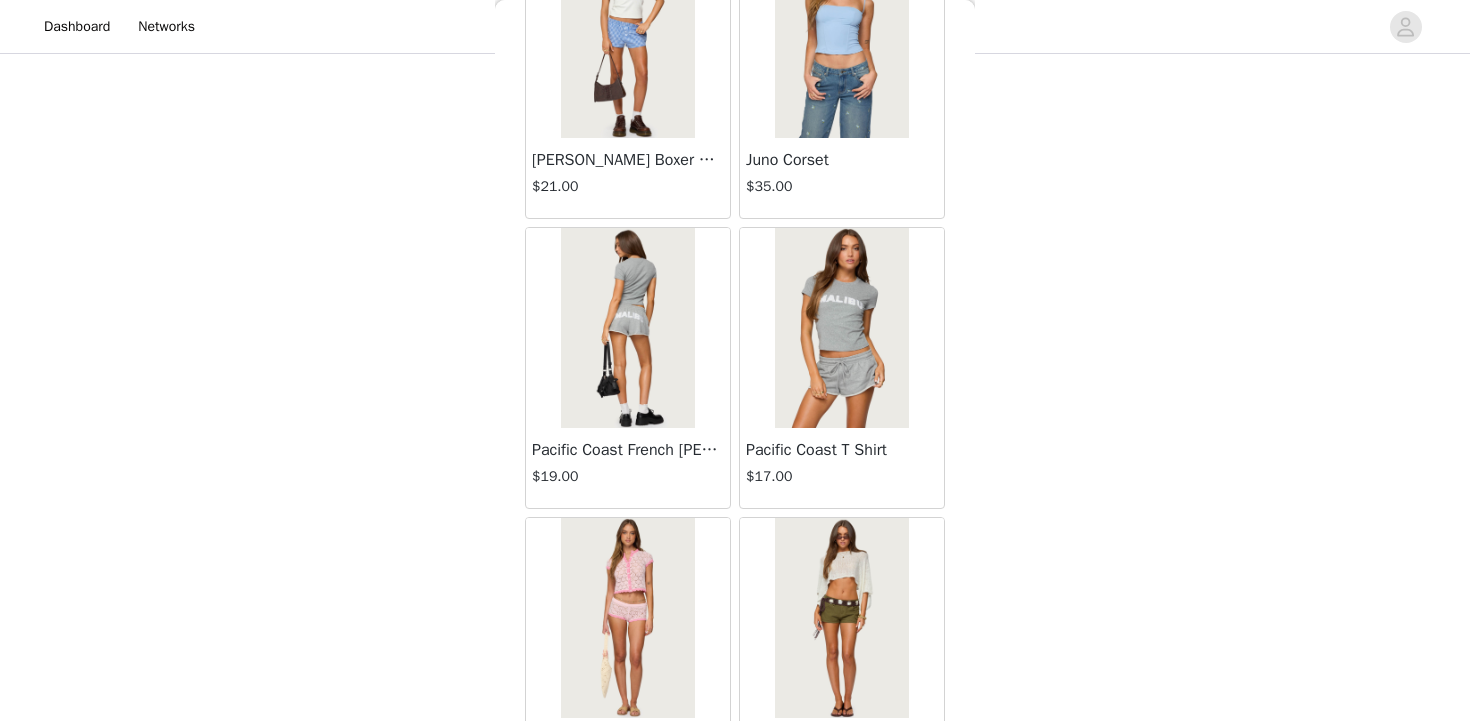 scroll, scrollTop: 11039, scrollLeft: 0, axis: vertical 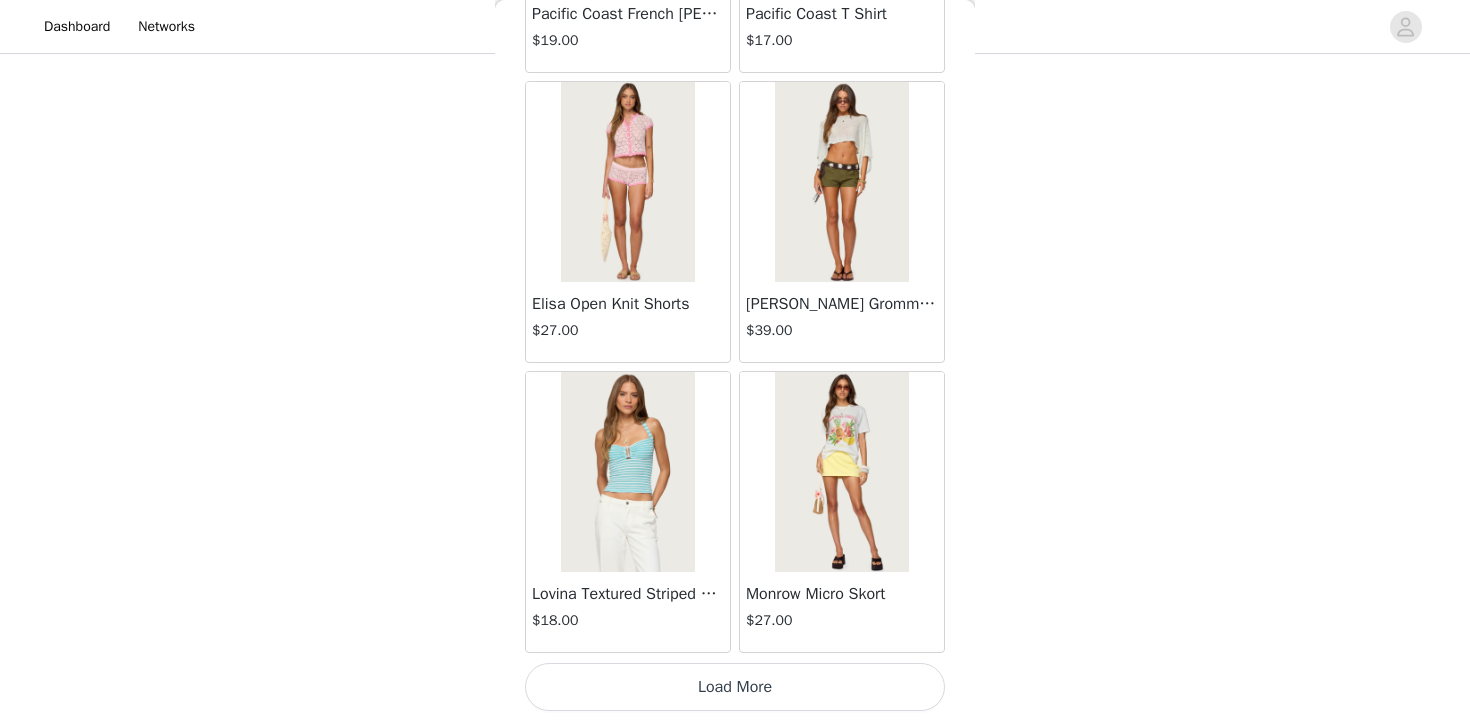 click on "Load More" at bounding box center (735, 687) 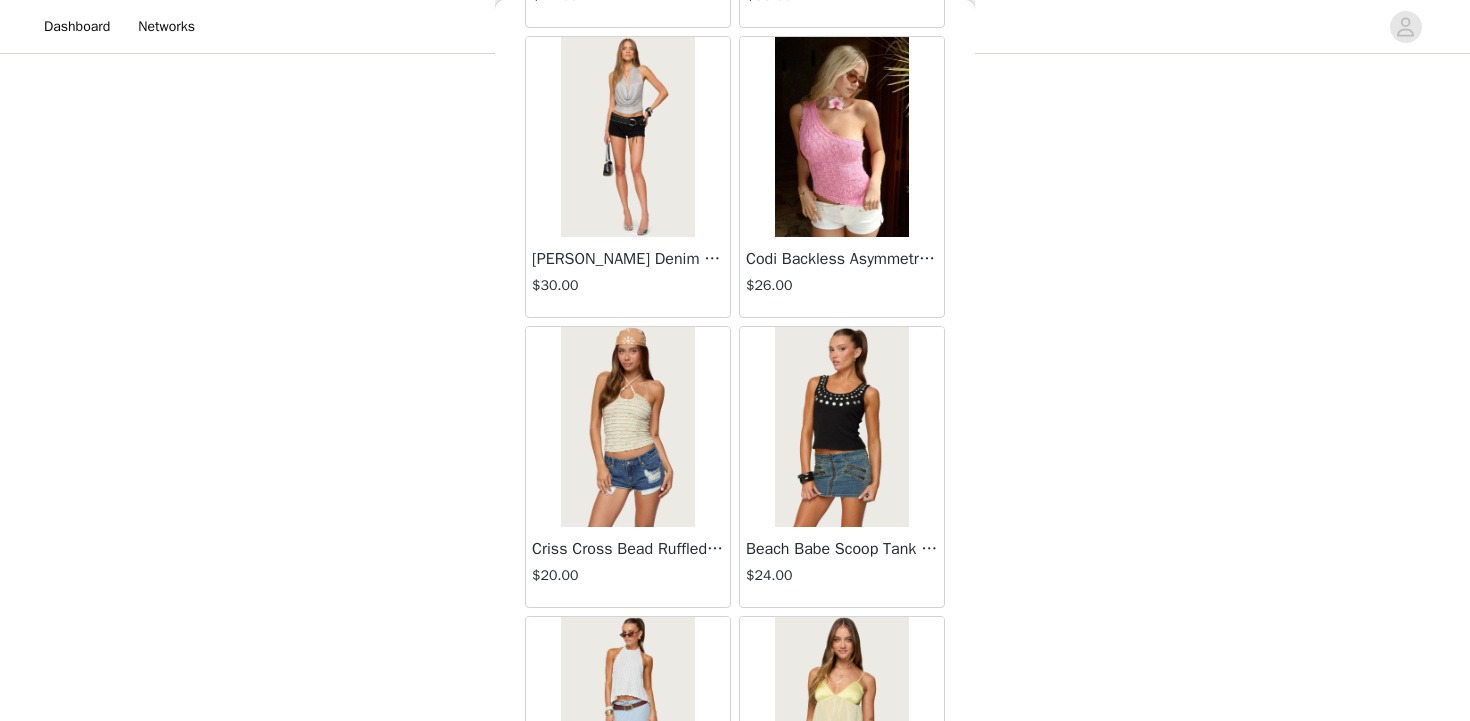 scroll, scrollTop: 13939, scrollLeft: 0, axis: vertical 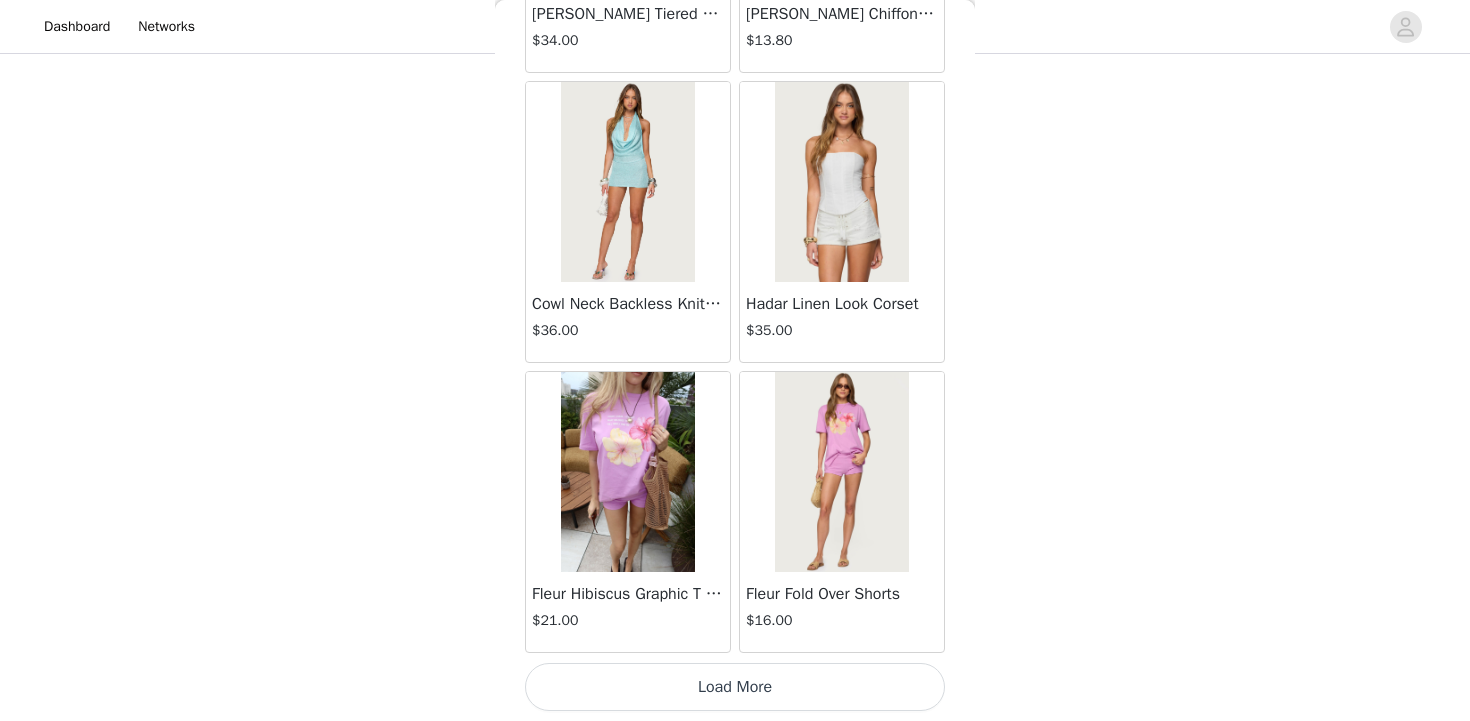 click on "Load More" at bounding box center (735, 687) 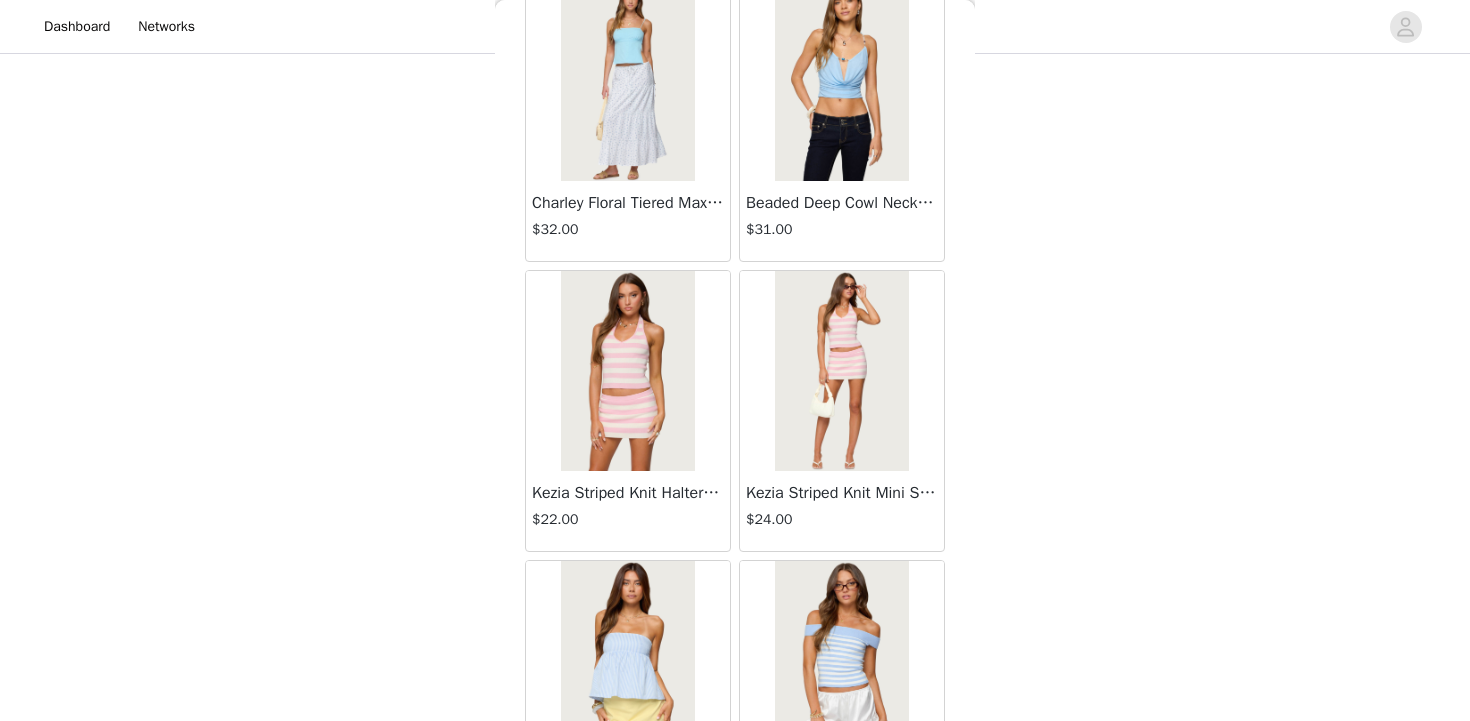scroll, scrollTop: 16839, scrollLeft: 0, axis: vertical 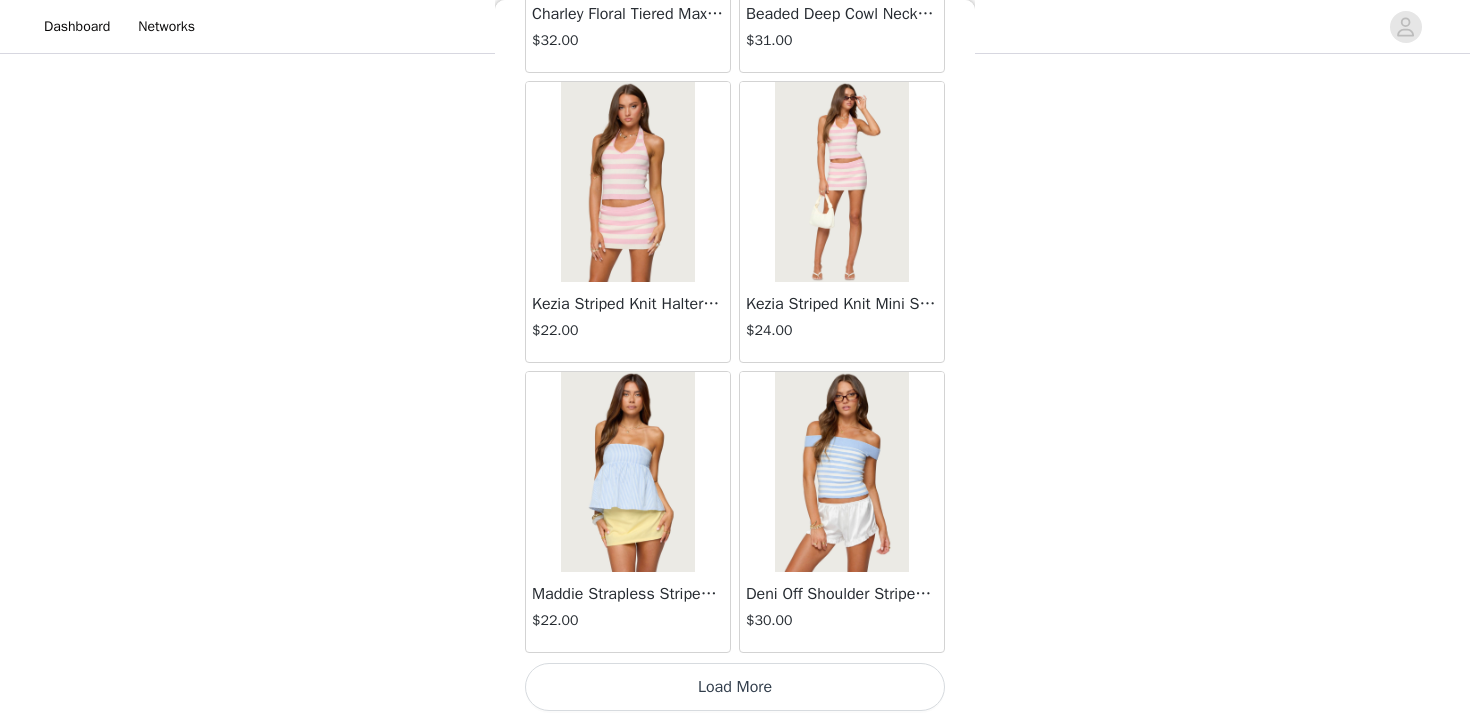 click on "Load More" at bounding box center [735, 687] 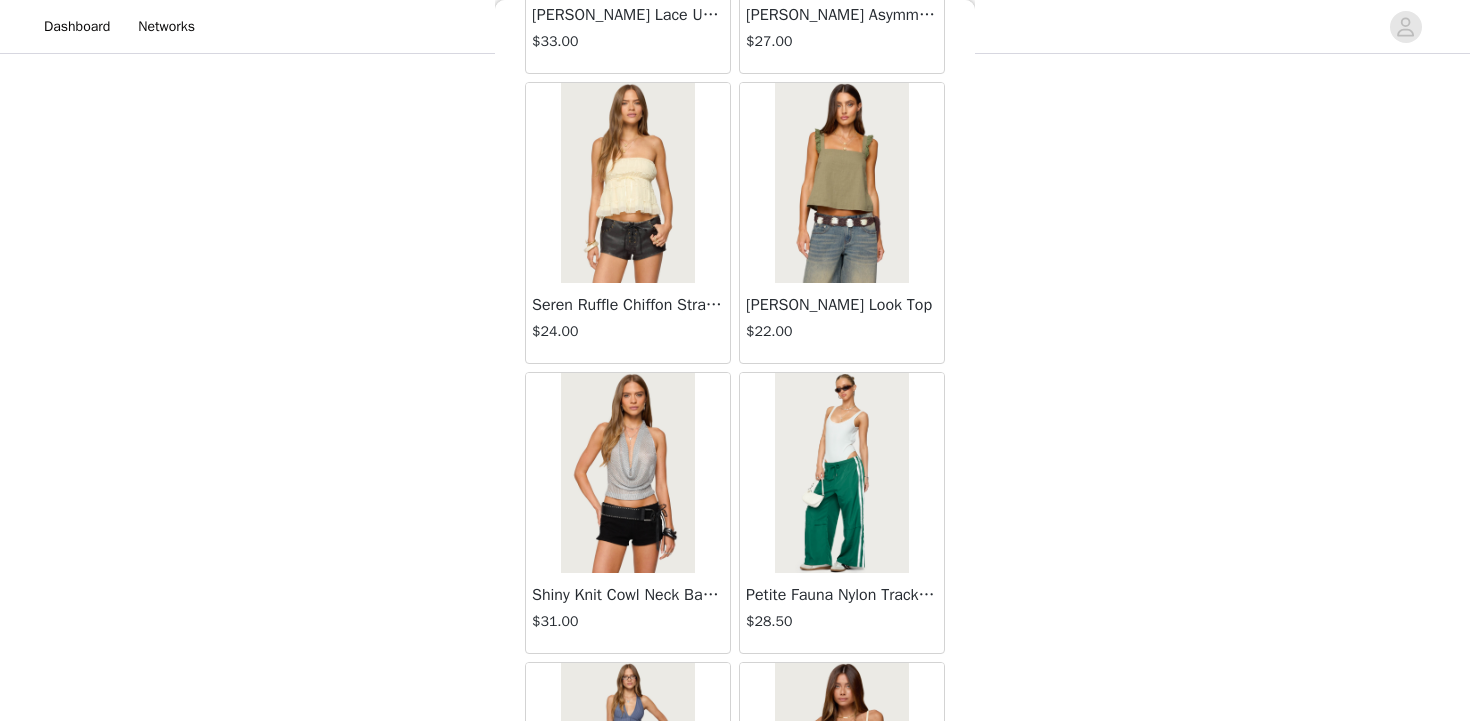 scroll, scrollTop: 19739, scrollLeft: 0, axis: vertical 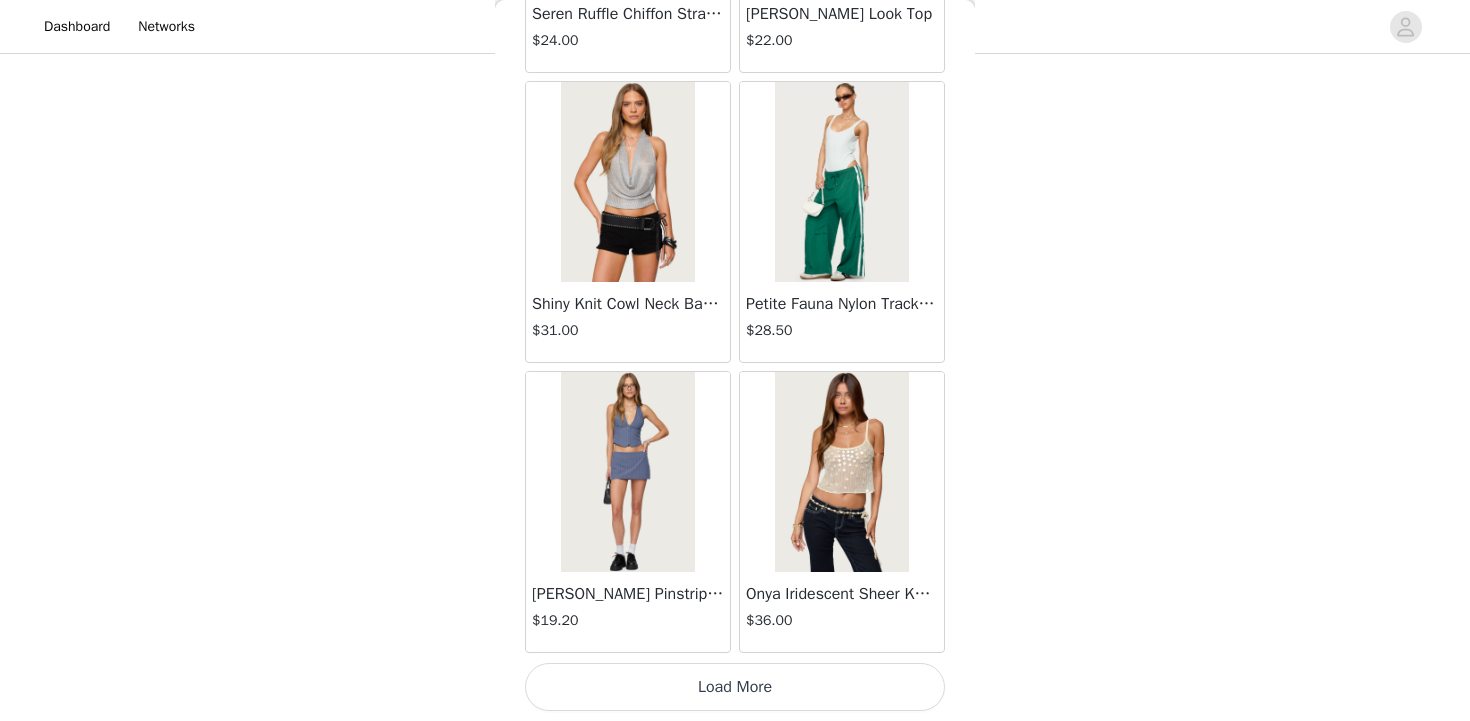 click on "Load More" at bounding box center [735, 687] 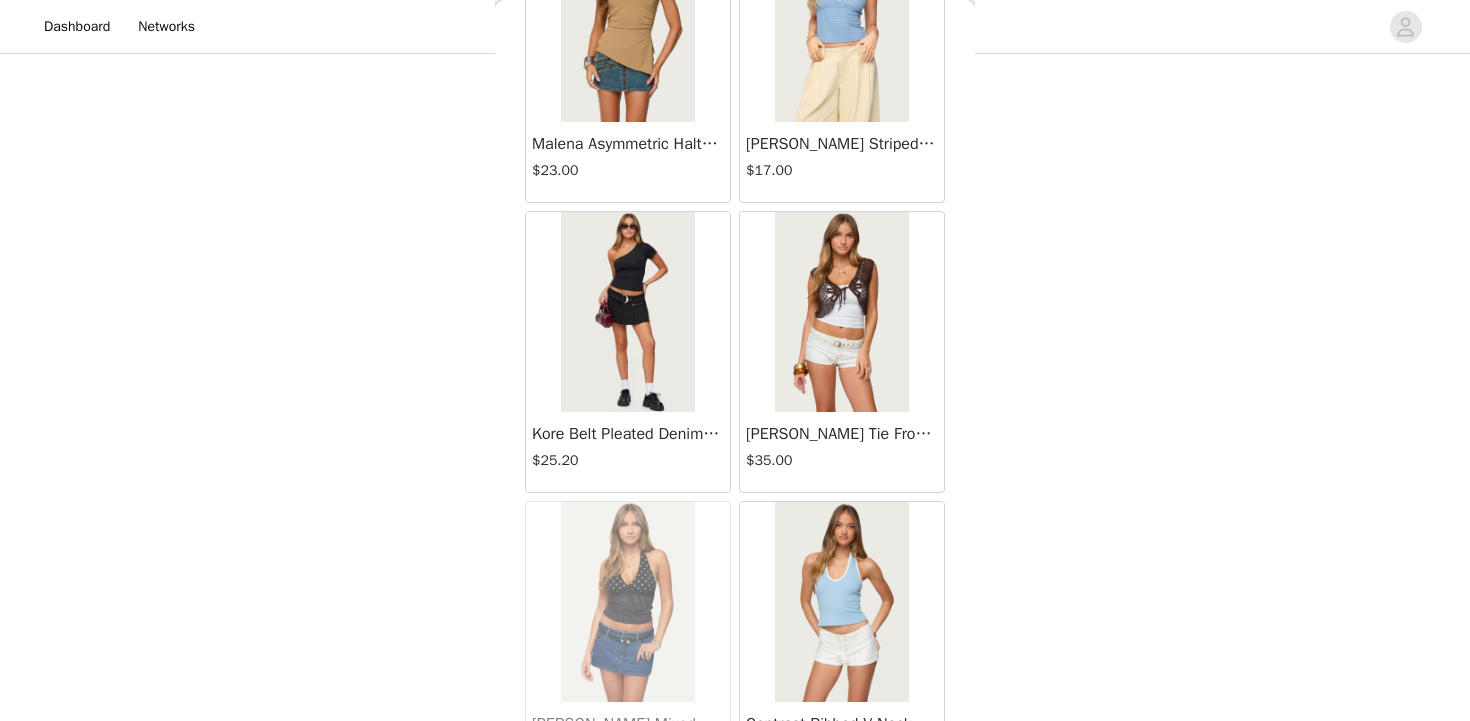 scroll, scrollTop: 22639, scrollLeft: 0, axis: vertical 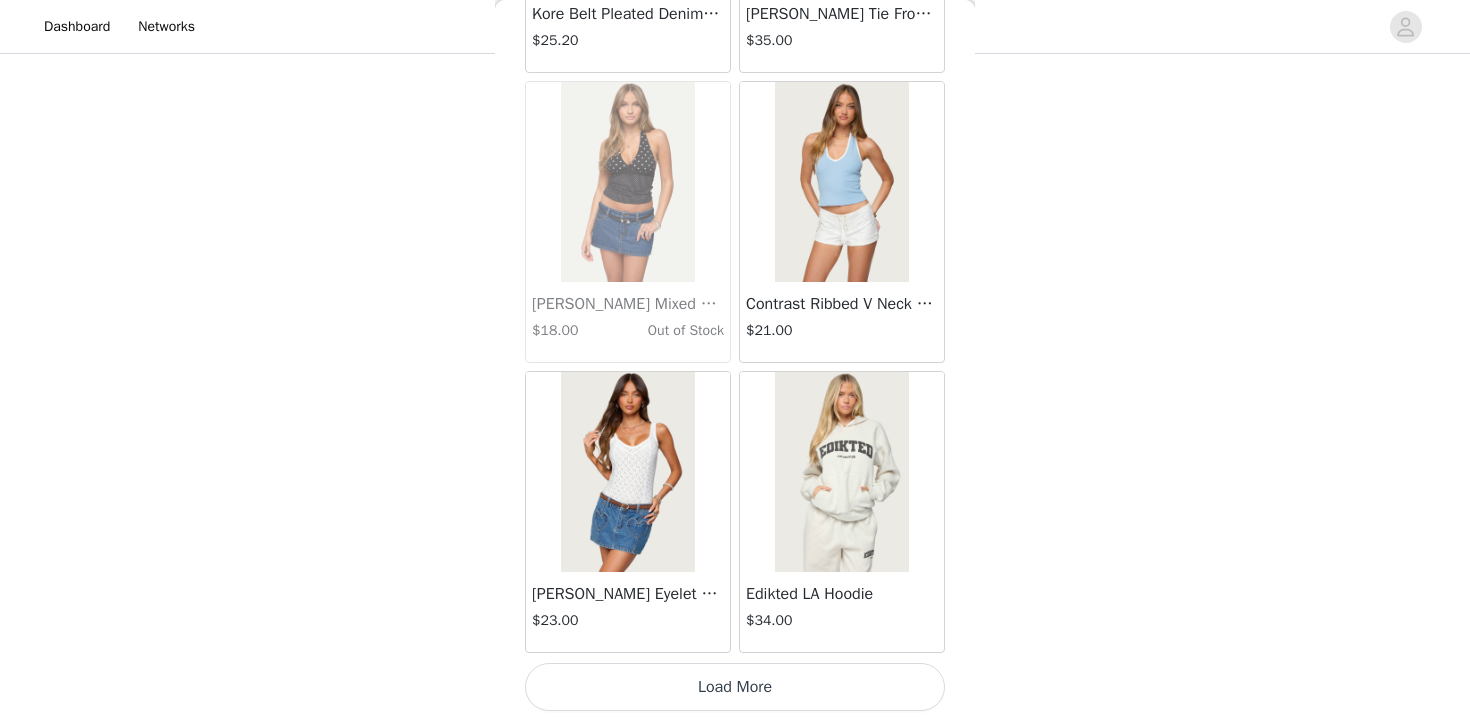 click on "Load More" at bounding box center (735, 687) 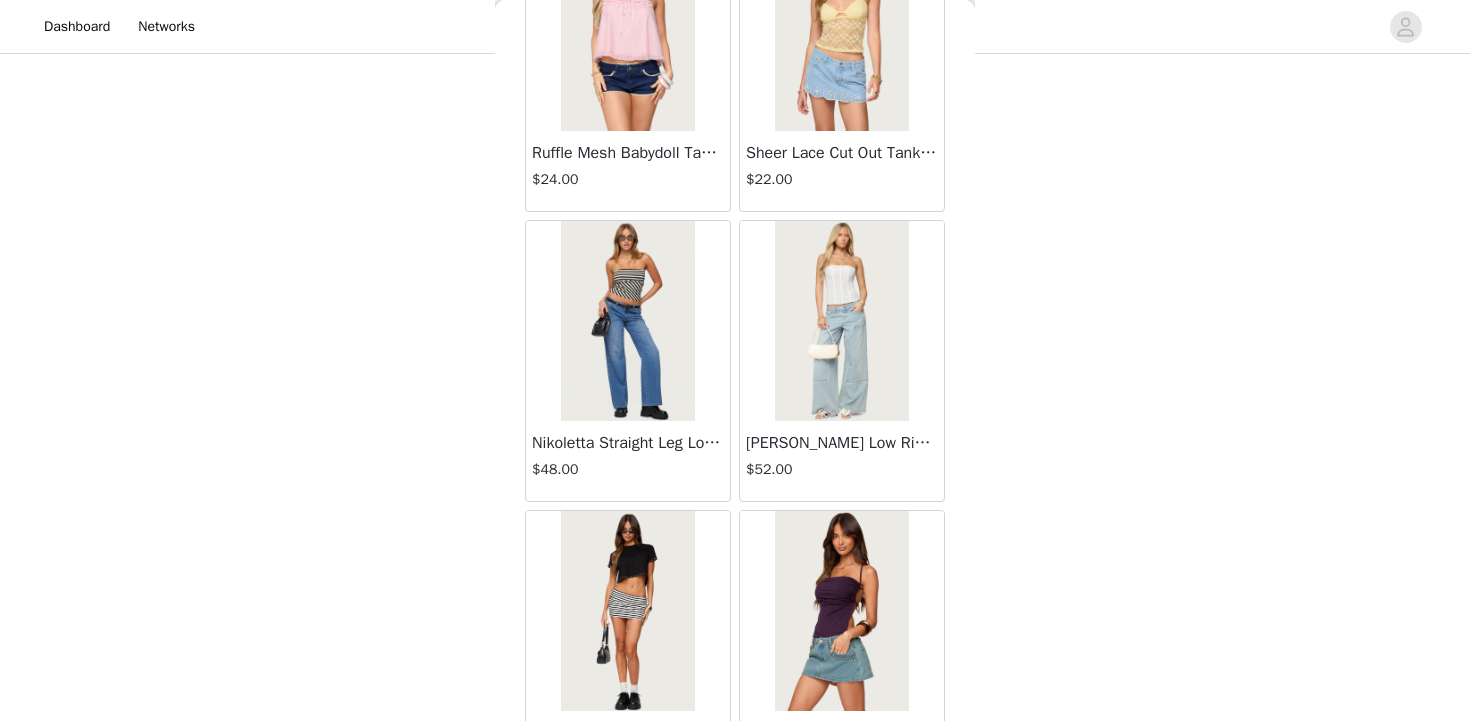 scroll, scrollTop: 25539, scrollLeft: 0, axis: vertical 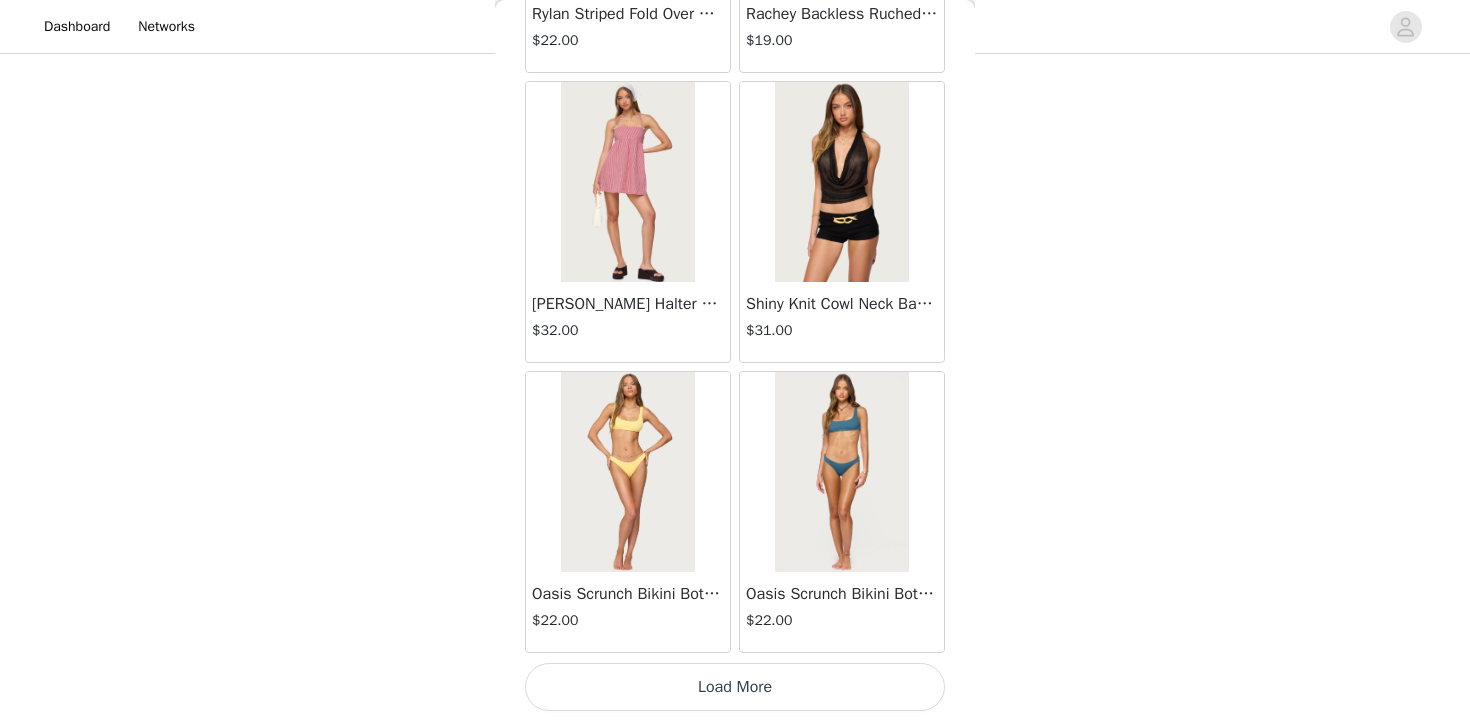 click on "Load More" at bounding box center [735, 687] 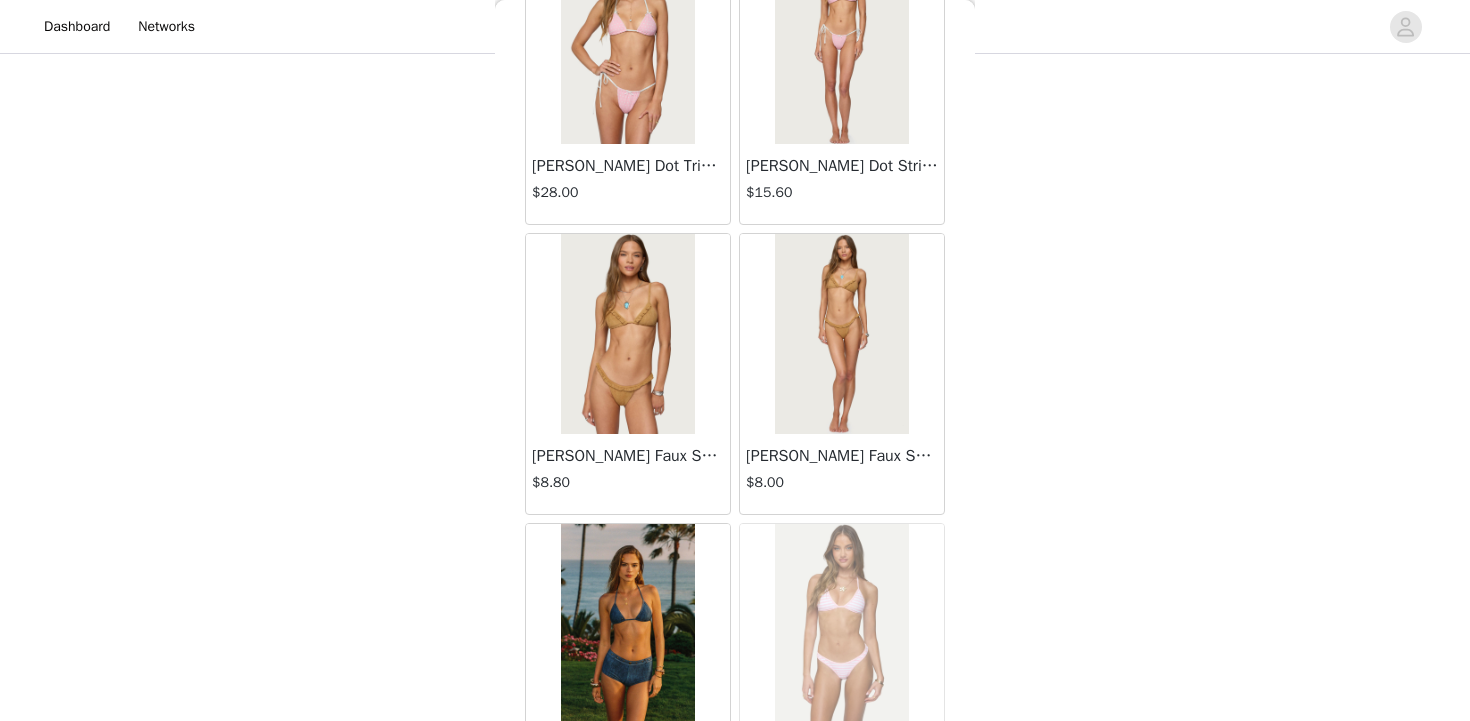 scroll, scrollTop: 28439, scrollLeft: 0, axis: vertical 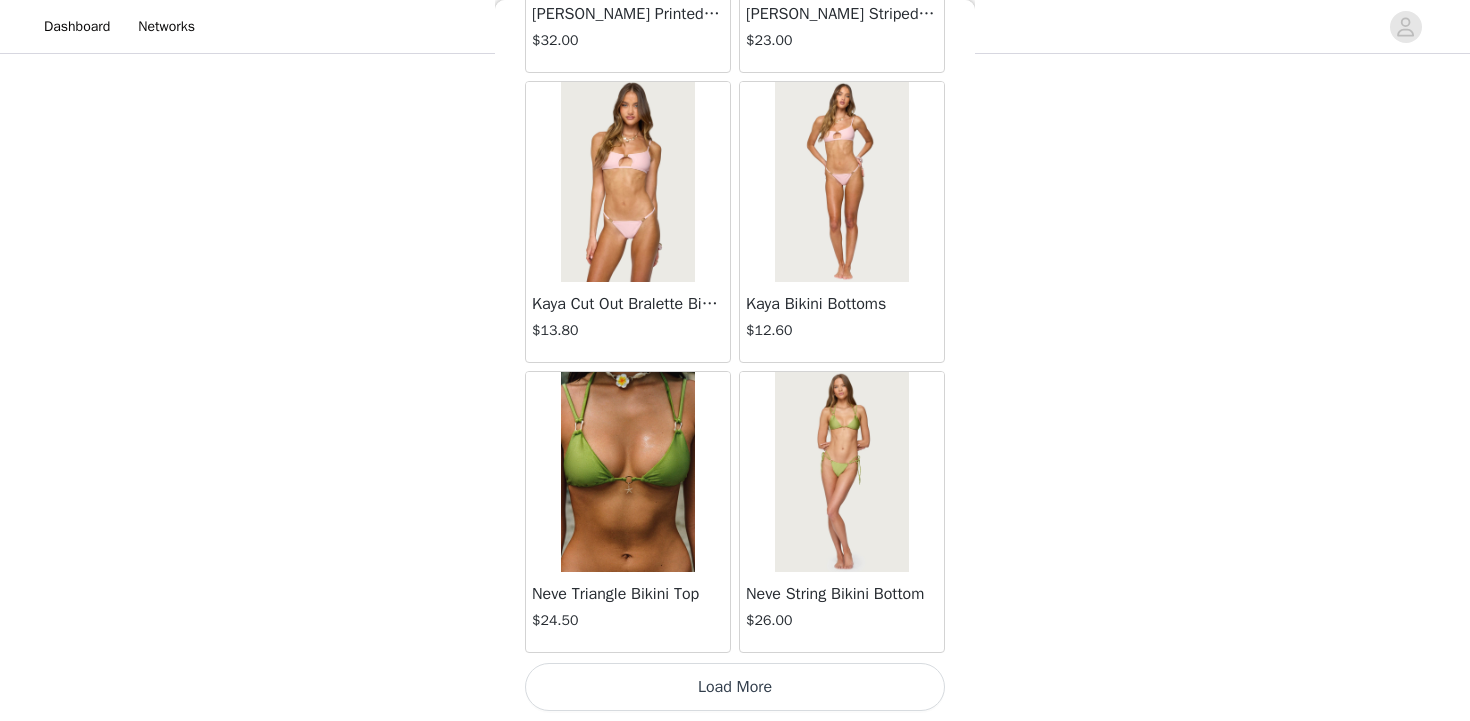 click on "Load More" at bounding box center [735, 687] 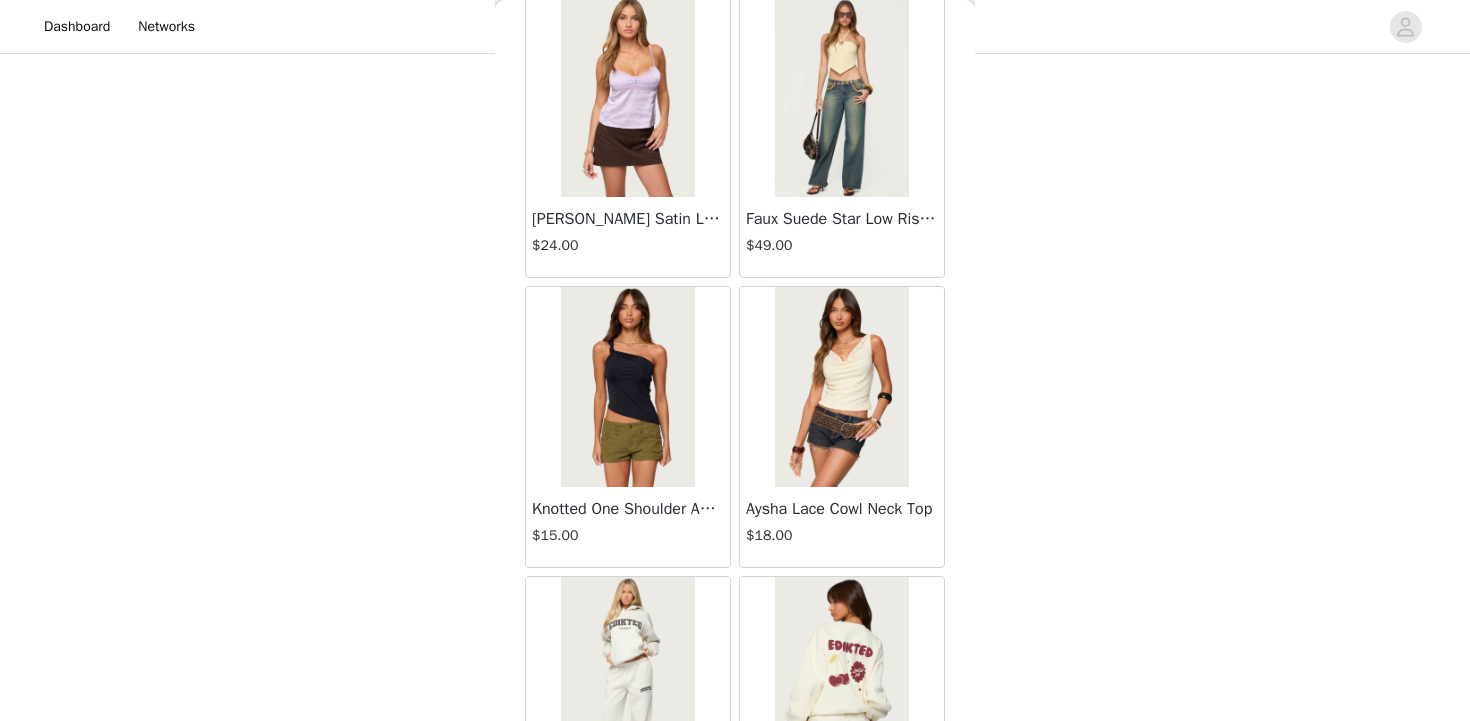 scroll, scrollTop: 31339, scrollLeft: 0, axis: vertical 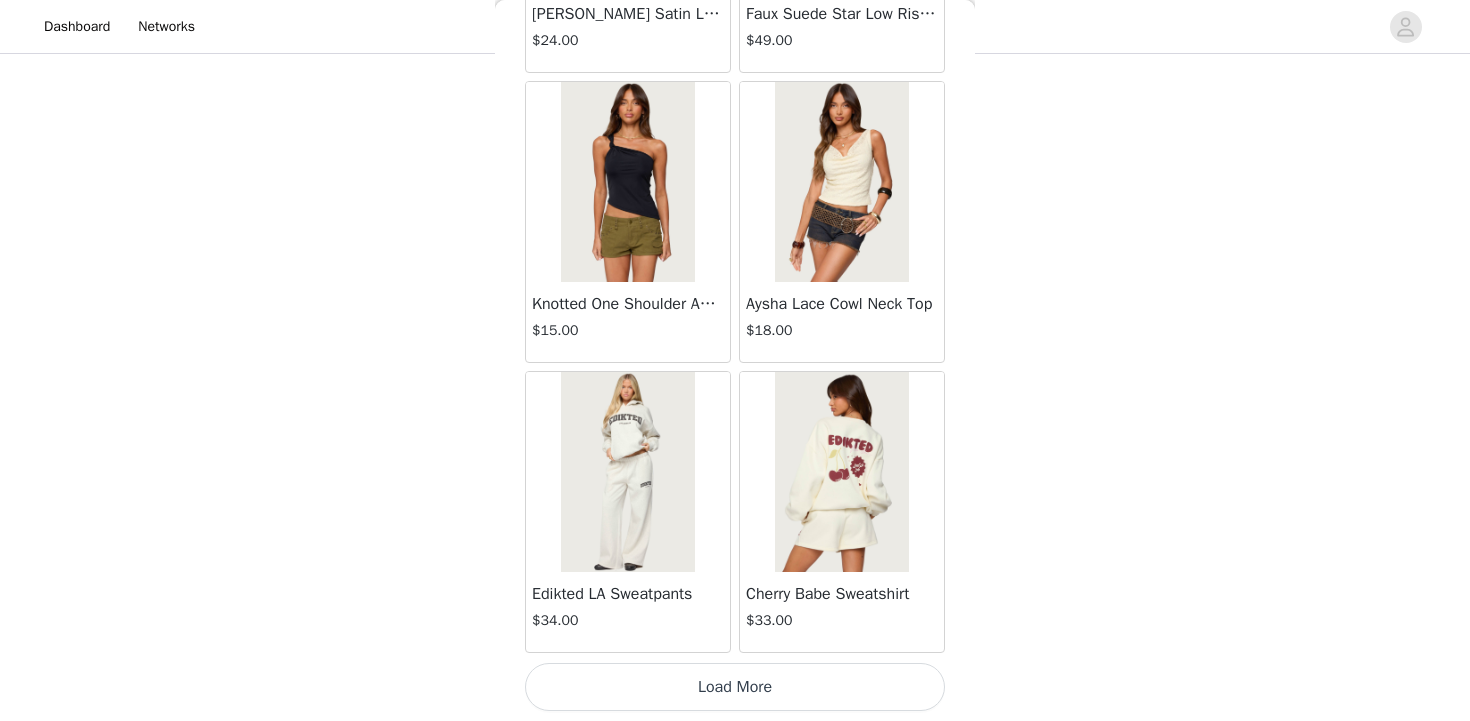 click on "Load More" at bounding box center [735, 687] 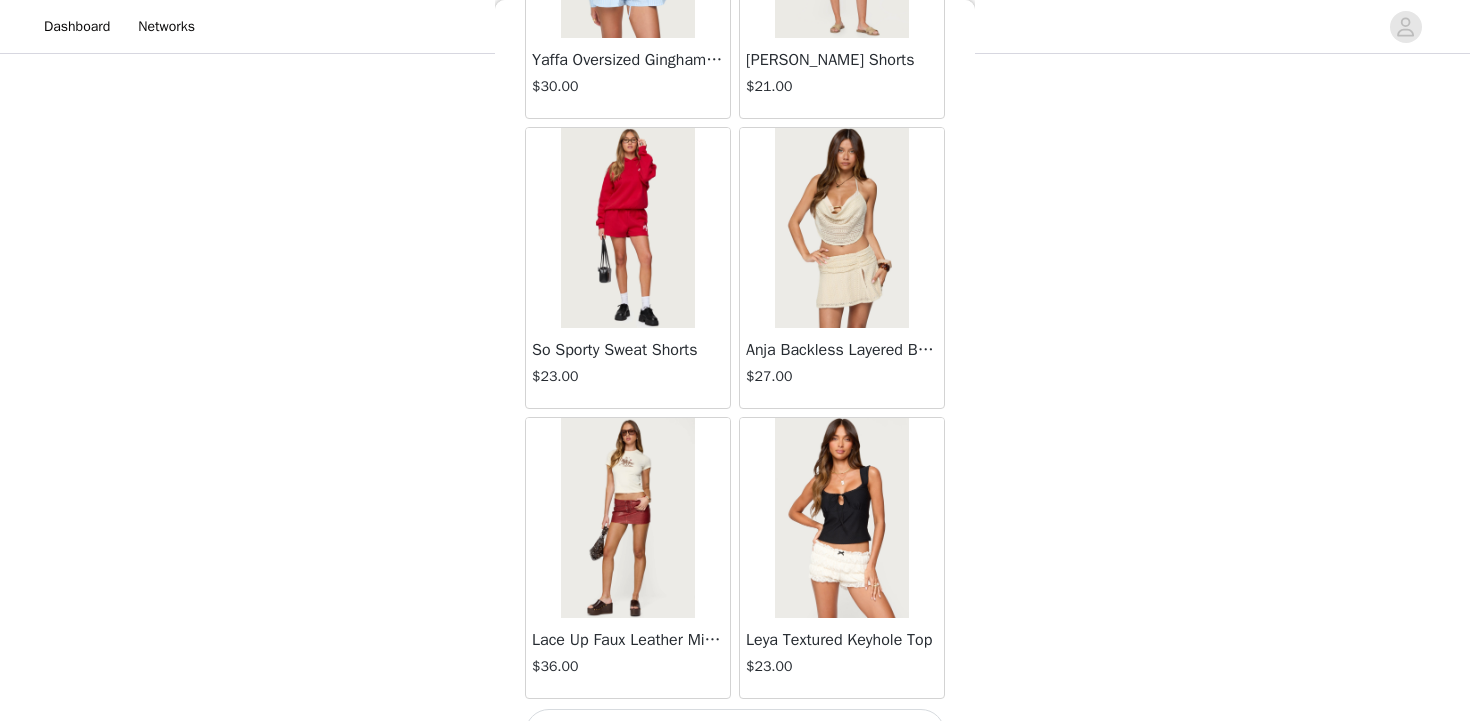 scroll, scrollTop: 34239, scrollLeft: 0, axis: vertical 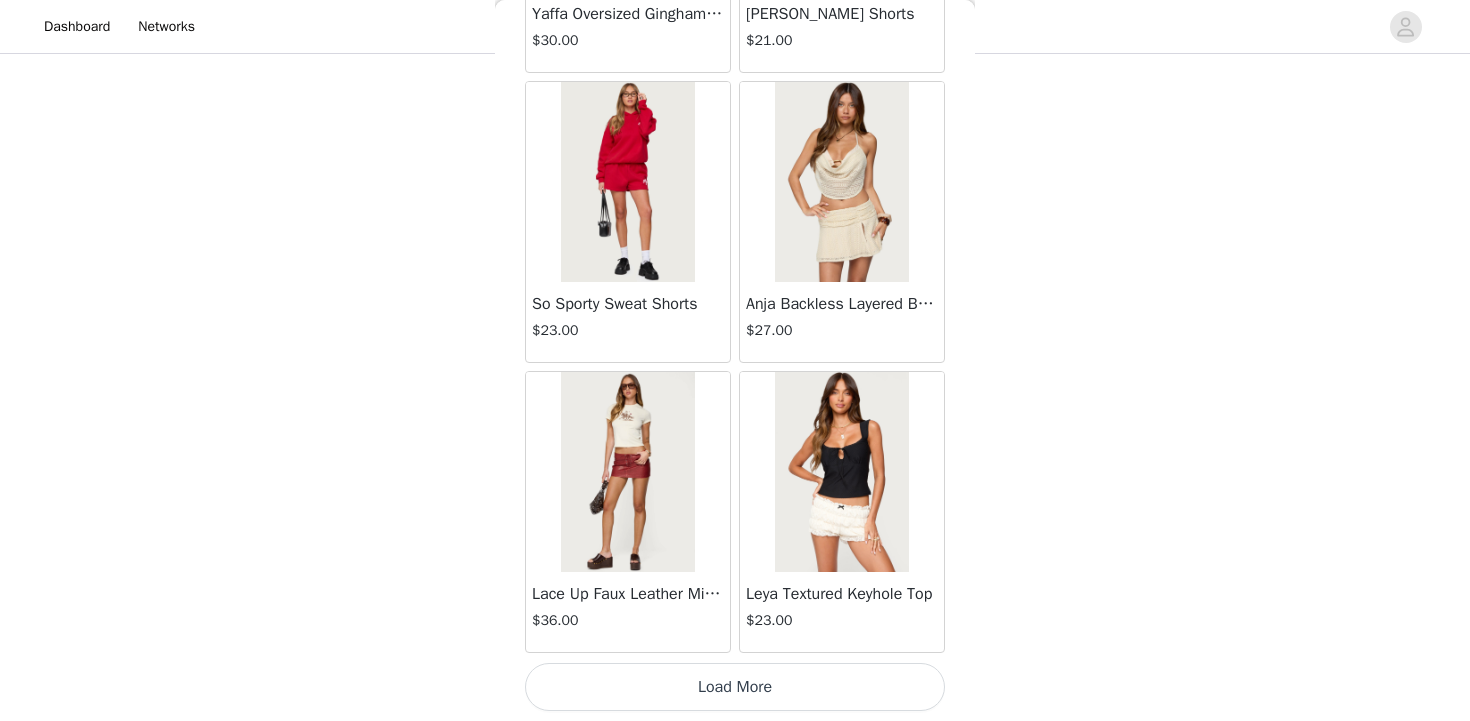 click on "Load More" at bounding box center (735, 687) 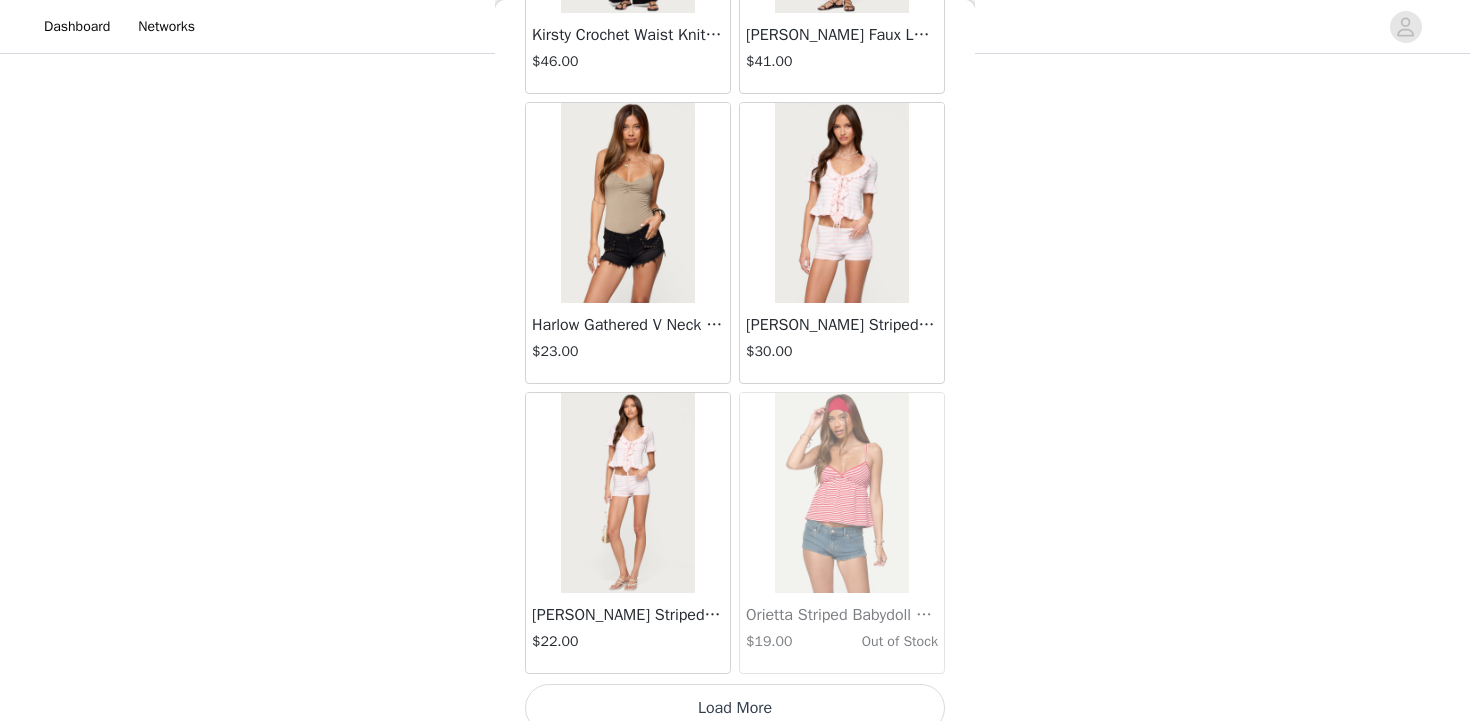 scroll, scrollTop: 37139, scrollLeft: 0, axis: vertical 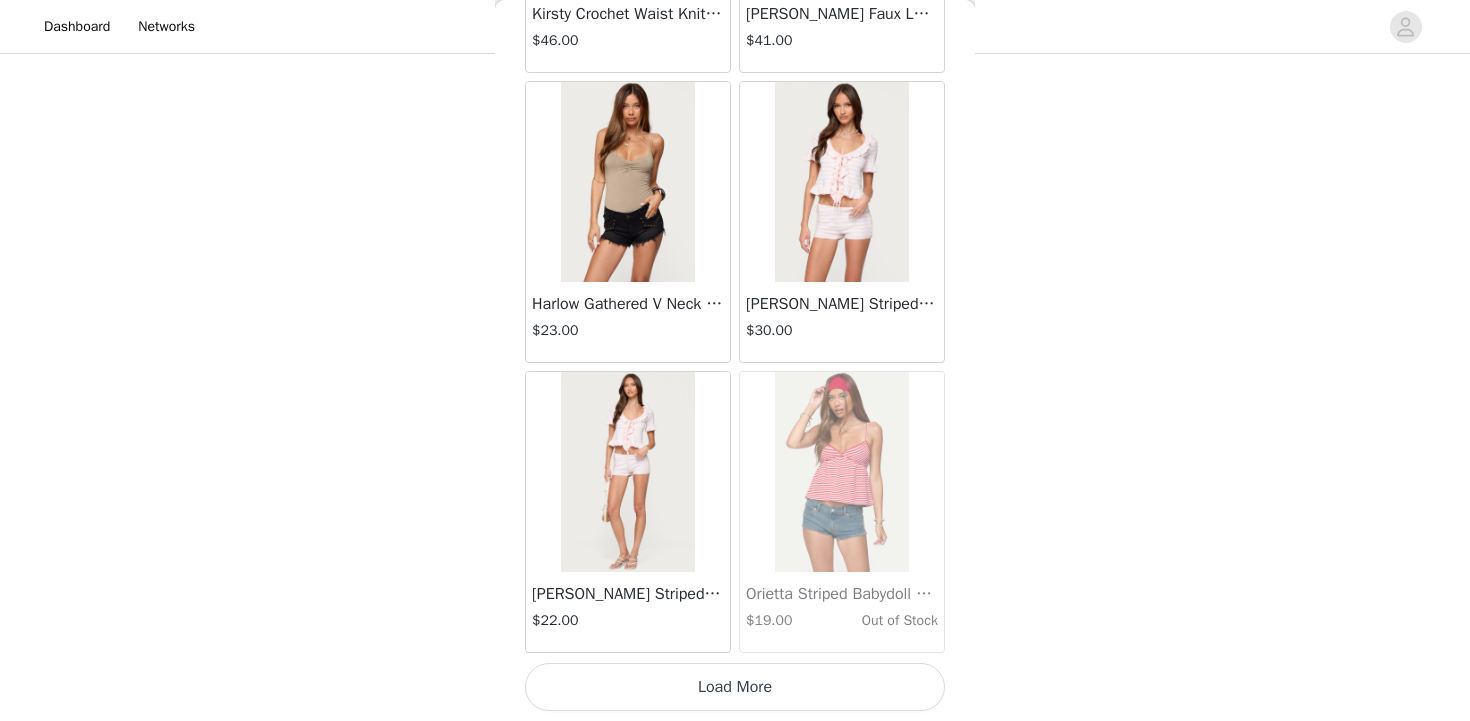 click on "Load More" at bounding box center (735, 687) 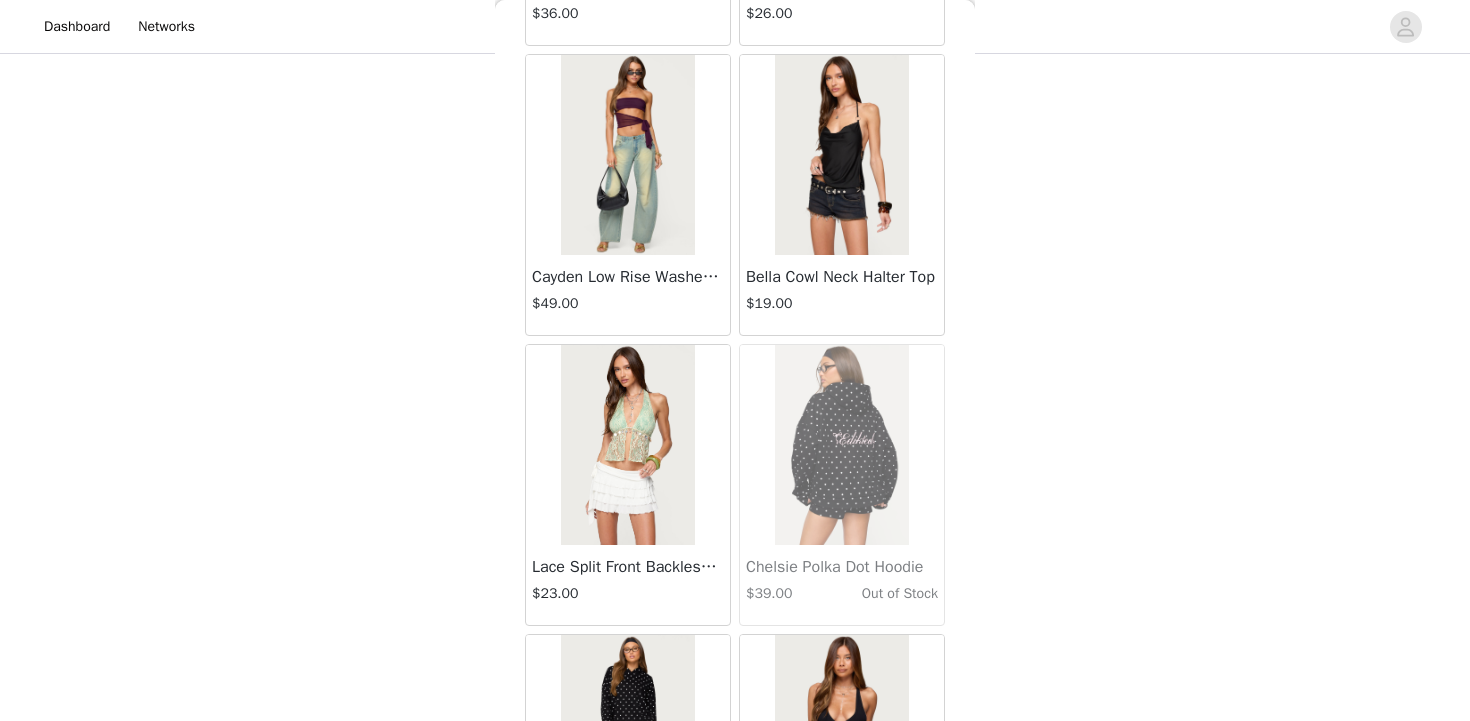 scroll, scrollTop: 40039, scrollLeft: 0, axis: vertical 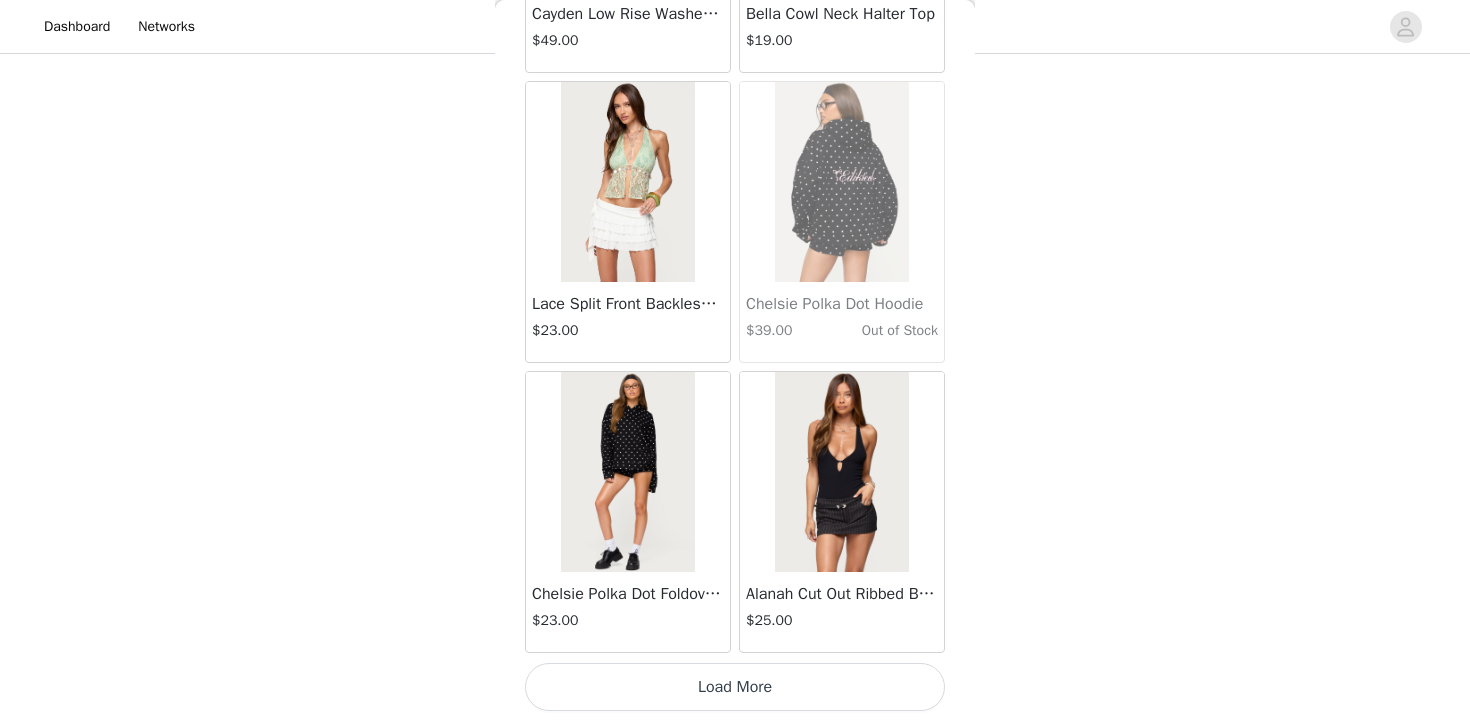 click on "Load More" at bounding box center (735, 687) 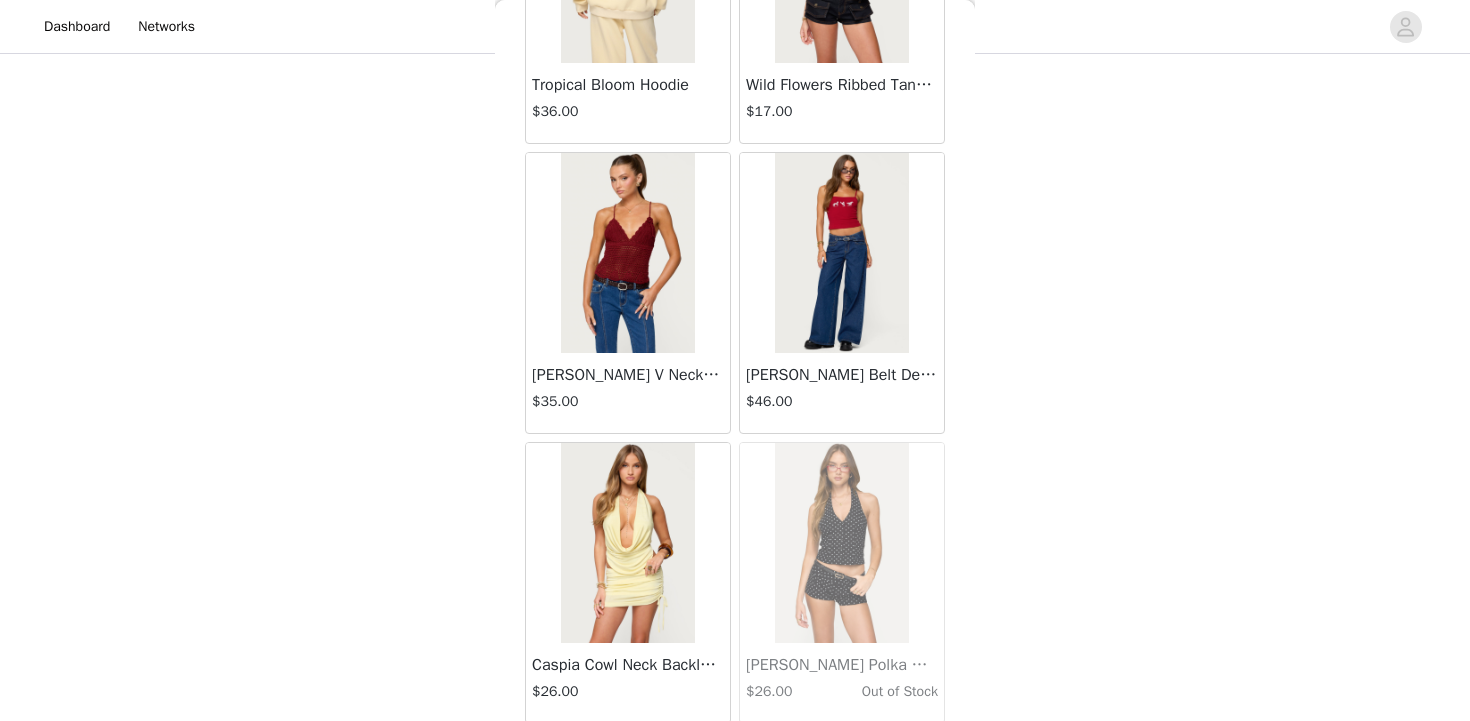 scroll, scrollTop: 42939, scrollLeft: 0, axis: vertical 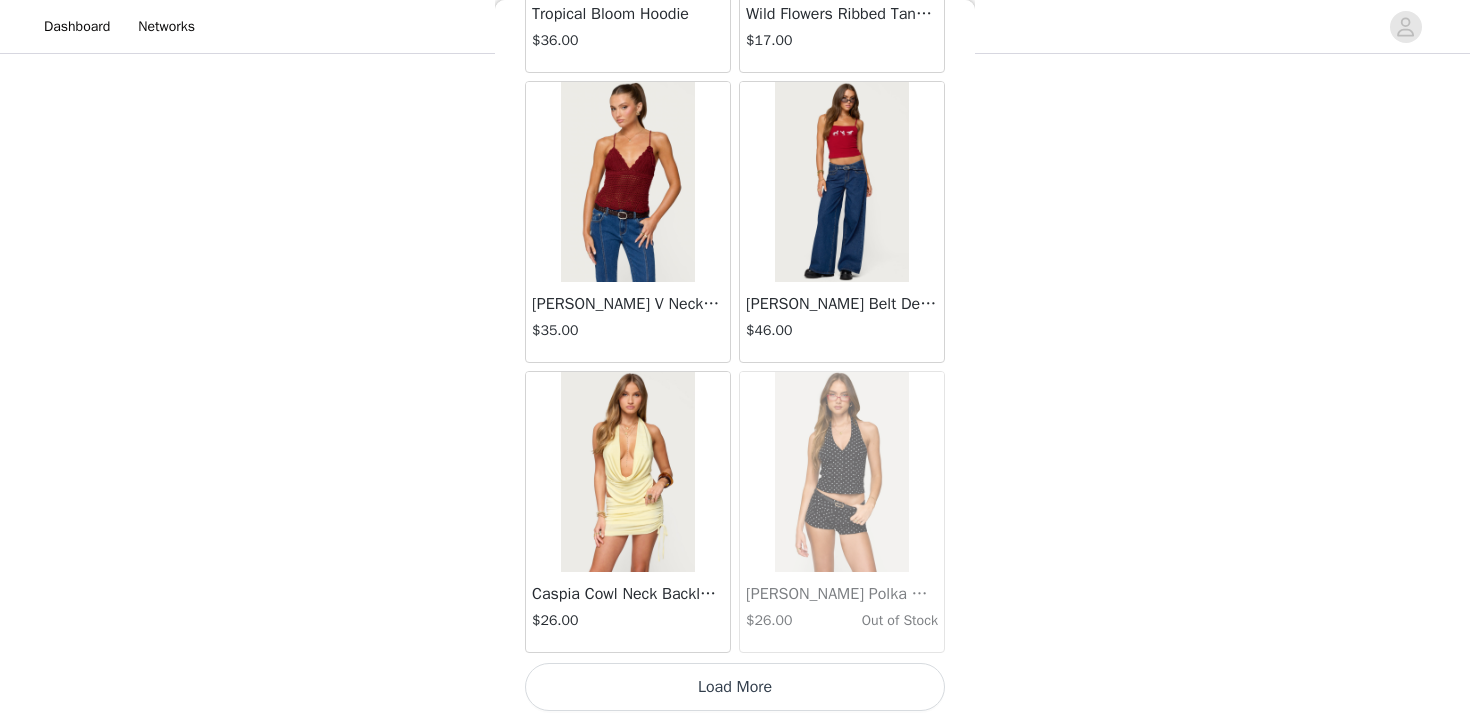 click on "Load More" at bounding box center [735, 687] 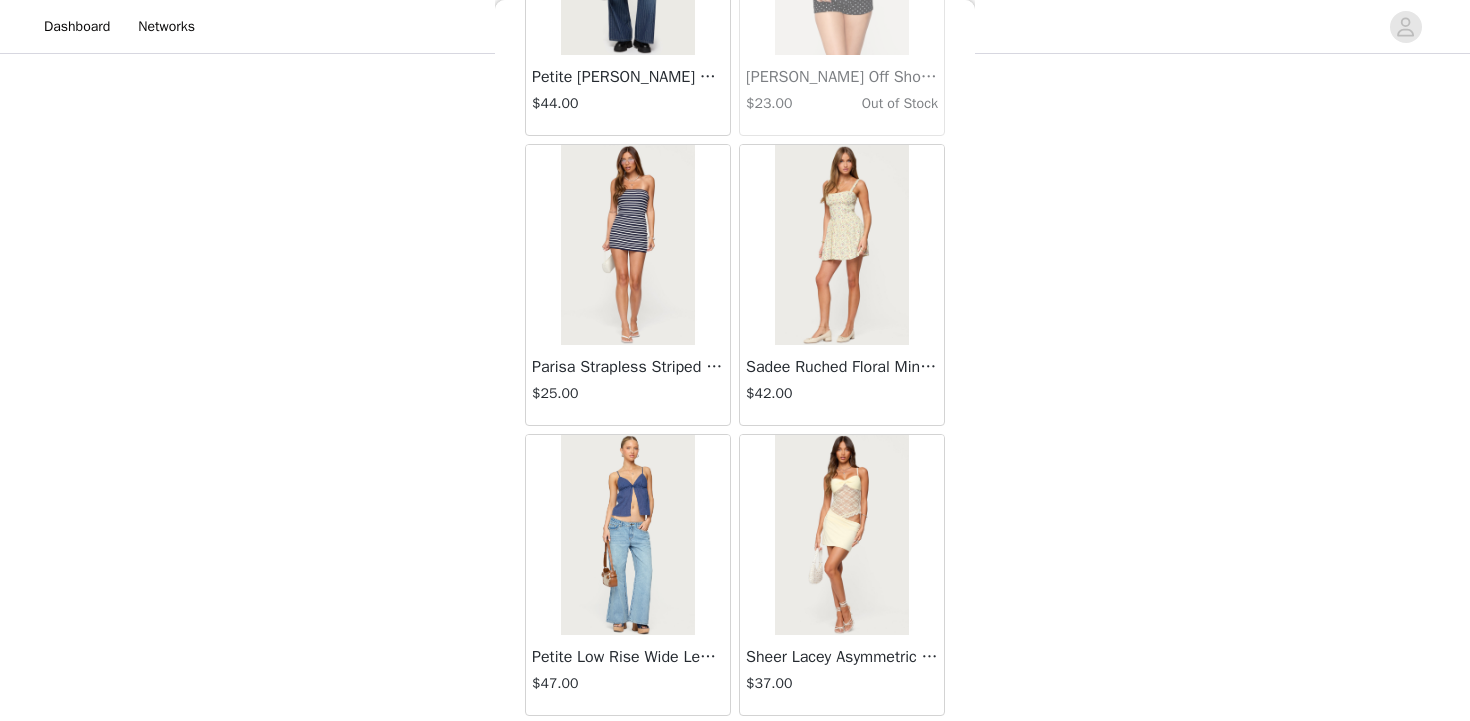 scroll, scrollTop: 44618, scrollLeft: 0, axis: vertical 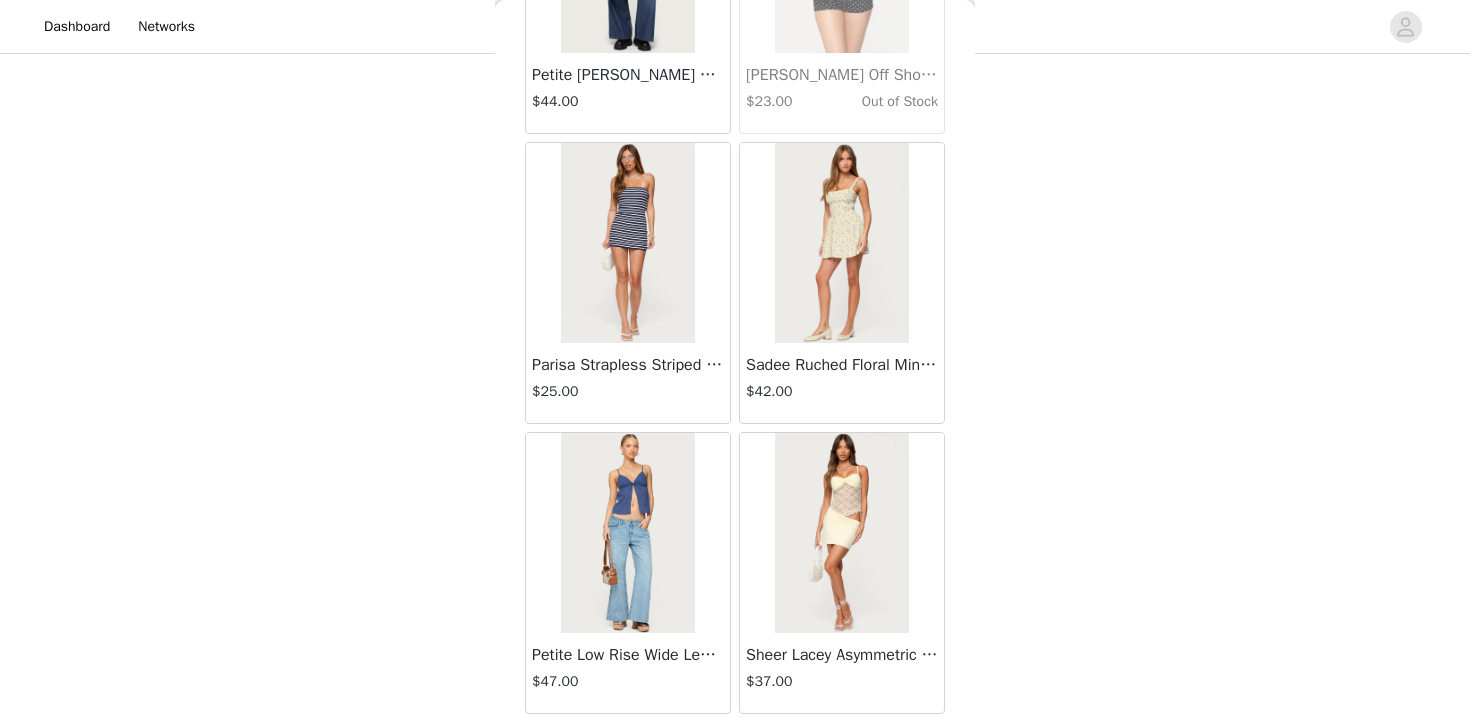 click at bounding box center (627, 243) 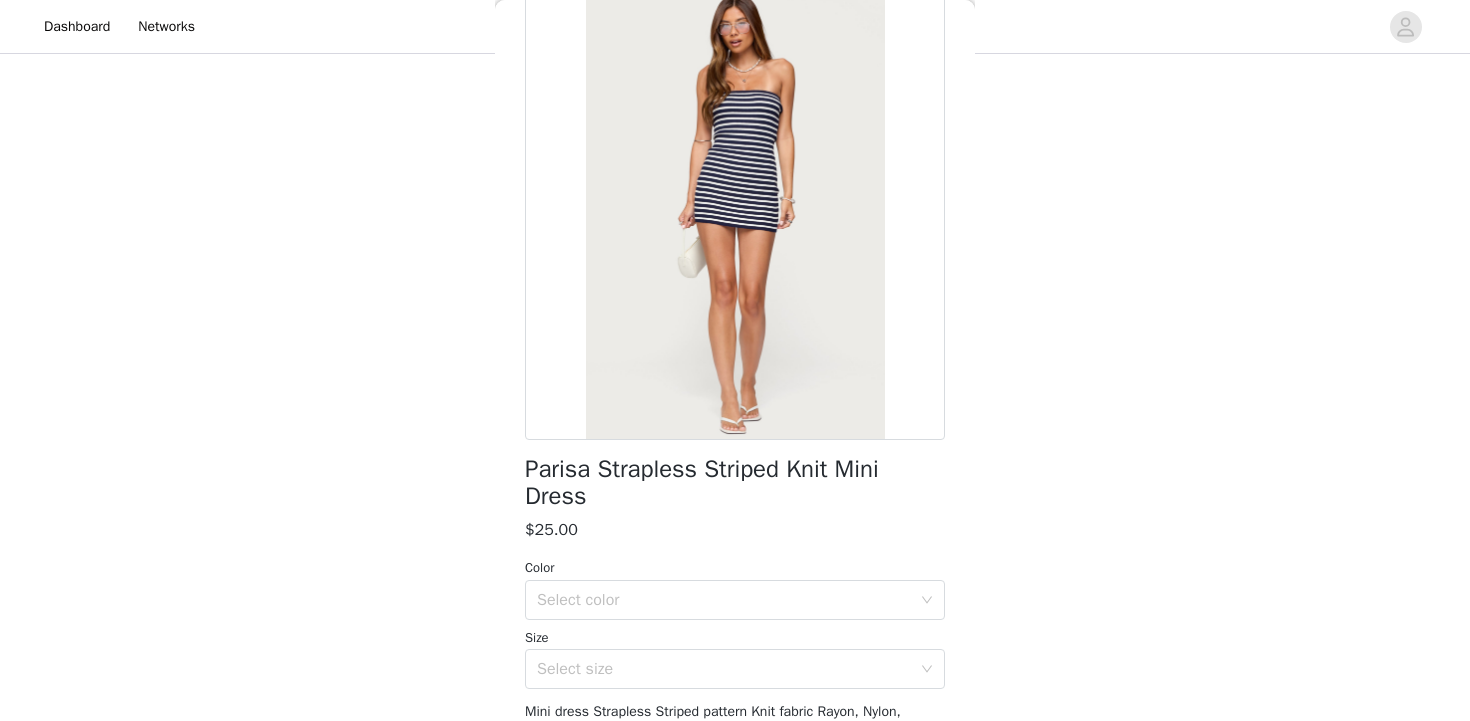 scroll, scrollTop: 279, scrollLeft: 0, axis: vertical 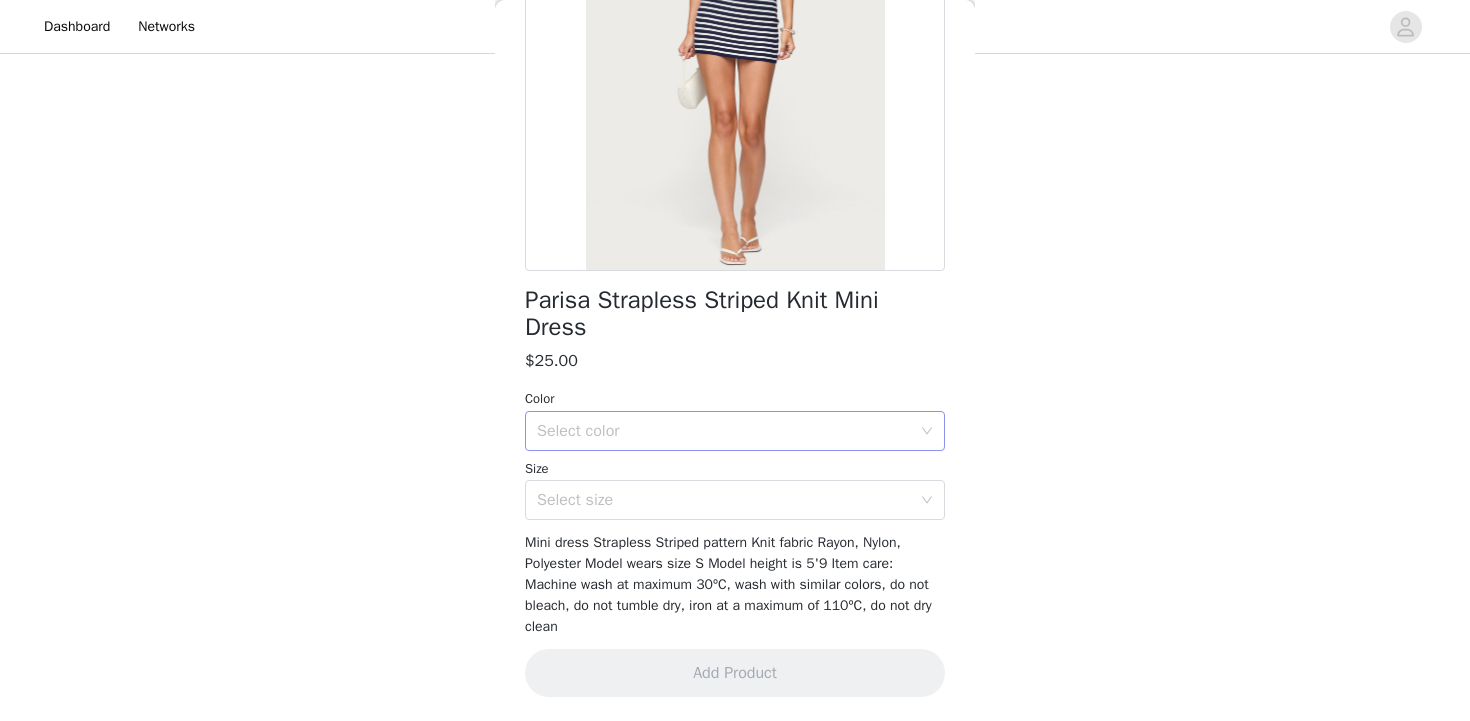 click on "Select color" at bounding box center [724, 431] 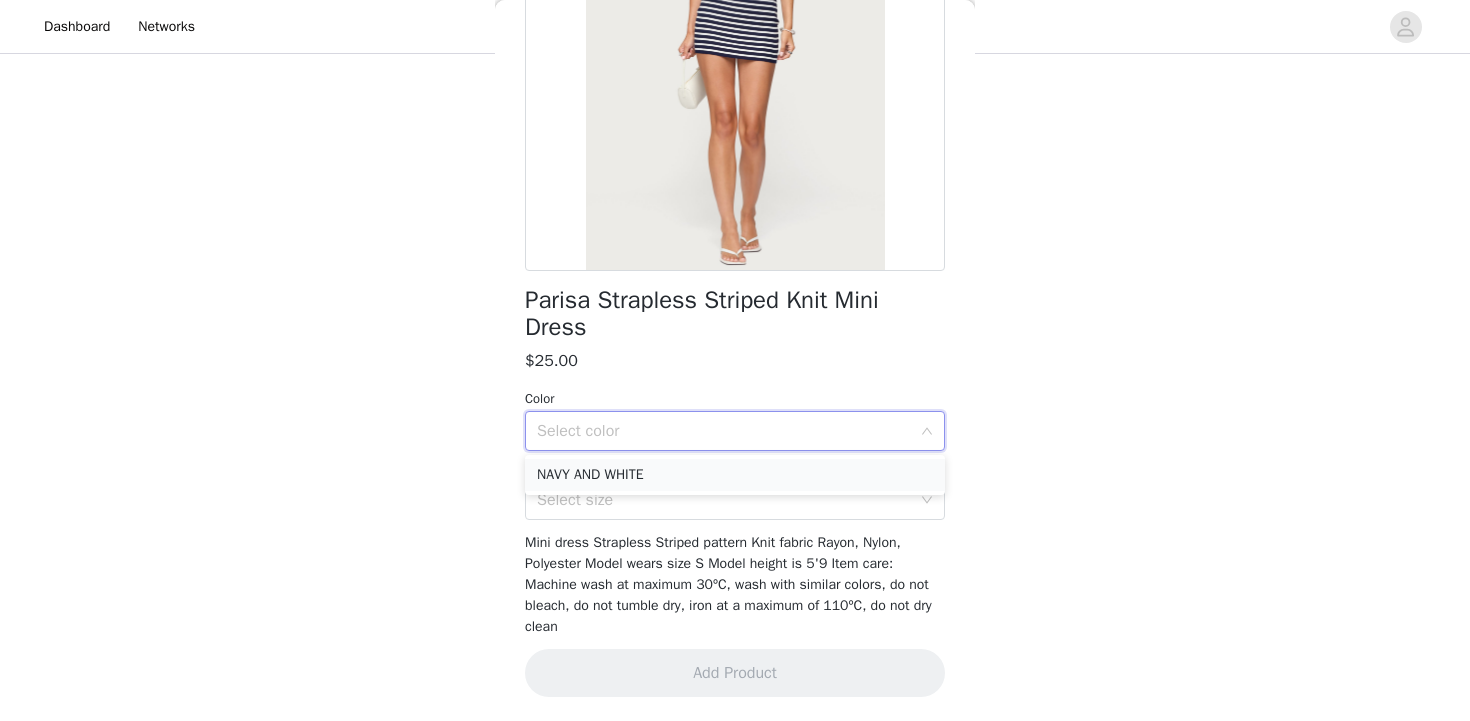 click on "NAVY AND WHITE" at bounding box center (735, 475) 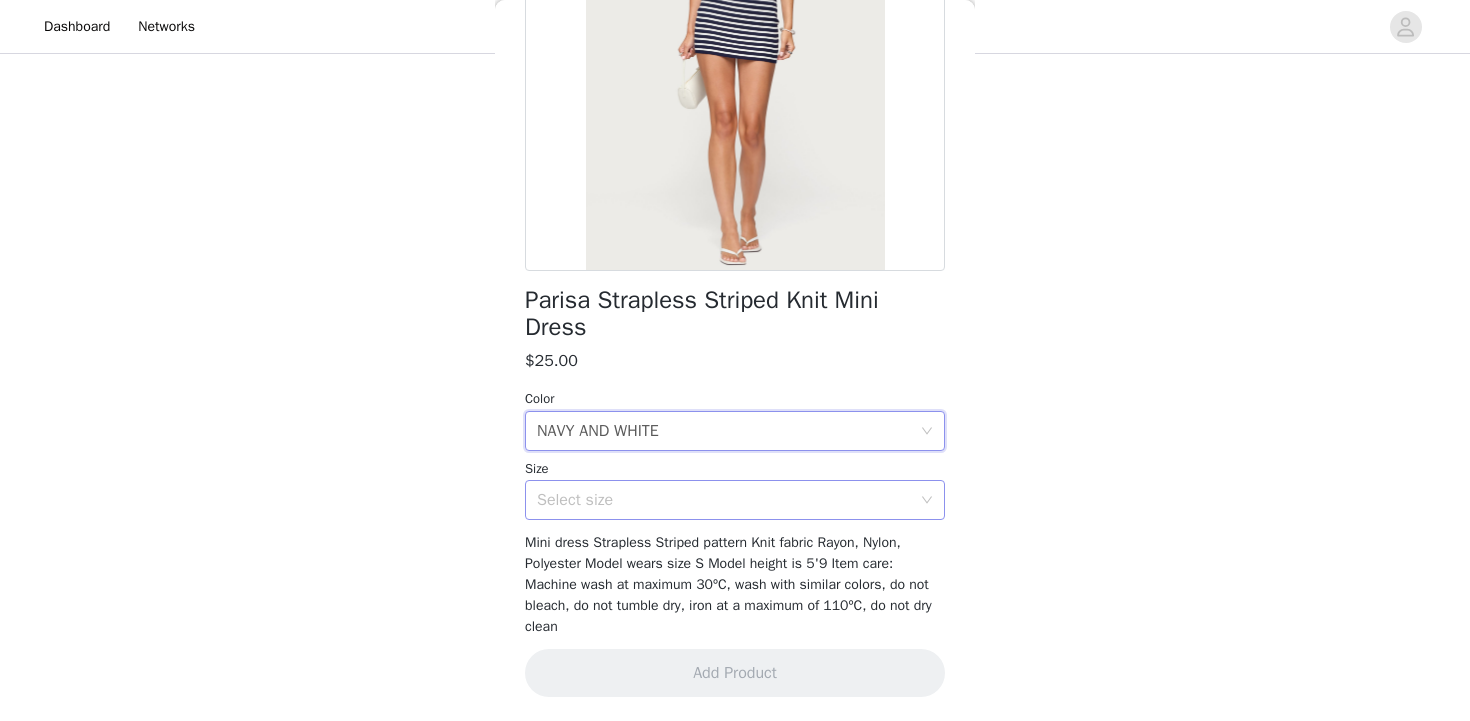 click on "Select size" at bounding box center [724, 500] 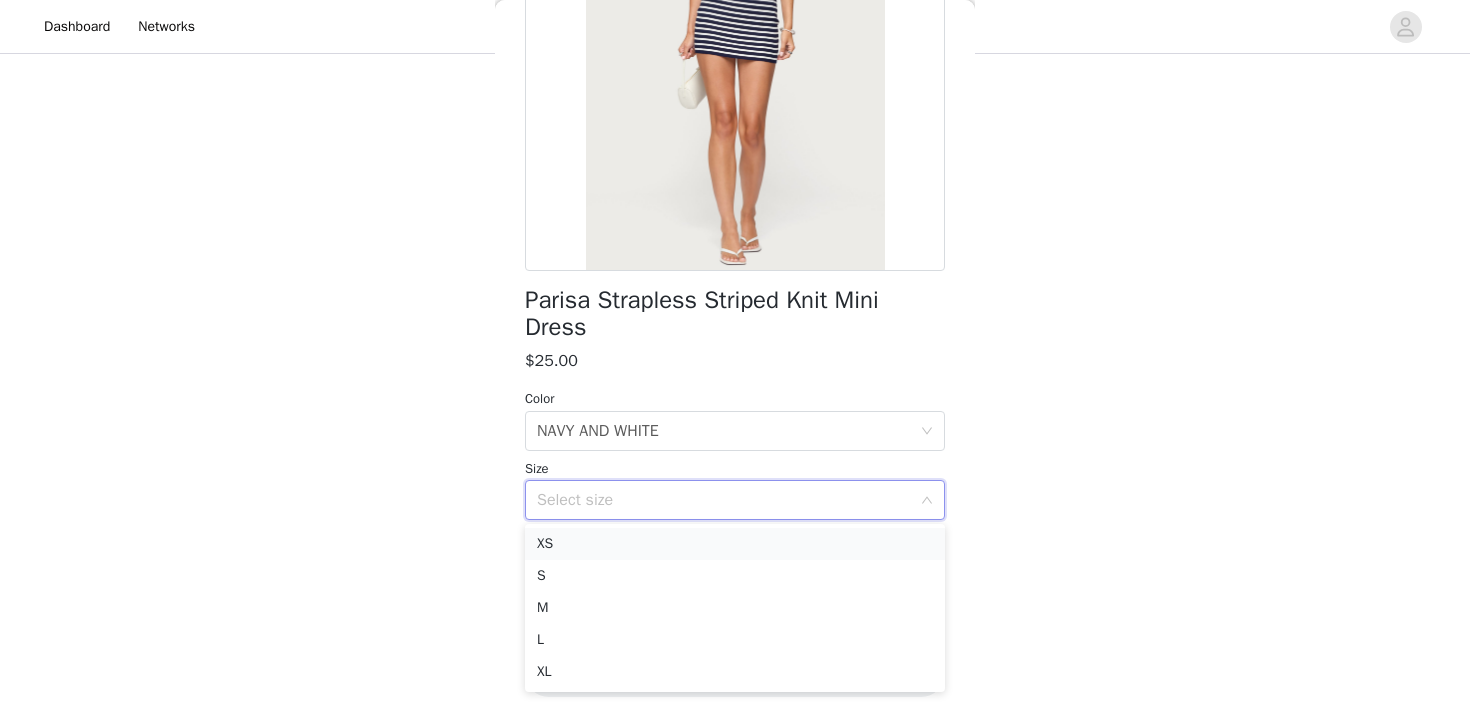 click on "XS" at bounding box center [735, 544] 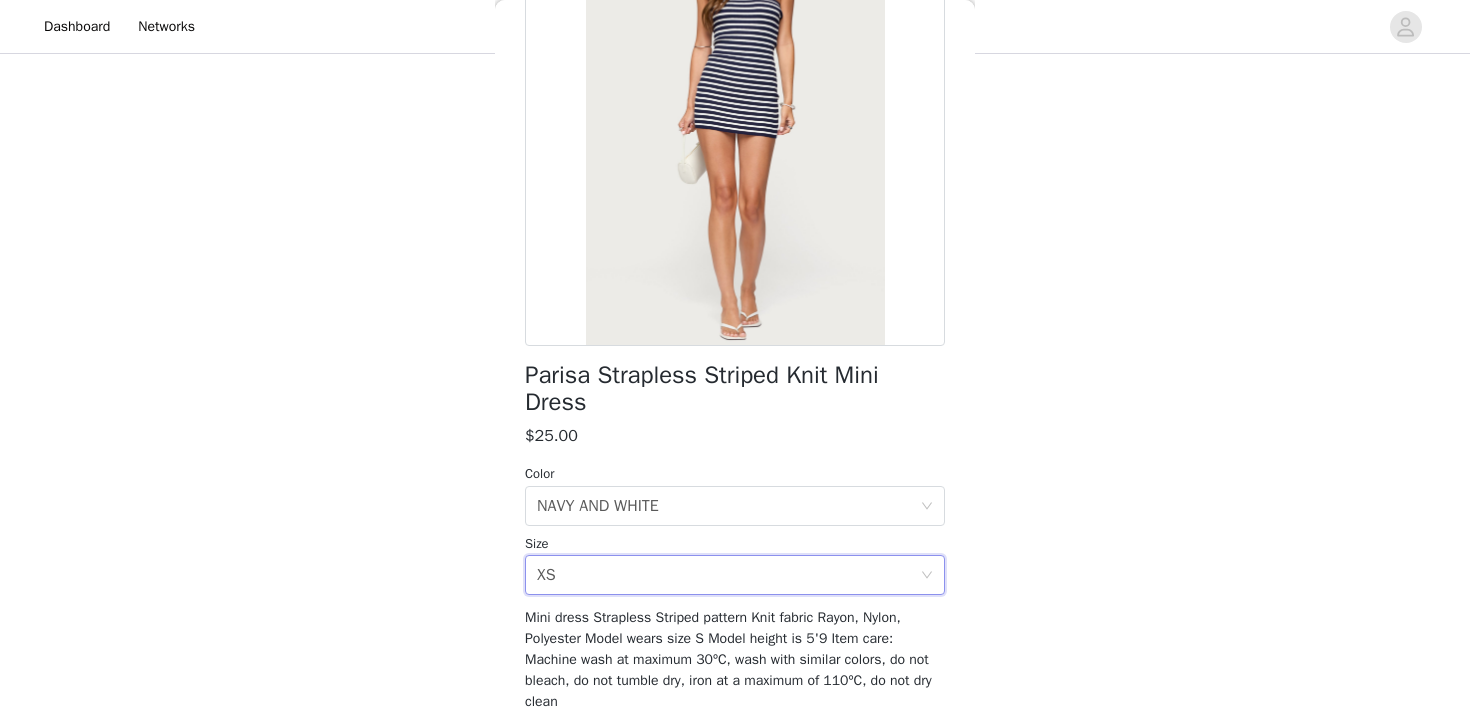 scroll, scrollTop: 279, scrollLeft: 0, axis: vertical 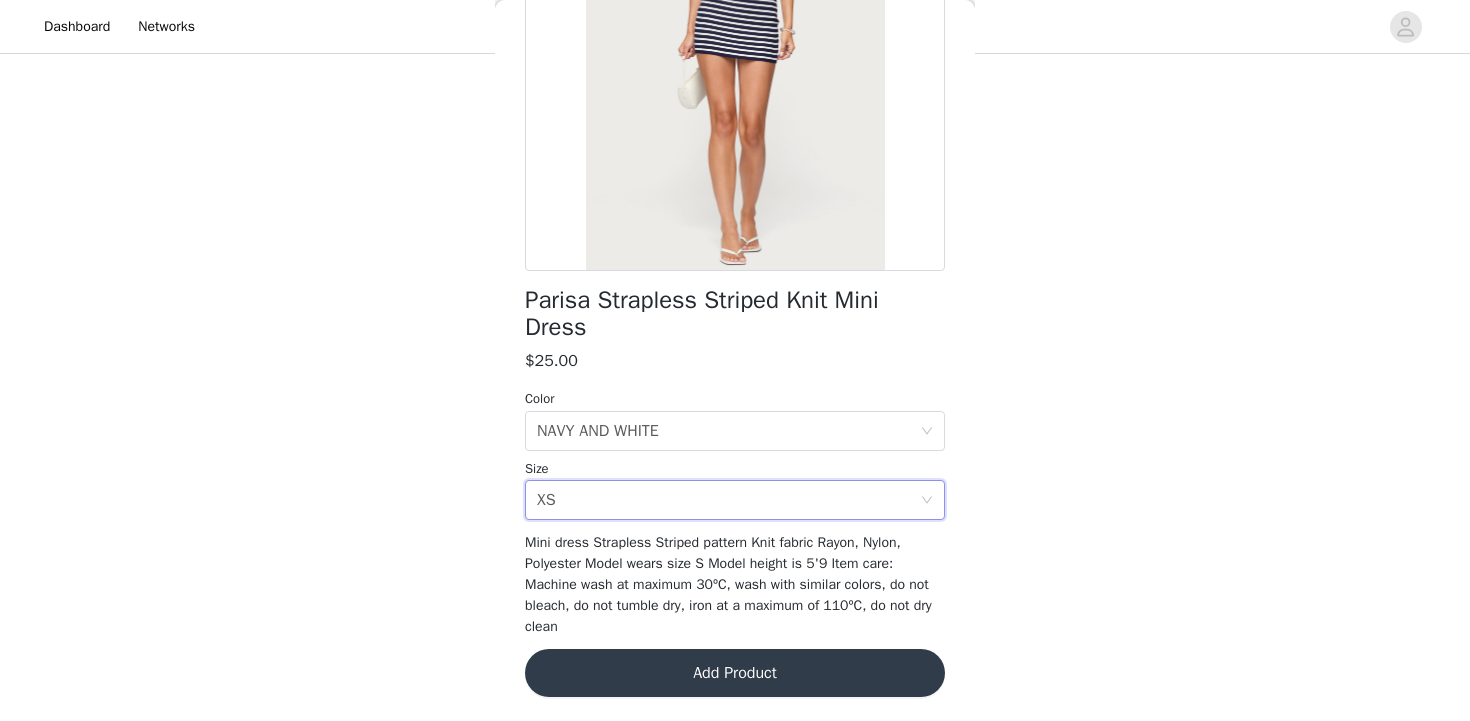 click on "Add Product" at bounding box center (735, 673) 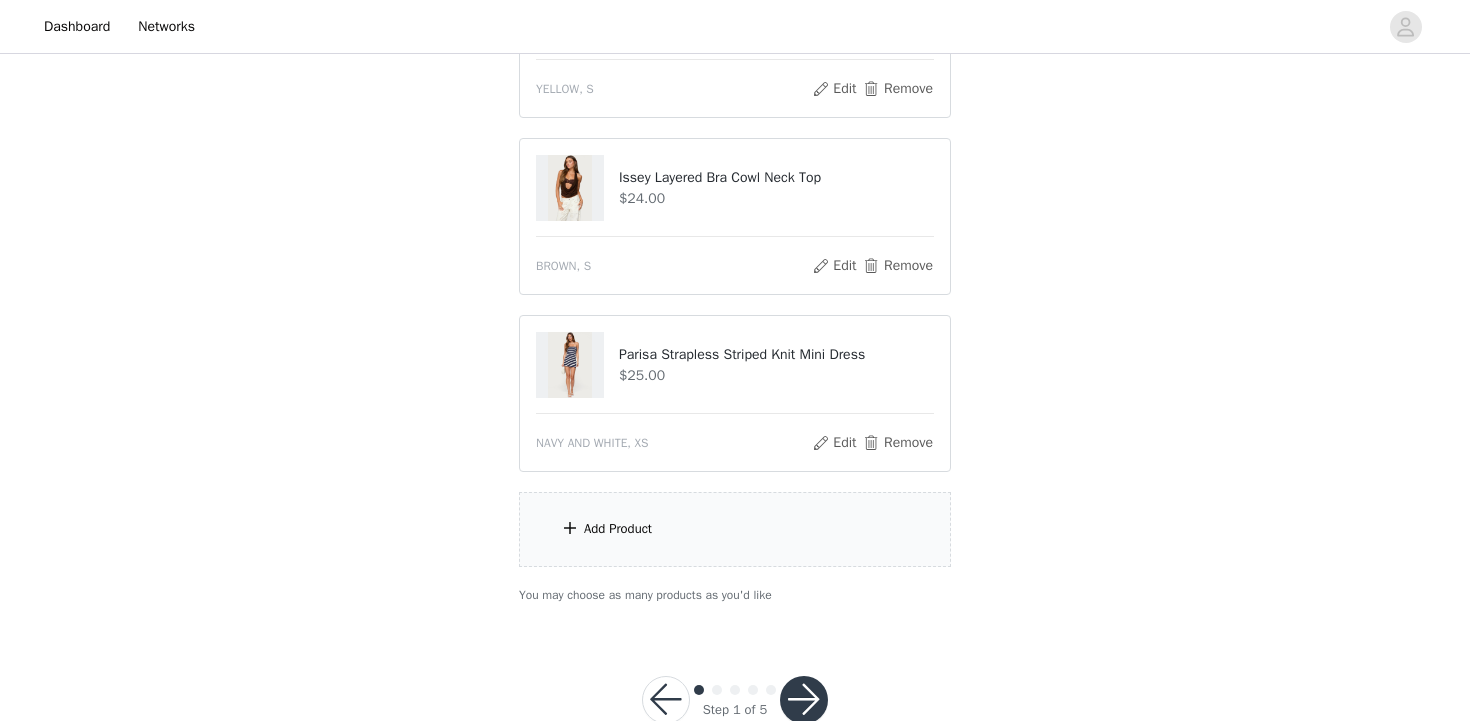 scroll, scrollTop: 720, scrollLeft: 0, axis: vertical 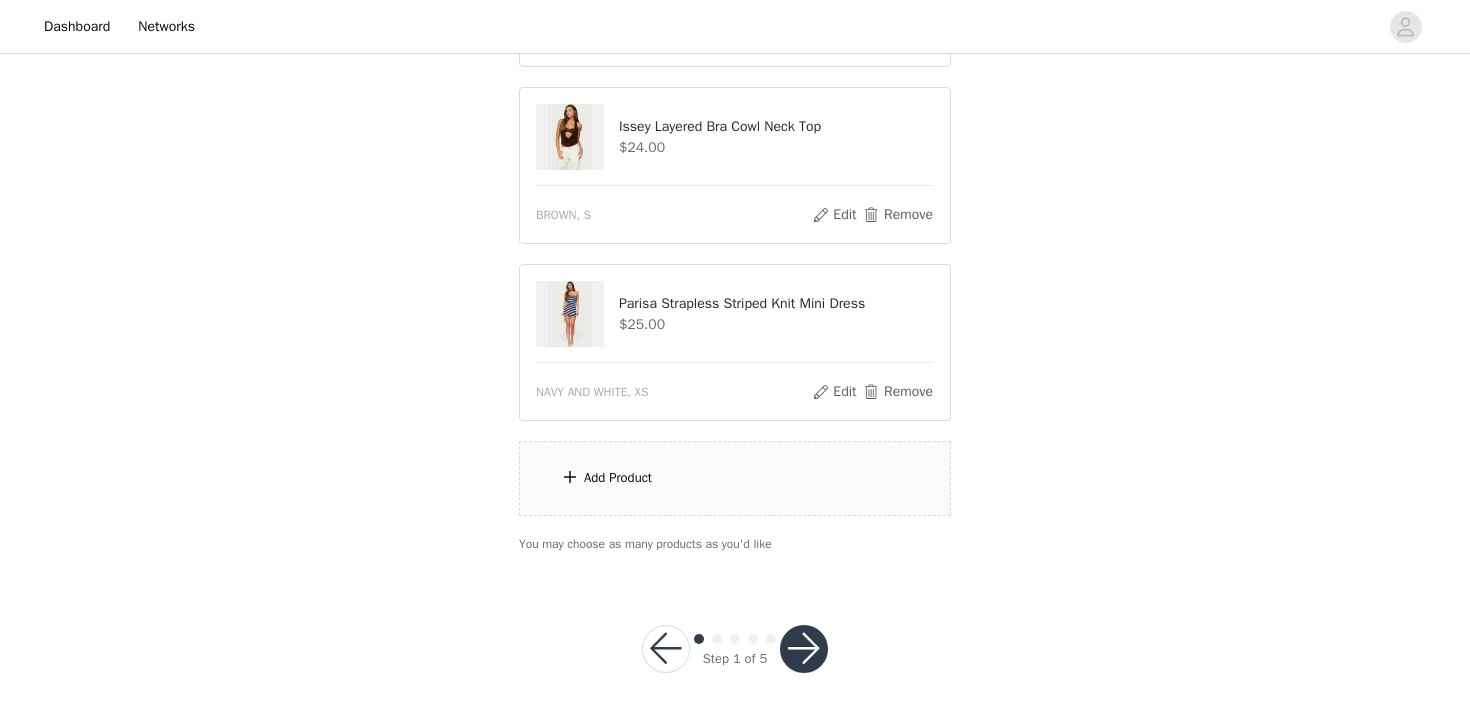 click on "Add Product" at bounding box center [735, 478] 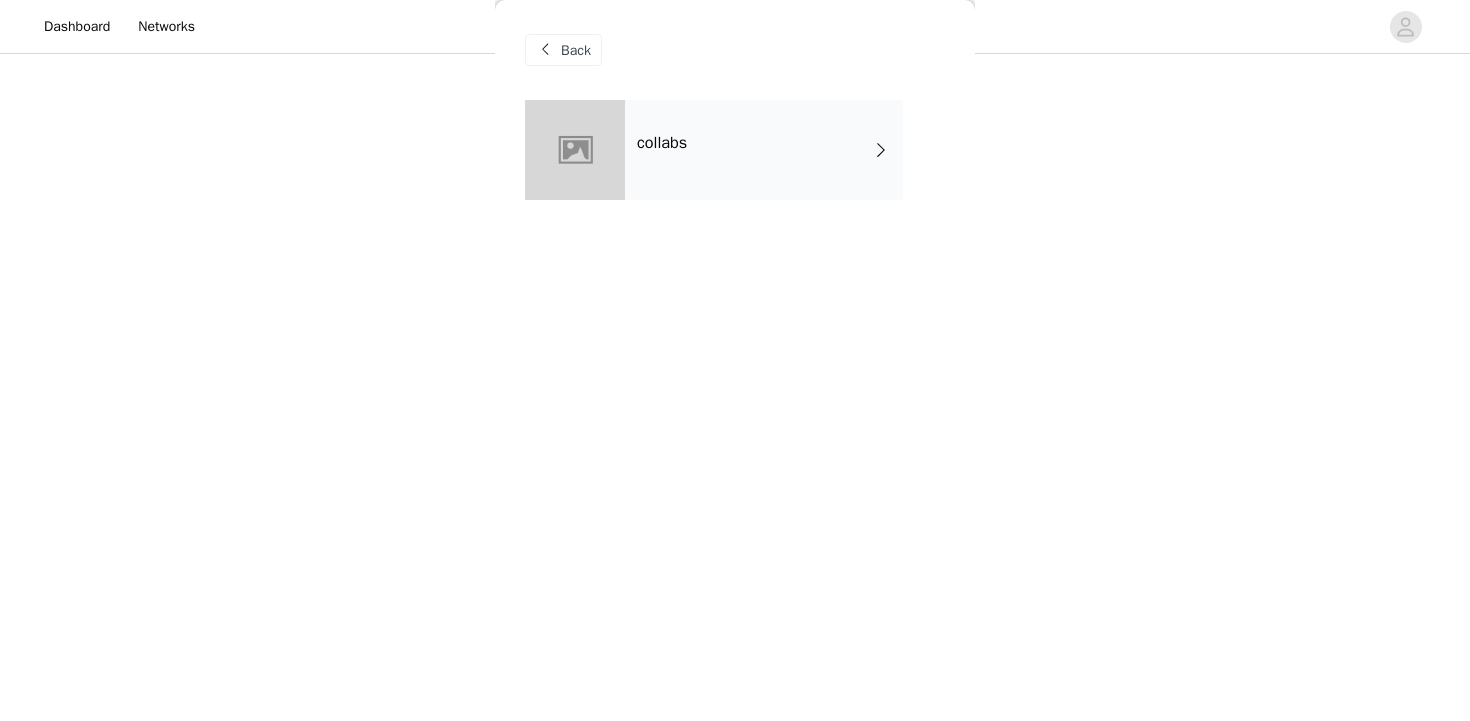 click on "collabs" at bounding box center (764, 150) 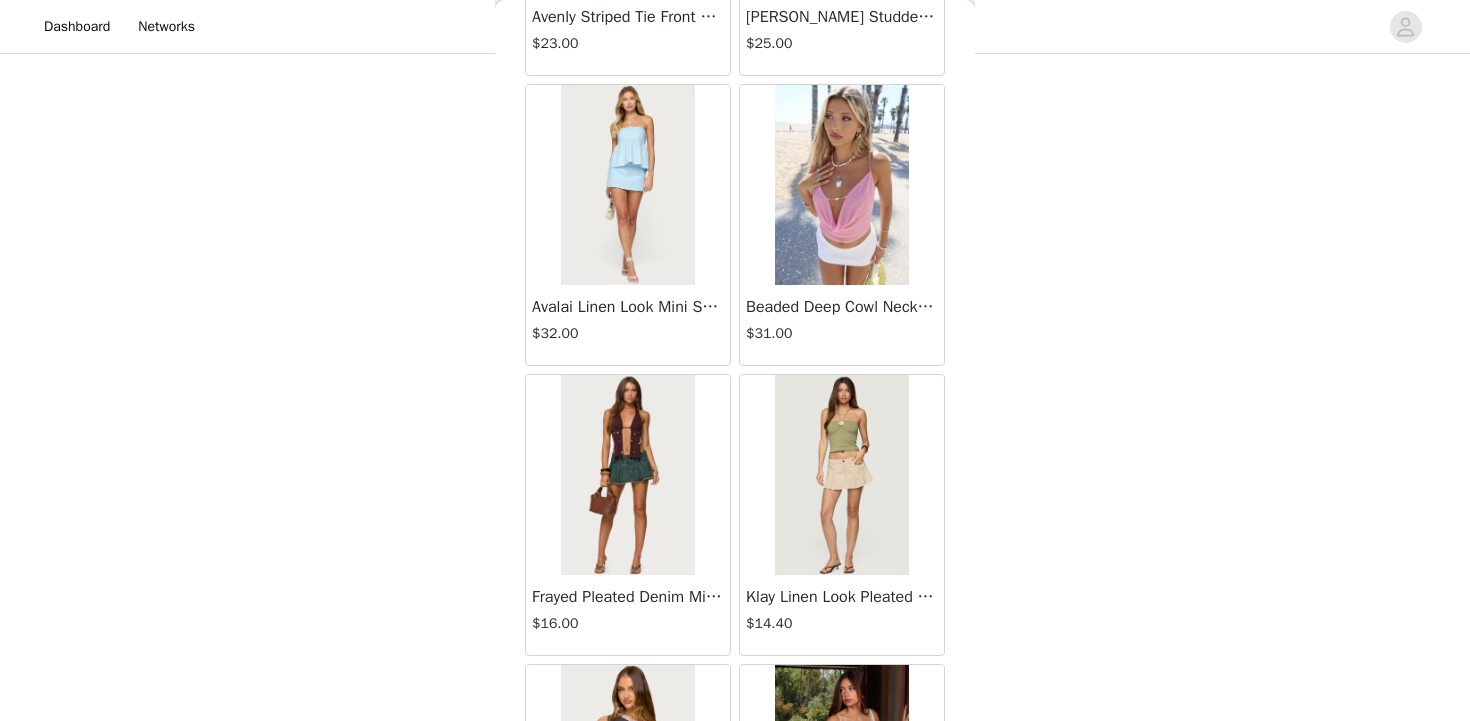 scroll, scrollTop: 2339, scrollLeft: 0, axis: vertical 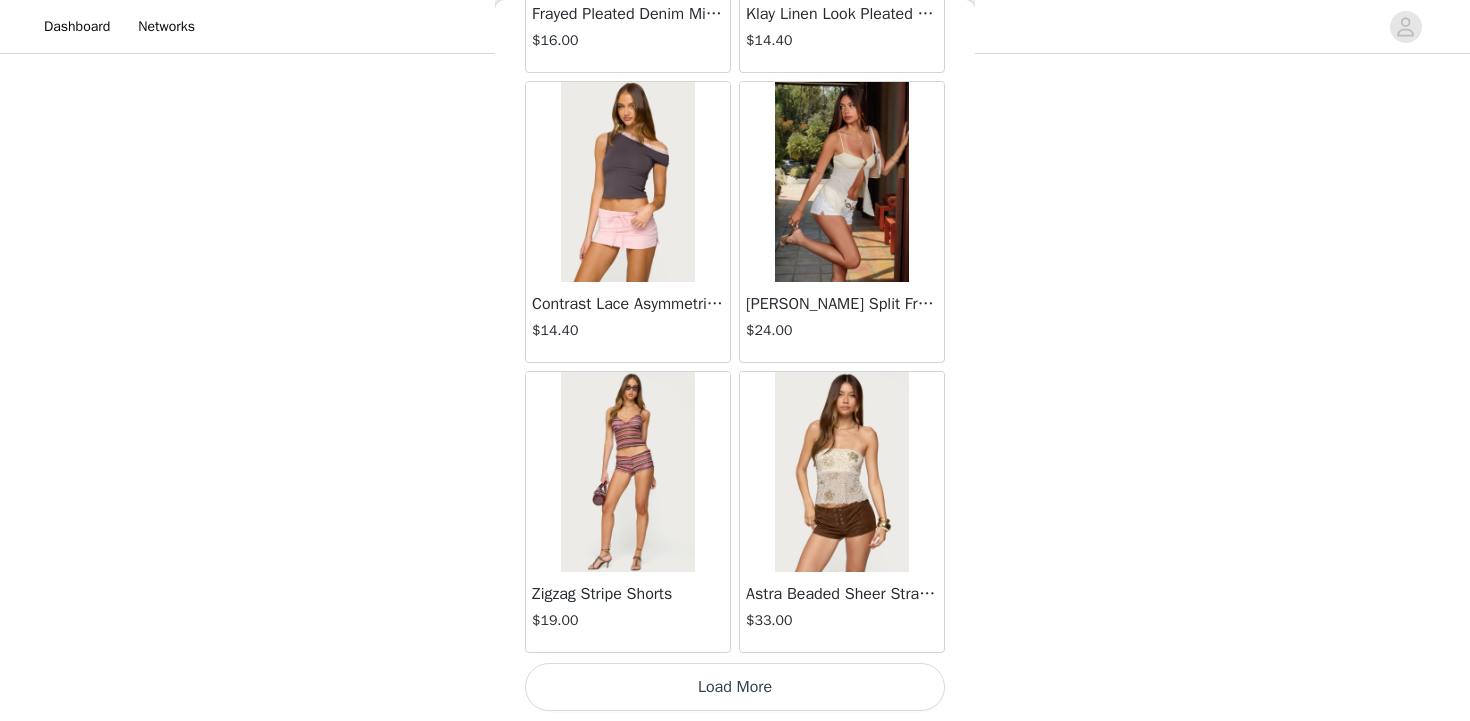 click on "Load More" at bounding box center [735, 687] 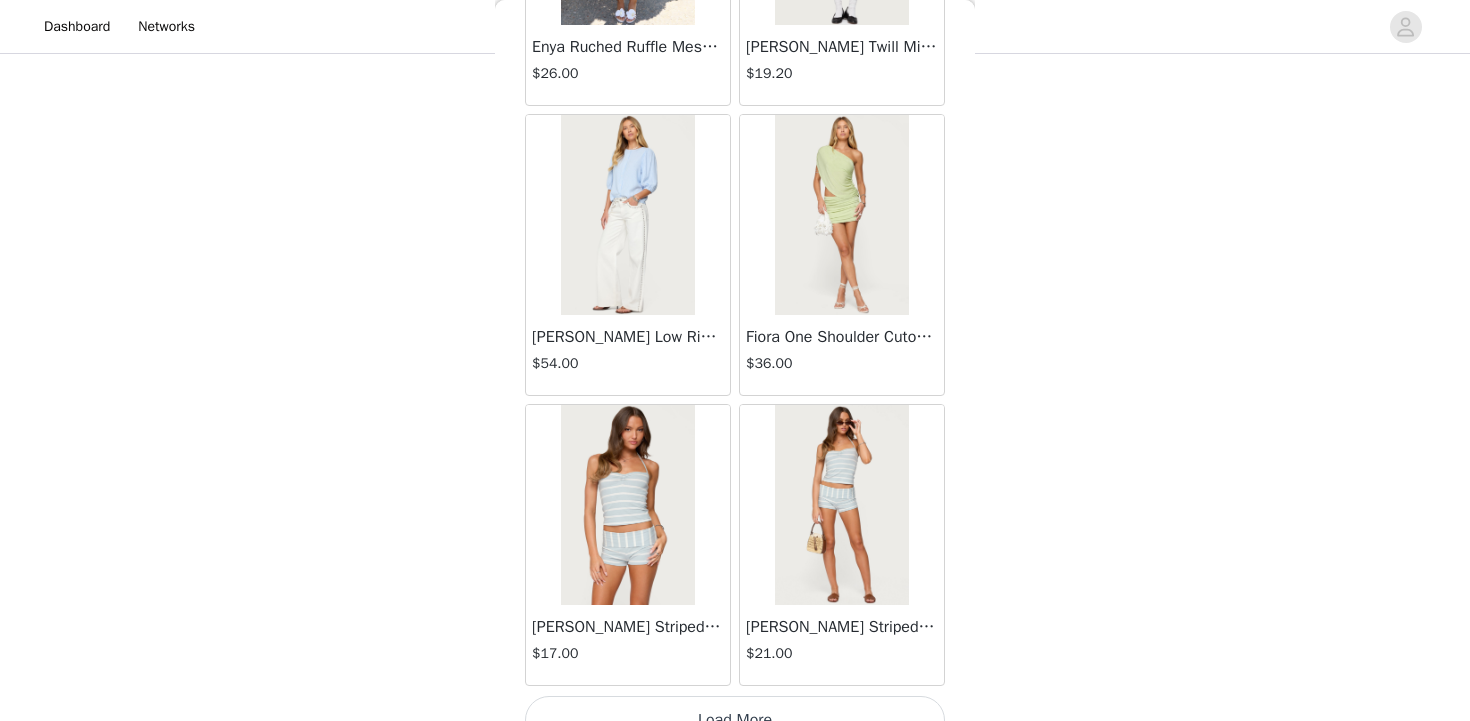scroll, scrollTop: 5239, scrollLeft: 0, axis: vertical 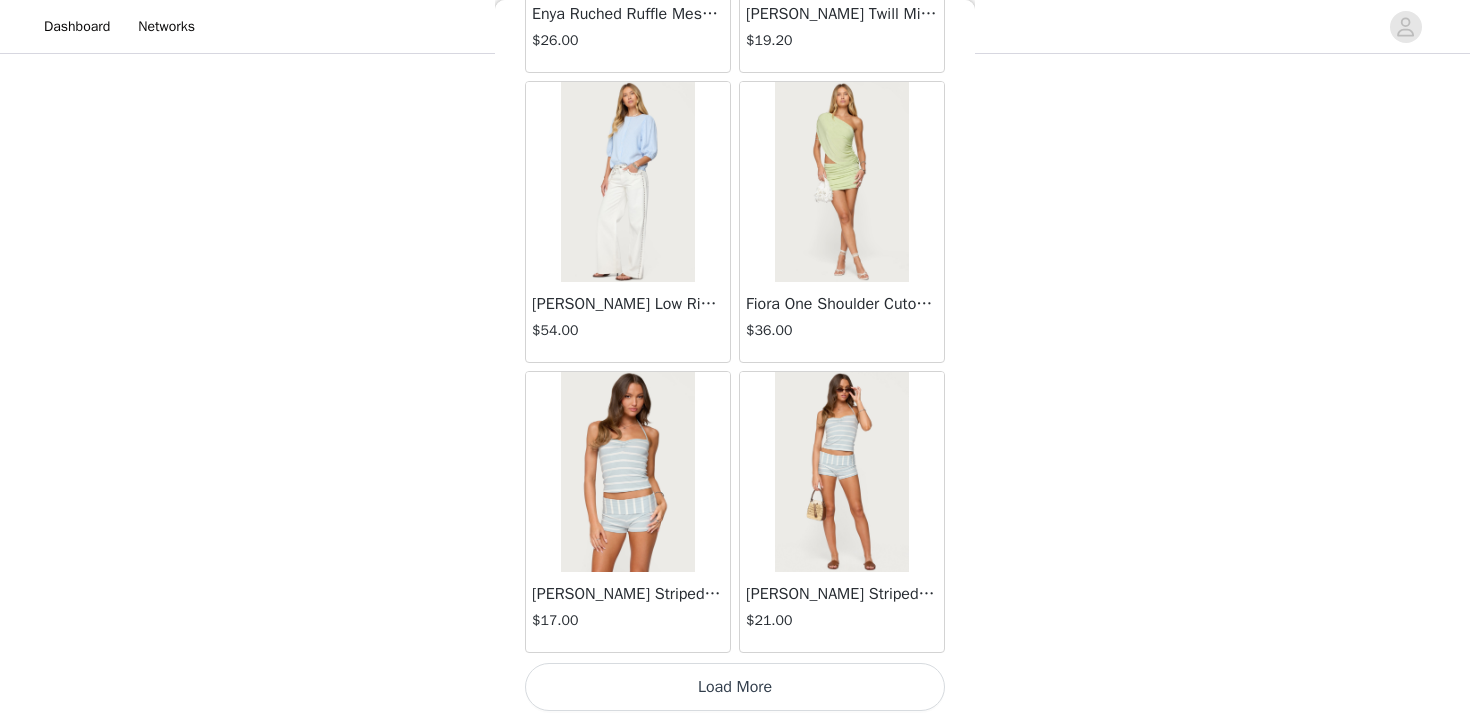 click on "Load More" at bounding box center [735, 687] 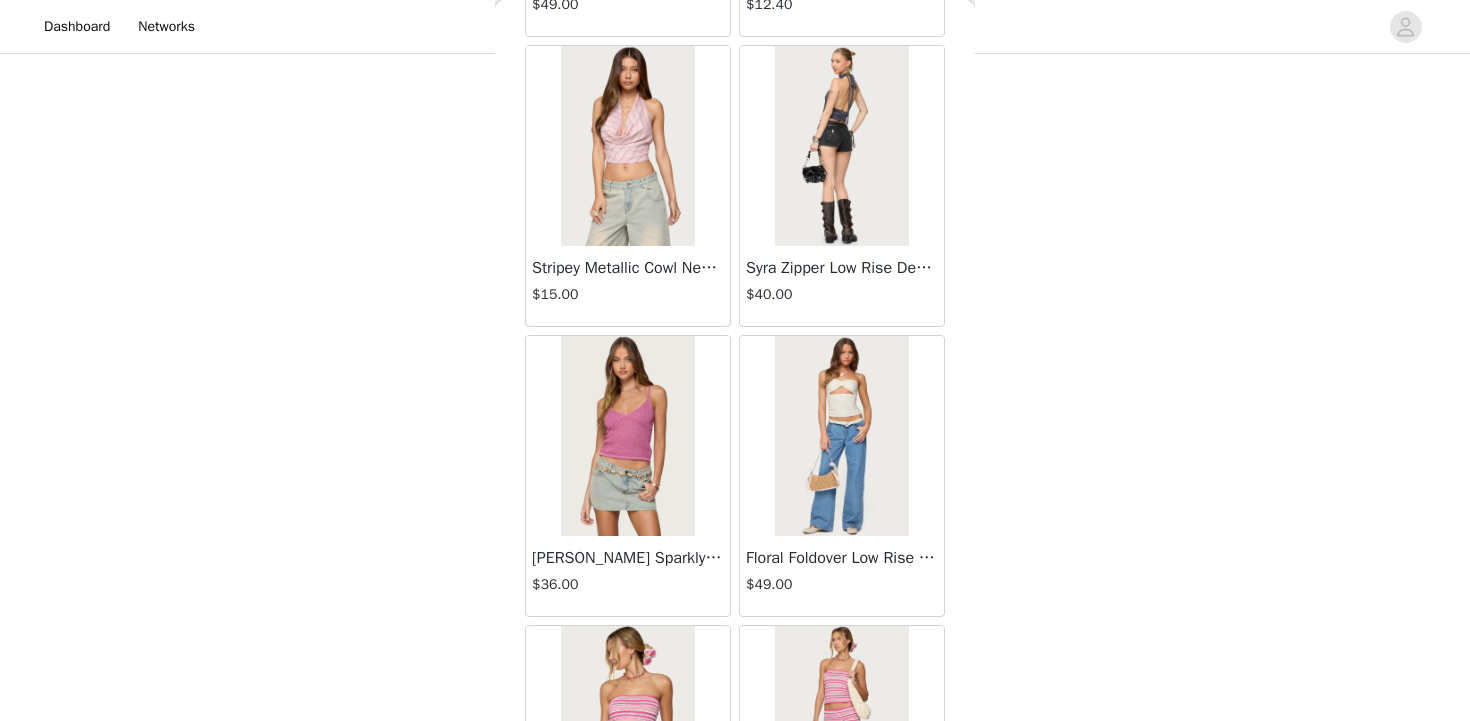 scroll, scrollTop: 8139, scrollLeft: 0, axis: vertical 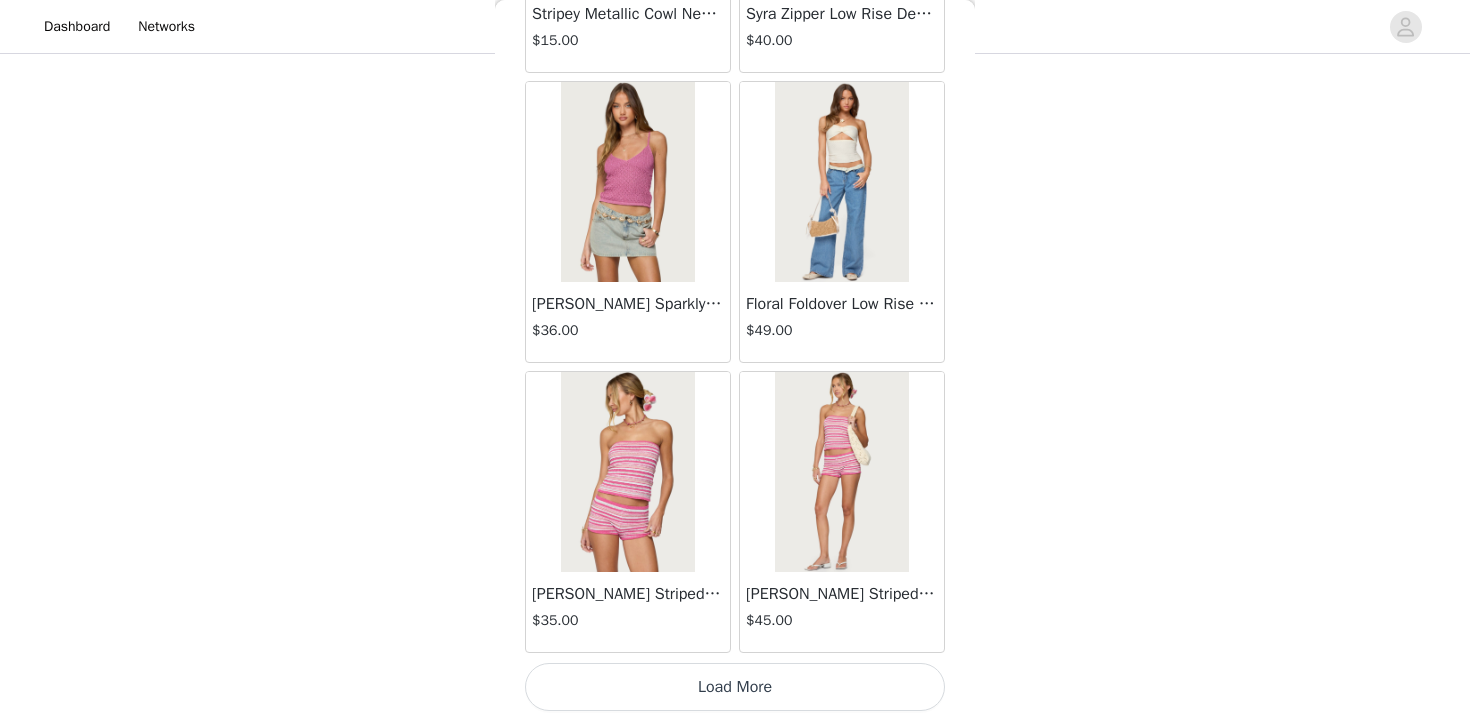 click on "Load More" at bounding box center [735, 687] 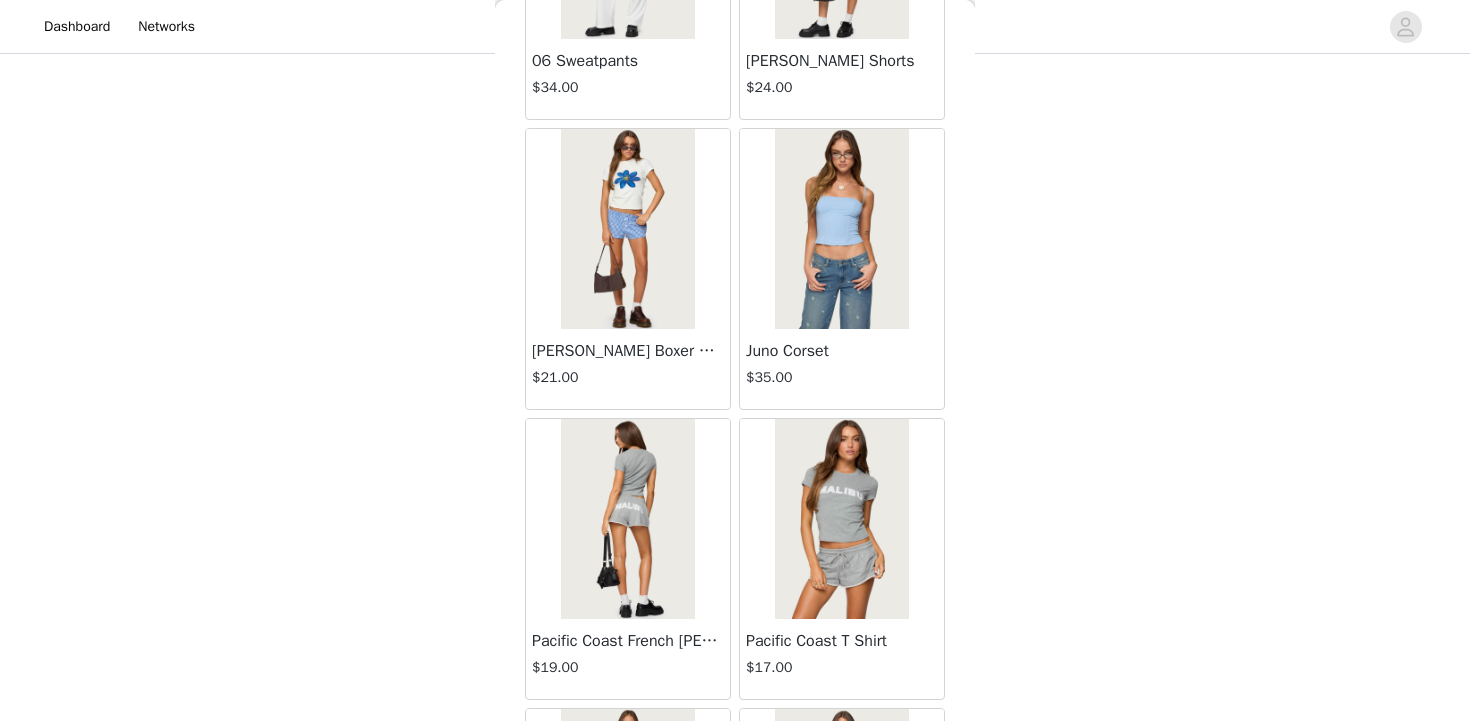 scroll, scrollTop: 11039, scrollLeft: 0, axis: vertical 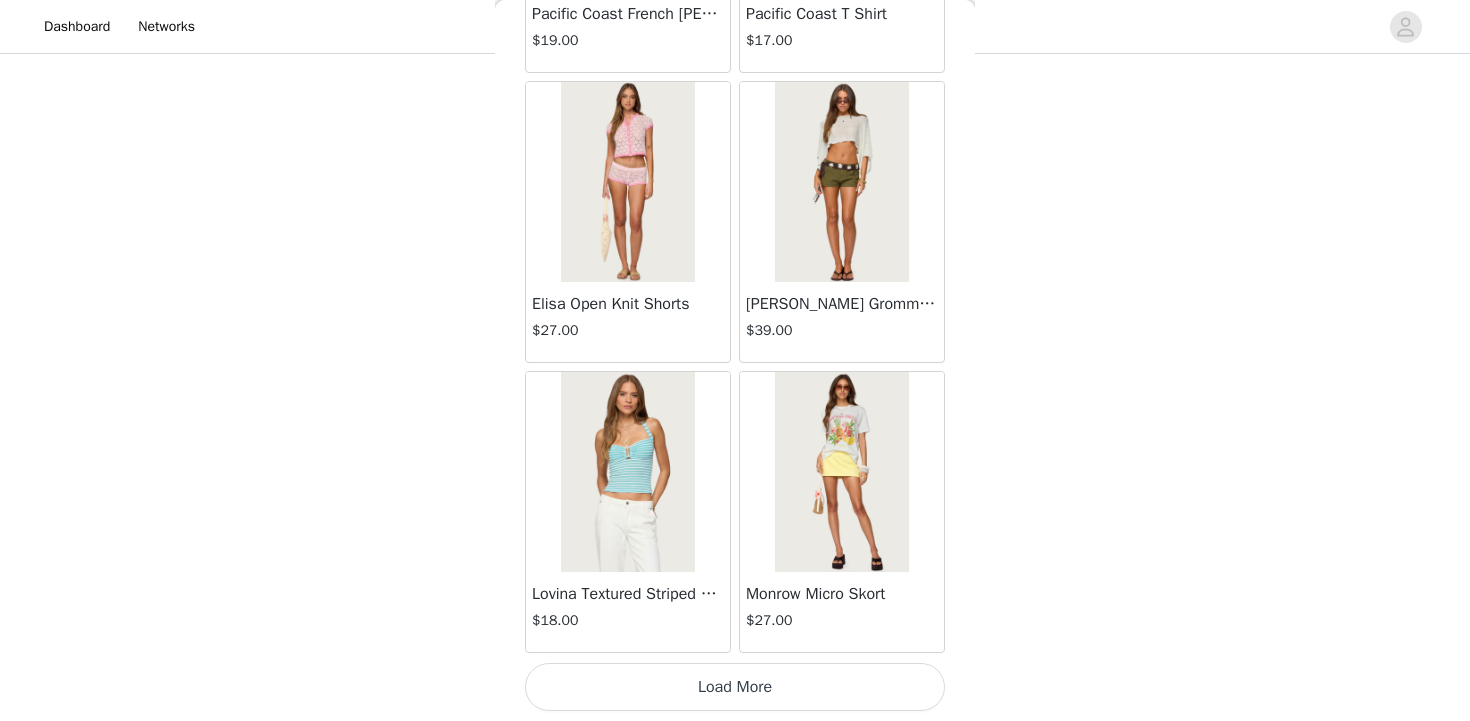 click on "Load More" at bounding box center [735, 687] 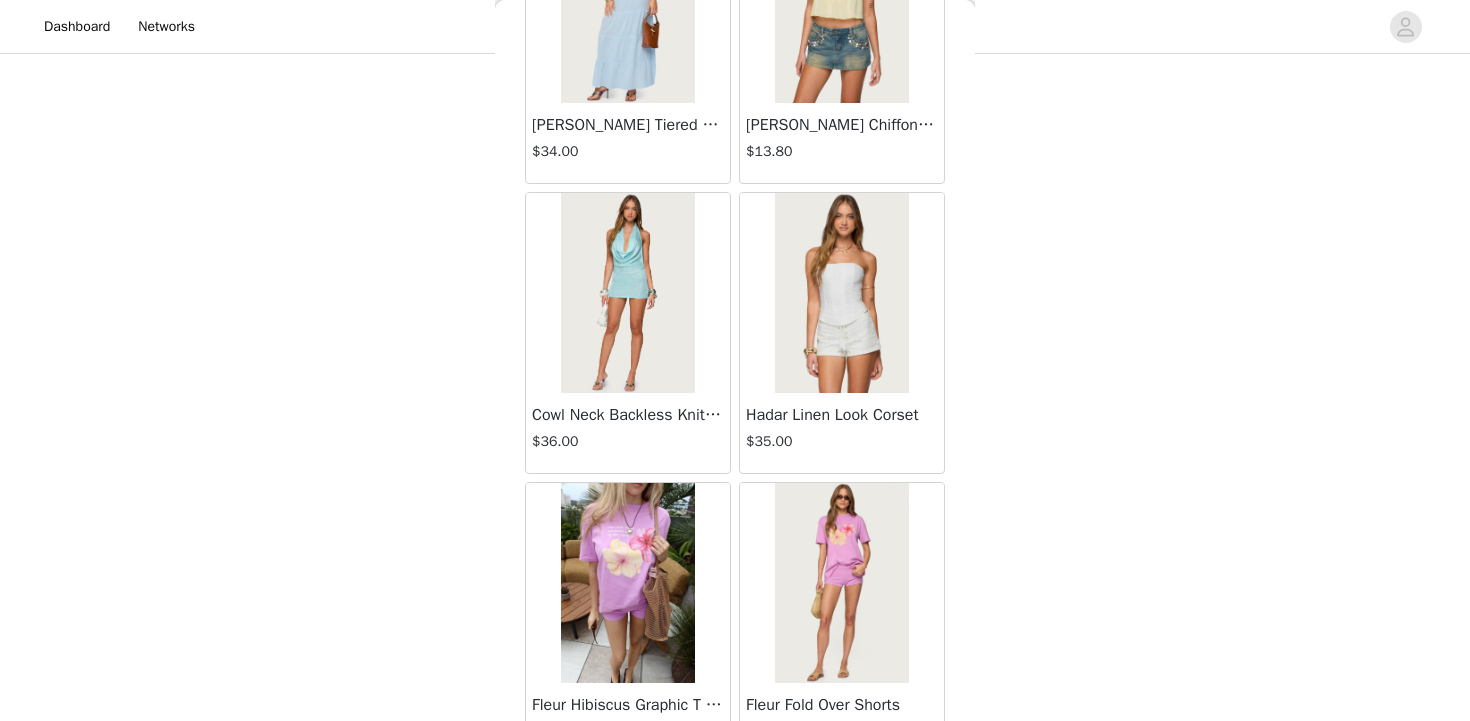 scroll, scrollTop: 13939, scrollLeft: 0, axis: vertical 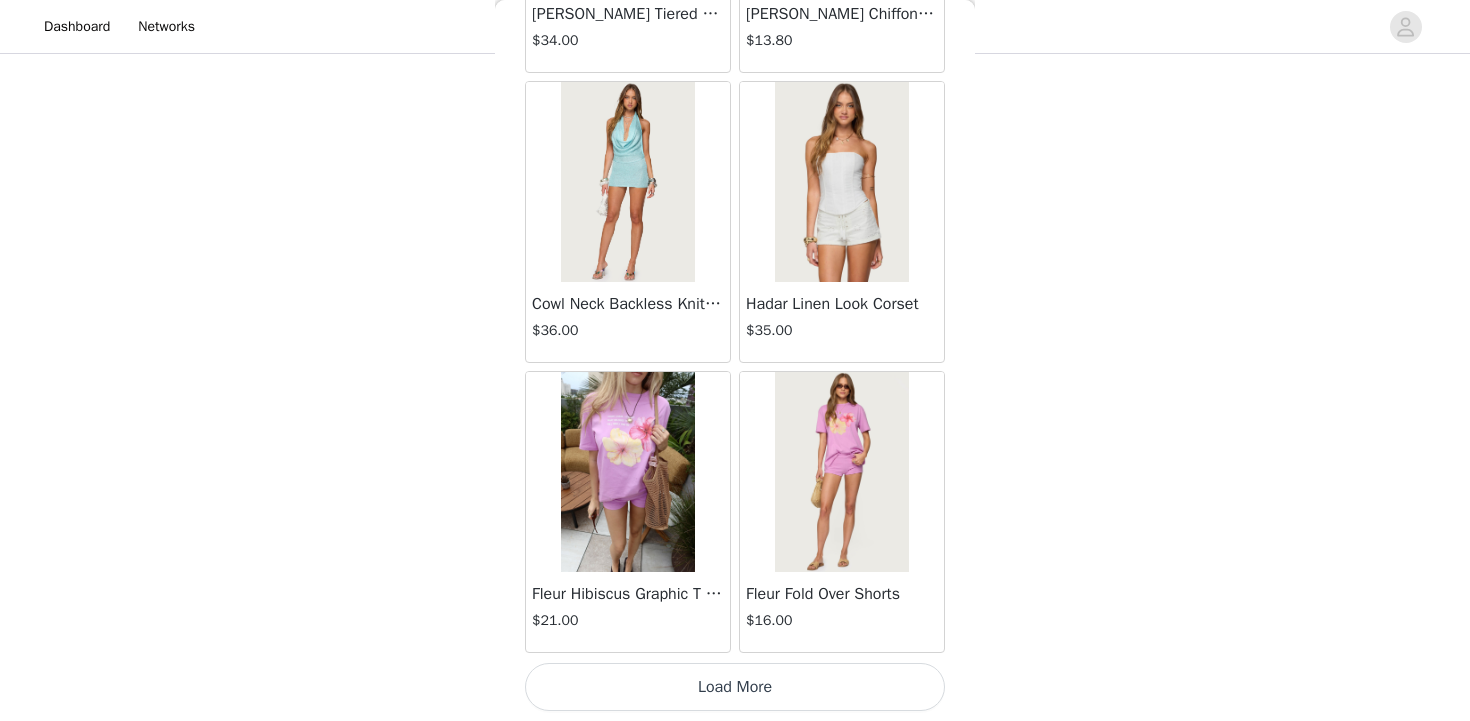 click on "Load More" at bounding box center (735, 687) 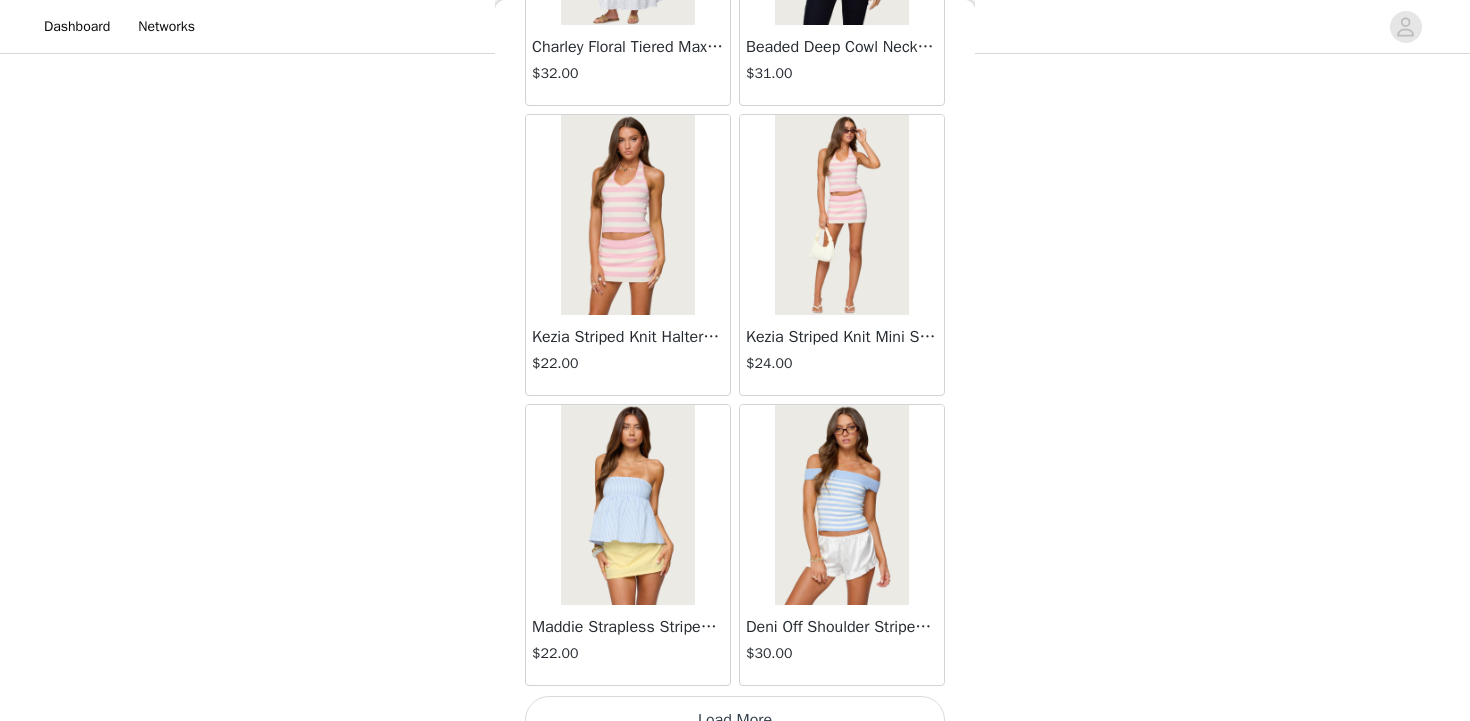scroll, scrollTop: 16839, scrollLeft: 0, axis: vertical 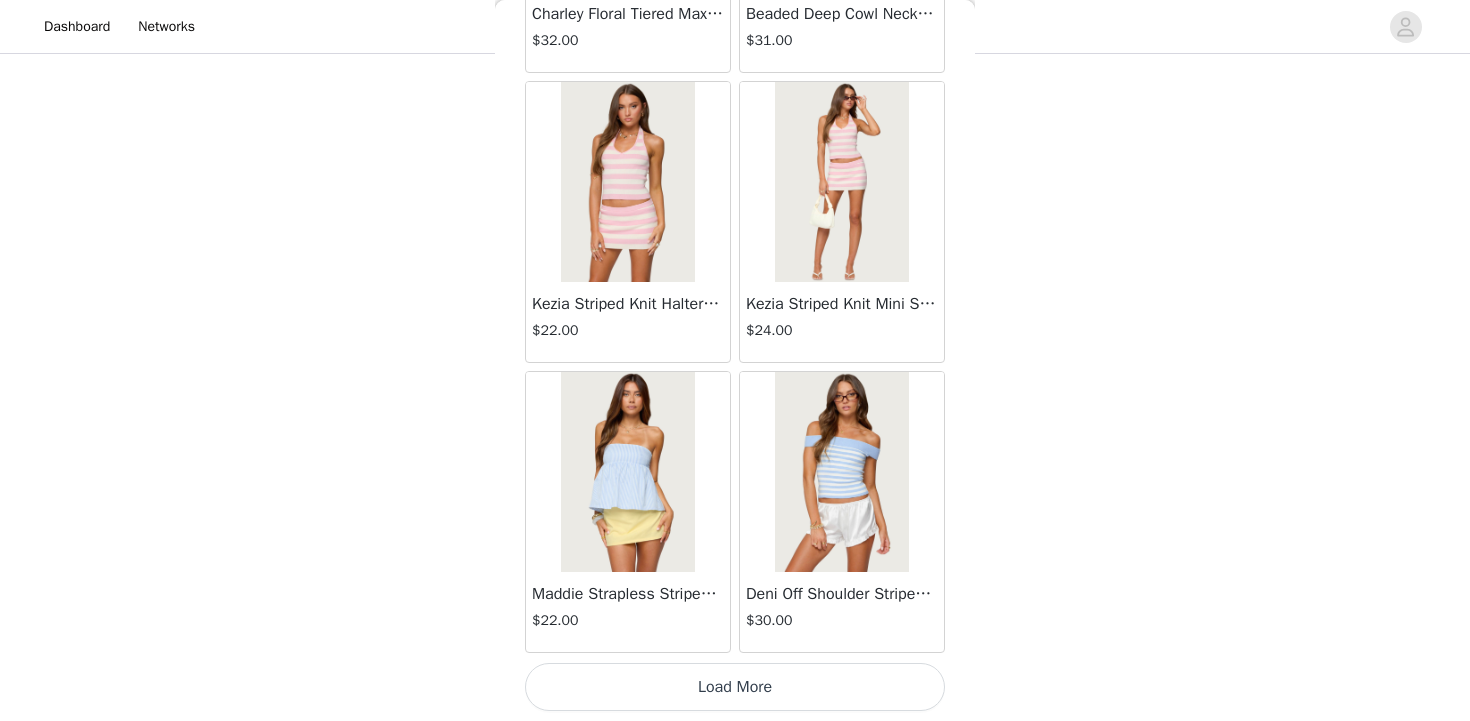 click on "Load More" at bounding box center [735, 687] 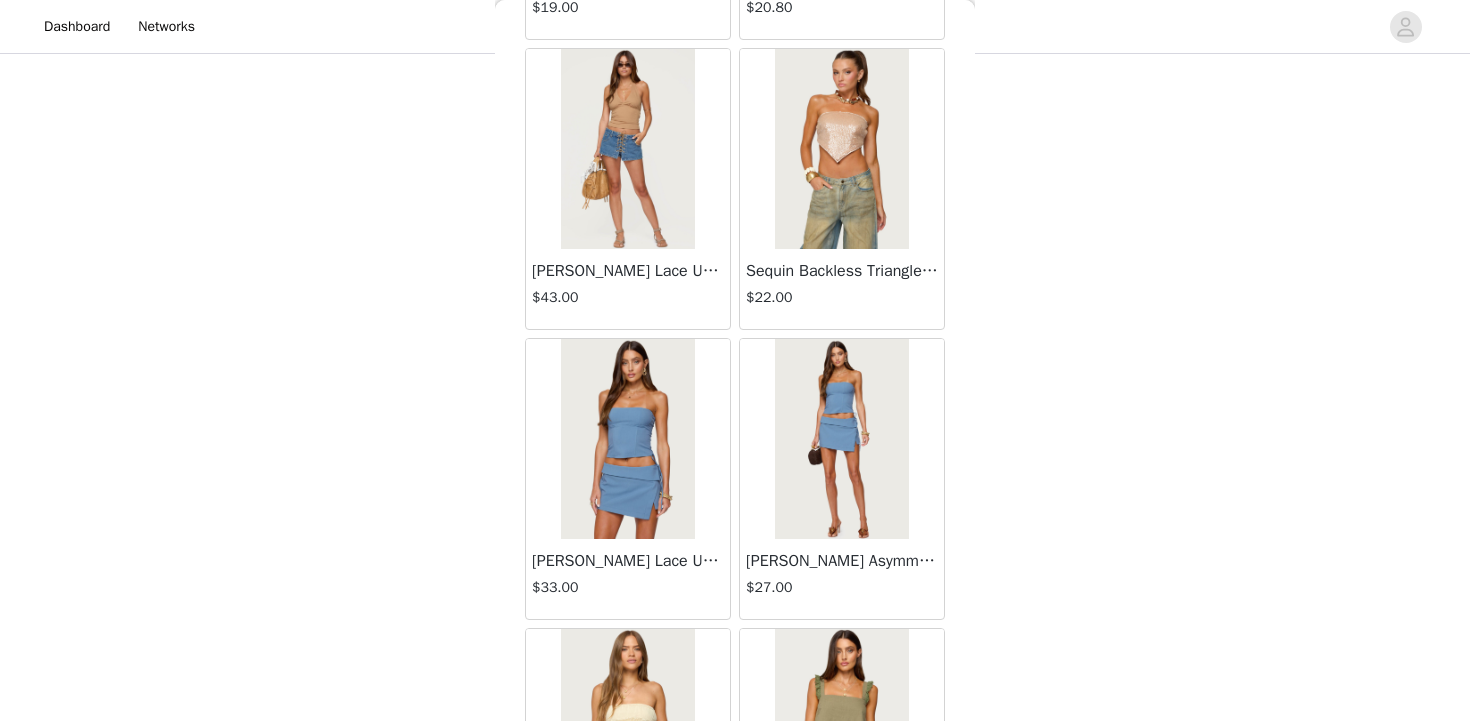 scroll, scrollTop: 19739, scrollLeft: 0, axis: vertical 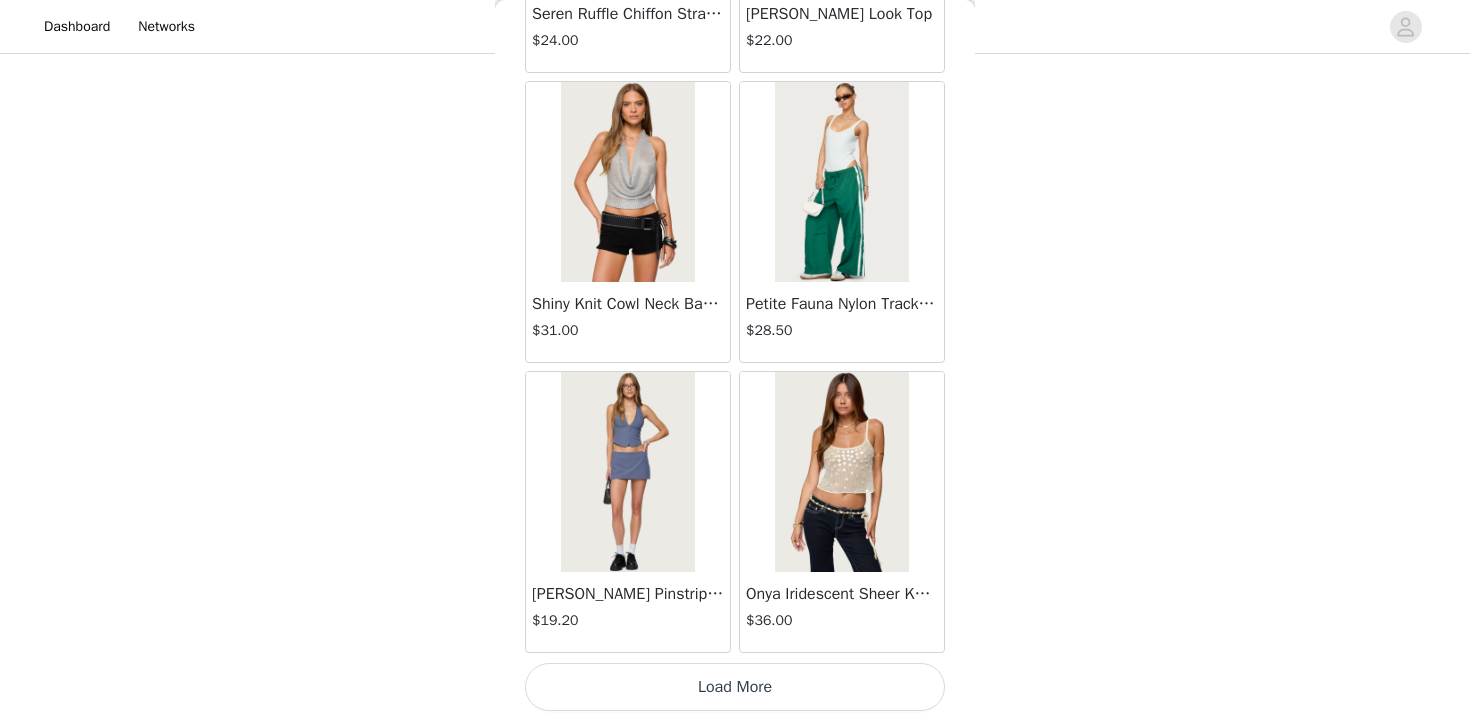 click on "Load More" at bounding box center (735, 687) 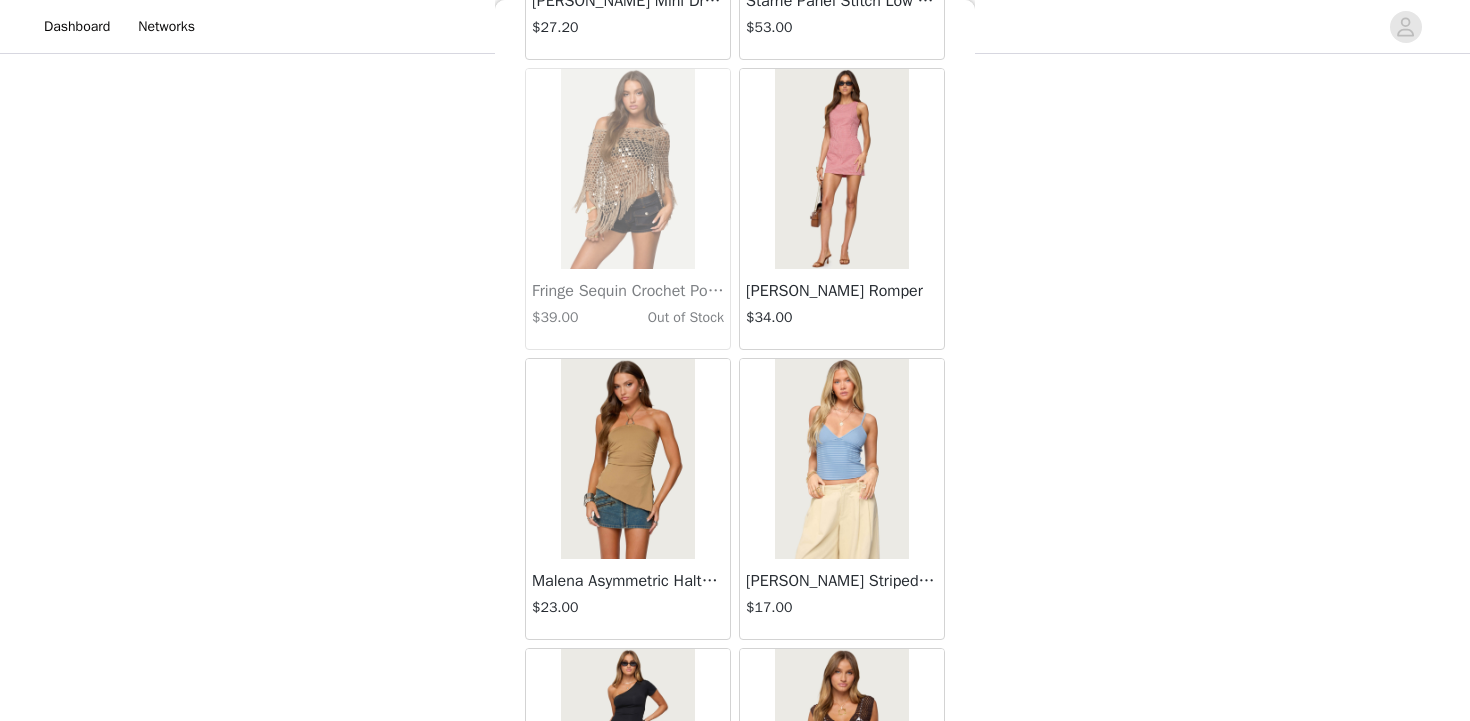 scroll, scrollTop: 22639, scrollLeft: 0, axis: vertical 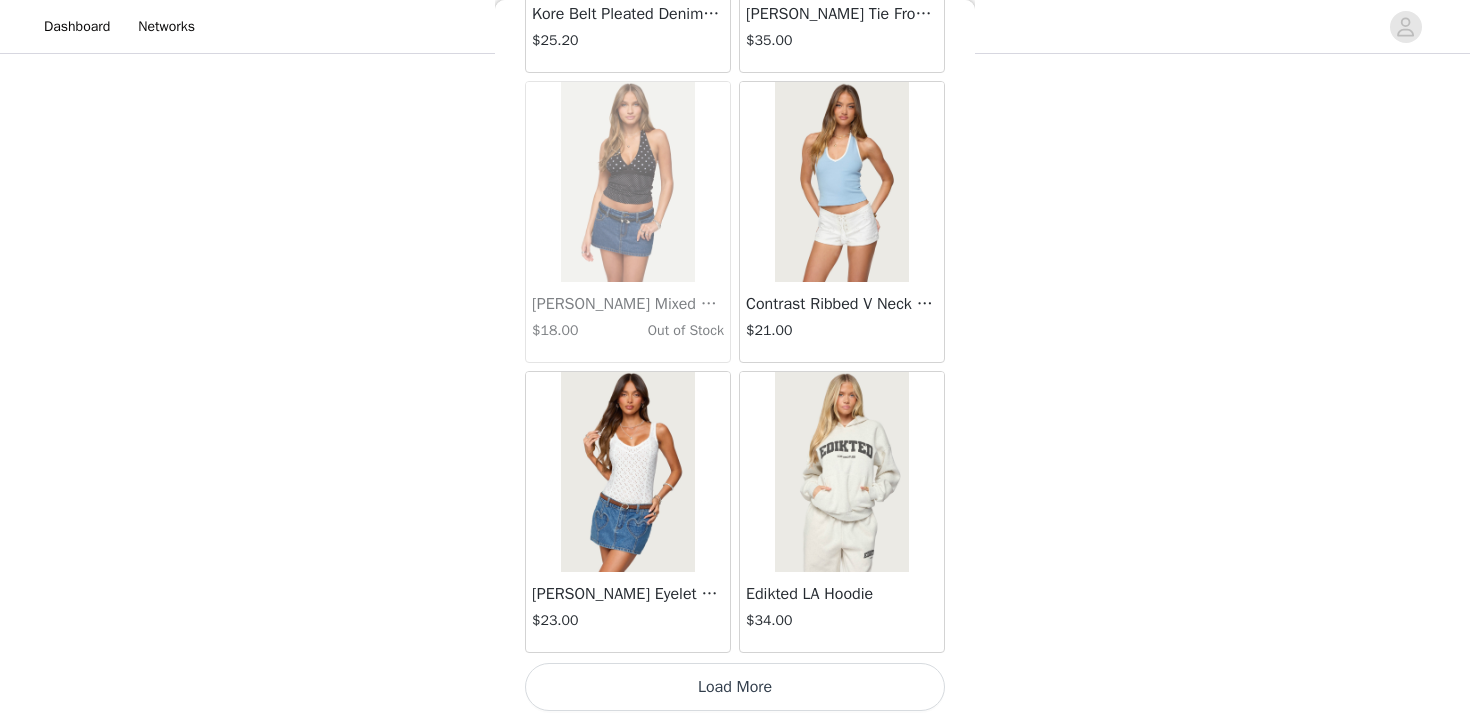 click on "Load More" at bounding box center (735, 687) 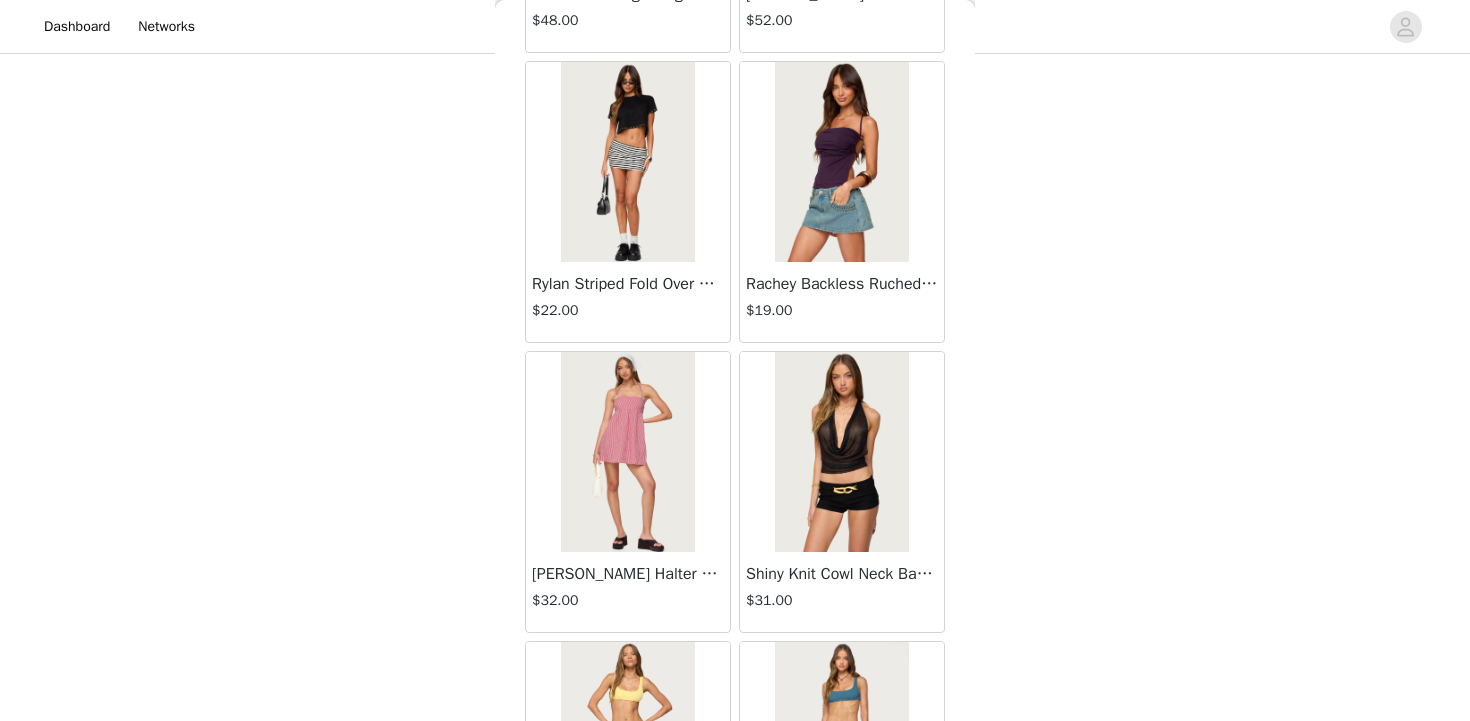 scroll, scrollTop: 25539, scrollLeft: 0, axis: vertical 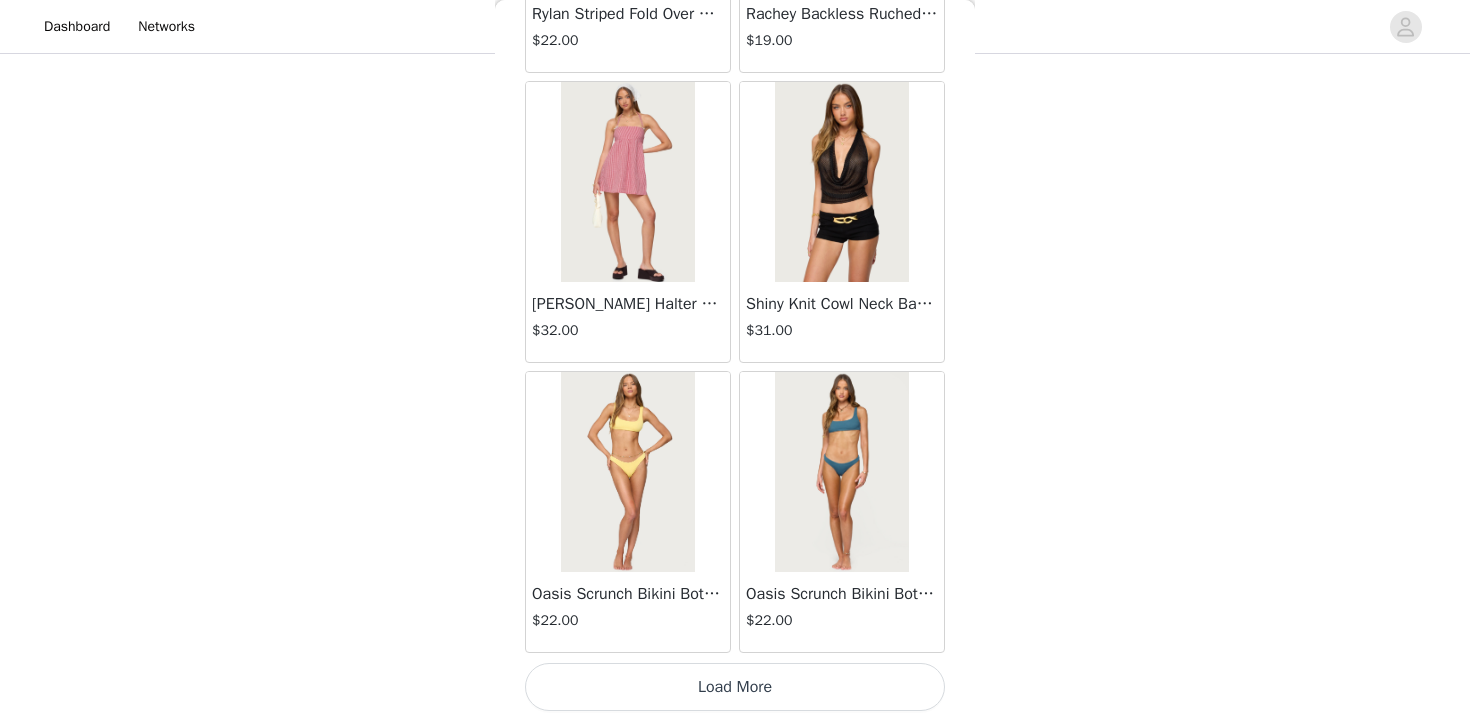 click on "Load More" at bounding box center [735, 687] 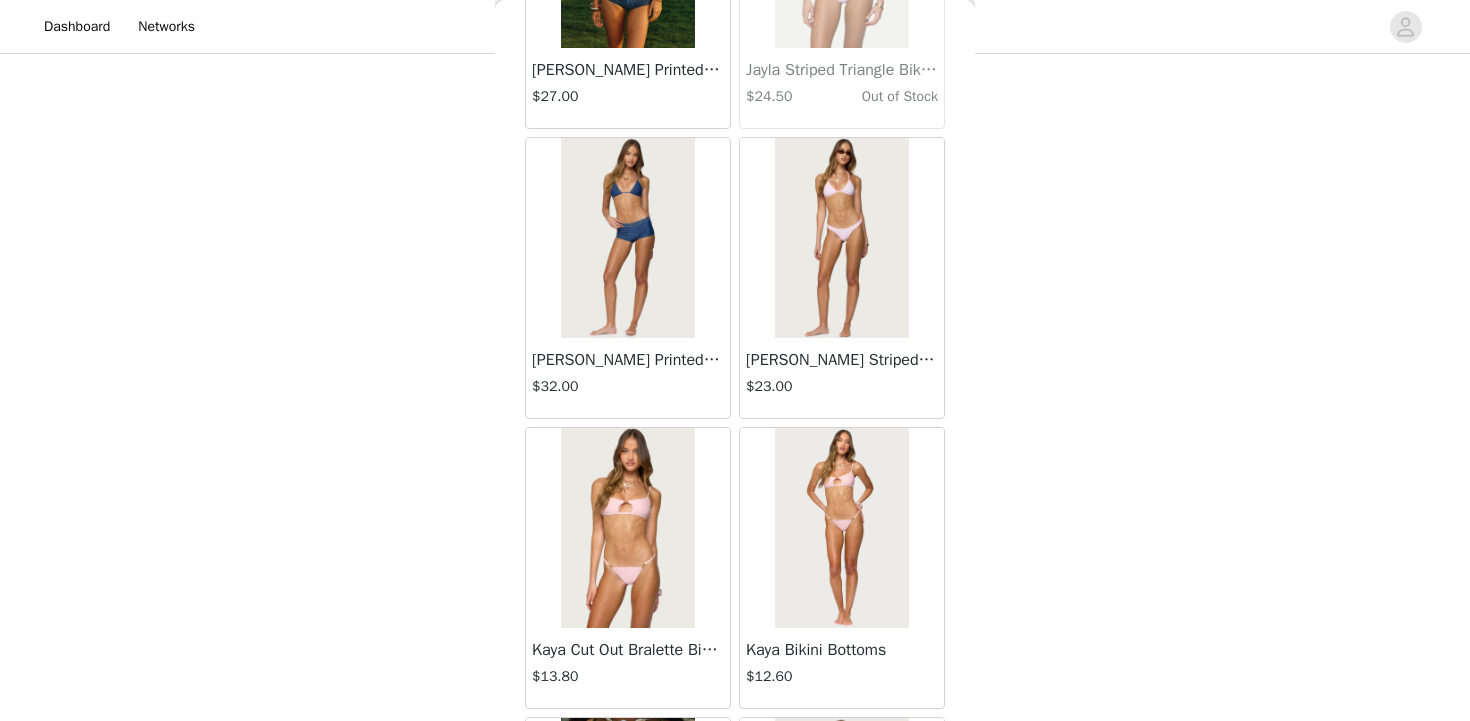 scroll, scrollTop: 28439, scrollLeft: 0, axis: vertical 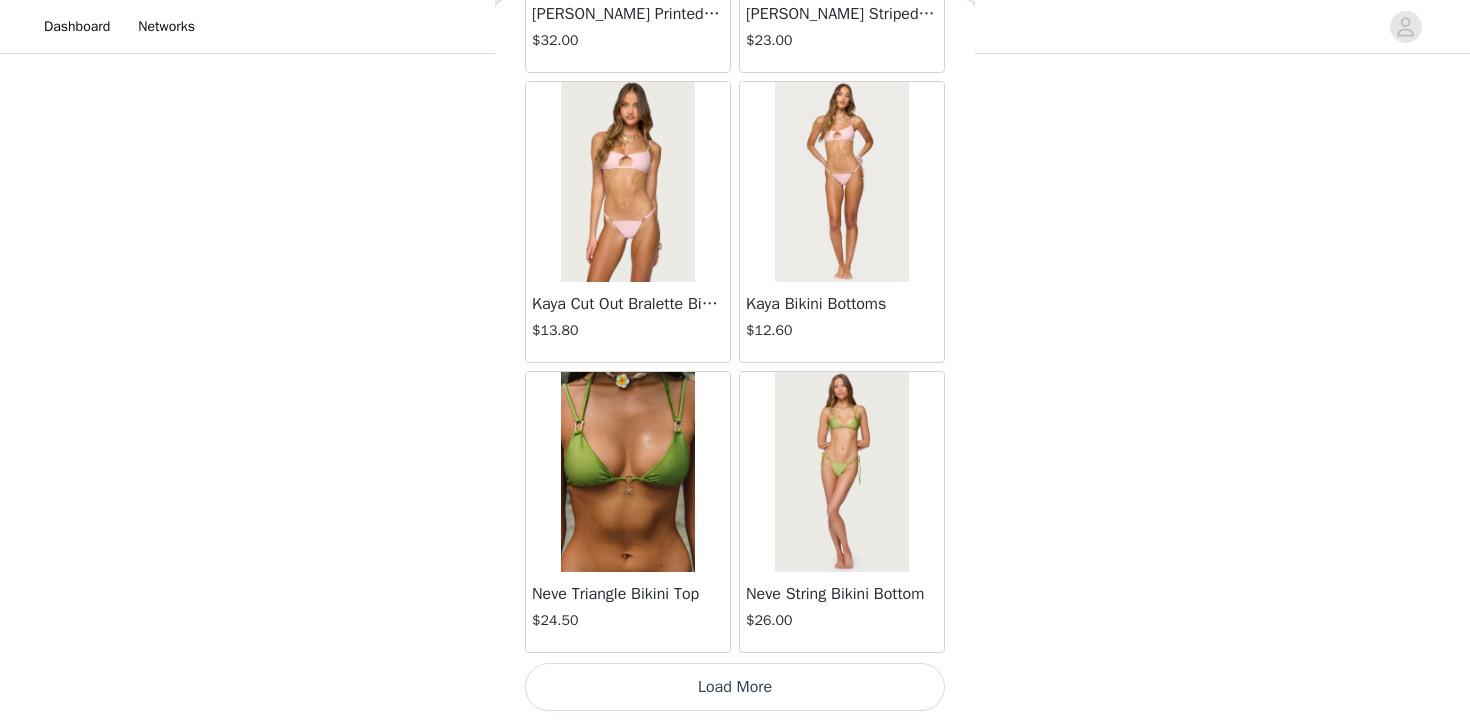 click on "Load More" at bounding box center (735, 687) 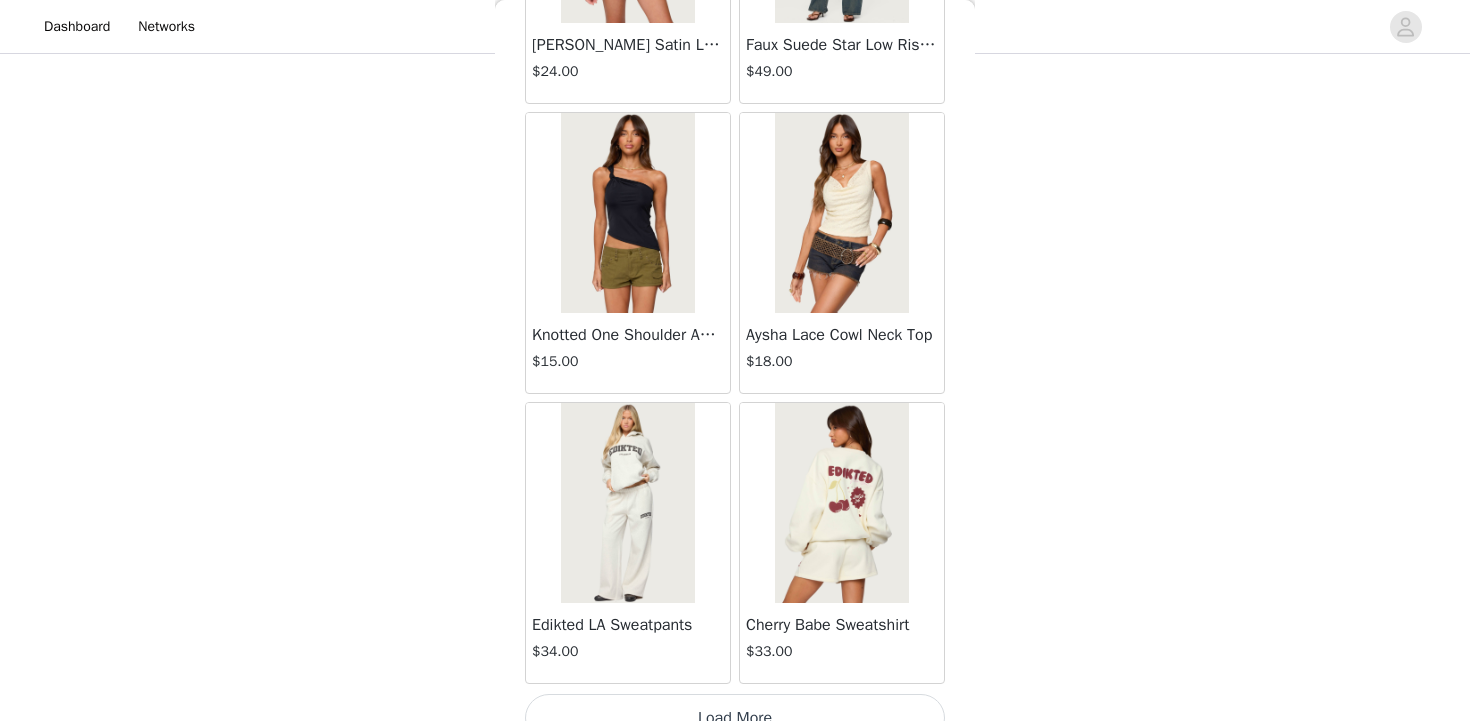 scroll, scrollTop: 31339, scrollLeft: 0, axis: vertical 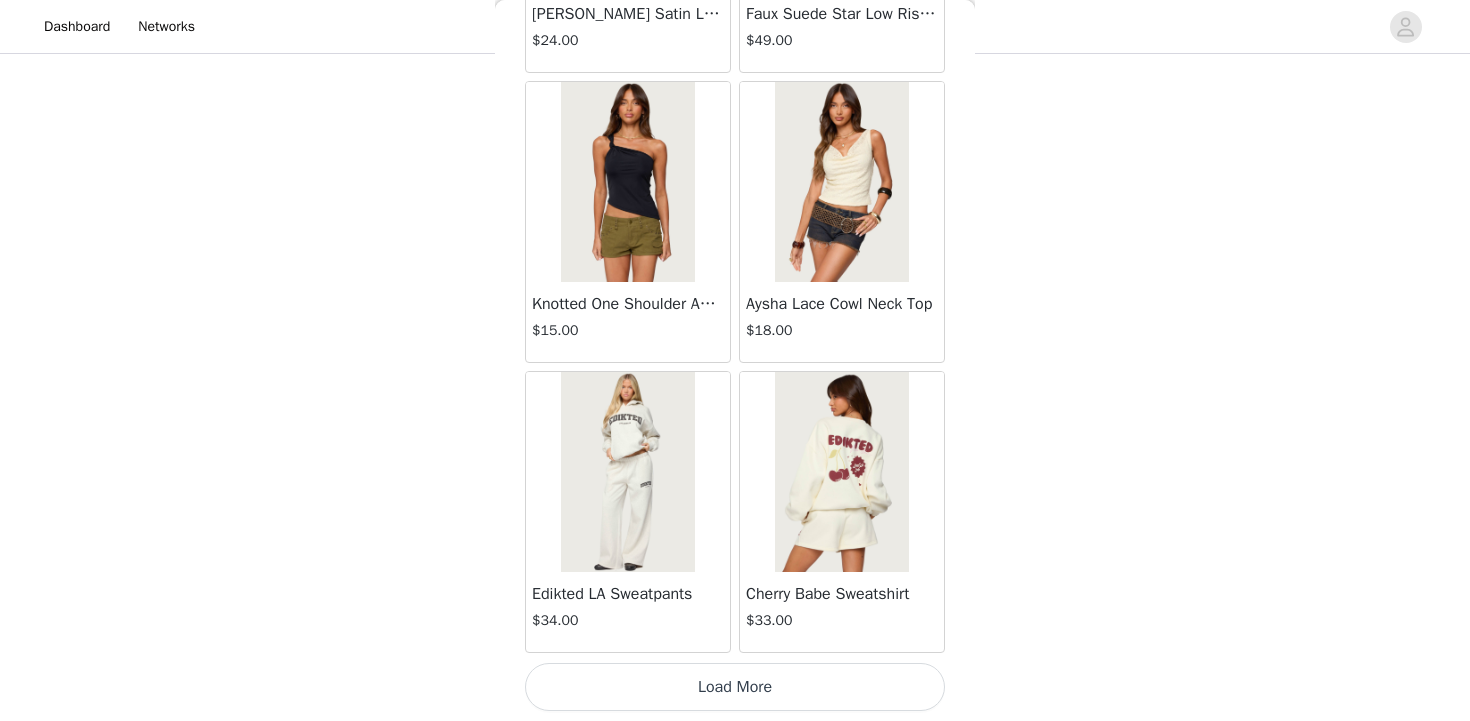 click on "Load More" at bounding box center (735, 687) 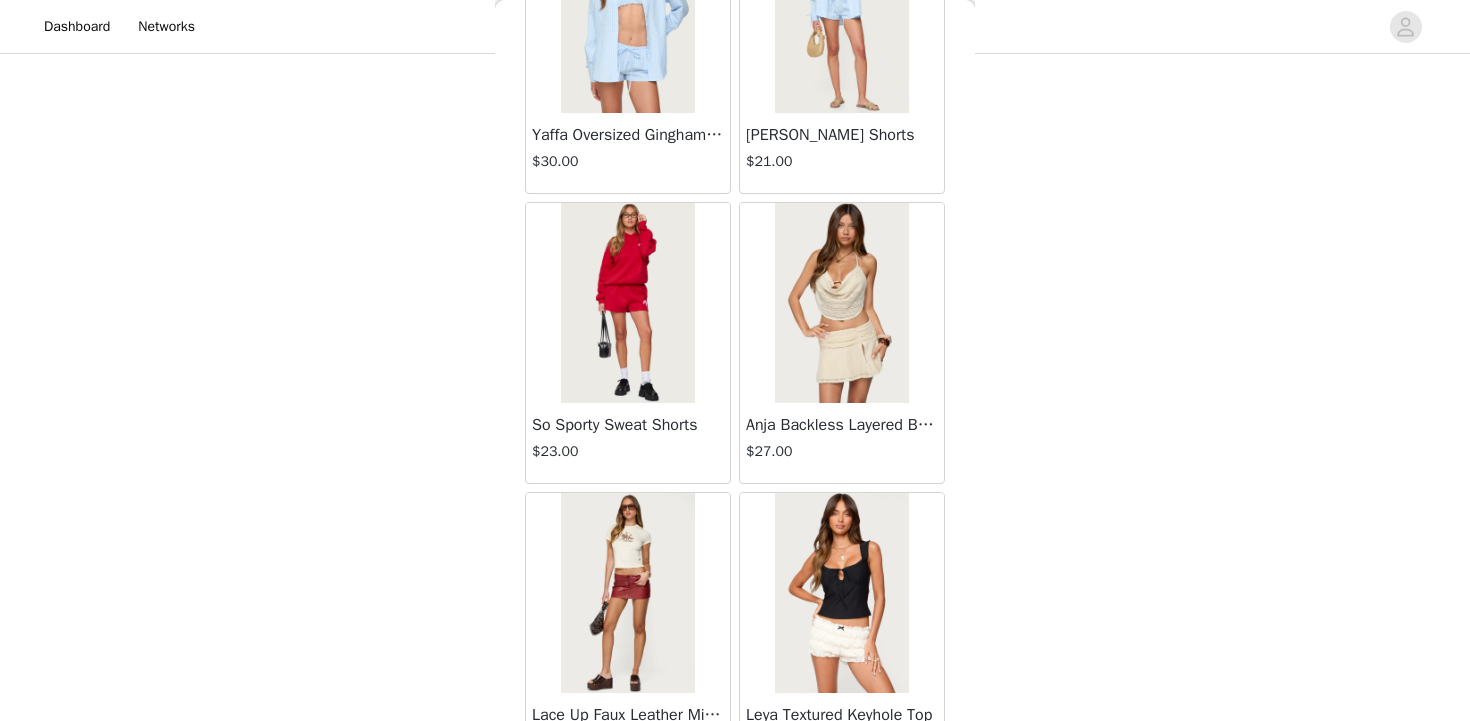 scroll, scrollTop: 34239, scrollLeft: 0, axis: vertical 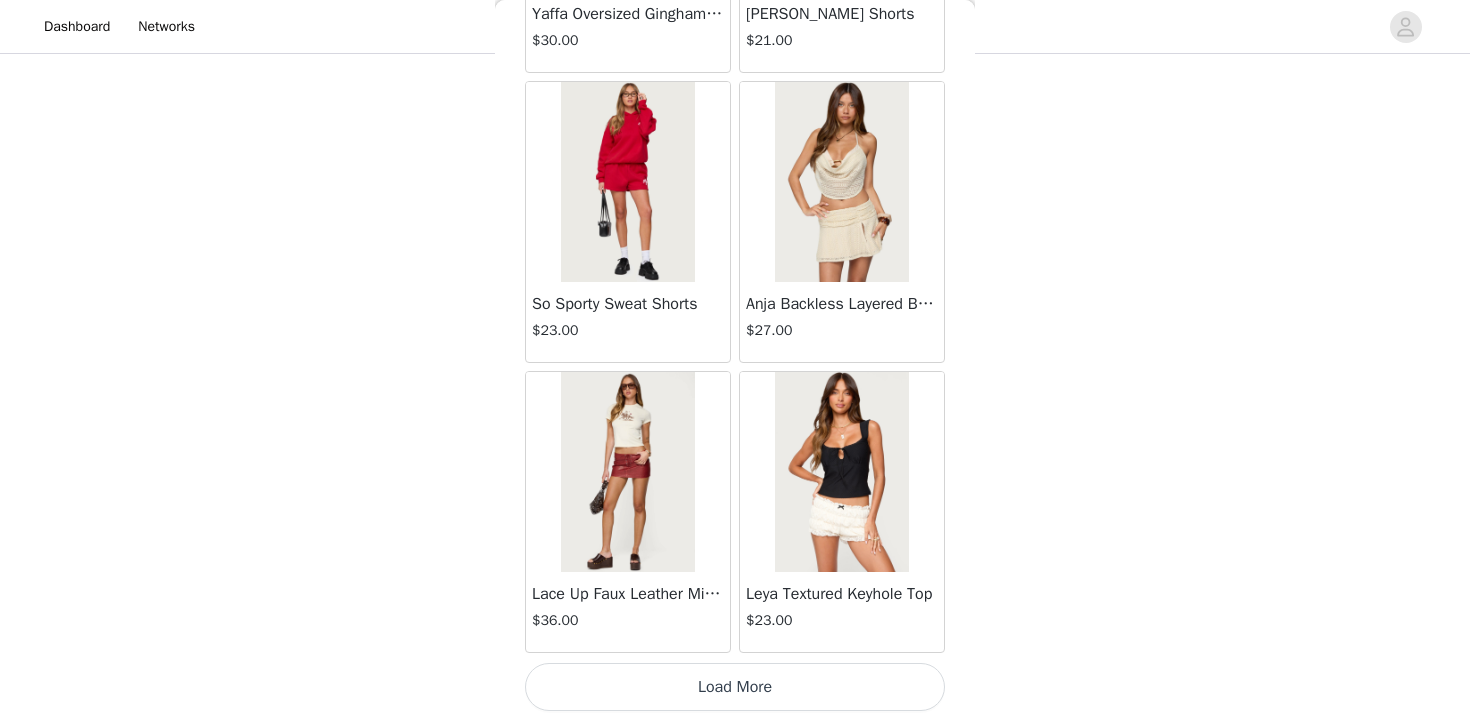 click on "Load More" at bounding box center [735, 687] 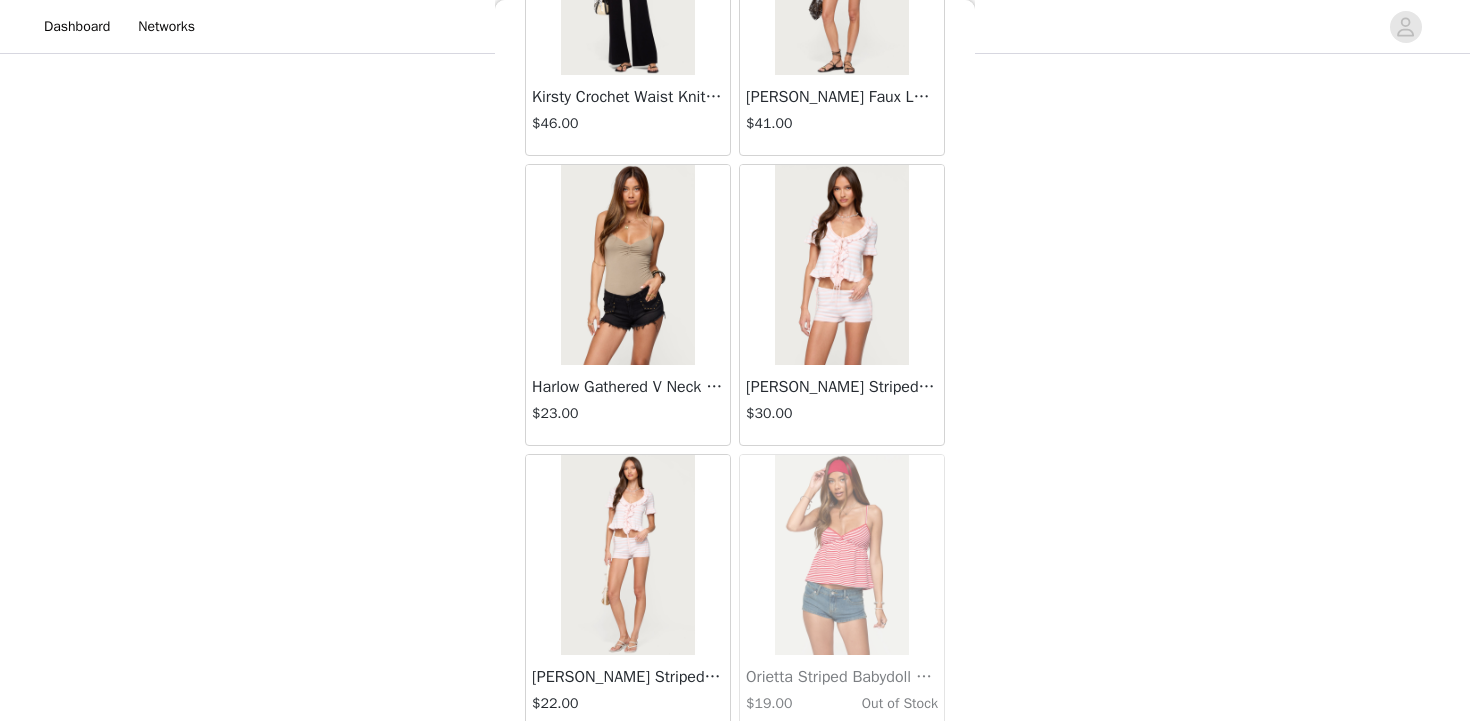 scroll, scrollTop: 37139, scrollLeft: 0, axis: vertical 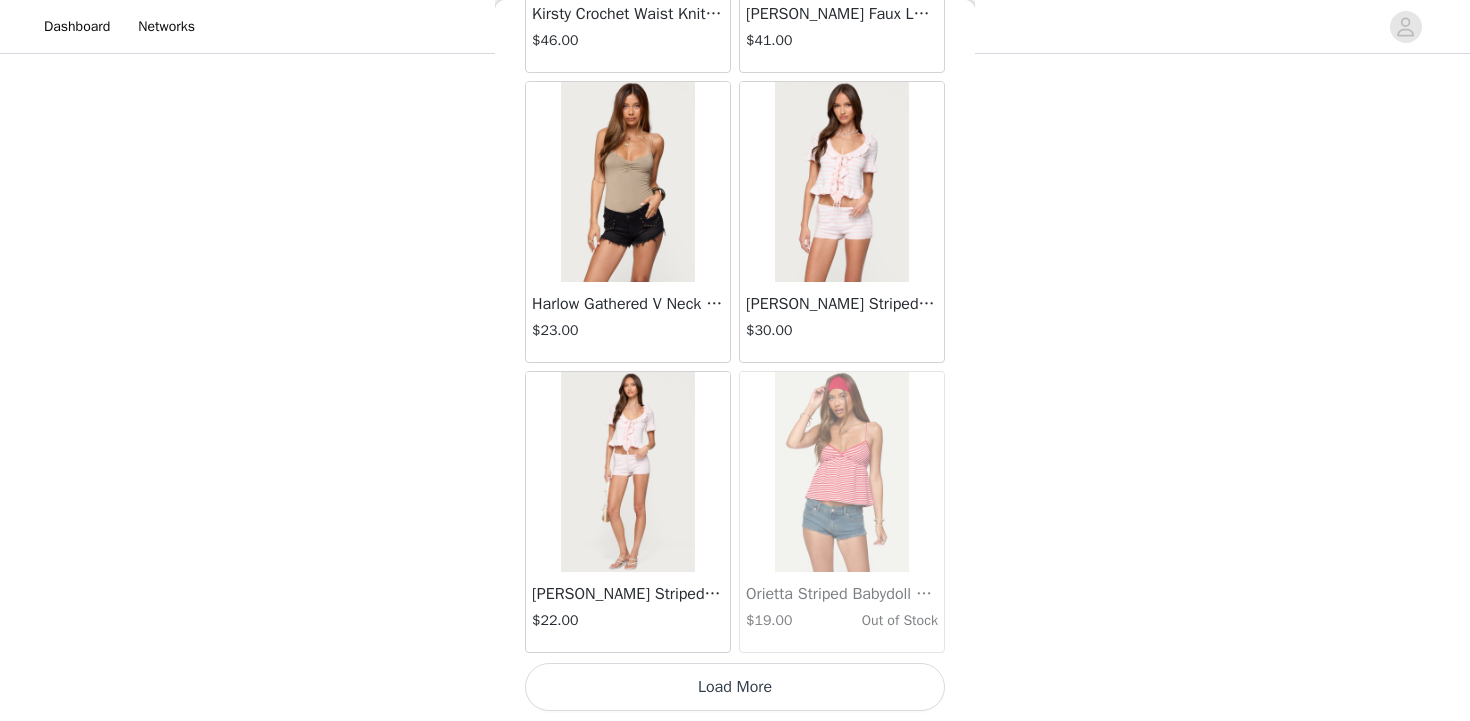 click on "Load More" at bounding box center (735, 687) 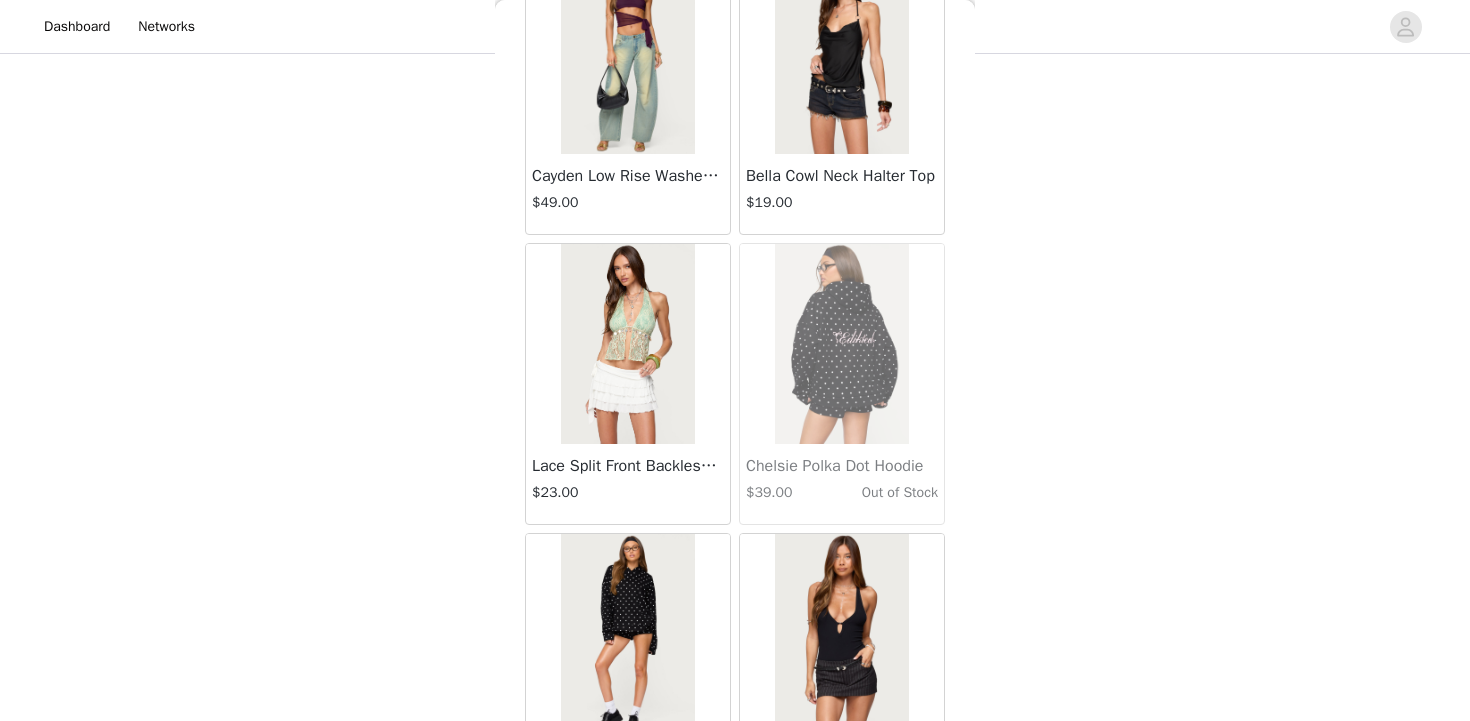 scroll, scrollTop: 40039, scrollLeft: 0, axis: vertical 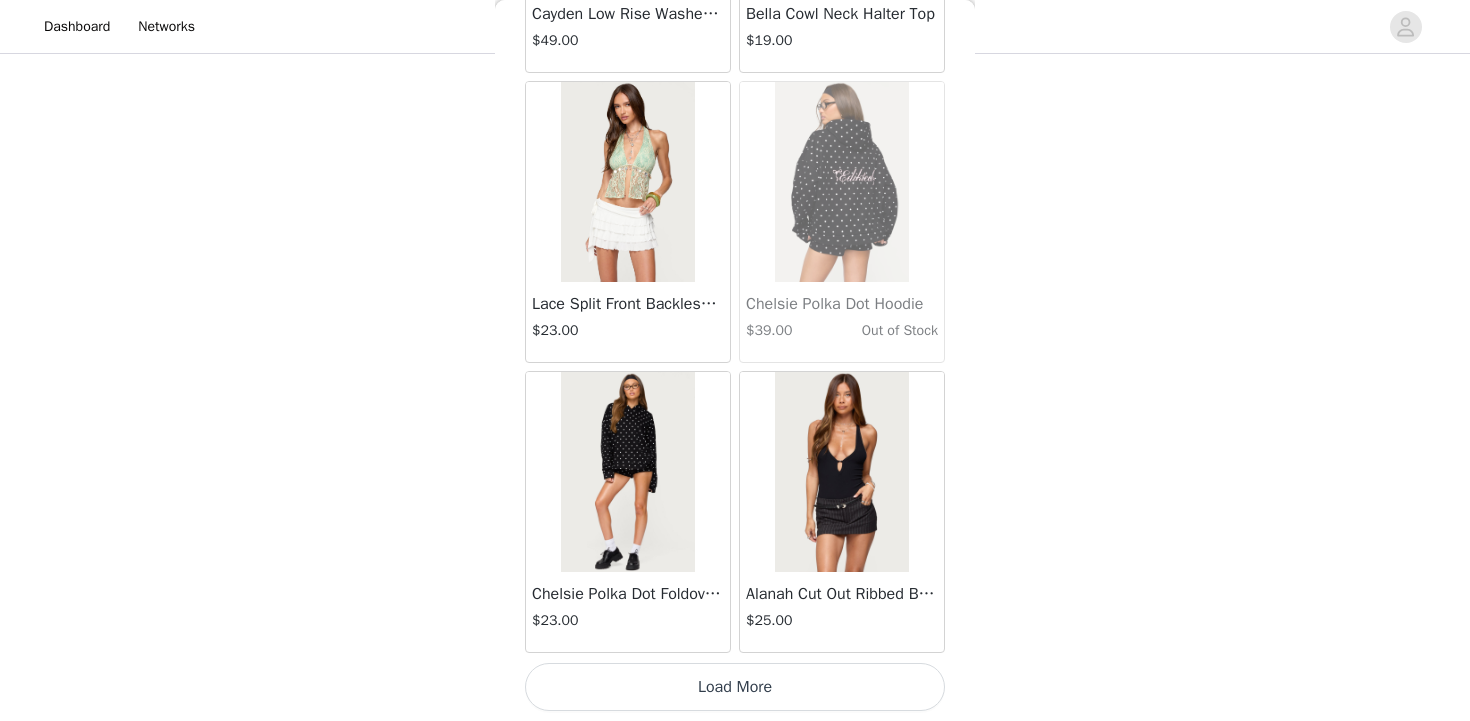 click on "Load More" at bounding box center (735, 687) 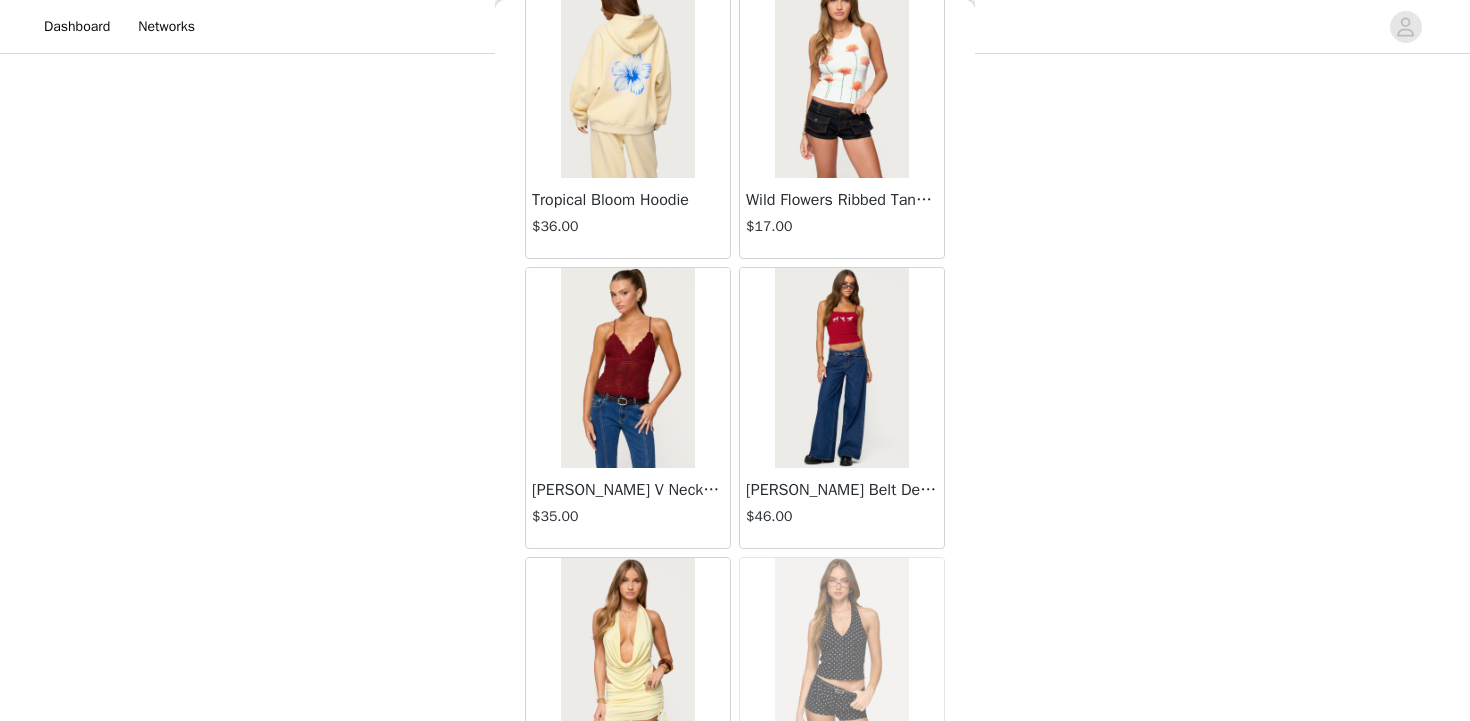 scroll, scrollTop: 42939, scrollLeft: 0, axis: vertical 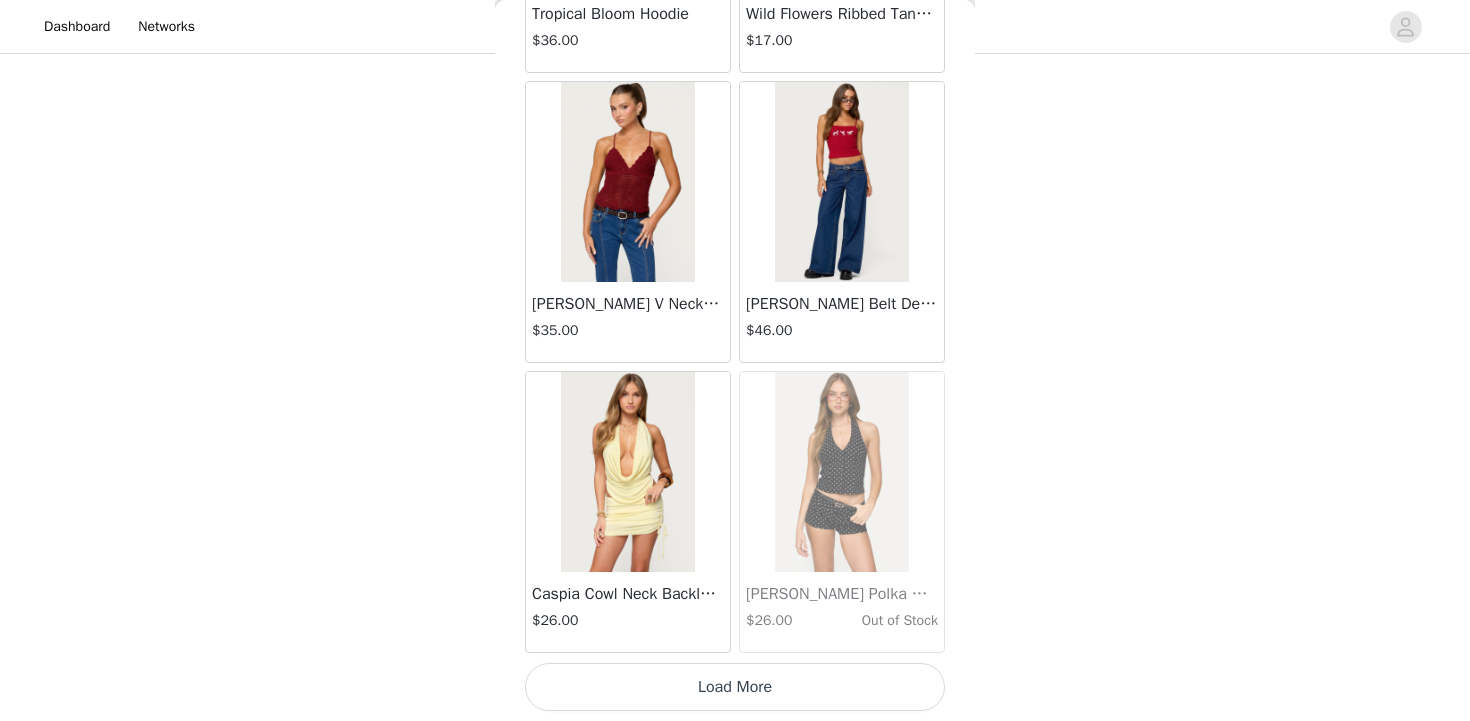 click on "Load More" at bounding box center [735, 687] 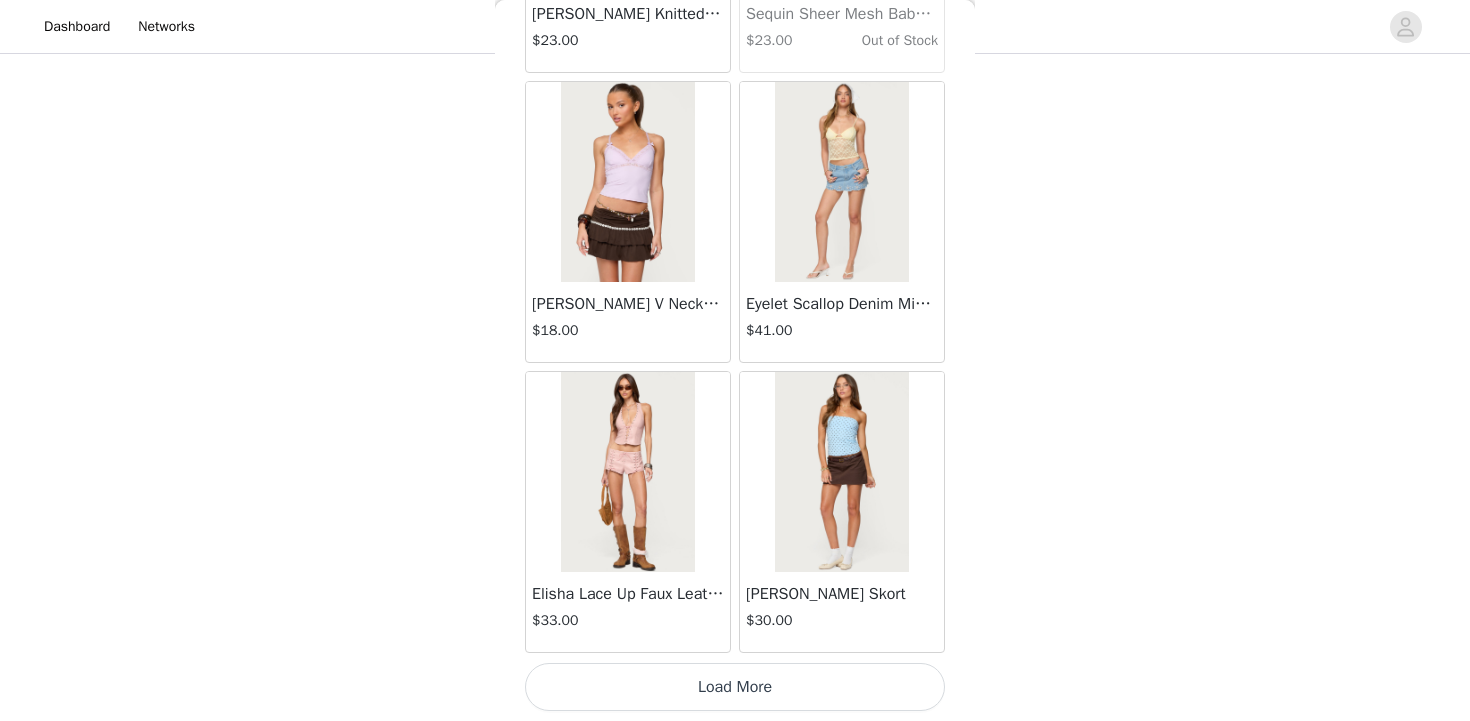 scroll, scrollTop: 45834, scrollLeft: 0, axis: vertical 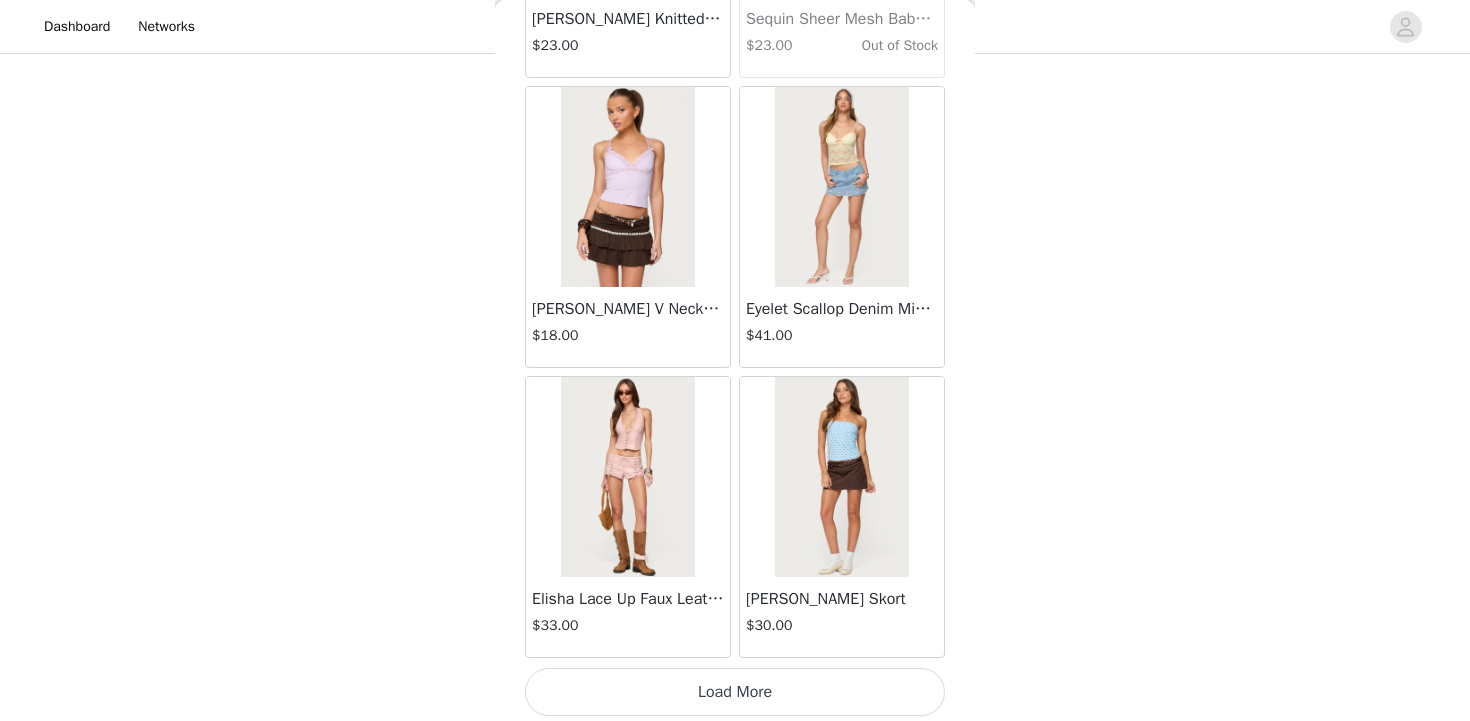 click on "Load More" at bounding box center (735, 692) 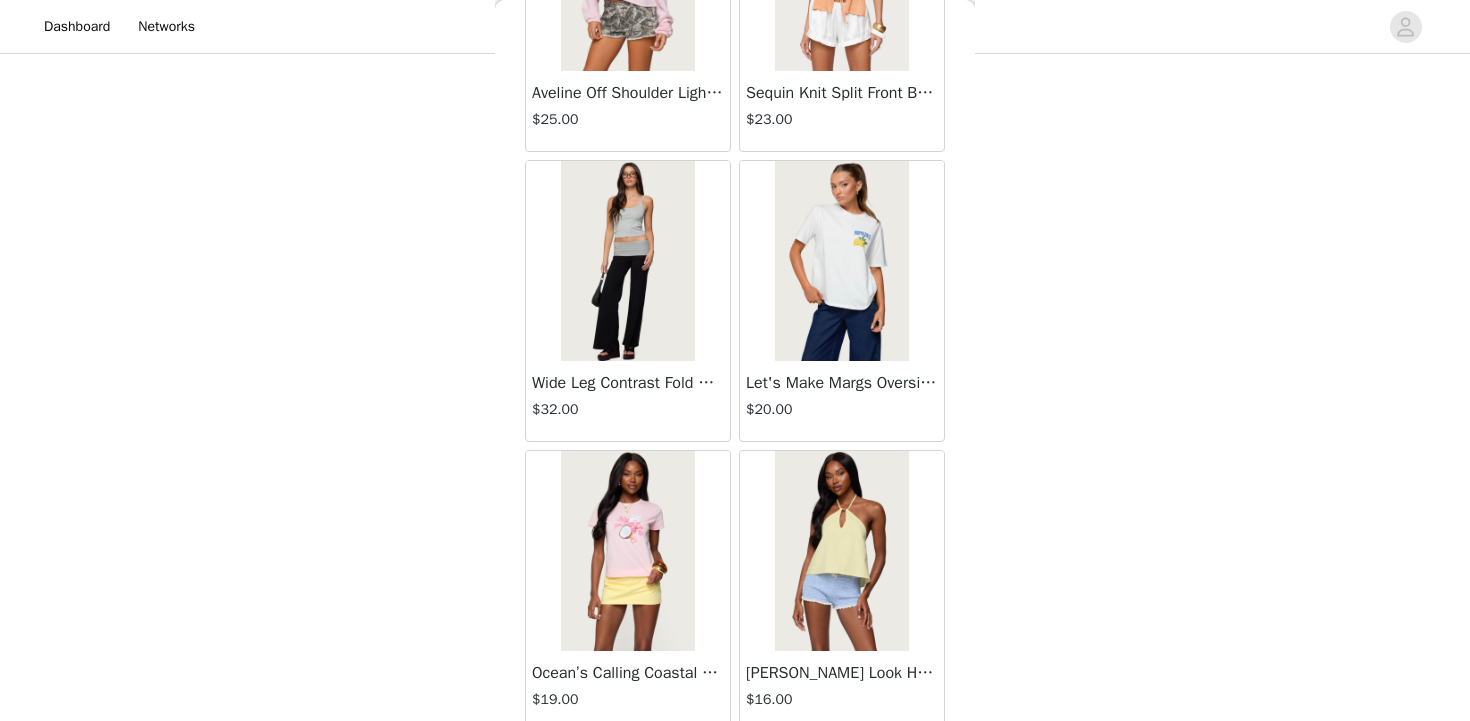 scroll, scrollTop: 48739, scrollLeft: 0, axis: vertical 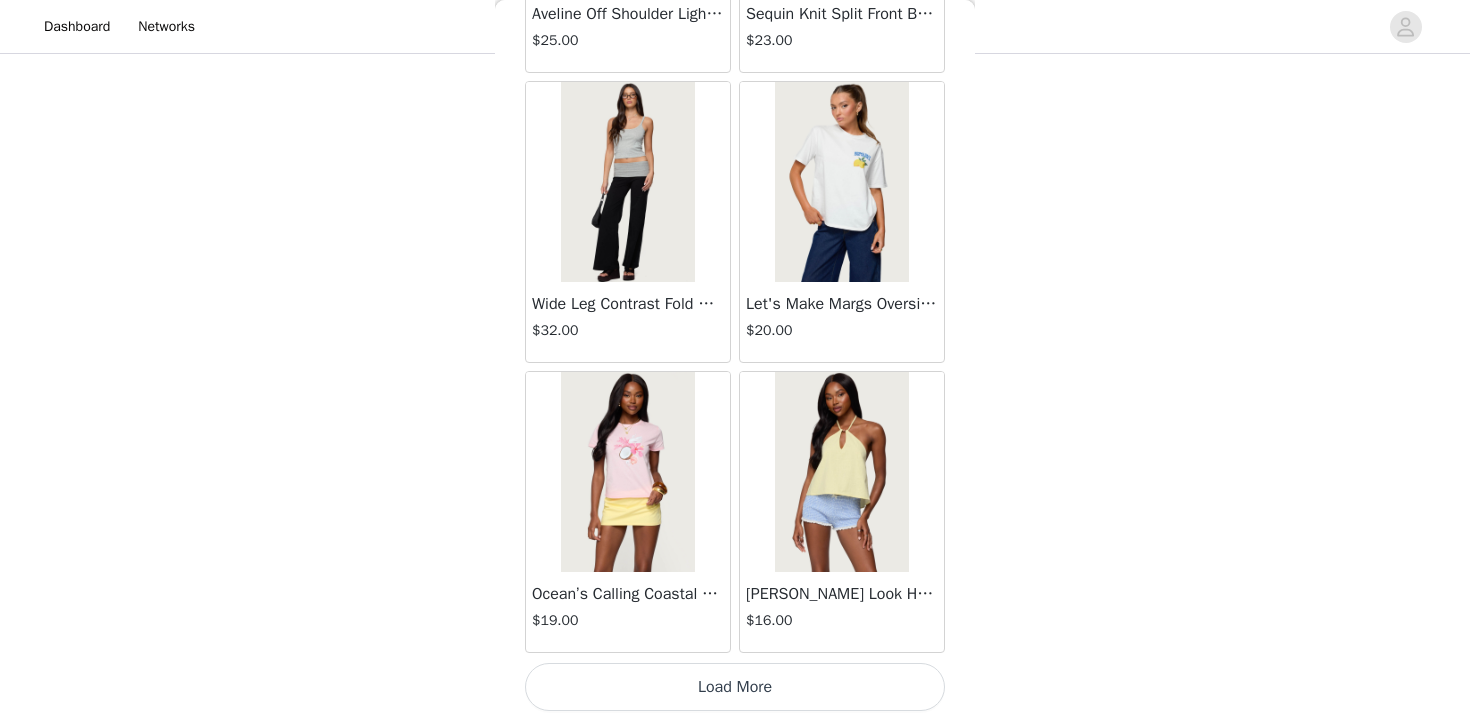 click on "Load More" at bounding box center [735, 687] 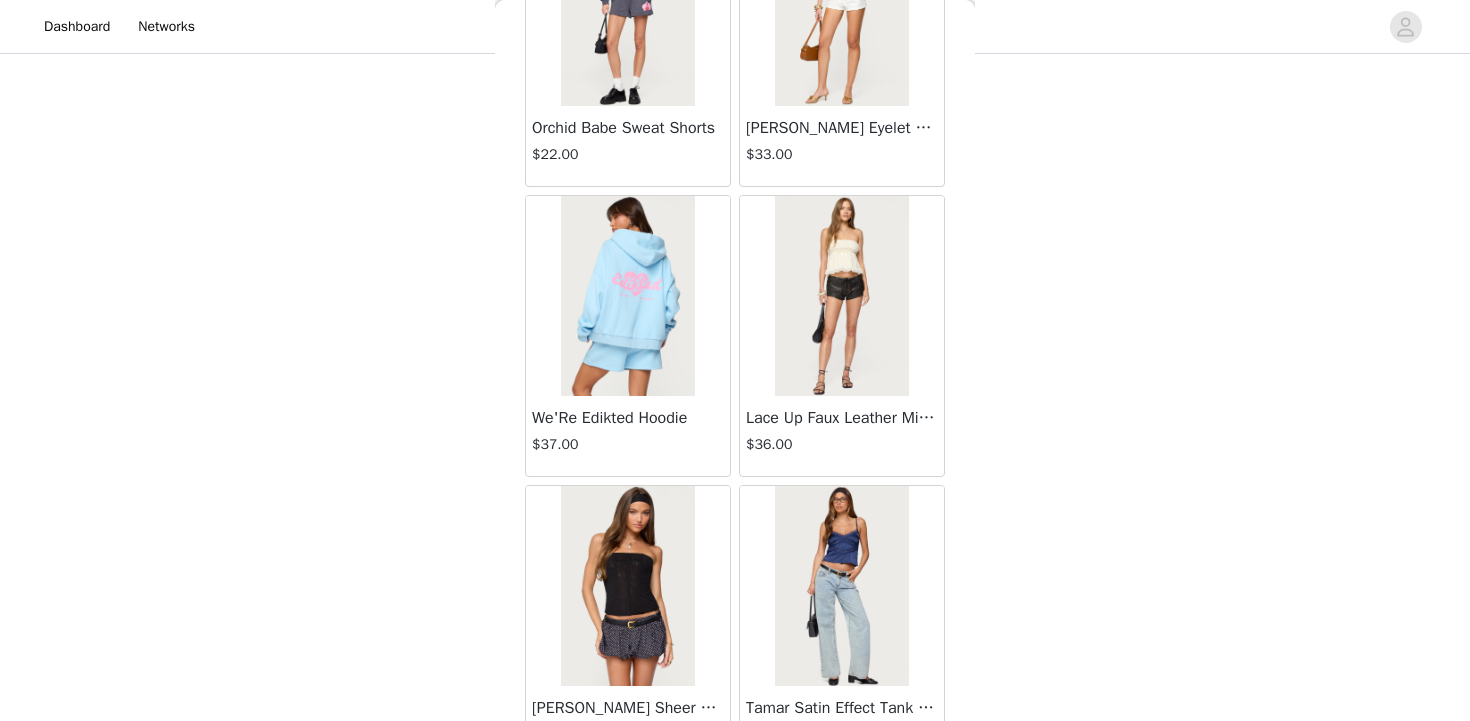 scroll, scrollTop: 51639, scrollLeft: 0, axis: vertical 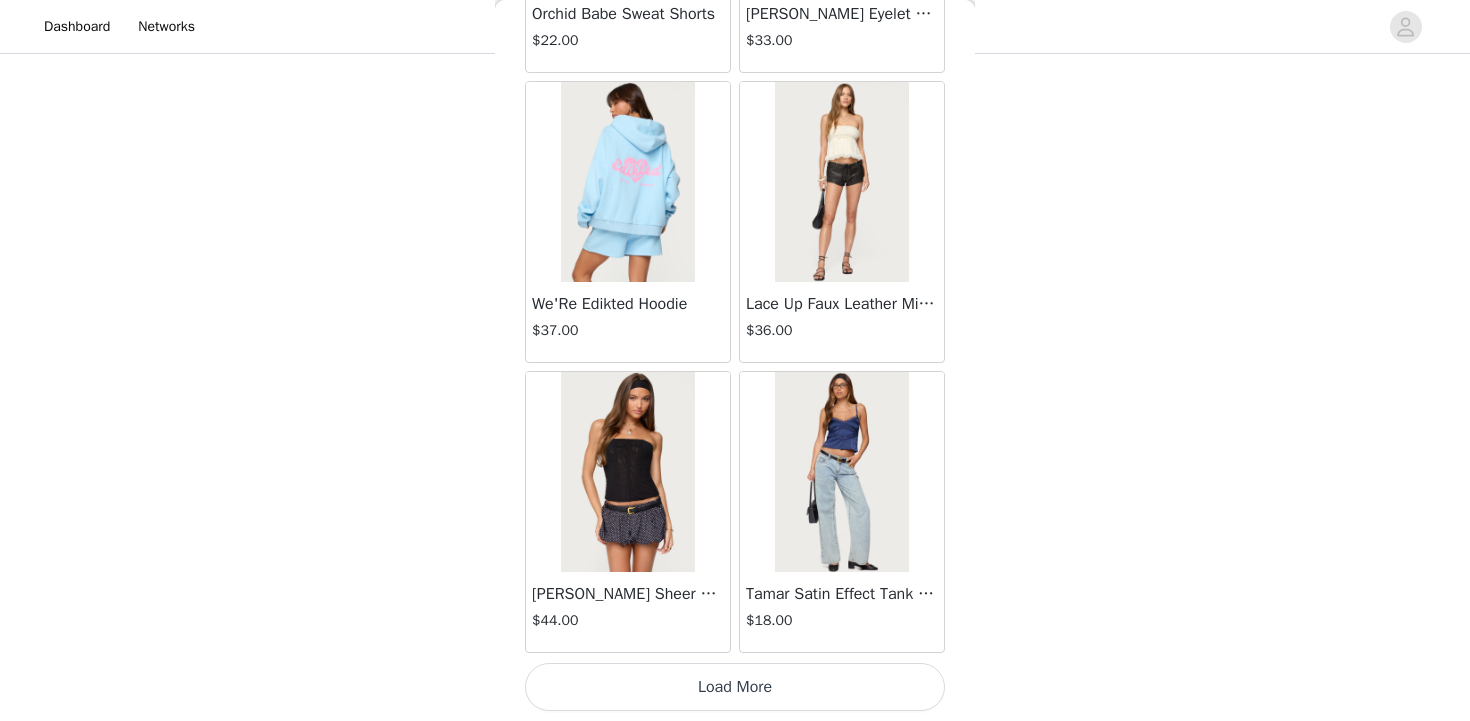 click on "Load More" at bounding box center [735, 687] 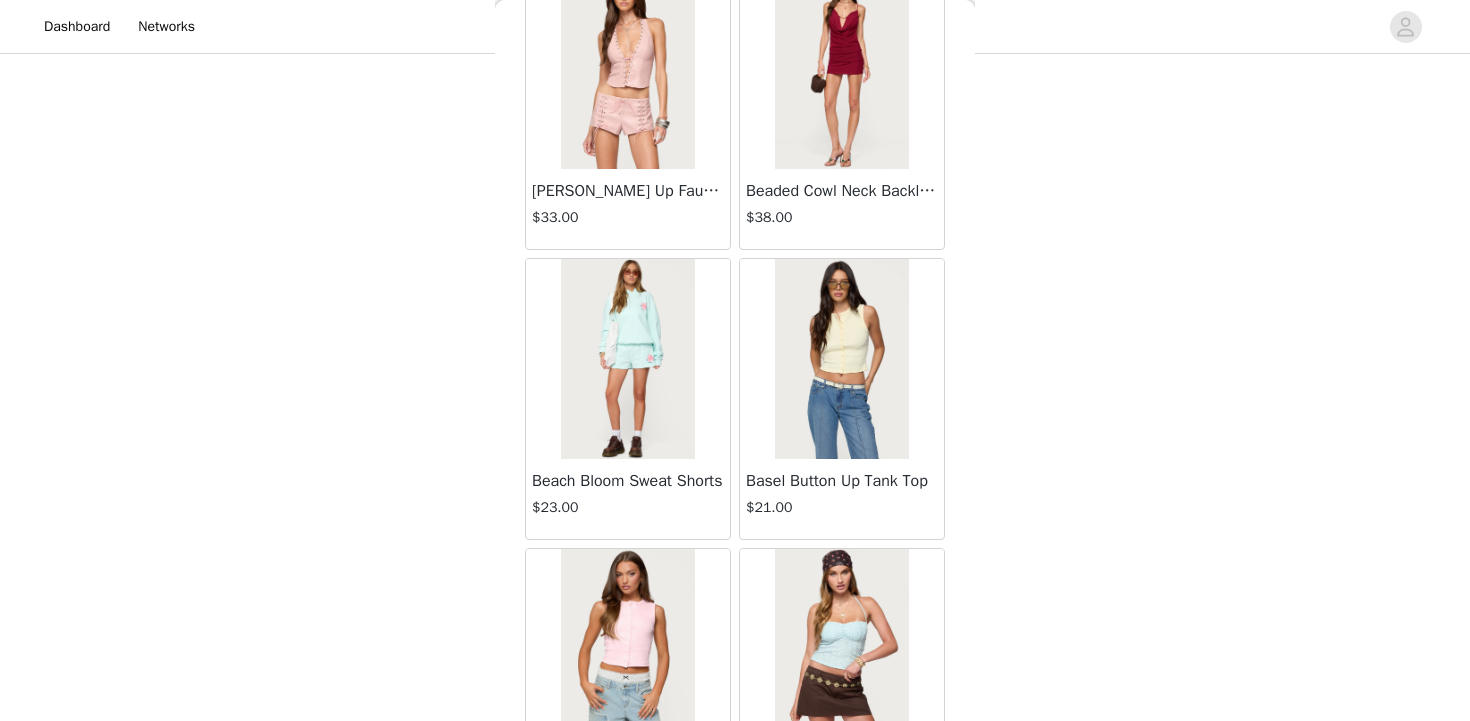 scroll, scrollTop: 54539, scrollLeft: 0, axis: vertical 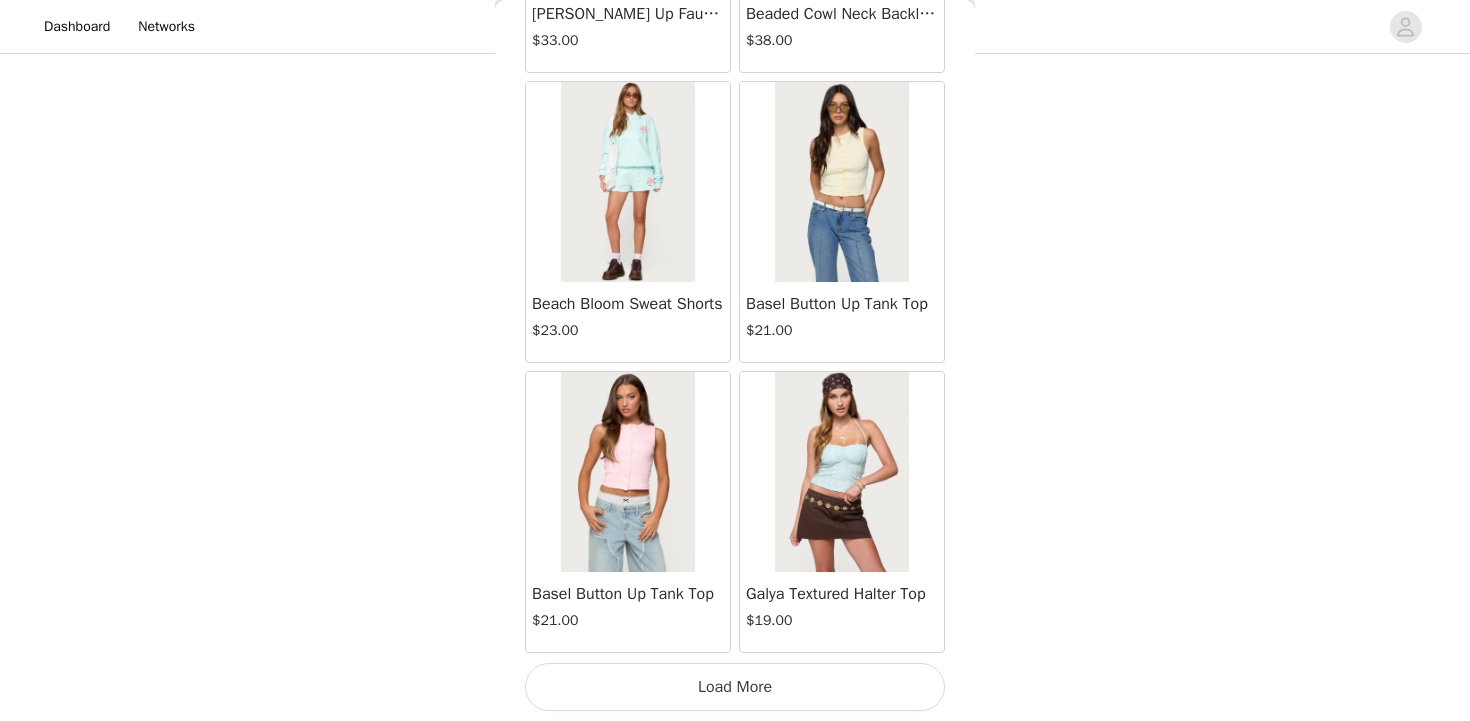 click on "Load More" at bounding box center (735, 687) 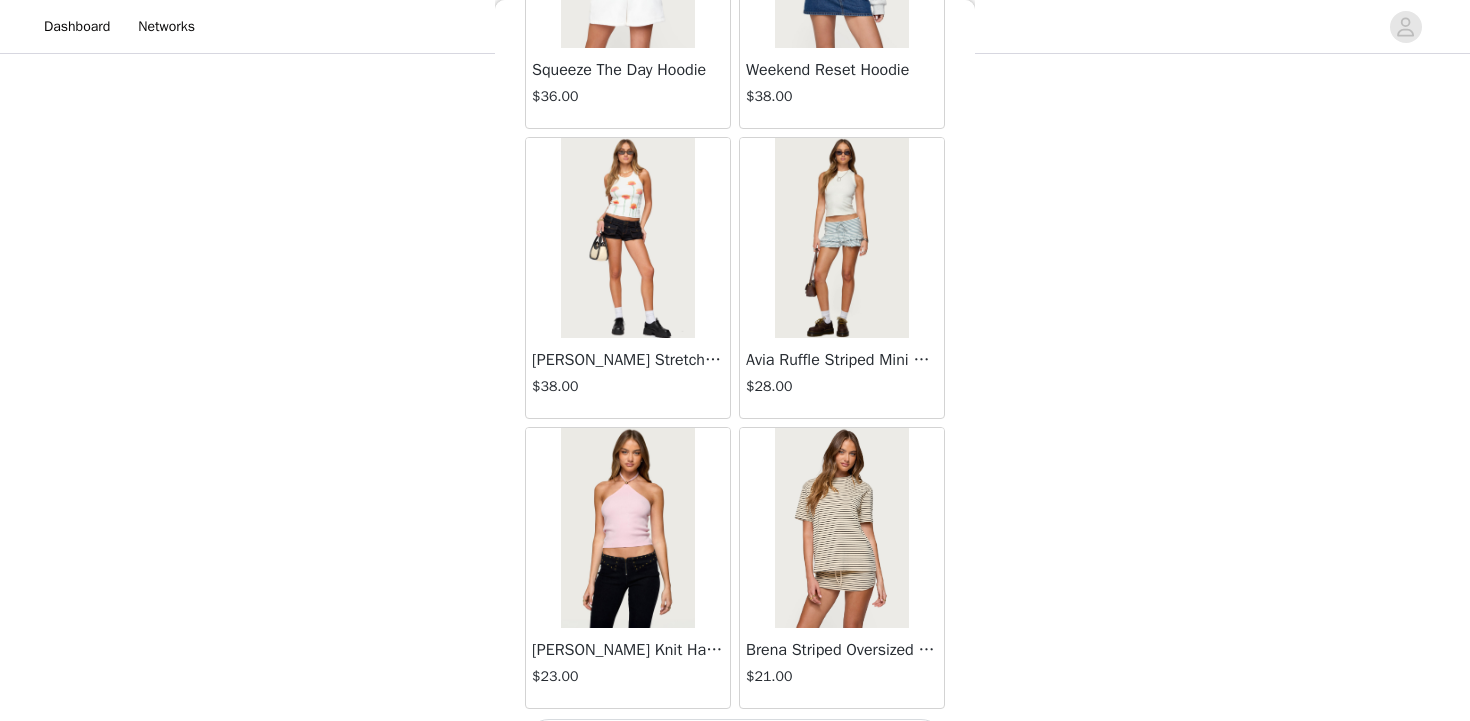 scroll, scrollTop: 57439, scrollLeft: 0, axis: vertical 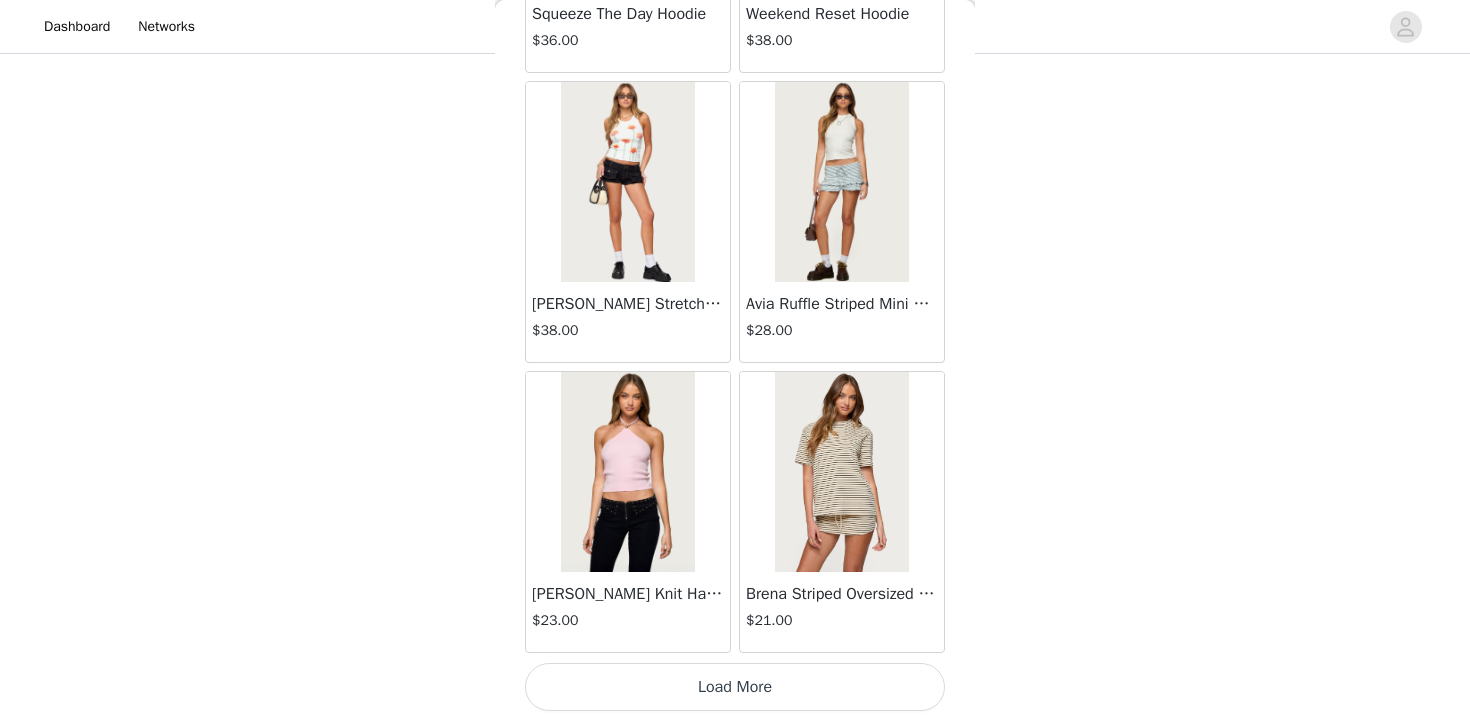 click on "Load More" at bounding box center [735, 687] 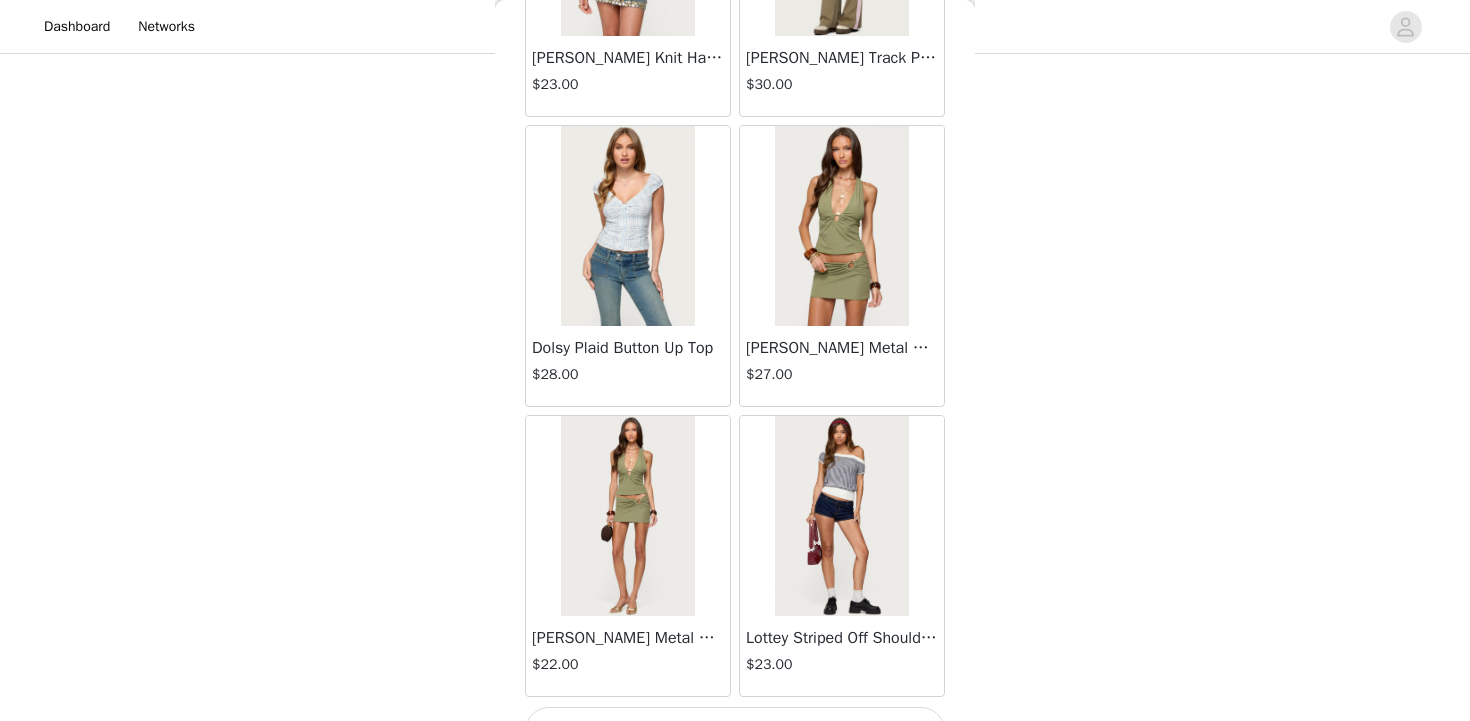 scroll, scrollTop: 60339, scrollLeft: 0, axis: vertical 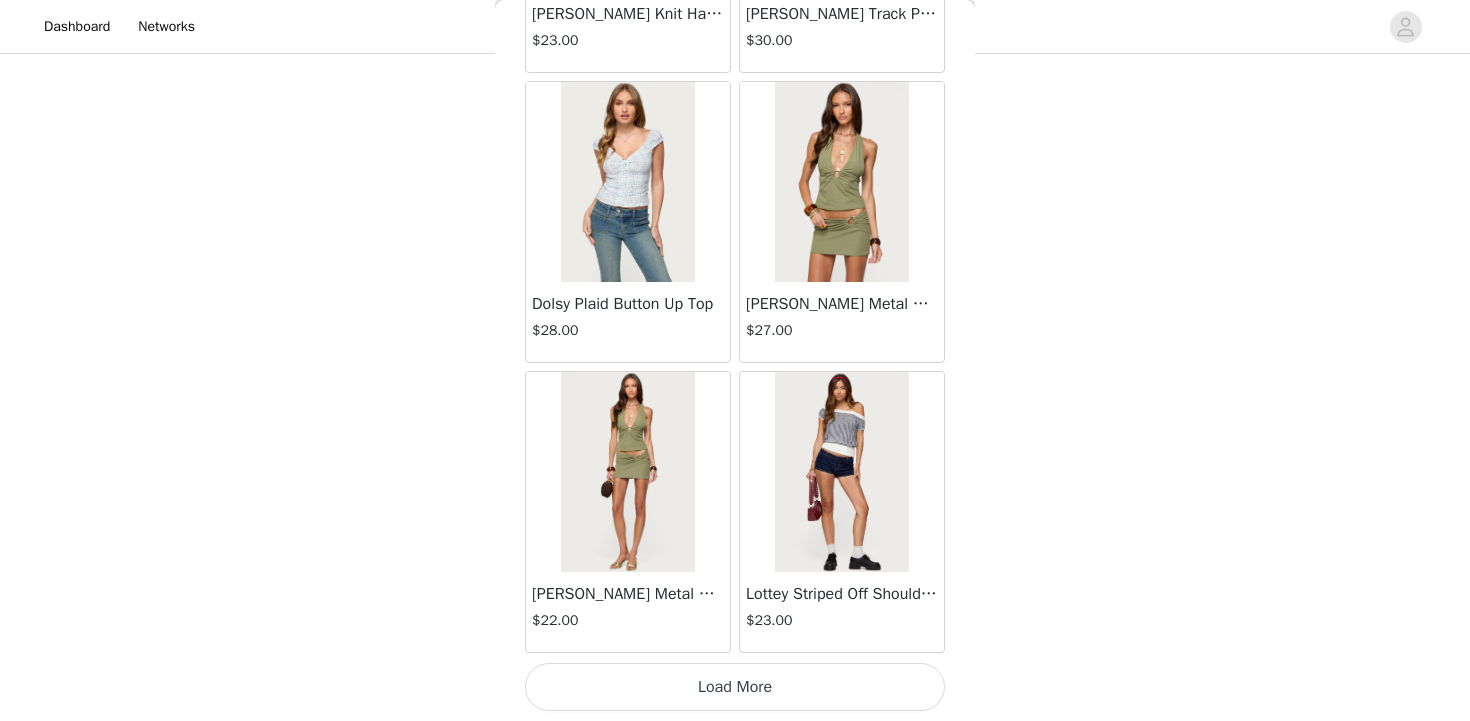 click on "Load More" at bounding box center (735, 687) 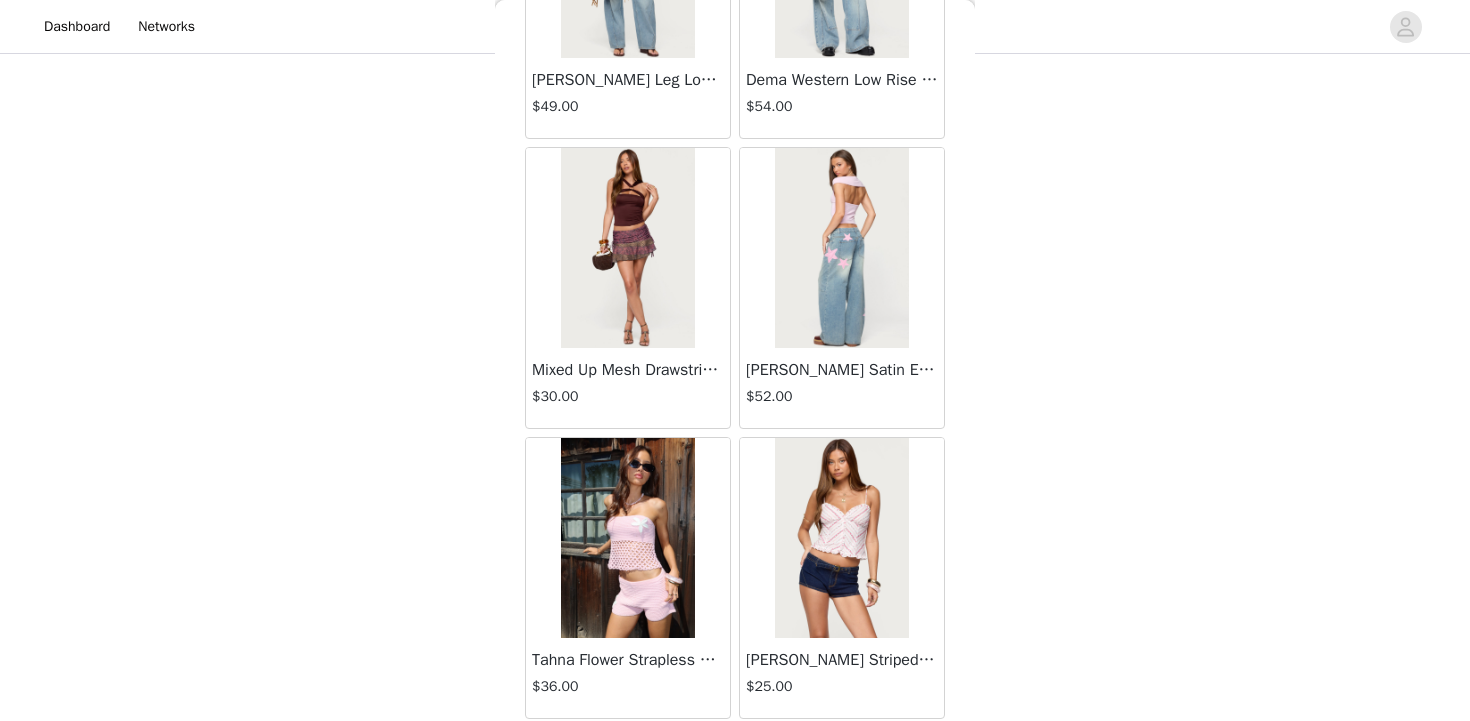 scroll, scrollTop: 63239, scrollLeft: 0, axis: vertical 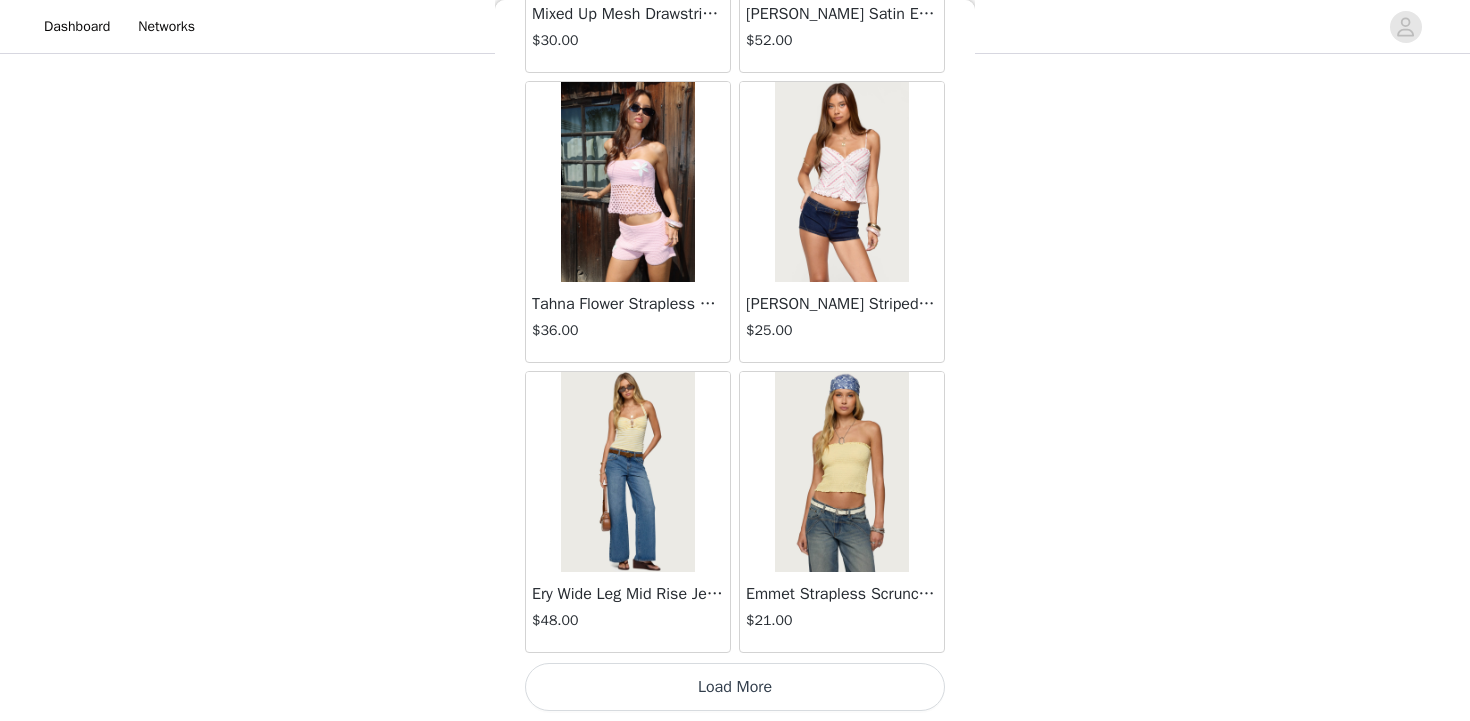 click on "Load More" at bounding box center (735, 687) 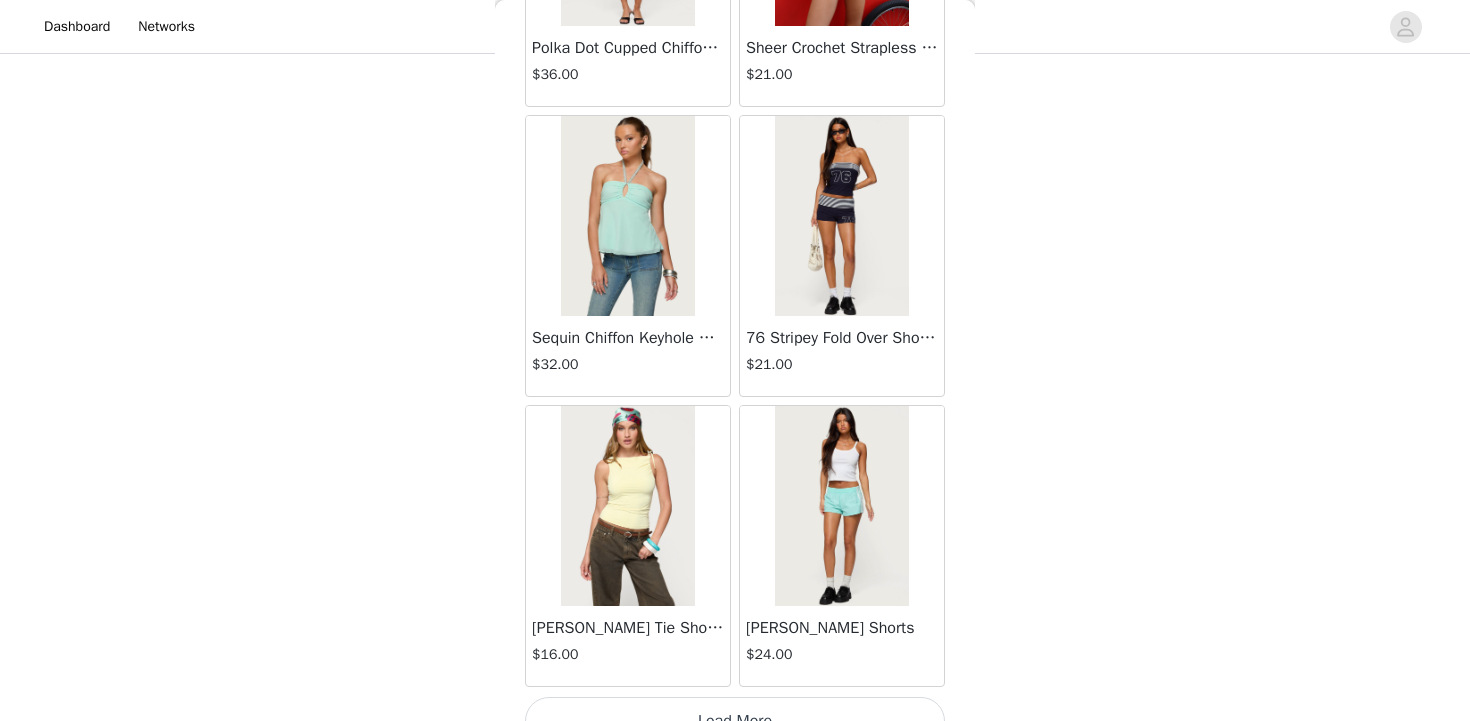 scroll, scrollTop: 66139, scrollLeft: 0, axis: vertical 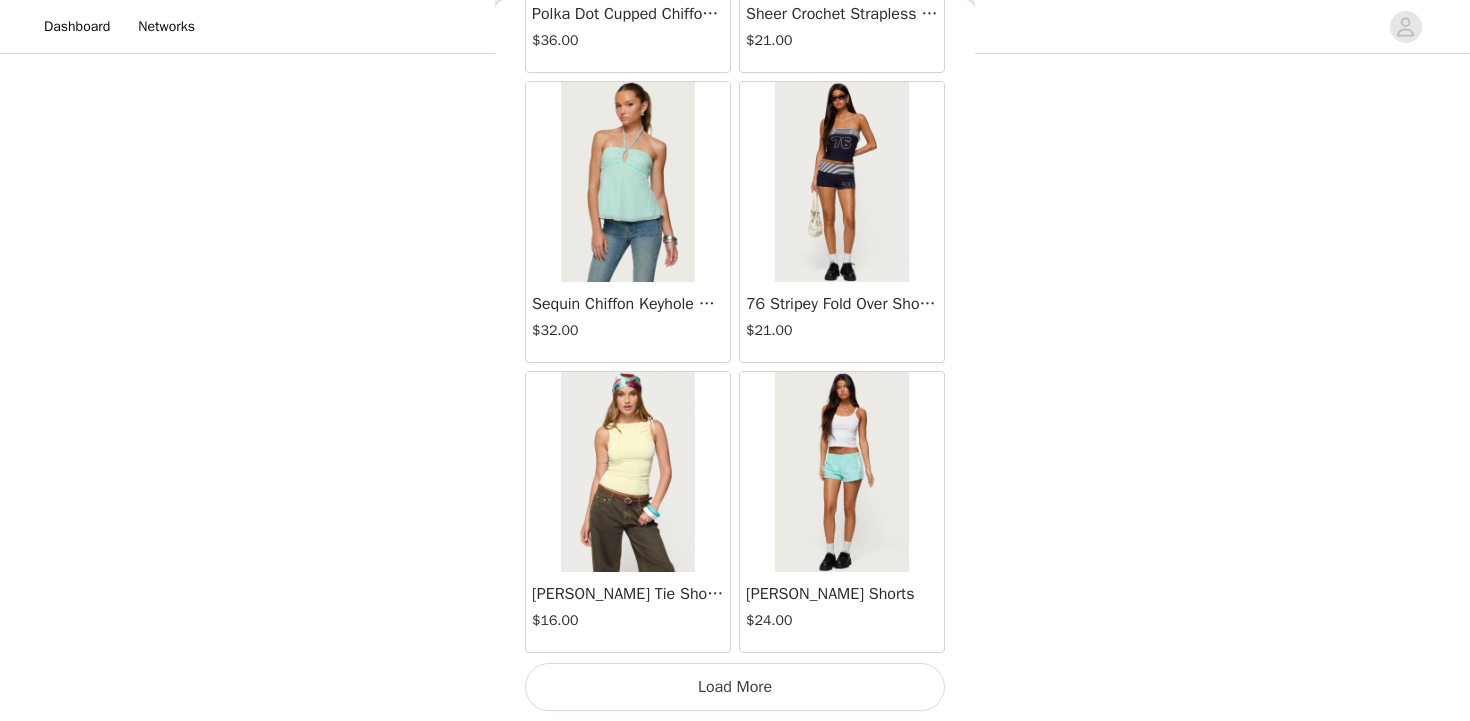 click on "Load More" at bounding box center (735, 687) 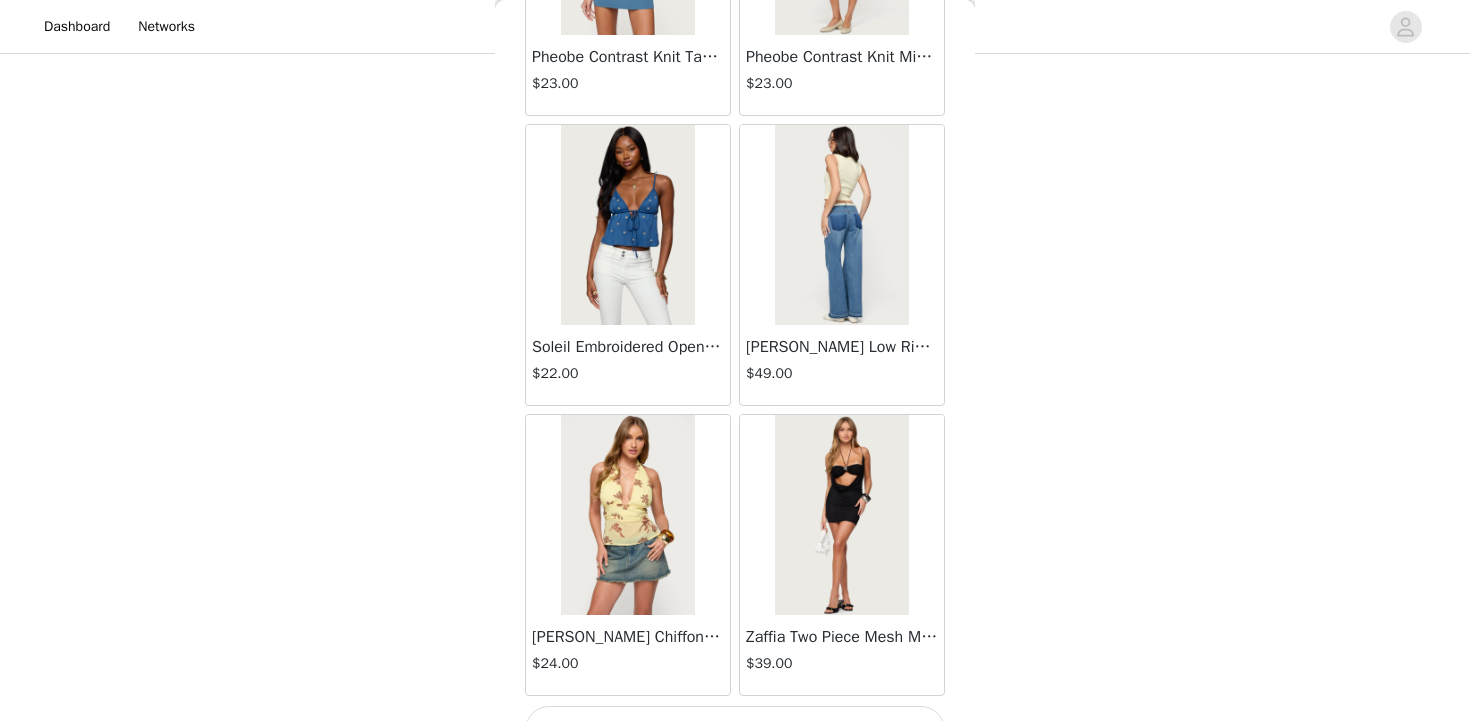 scroll, scrollTop: 69039, scrollLeft: 0, axis: vertical 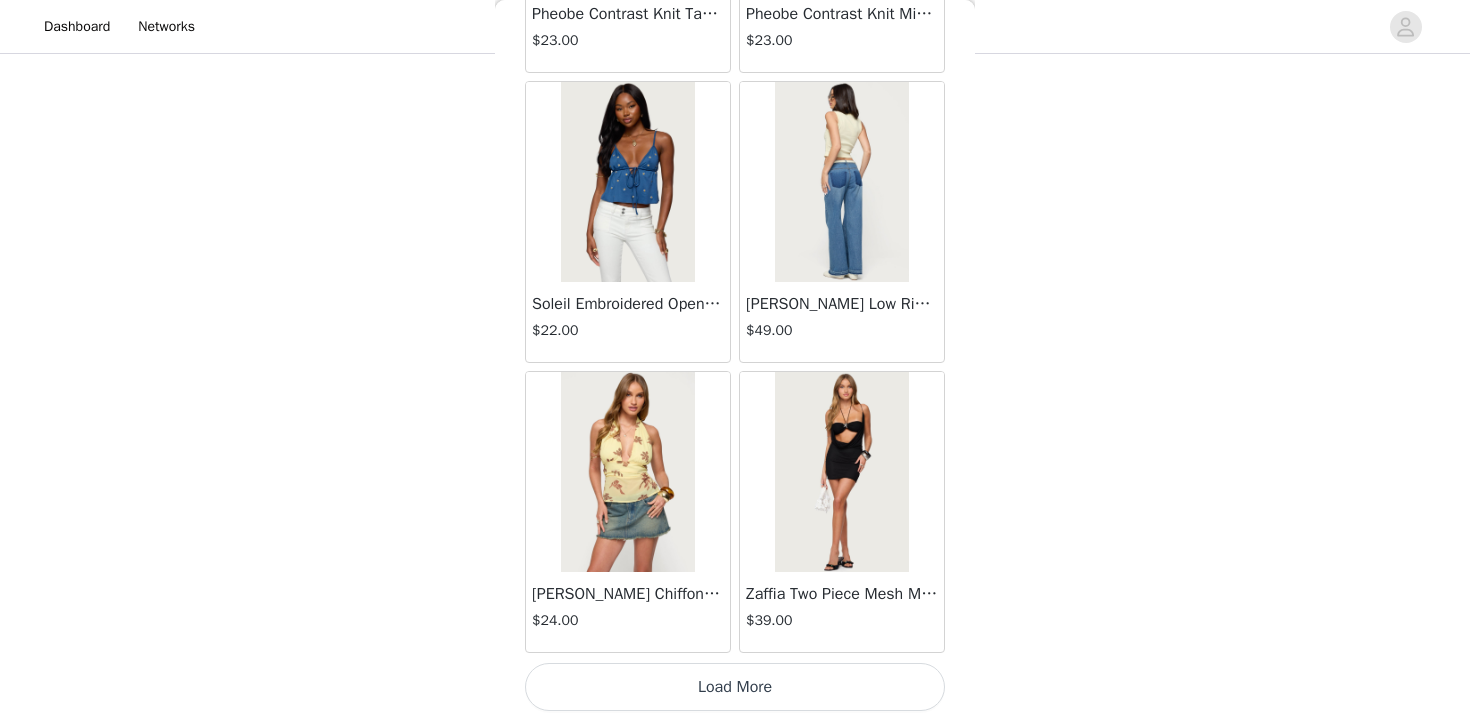 click on "Load More" at bounding box center (735, 687) 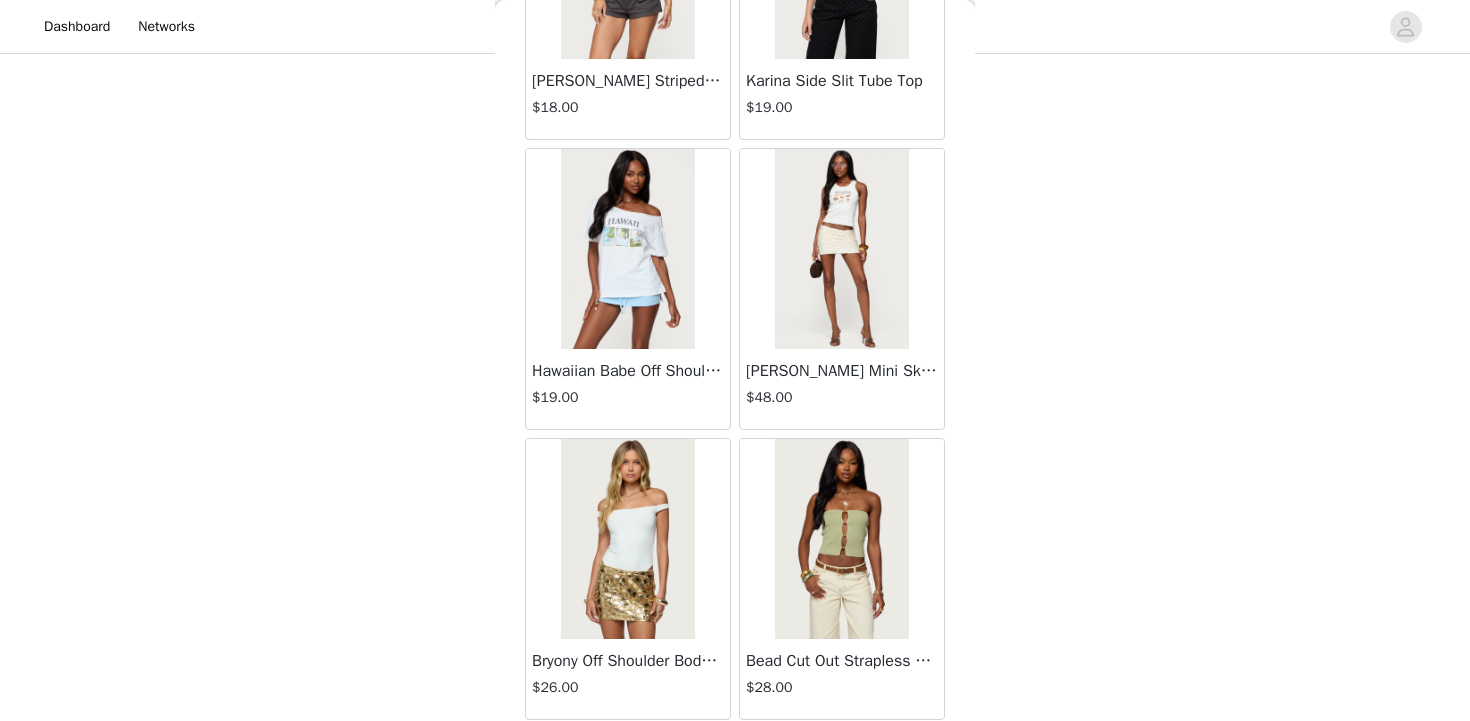scroll, scrollTop: 71939, scrollLeft: 0, axis: vertical 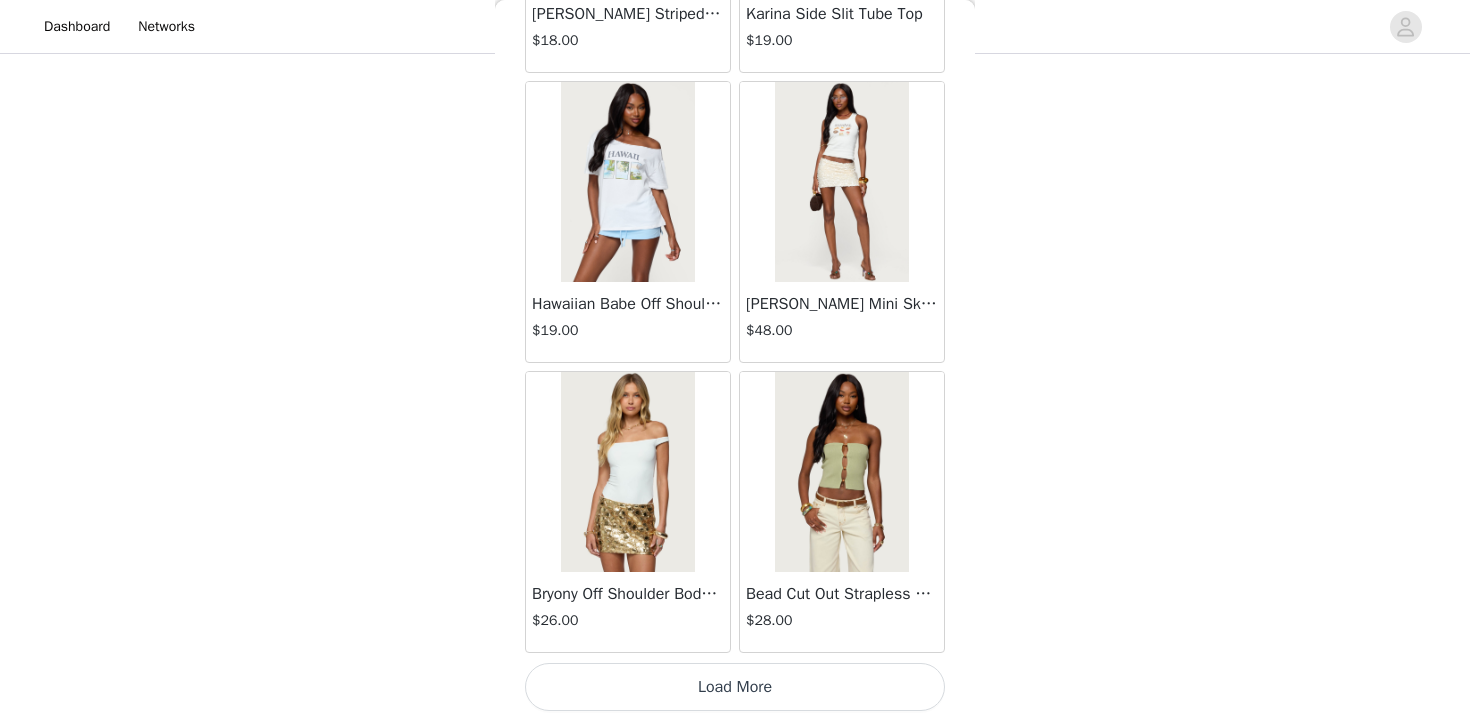 click on "Load More" at bounding box center (735, 687) 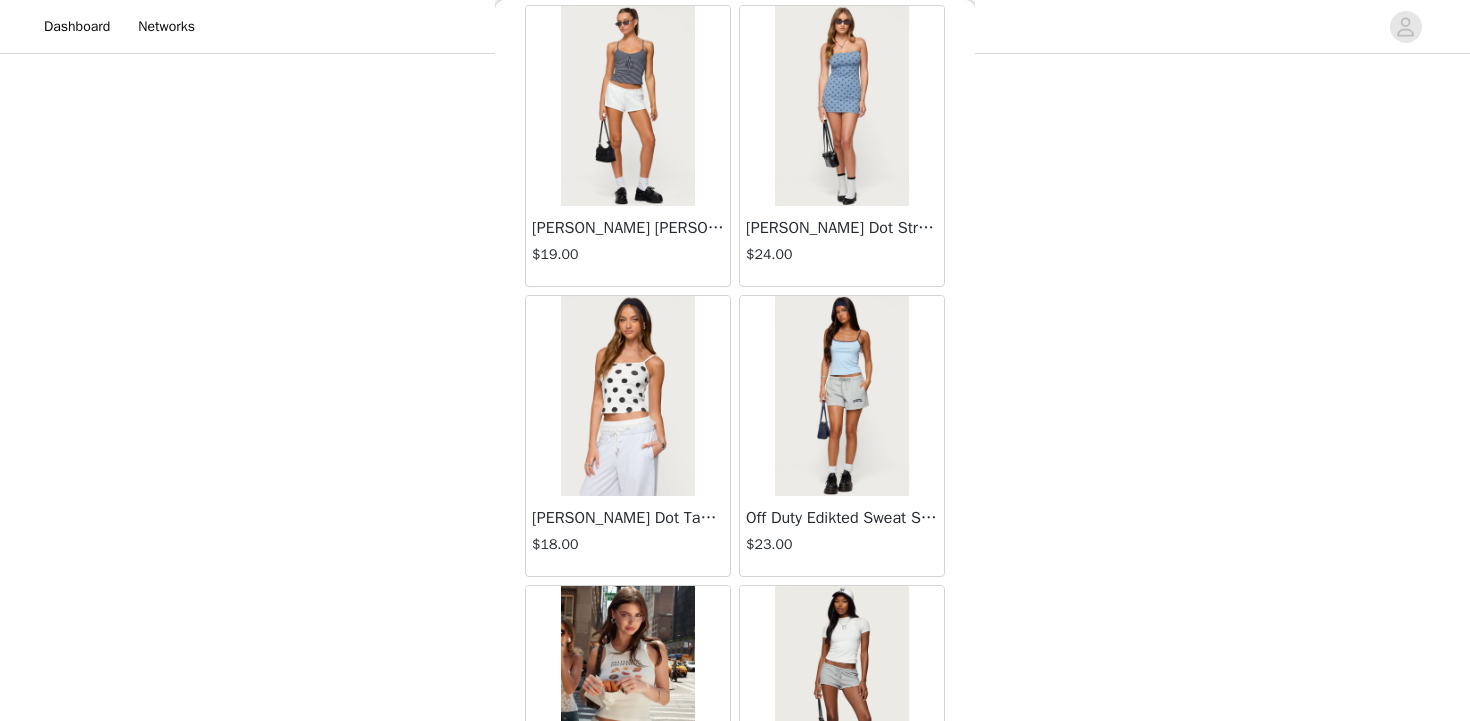 scroll, scrollTop: 73325, scrollLeft: 0, axis: vertical 